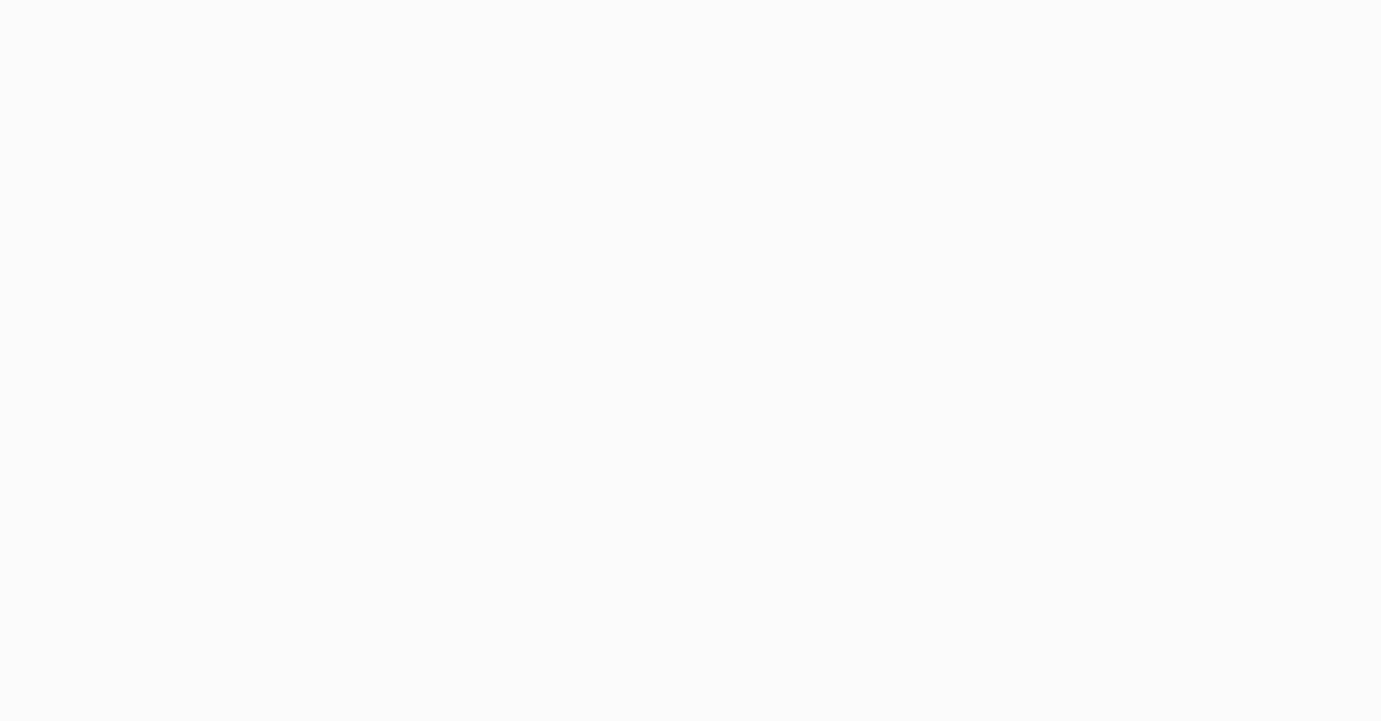 scroll, scrollTop: 0, scrollLeft: 0, axis: both 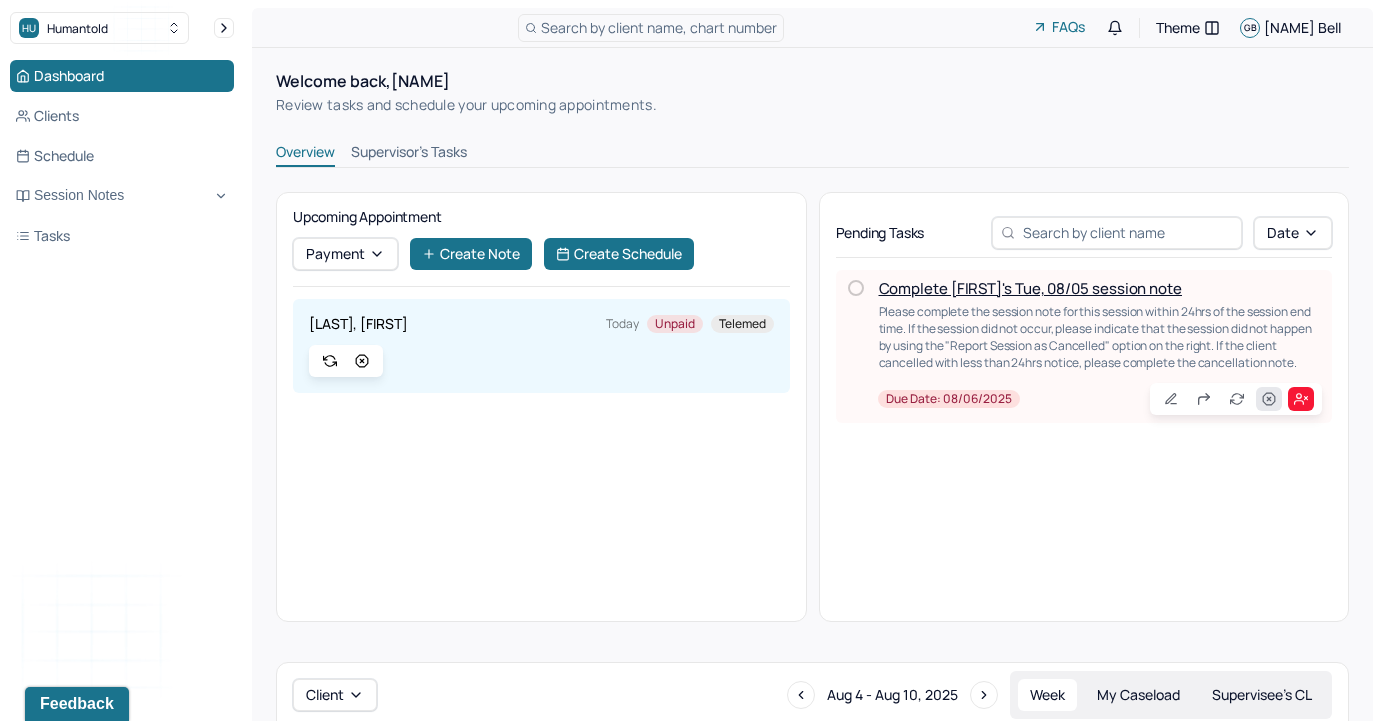 click 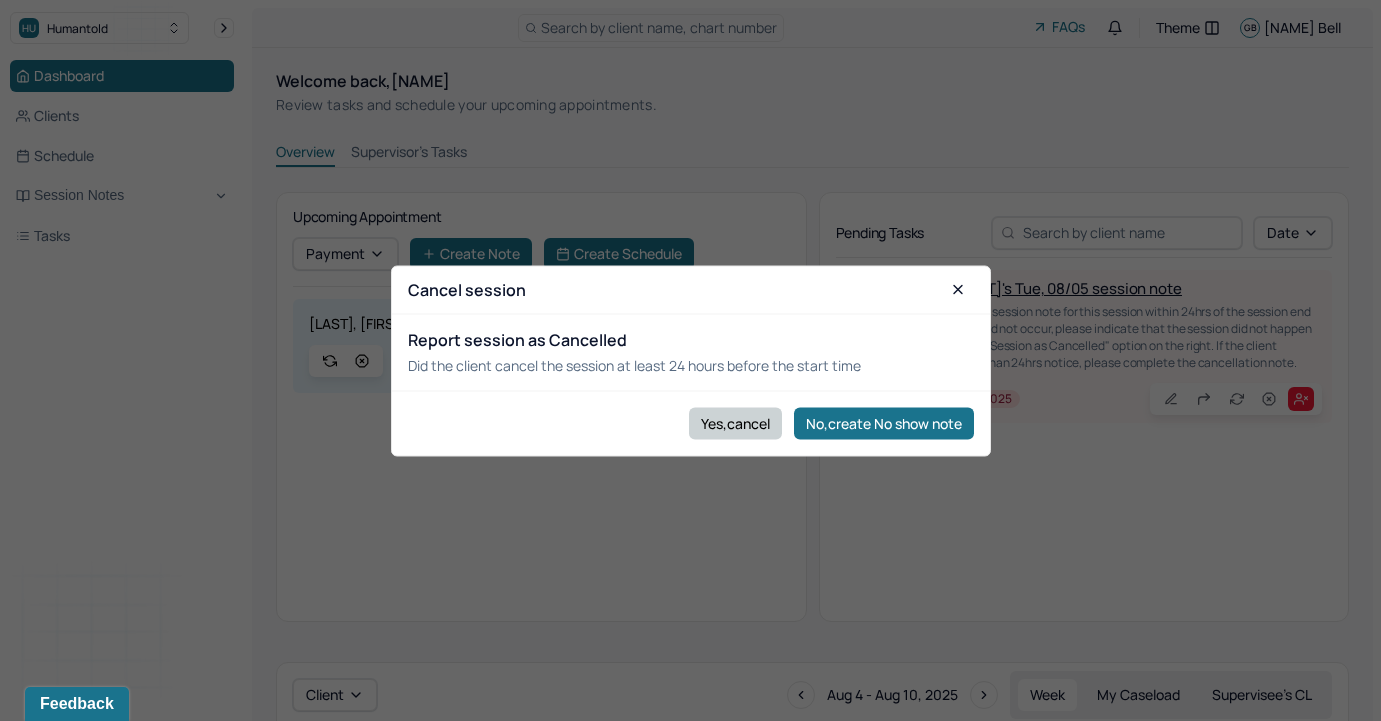 click on "Yes,cancel" at bounding box center [735, 423] 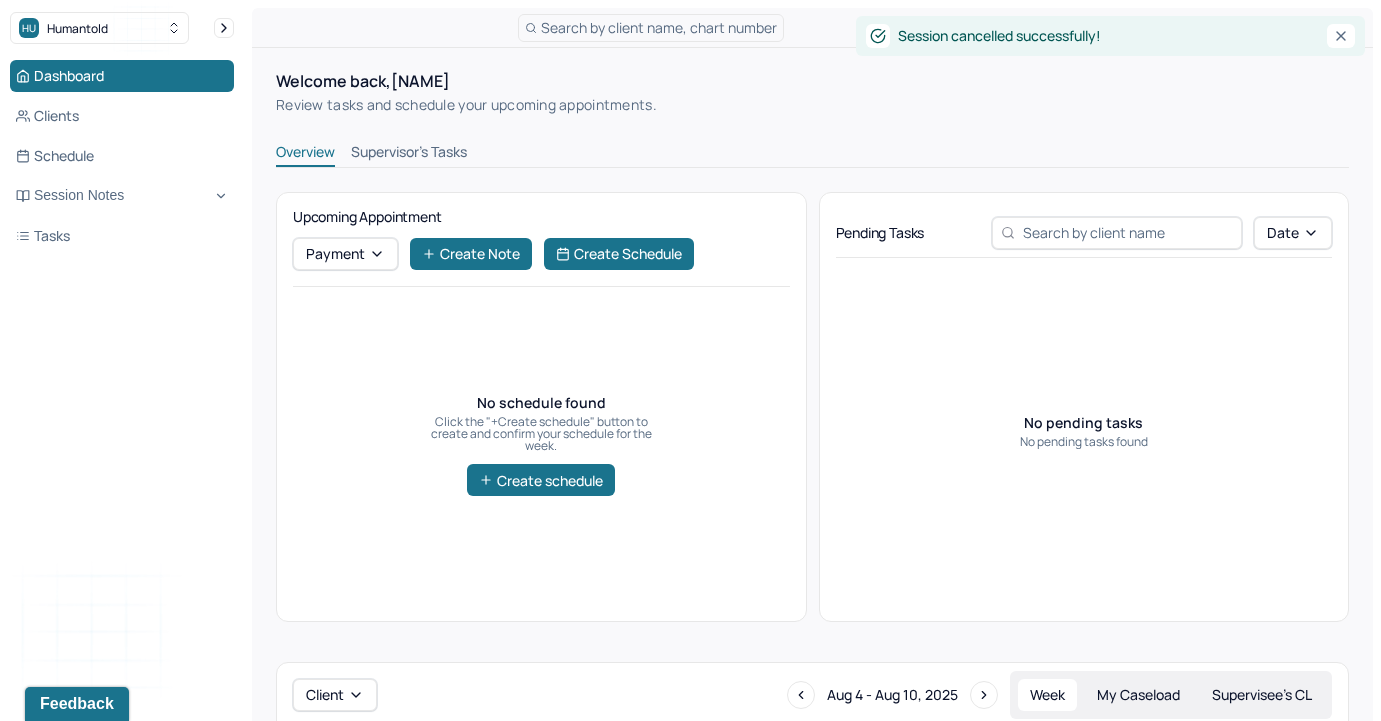 click on "Supervisor's Tasks" at bounding box center [409, 154] 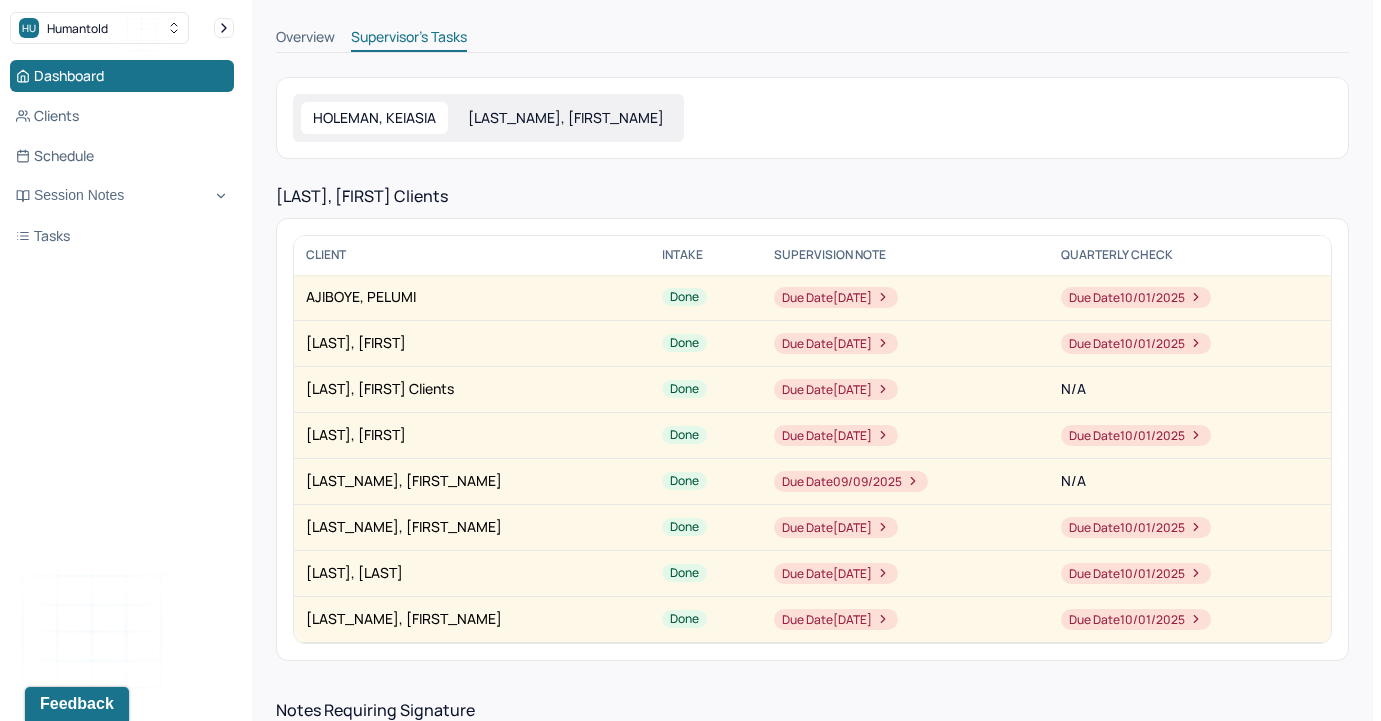 scroll, scrollTop: 117, scrollLeft: 0, axis: vertical 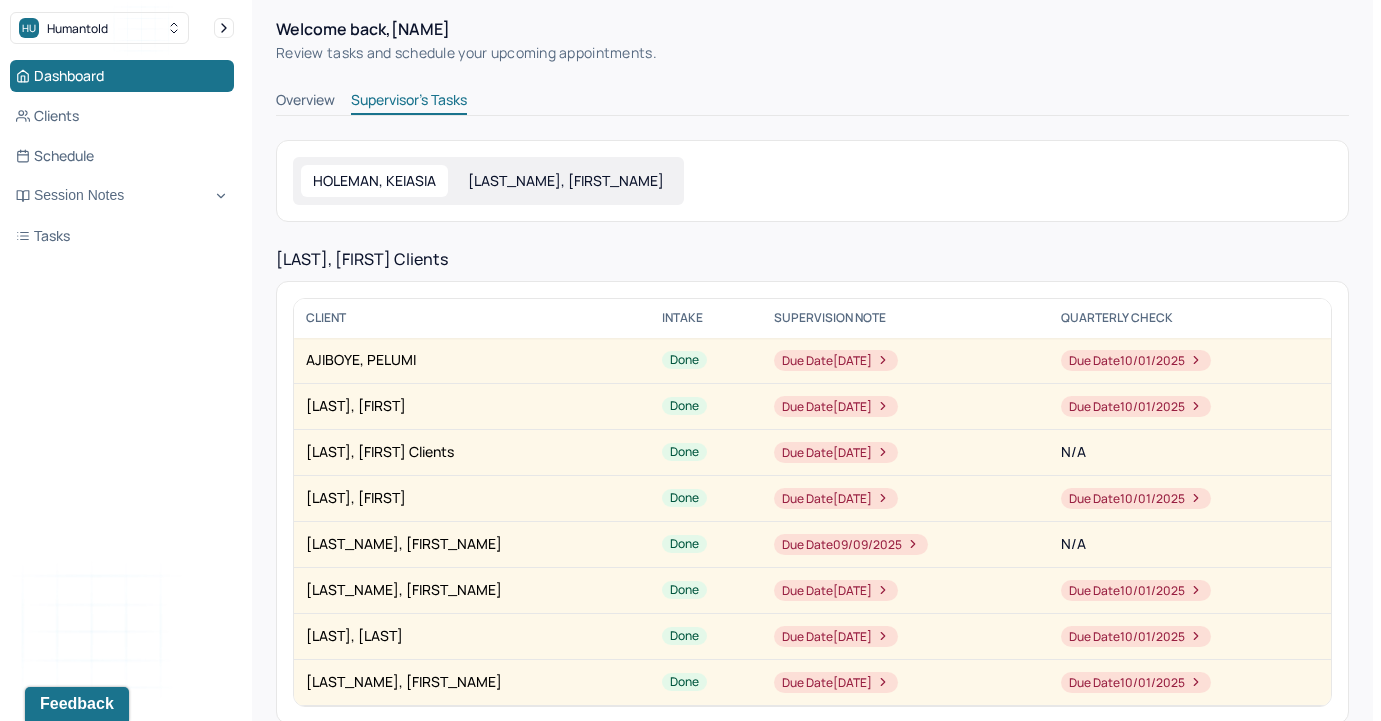 click on "[LAST_NAME], [FIRST_NAME]" at bounding box center [566, 181] 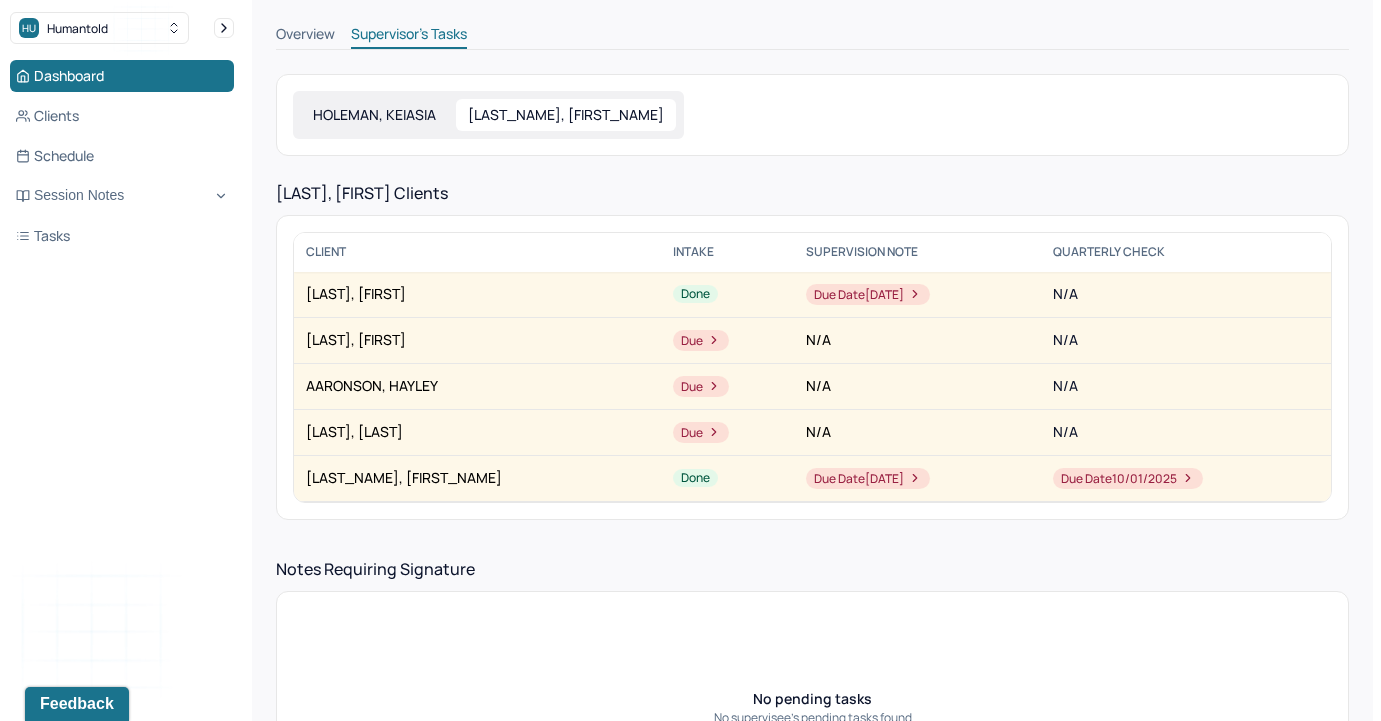 scroll, scrollTop: 0, scrollLeft: 0, axis: both 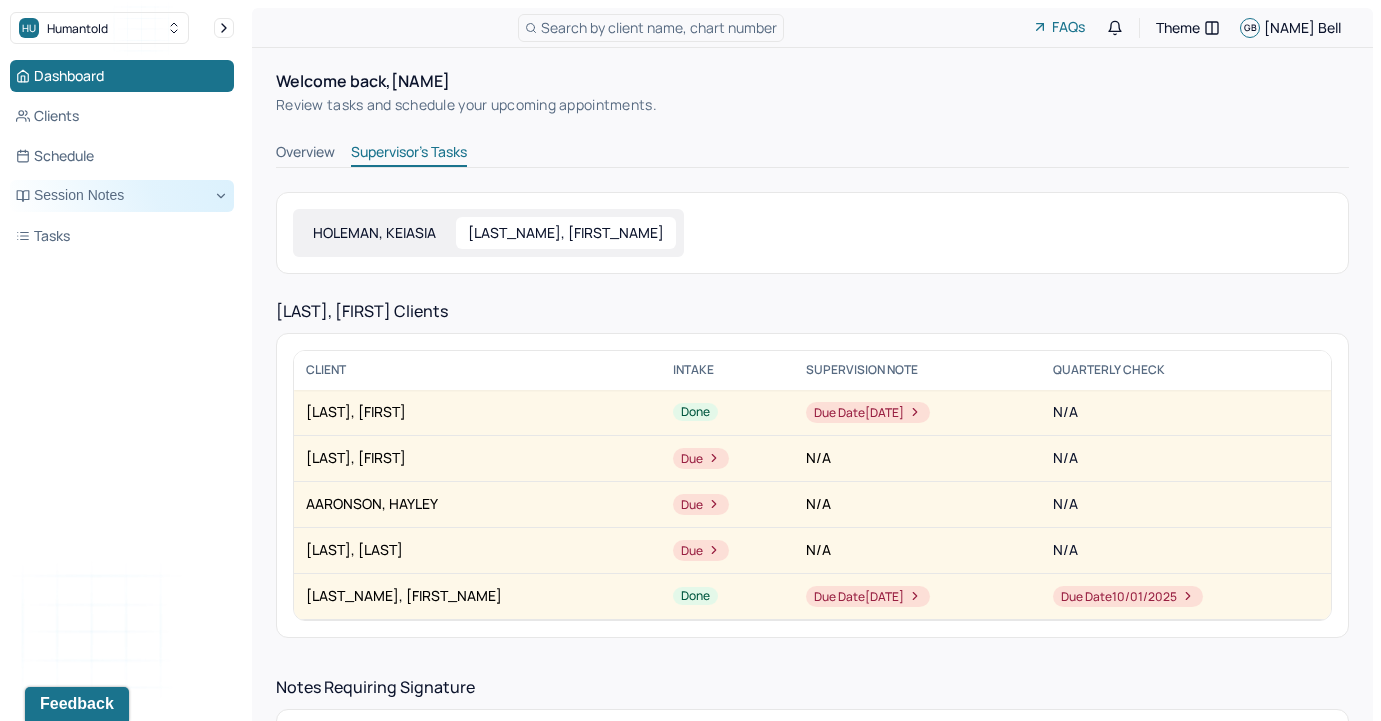 click on "Session Notes" at bounding box center [122, 196] 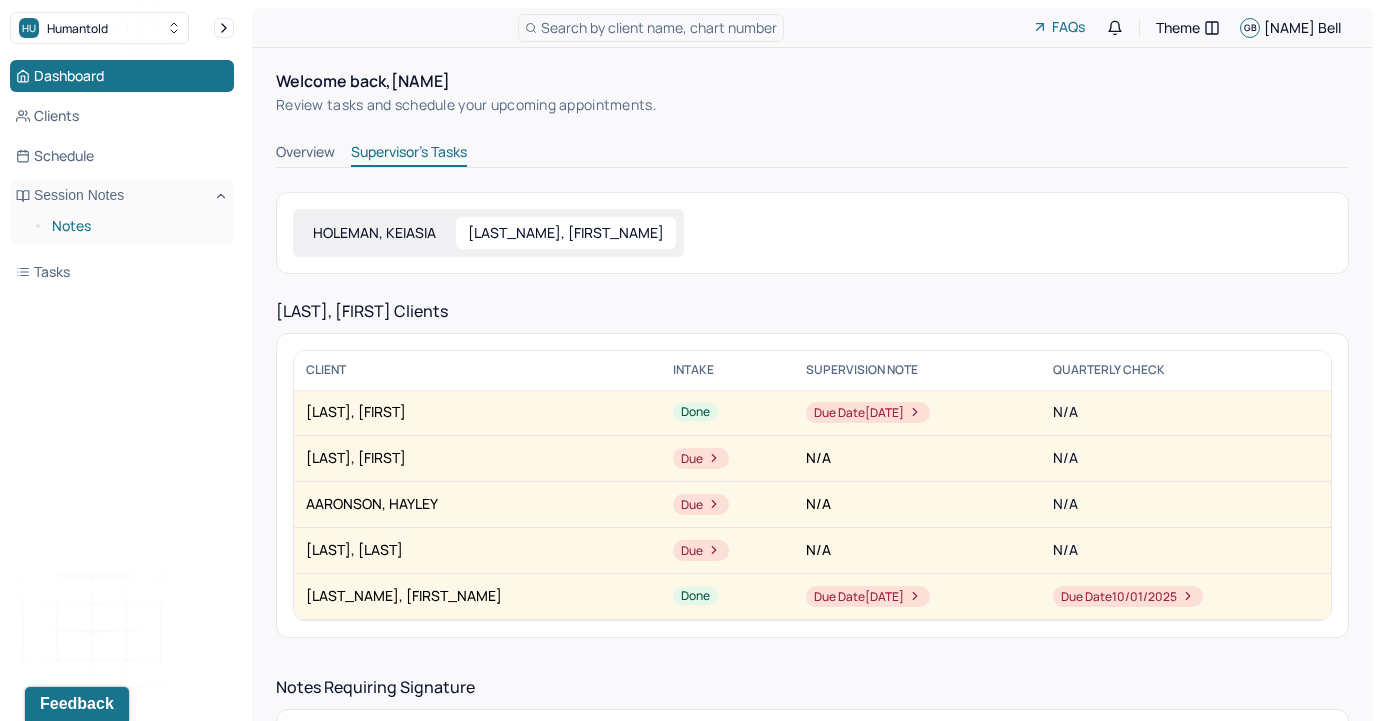 click on "Notes" at bounding box center (135, 226) 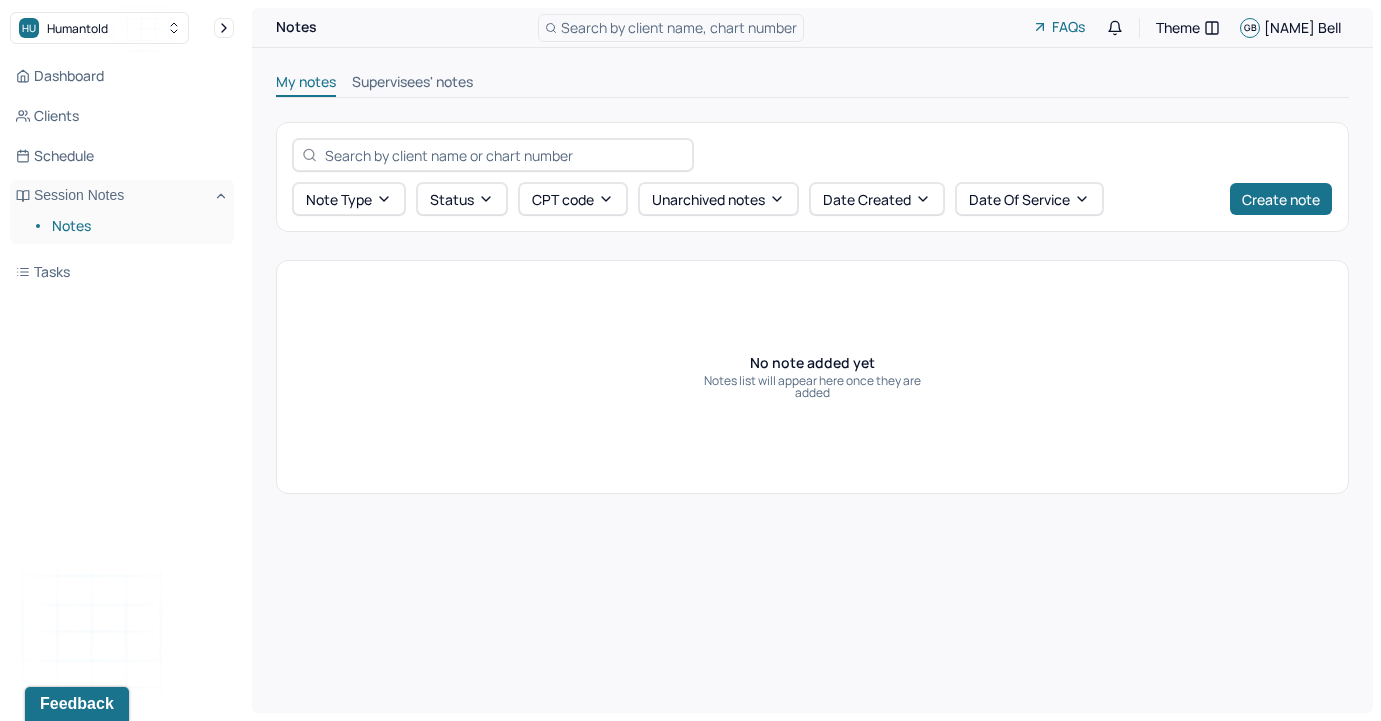 click on "Supervisees' notes" at bounding box center (412, 84) 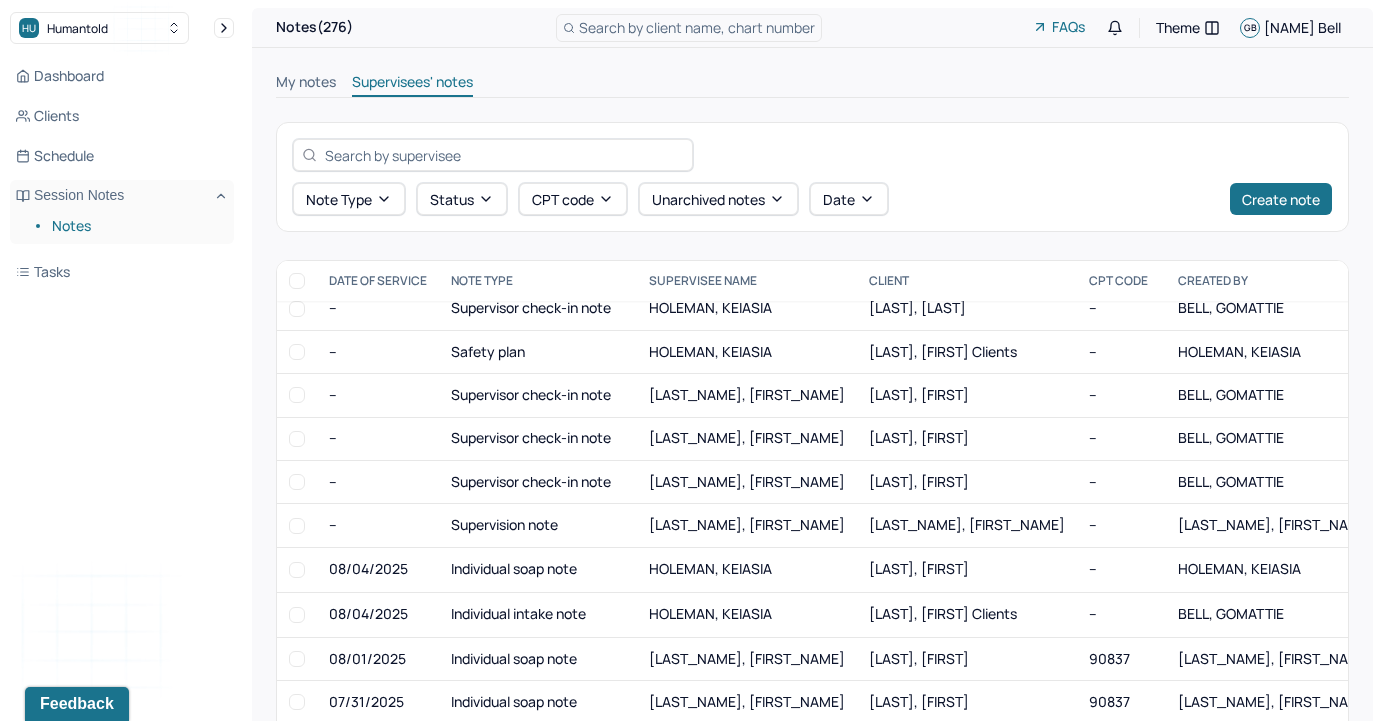 scroll, scrollTop: 1452, scrollLeft: 0, axis: vertical 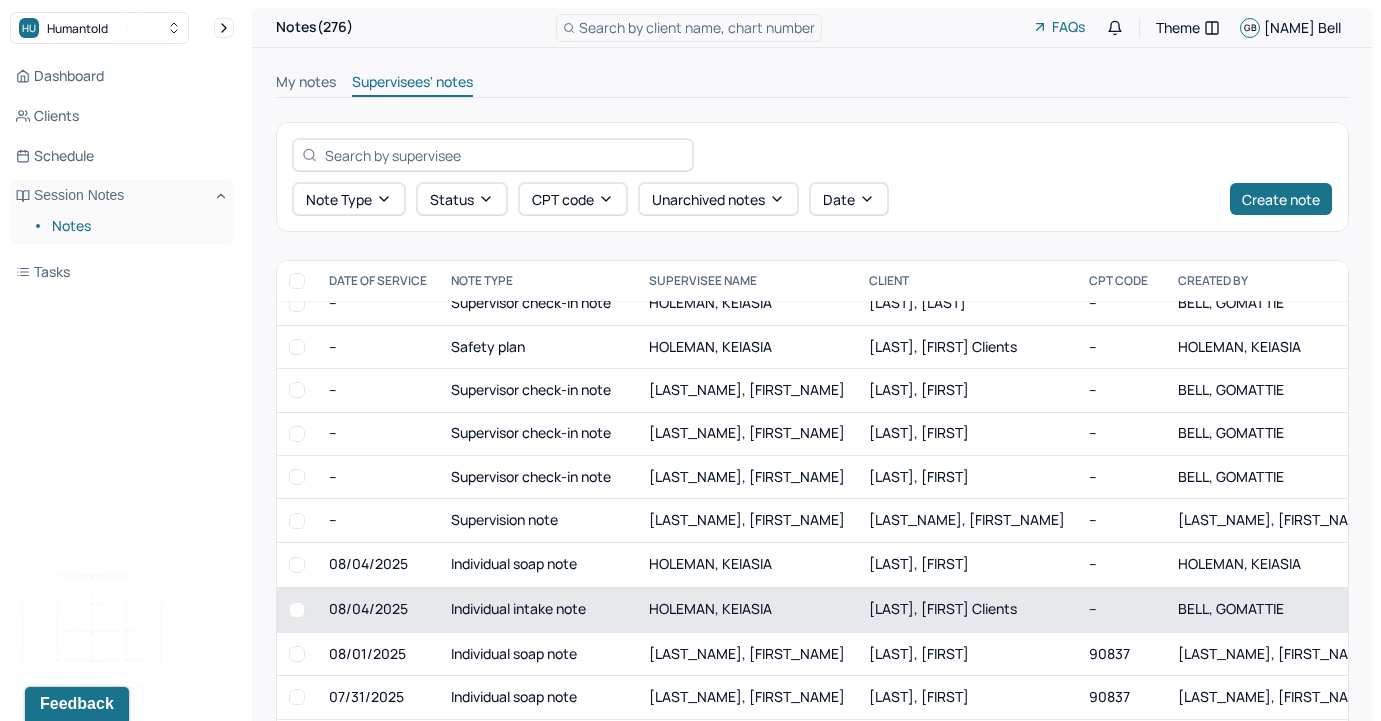 click on "HOLEMAN, KEIASIA" at bounding box center [710, 608] 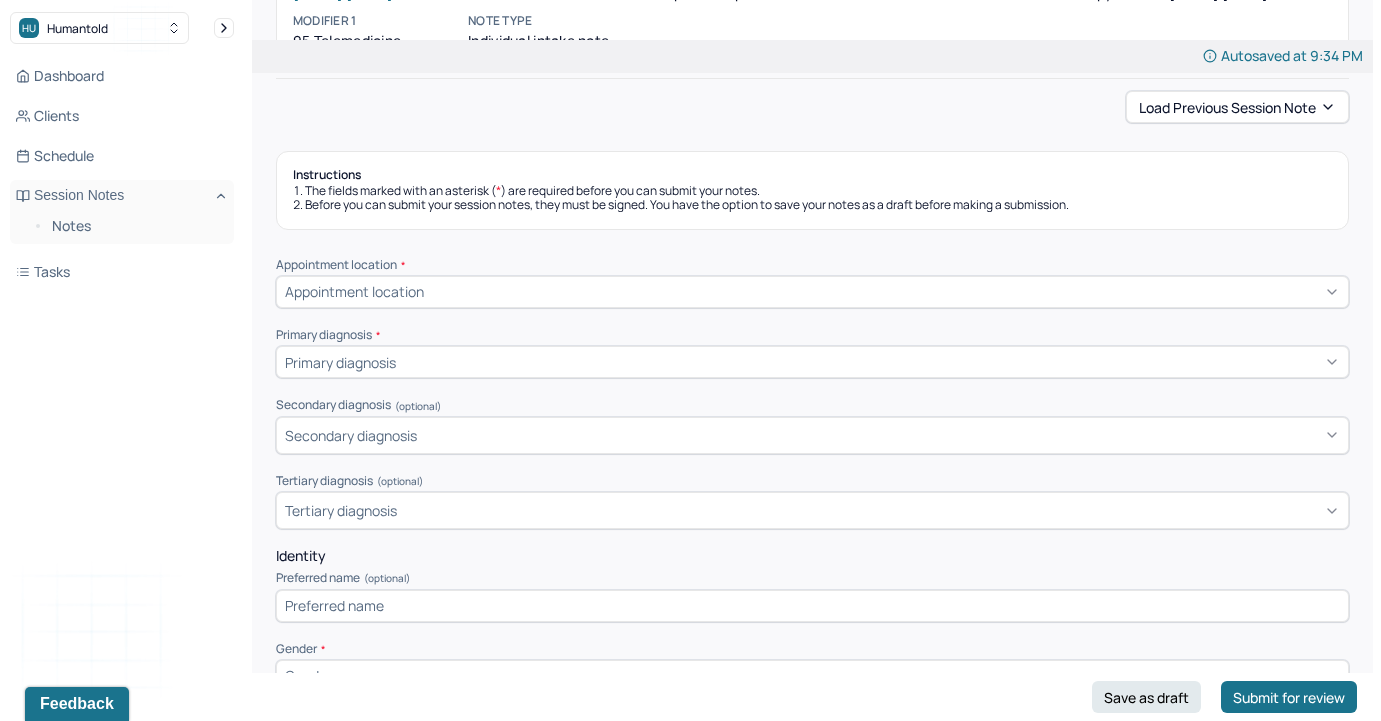 scroll, scrollTop: 190, scrollLeft: 0, axis: vertical 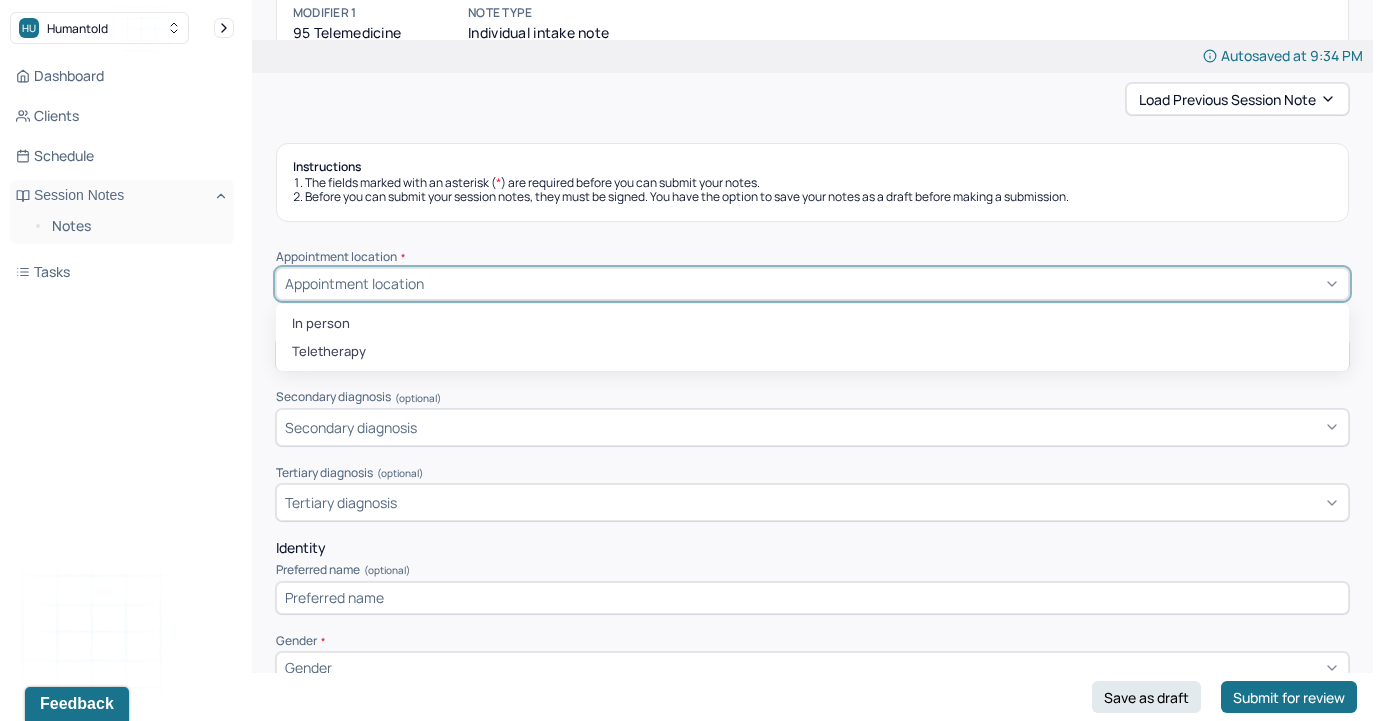click on "Appointment location" at bounding box center (812, 284) 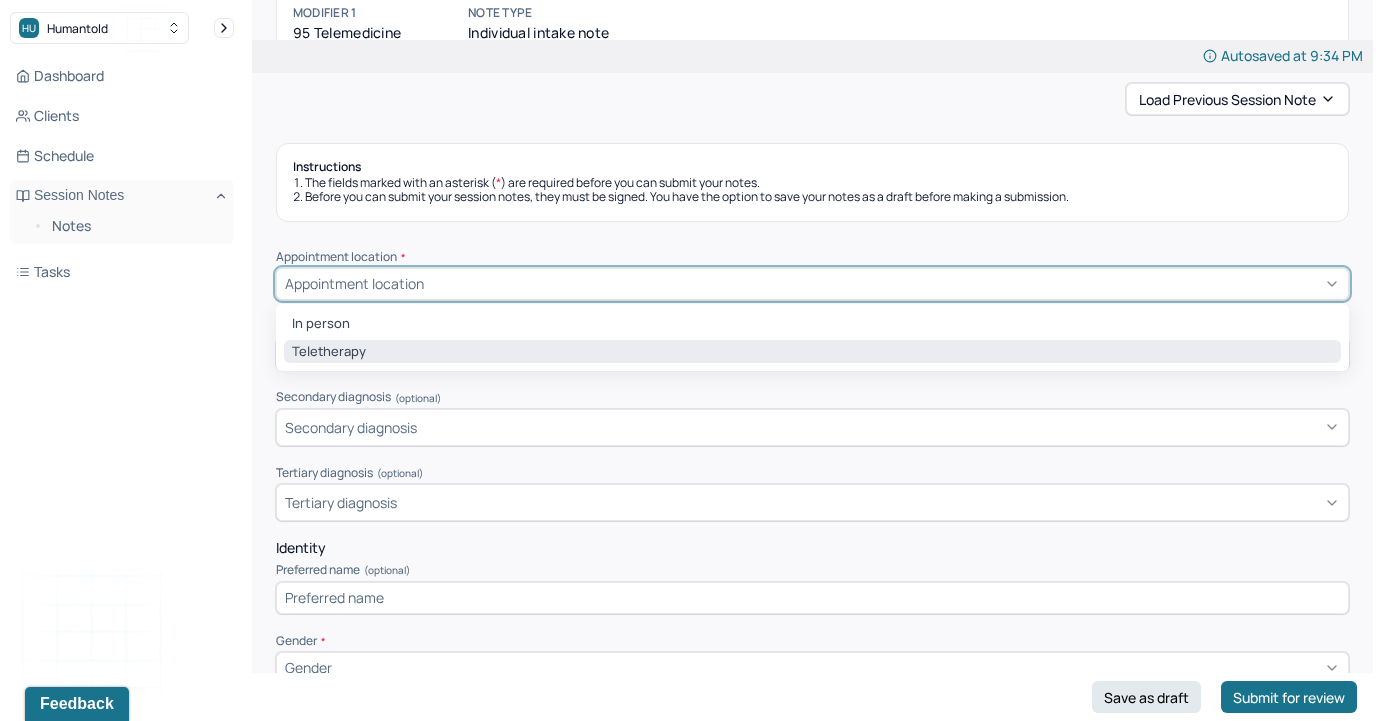 click on "Teletherapy" at bounding box center [812, 352] 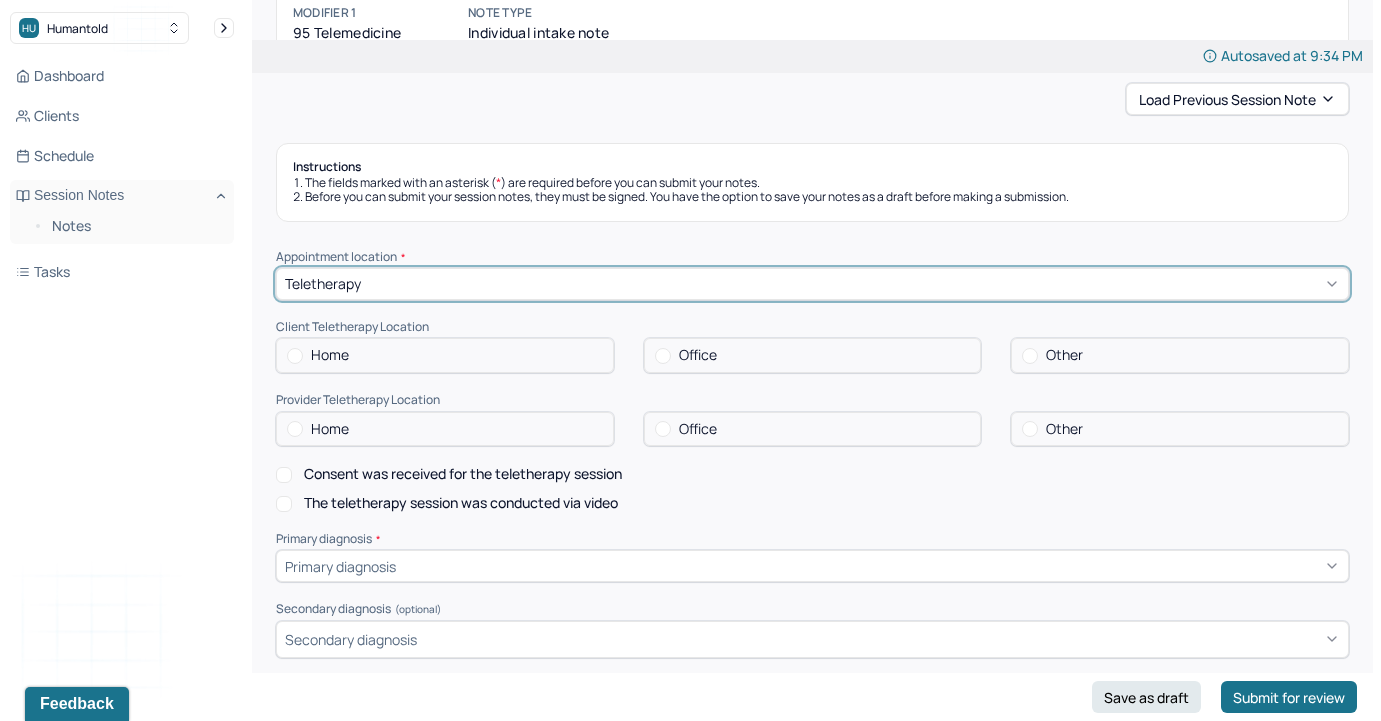 click at bounding box center [295, 356] 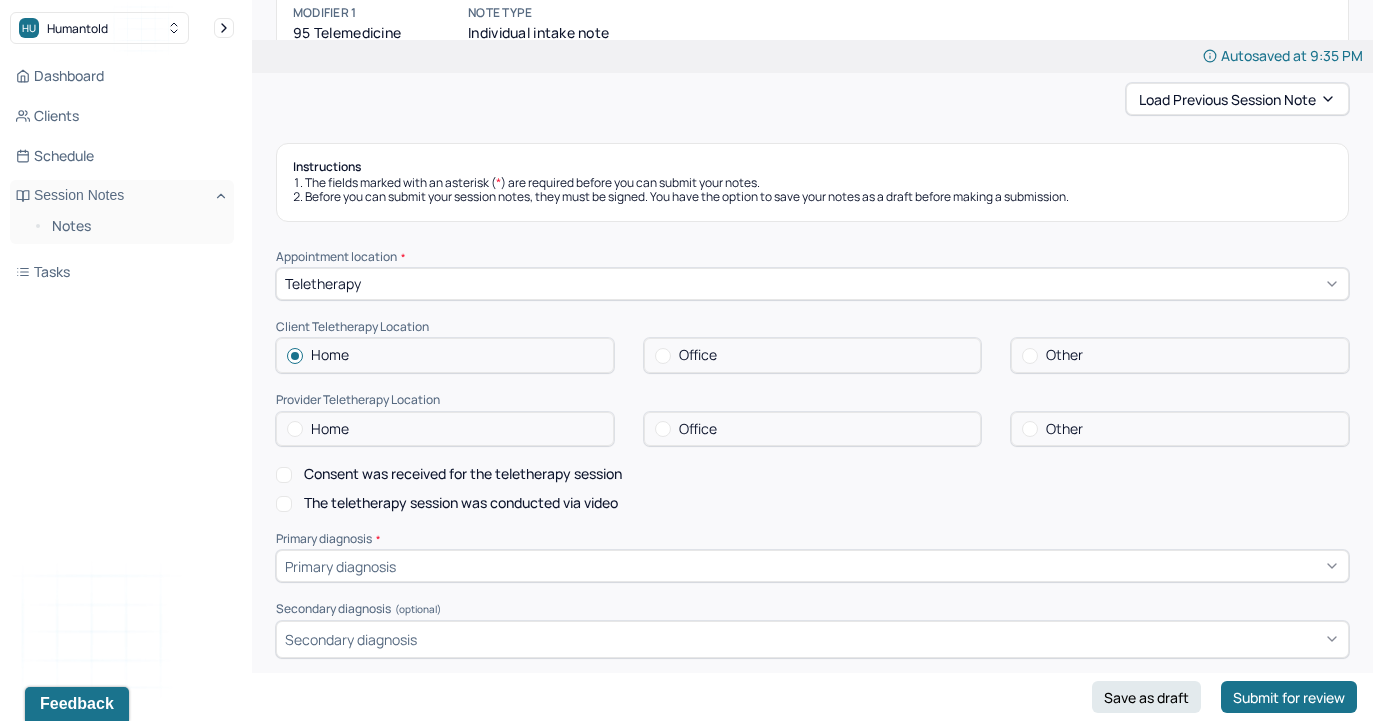 click at bounding box center (295, 429) 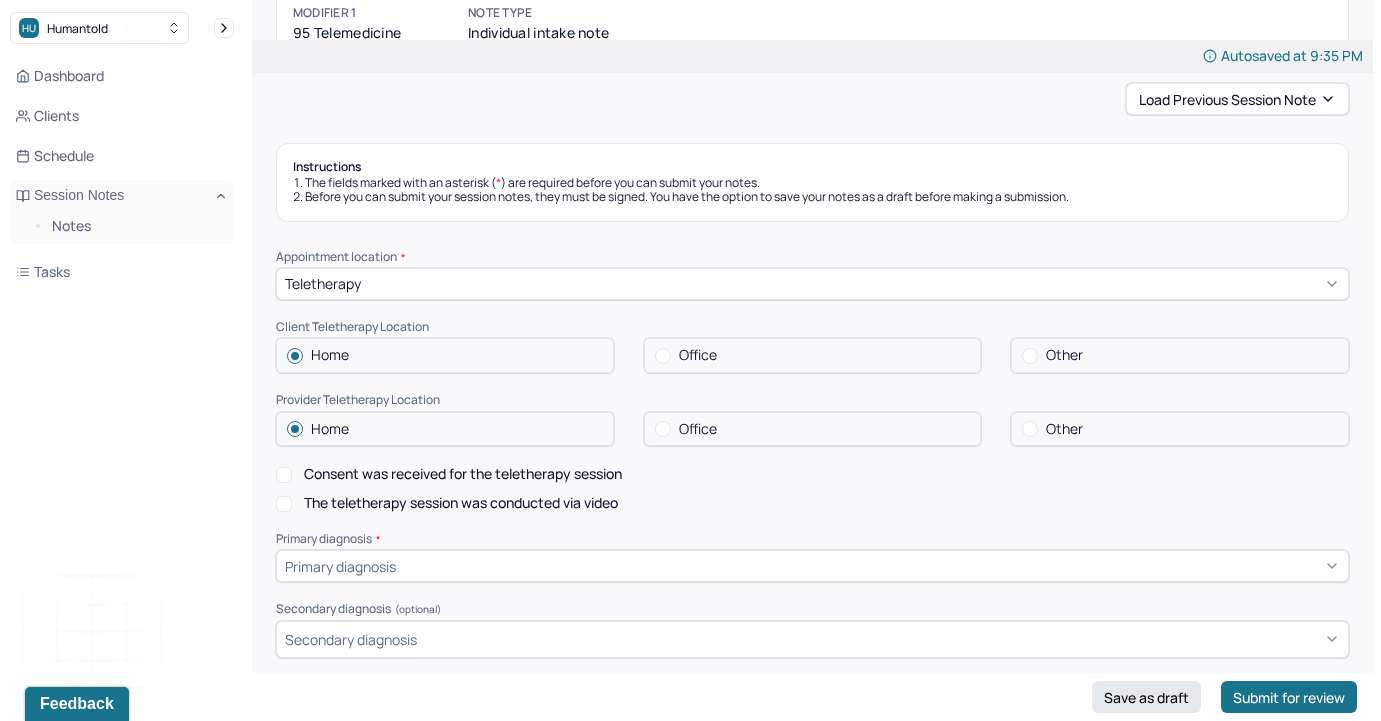 click on "Consent was received for the teletherapy session" at bounding box center (449, 474) 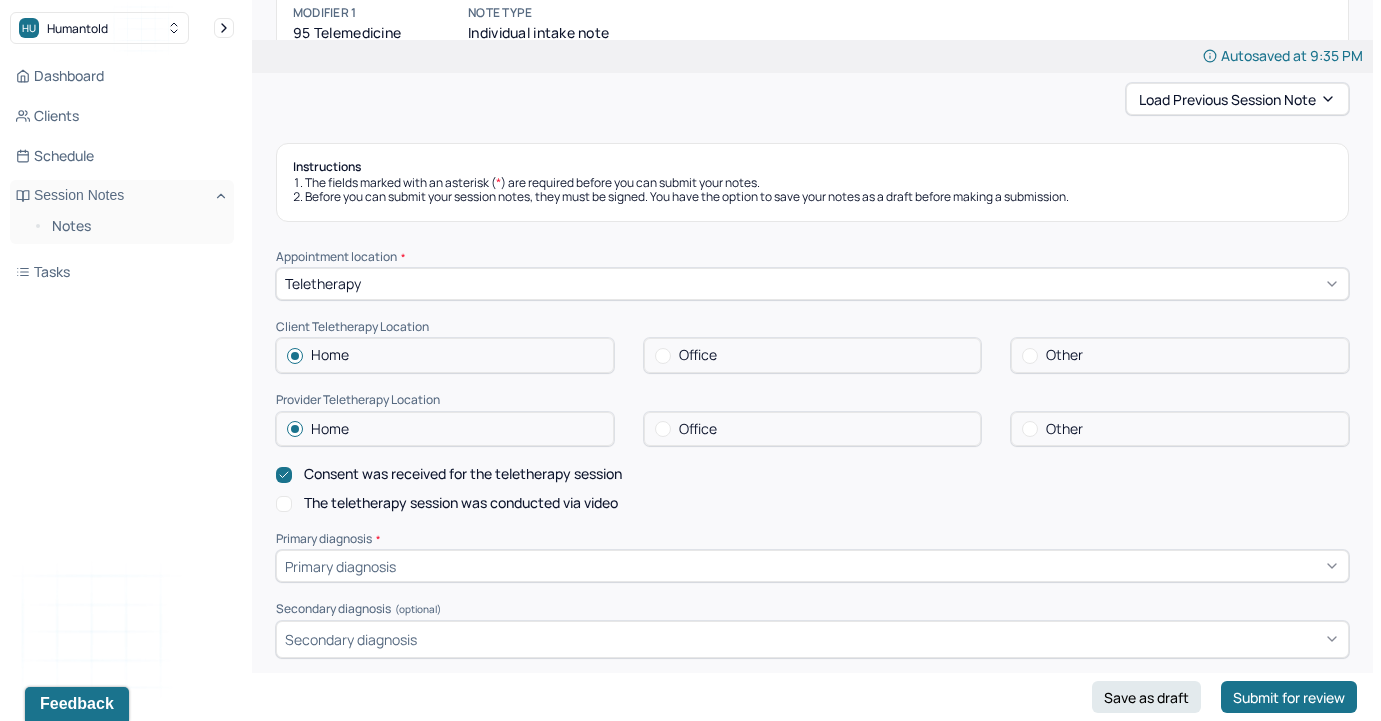 click on "The teletherapy session was conducted via video" at bounding box center [284, 504] 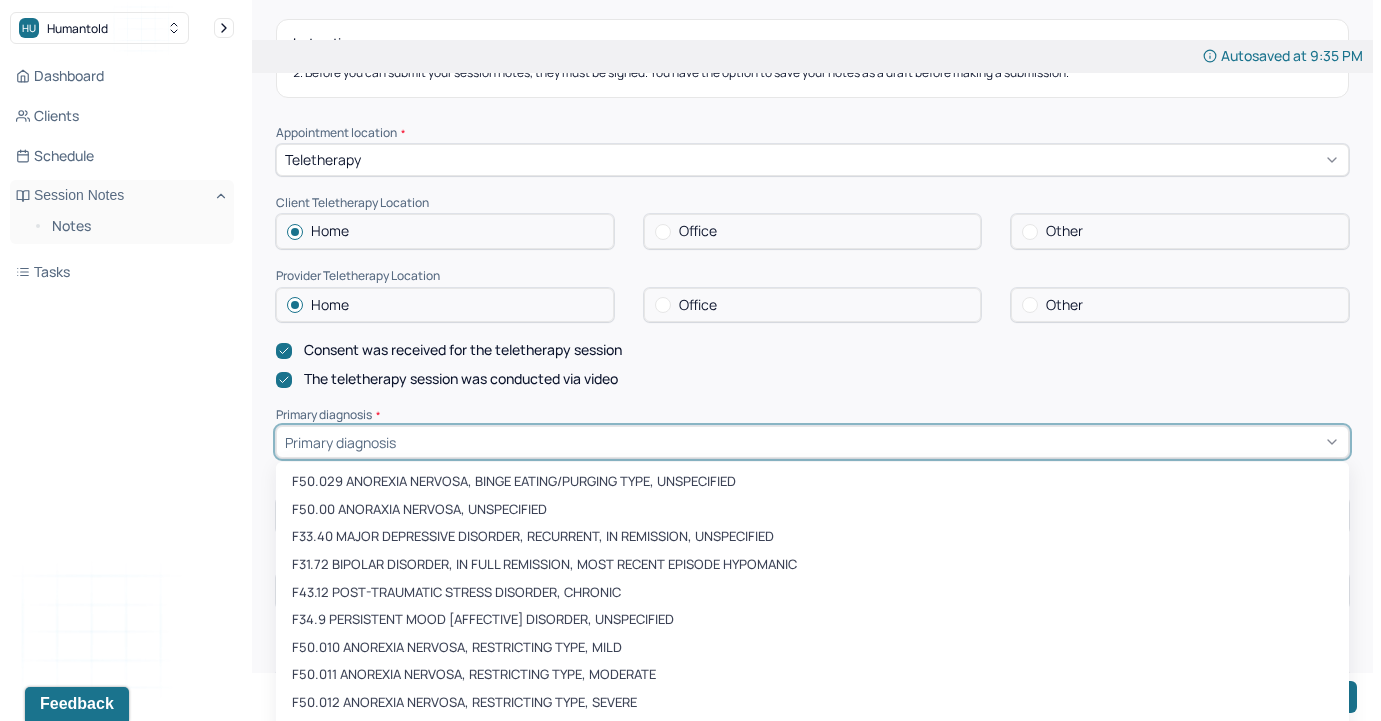 click on "F50.029 ANOREXIA NERVOSA, BINGE EATING/PURGING TYPE, UNSPECIFIED, 1 of 473. 473 results available. Use Up and Down to choose options, press Enter to select the currently focused option, press Escape to exit the menu, press Tab to select the option and exit the menu. Primary diagnosis F50.029 ANOREXIA NERVOSA, BINGE EATING/PURGING TYPE, UNSPECIFIED F50.00 ANORAXIA NERVOSA, UNSPECIFIED F33.40 MAJOR DEPRESSIVE DISORDER, RECURRENT, IN REMISSION, UNSPECIFIED F31.72 BIPOLAR DISORDER, IN FULL REMISSION, MOST RECENT EPISODE HYPOMANIC F43.12 POST-TRAUMATIC STRESS DISORDER, CHRONIC F34.9 PERSISTENT MOOD [AFFECTIVE] DISORDER, UNSPECIFIED F50.010 ANOREXIA NERVOSA, RESTRICTING TYPE, MILD F50.011 ANOREXIA NERVOSA, RESTRICTING TYPE, MODERATE F50.012 ANOREXIA NERVOSA, RESTRICTING TYPE, SEVERE F50.013 ANOREXIA NERVOSA, RESTRICTING TYPE, EXTREME F50.014 ANOREXIA NERVOSA, RESTRICTING TYPE, IN REMISSION F50.019 ANOREXIA NERVOSA, RESTRICTING TYPE, UNSPECIFIED F42.2 MIXED OBSESSIONAL THOUGHTS AND ACTS F50.21 BULIMIA NERVOSA, MILD" at bounding box center (812, 442) 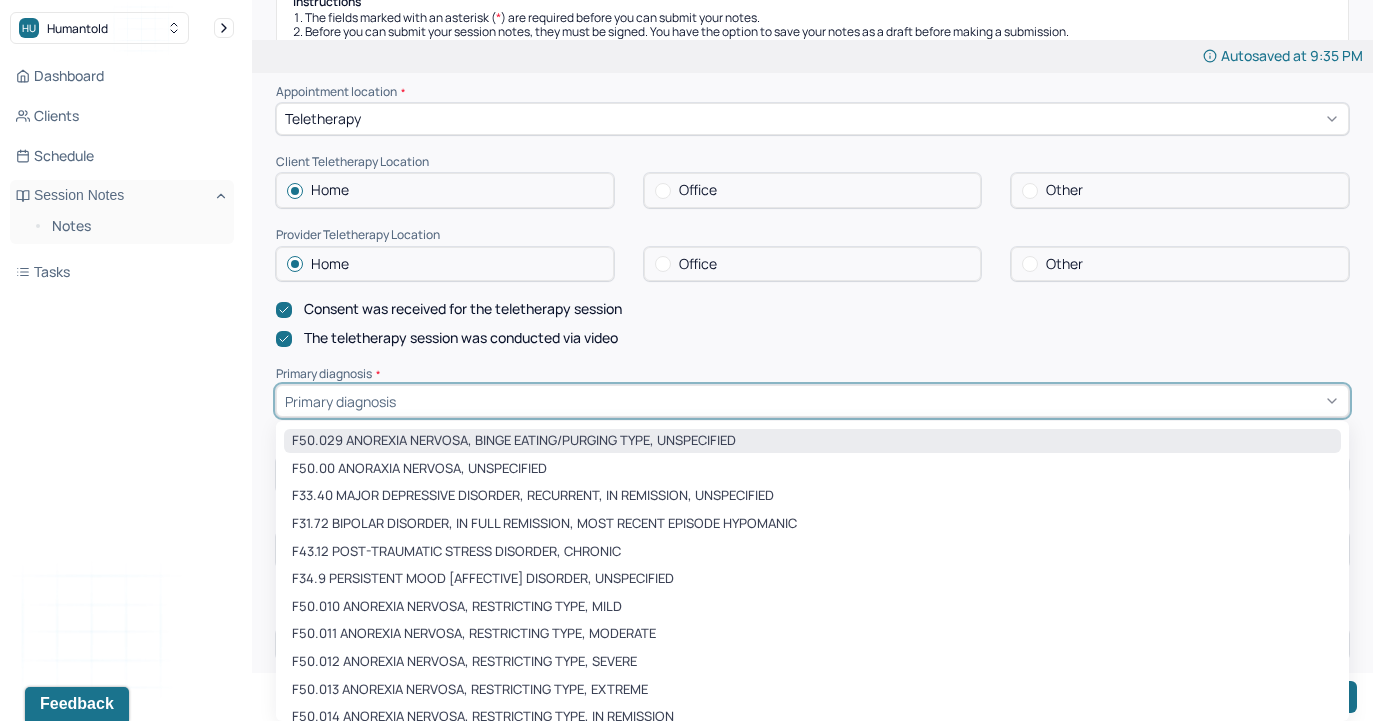 scroll, scrollTop: 359, scrollLeft: 0, axis: vertical 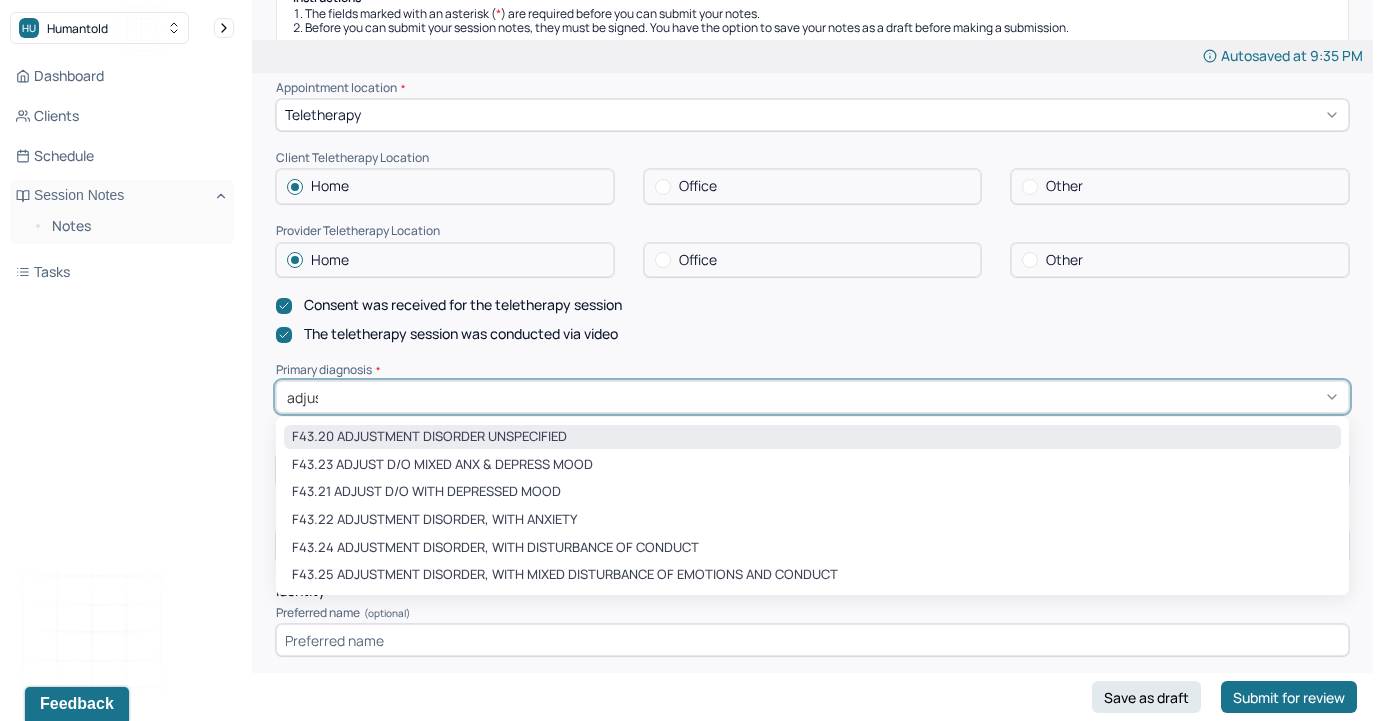 type on "adjust" 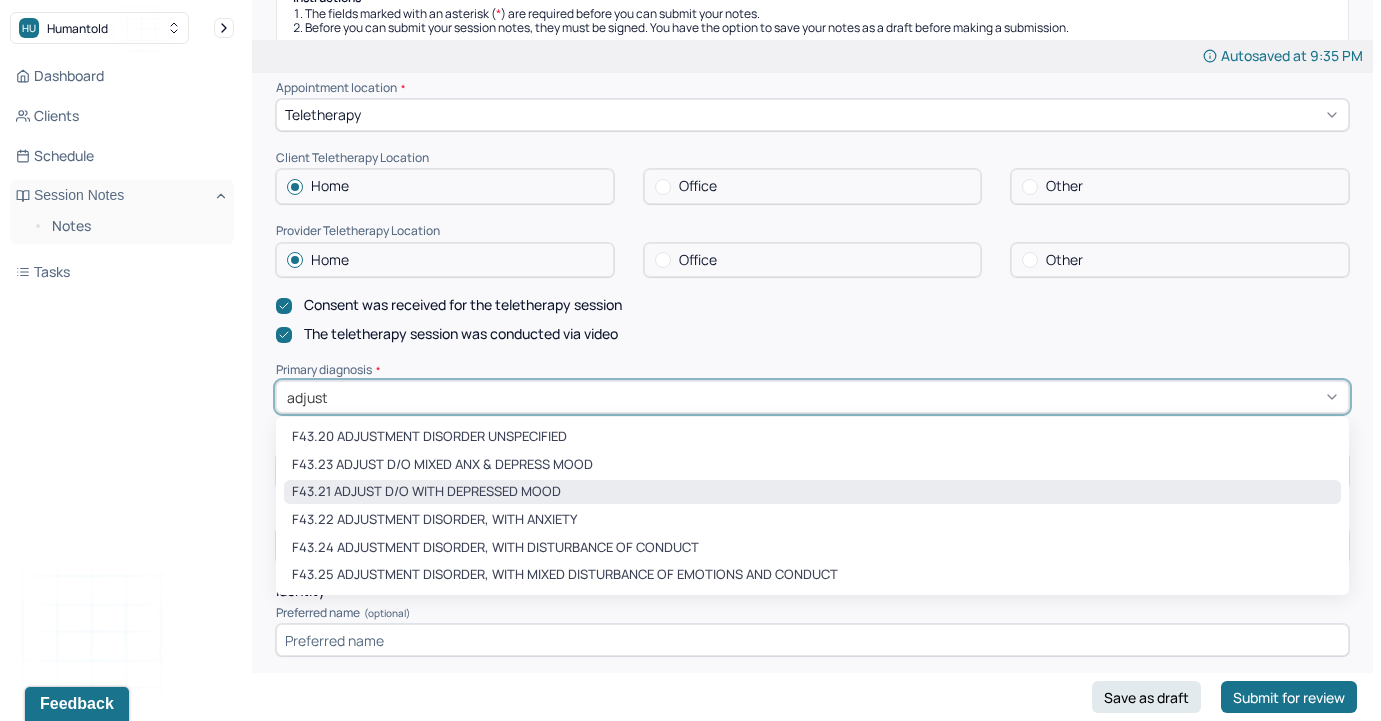 click on "F43.21 ADJUST D/O WITH DEPRESSED MOOD" at bounding box center (812, 492) 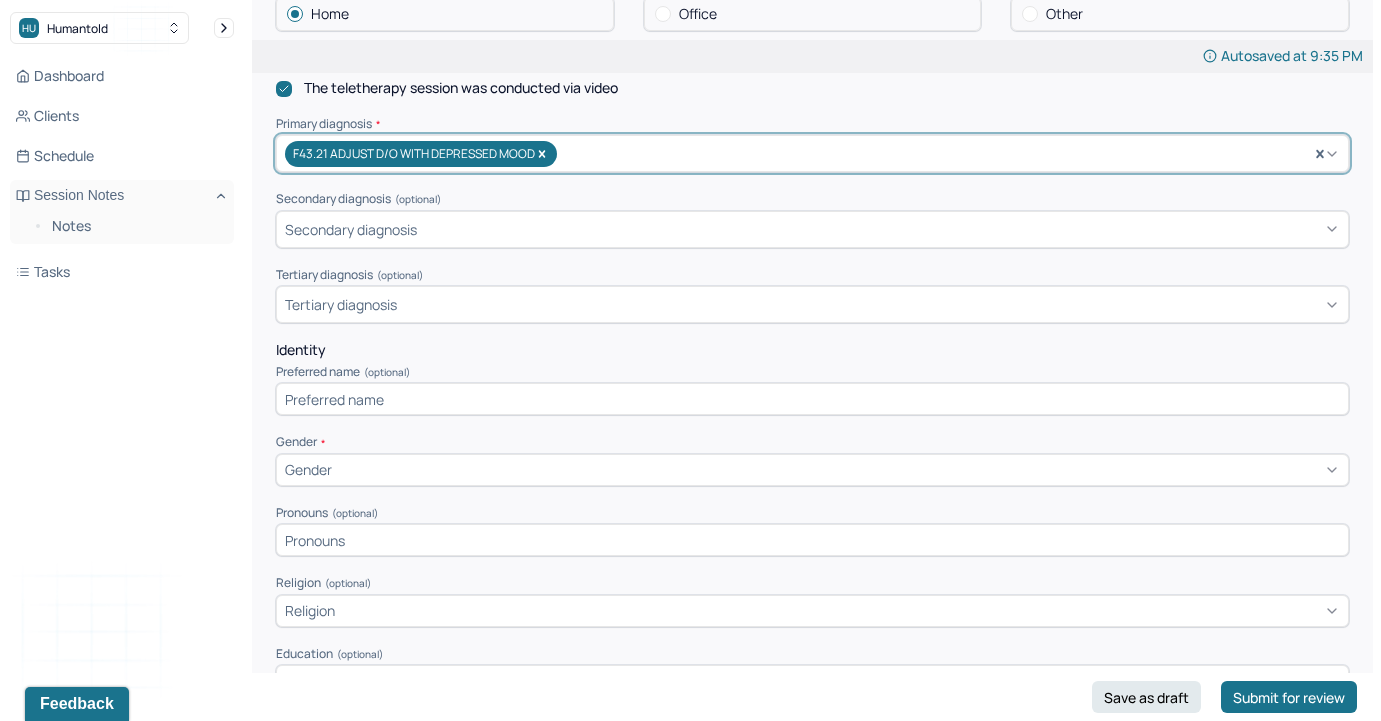 scroll, scrollTop: 607, scrollLeft: 0, axis: vertical 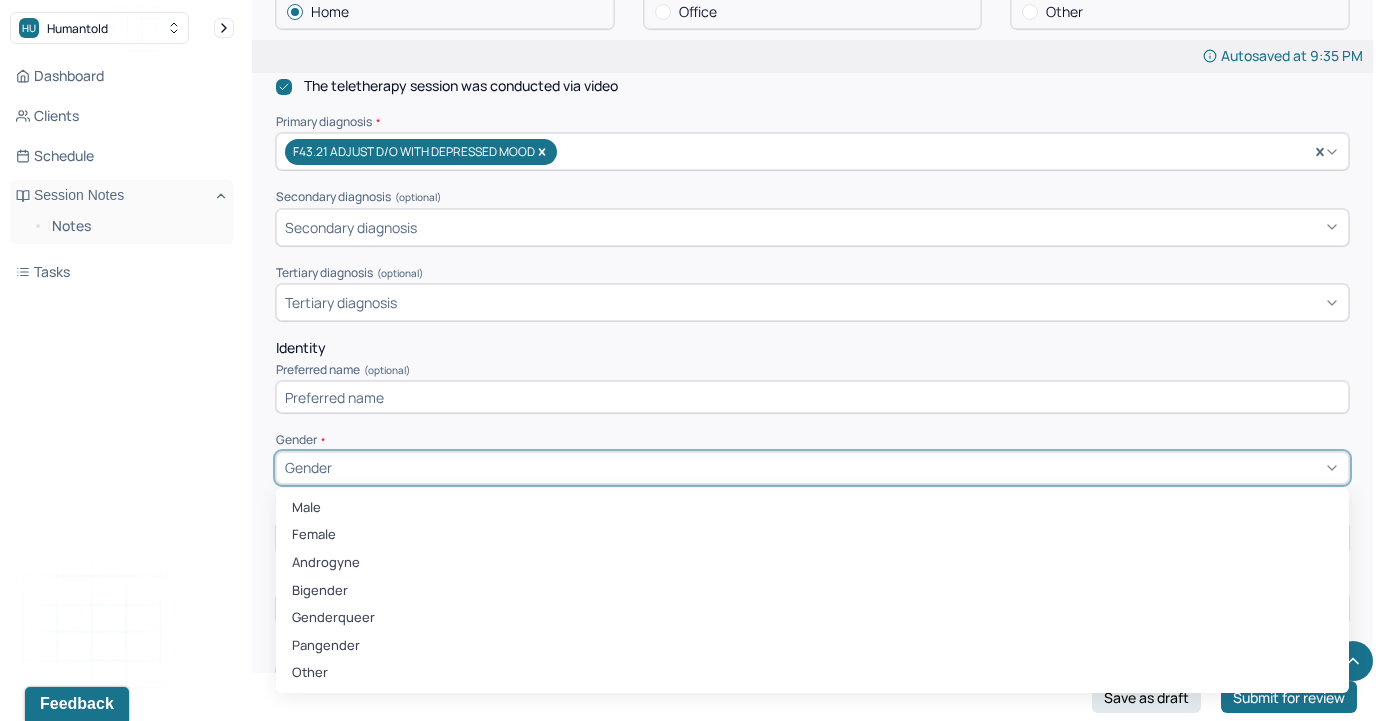 click on "Gender" at bounding box center [812, 468] 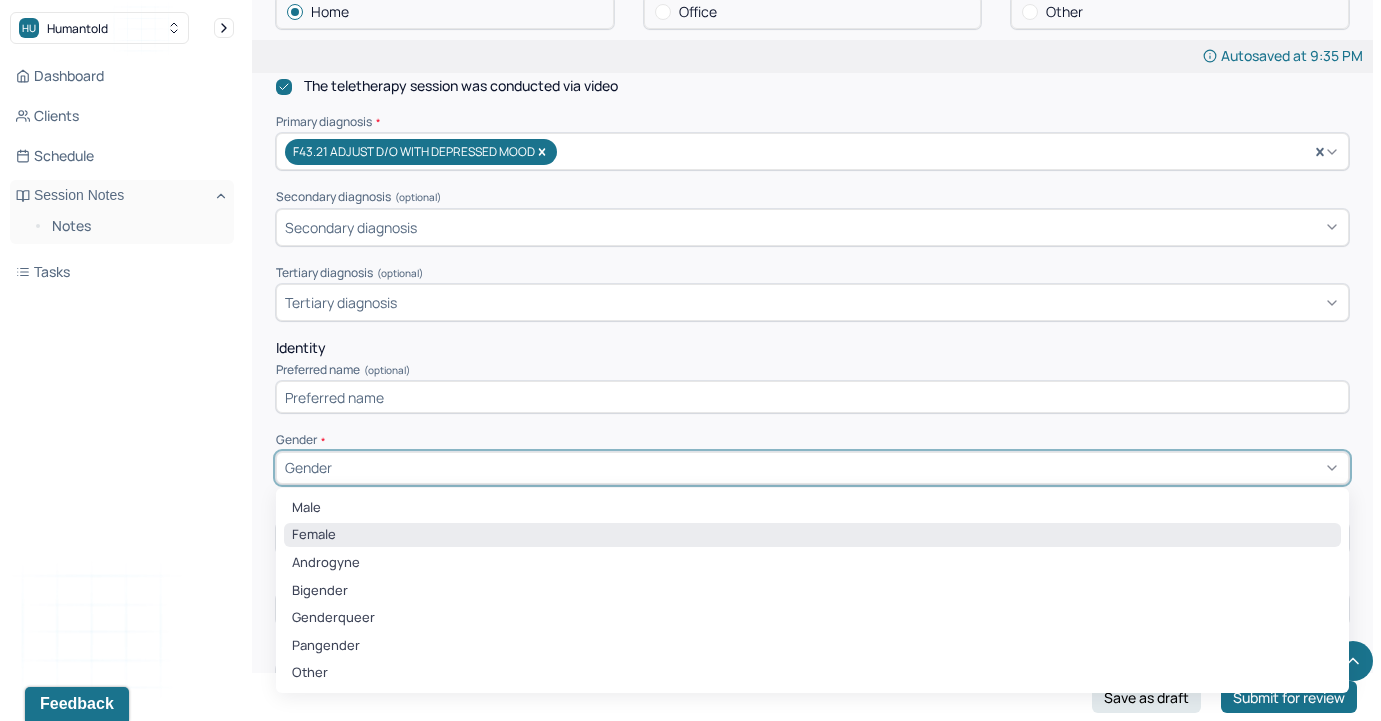 click on "Female" at bounding box center [812, 535] 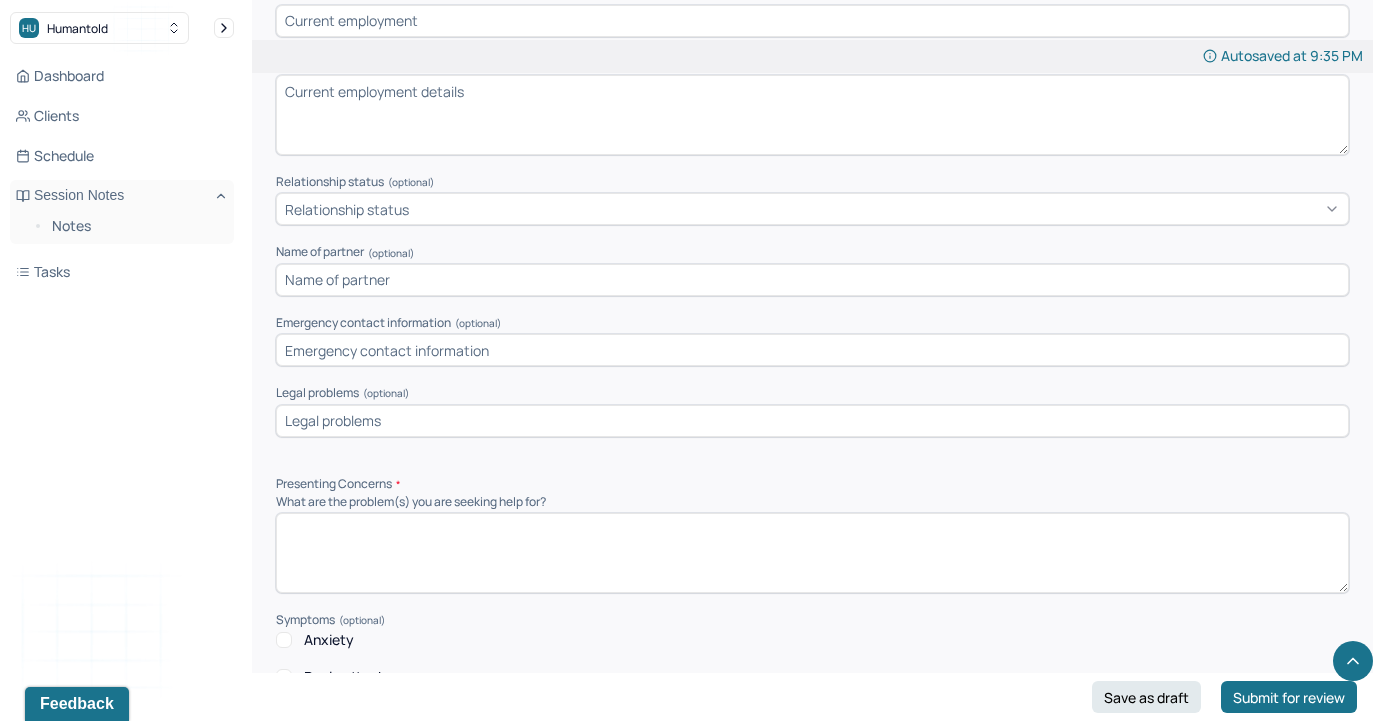 scroll, scrollTop: 1578, scrollLeft: 0, axis: vertical 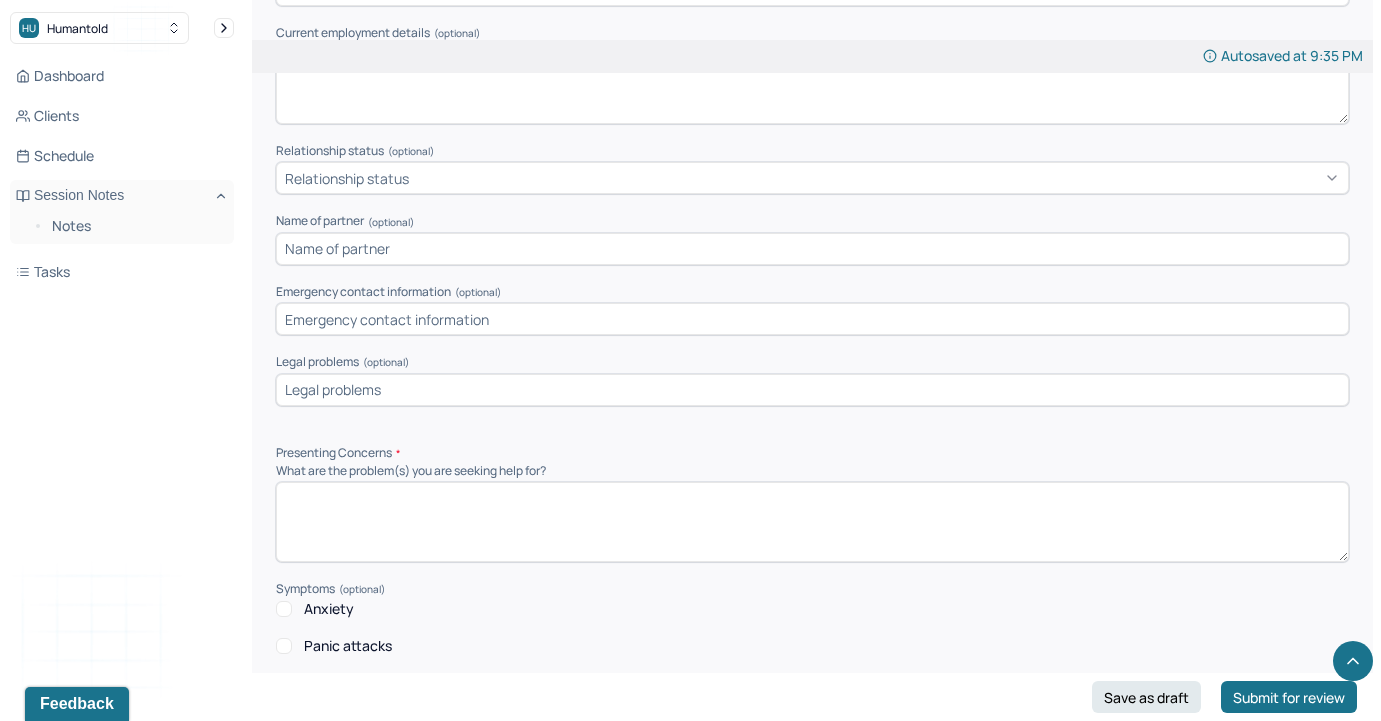 click at bounding box center [812, 522] 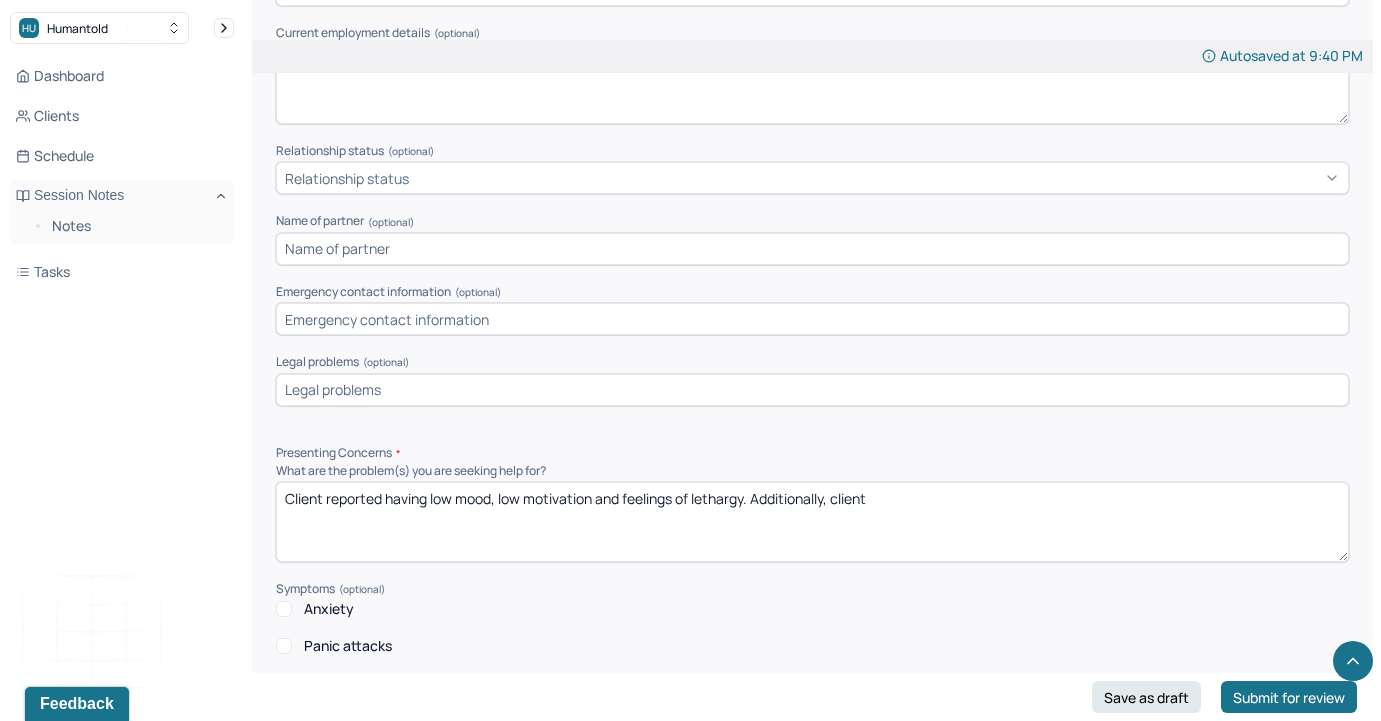 click on "Client reported having low mood, low motivation and feelings of lethargy. Additonaly, client" at bounding box center [812, 522] 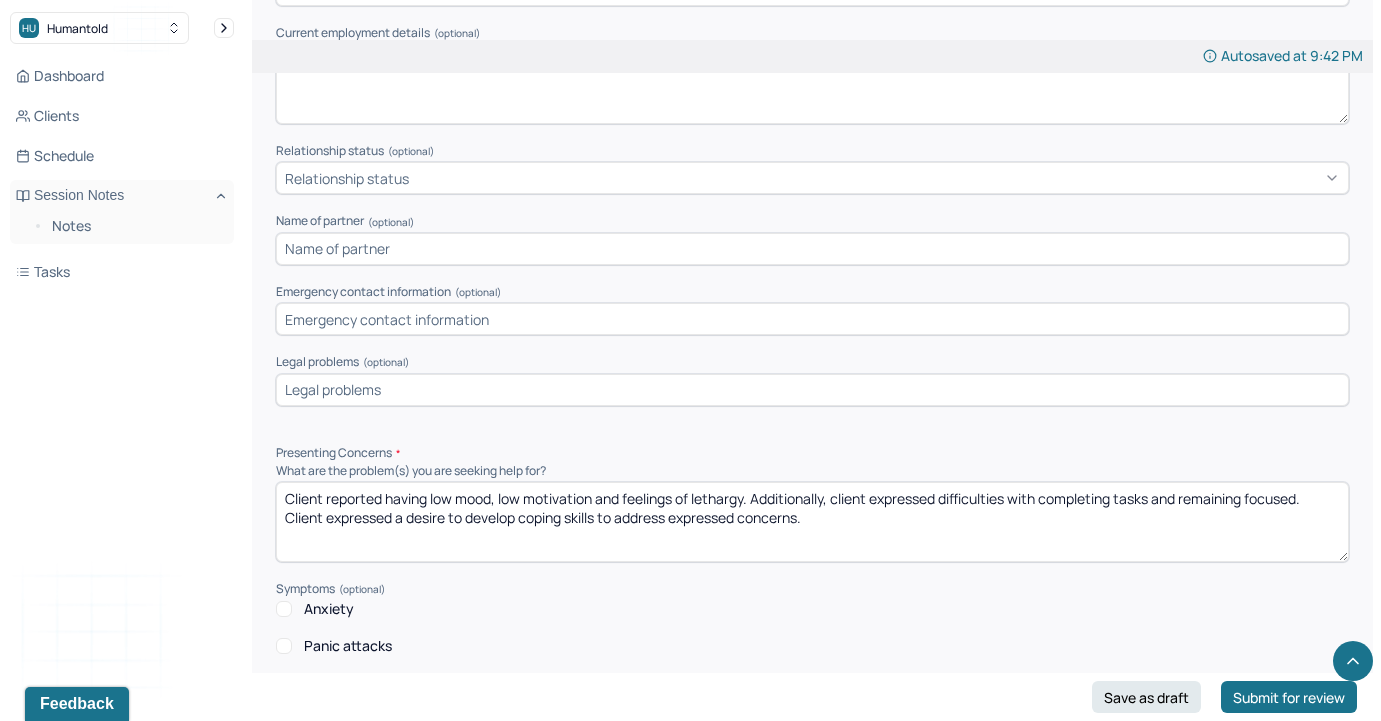drag, startPoint x: 823, startPoint y: 520, endPoint x: 207, endPoint y: 405, distance: 626.64264 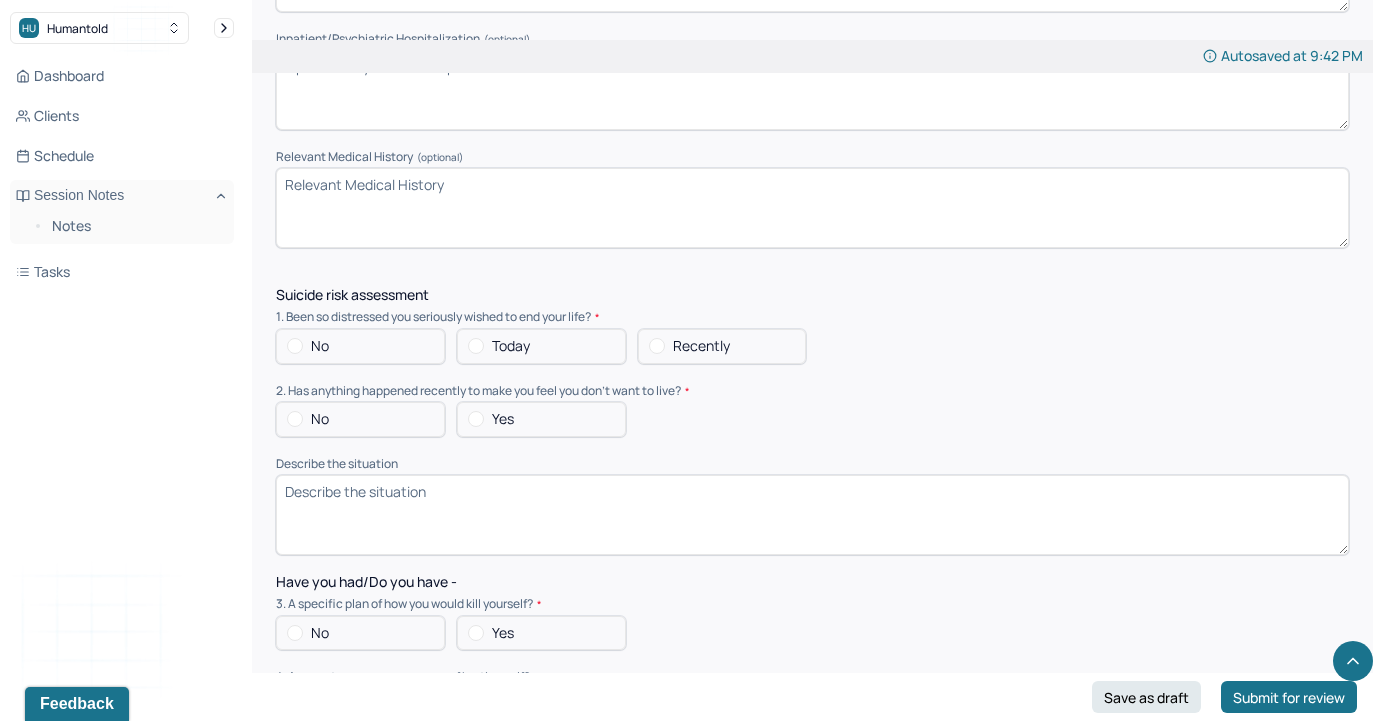 scroll, scrollTop: 4806, scrollLeft: 0, axis: vertical 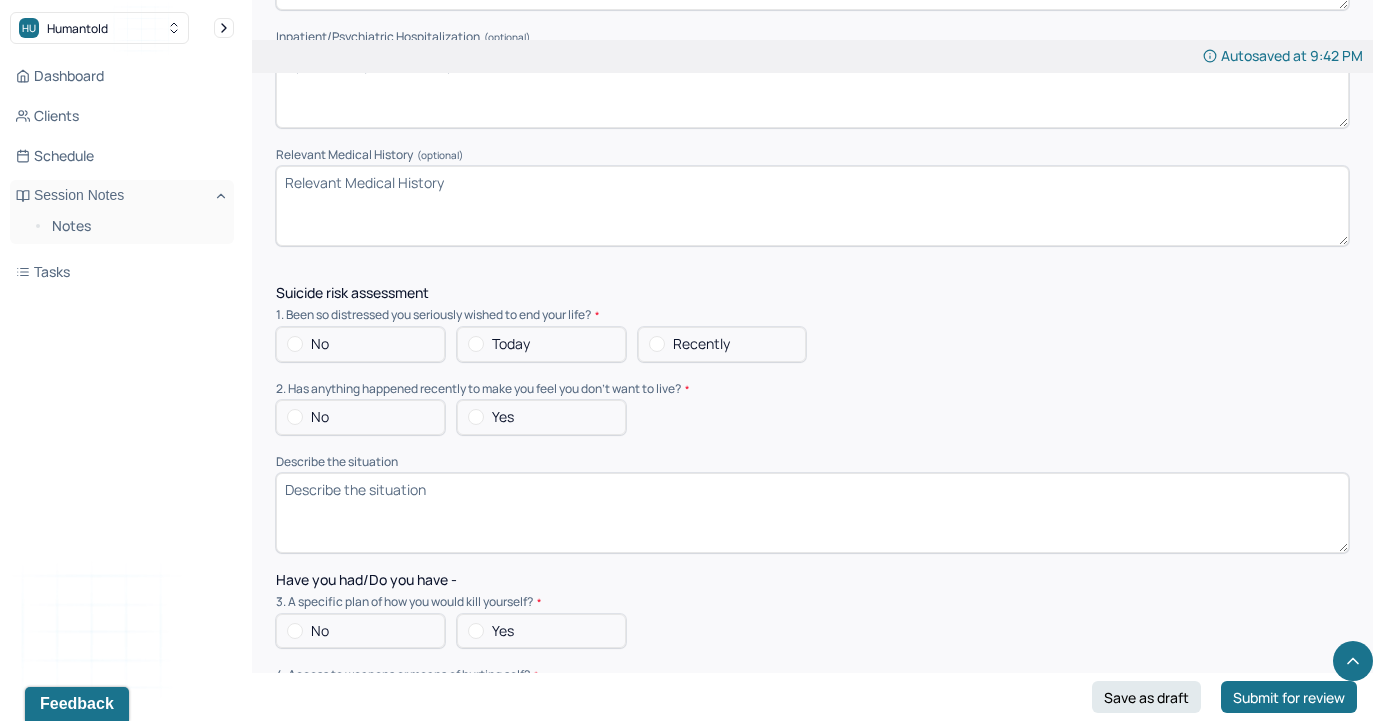 type on "Client reported having low mood, low motivation and feelings of lethargy. Additionally, client expressed difficulties with completing tasks and remaining focused. Client expressed a desire to develop coping skills to address expressed concerns." 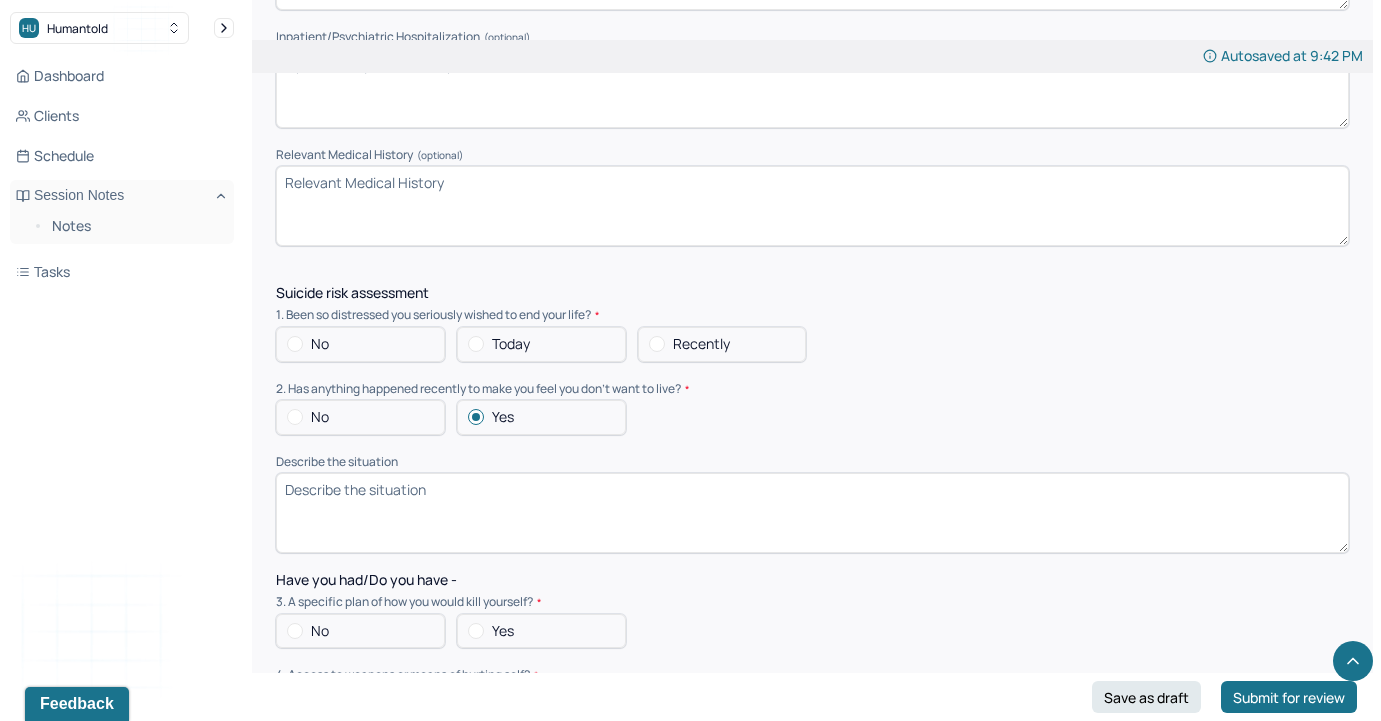 click at bounding box center [295, 344] 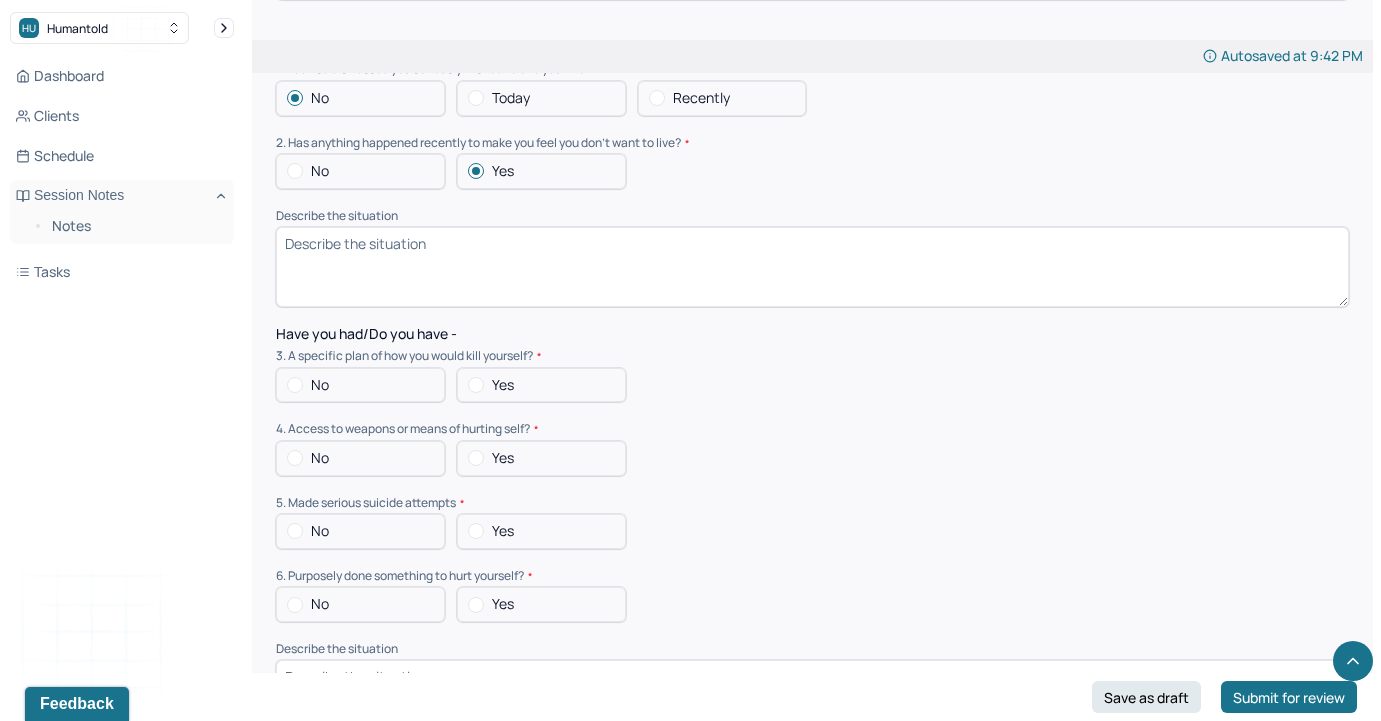 scroll, scrollTop: 5038, scrollLeft: 0, axis: vertical 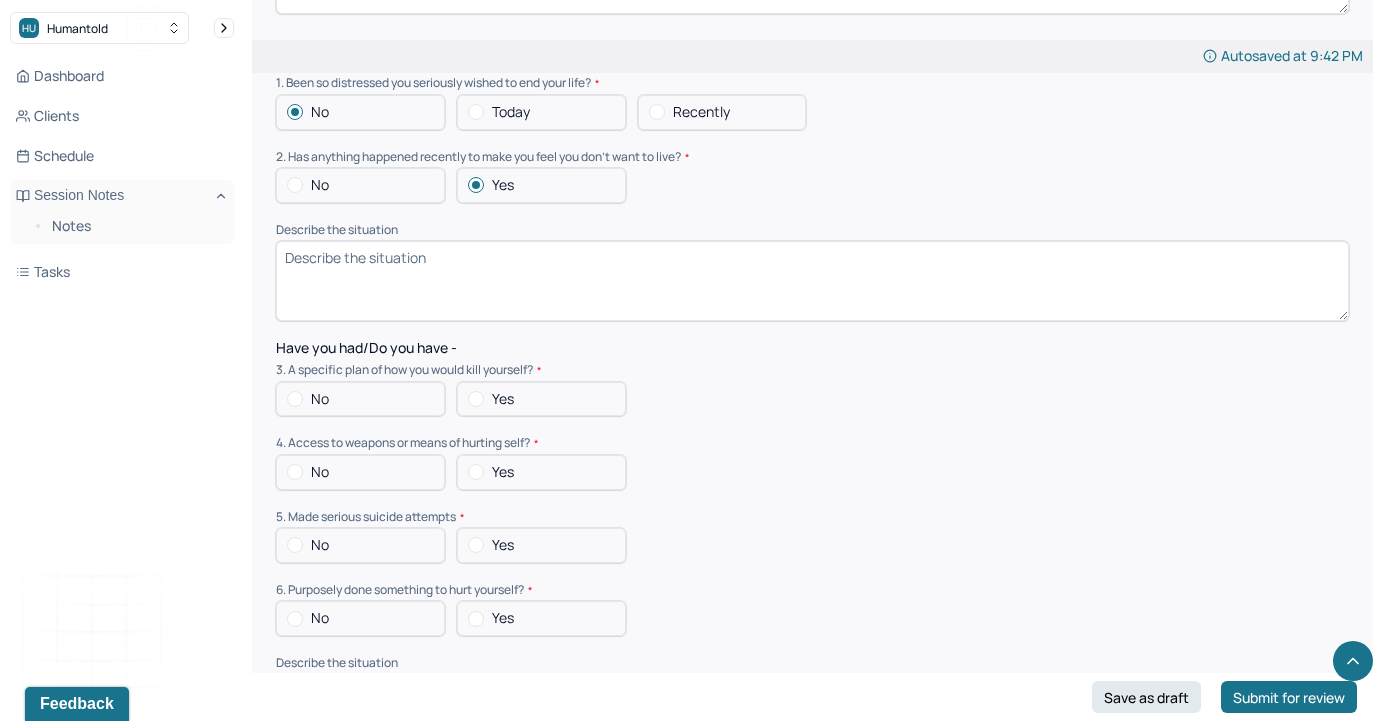 click at bounding box center (295, 185) 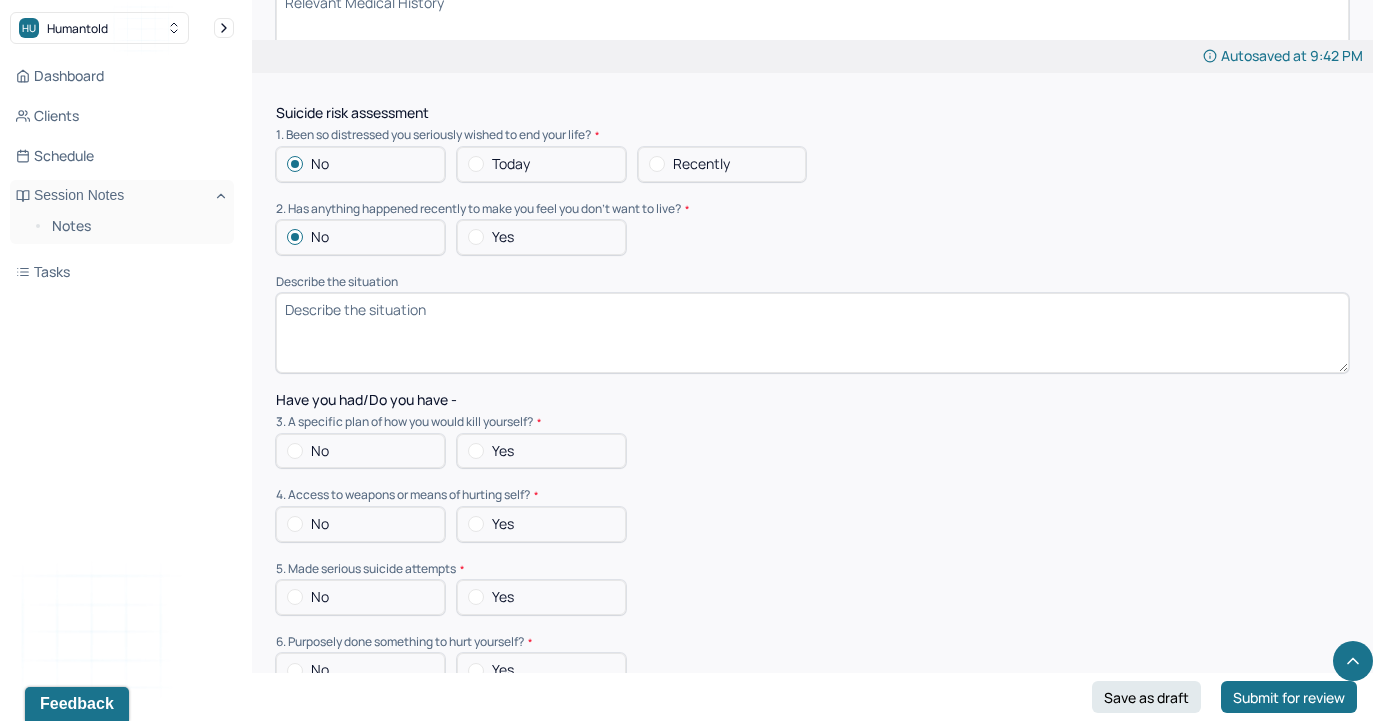 scroll, scrollTop: 4953, scrollLeft: 0, axis: vertical 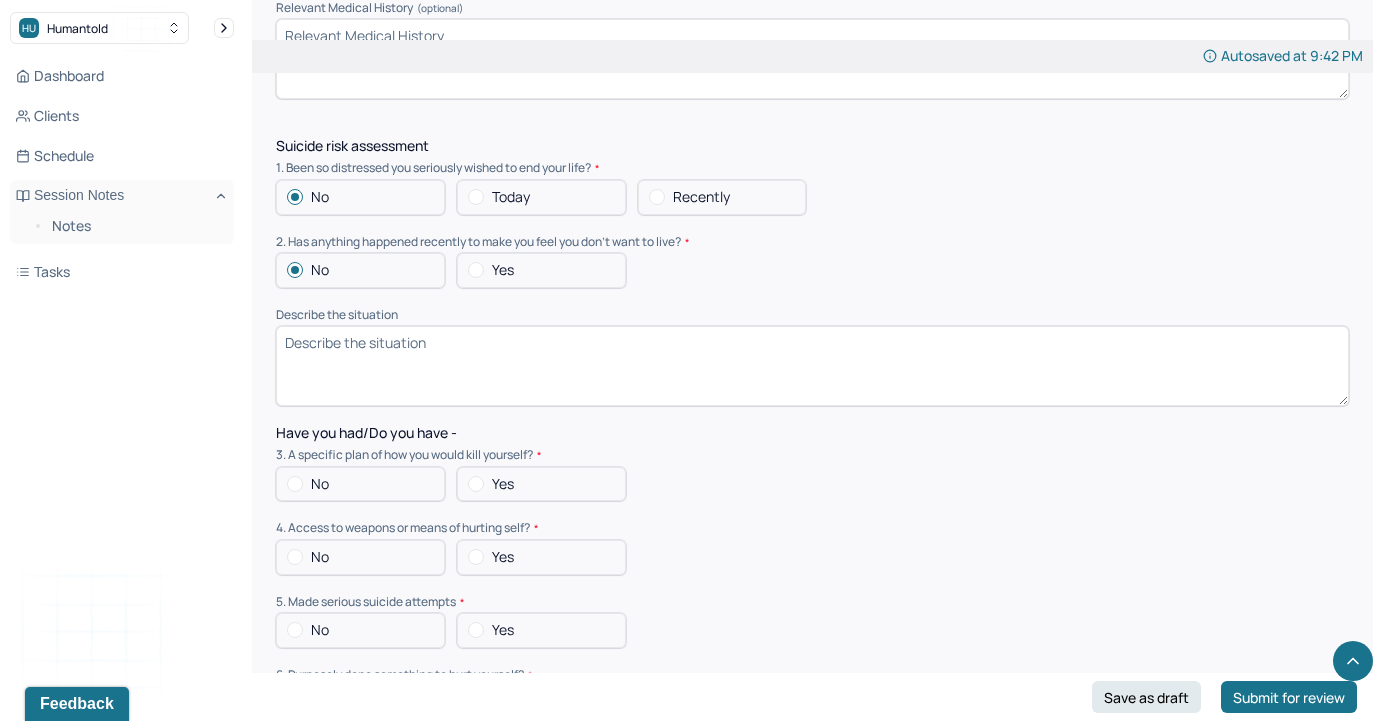 click at bounding box center [657, 197] 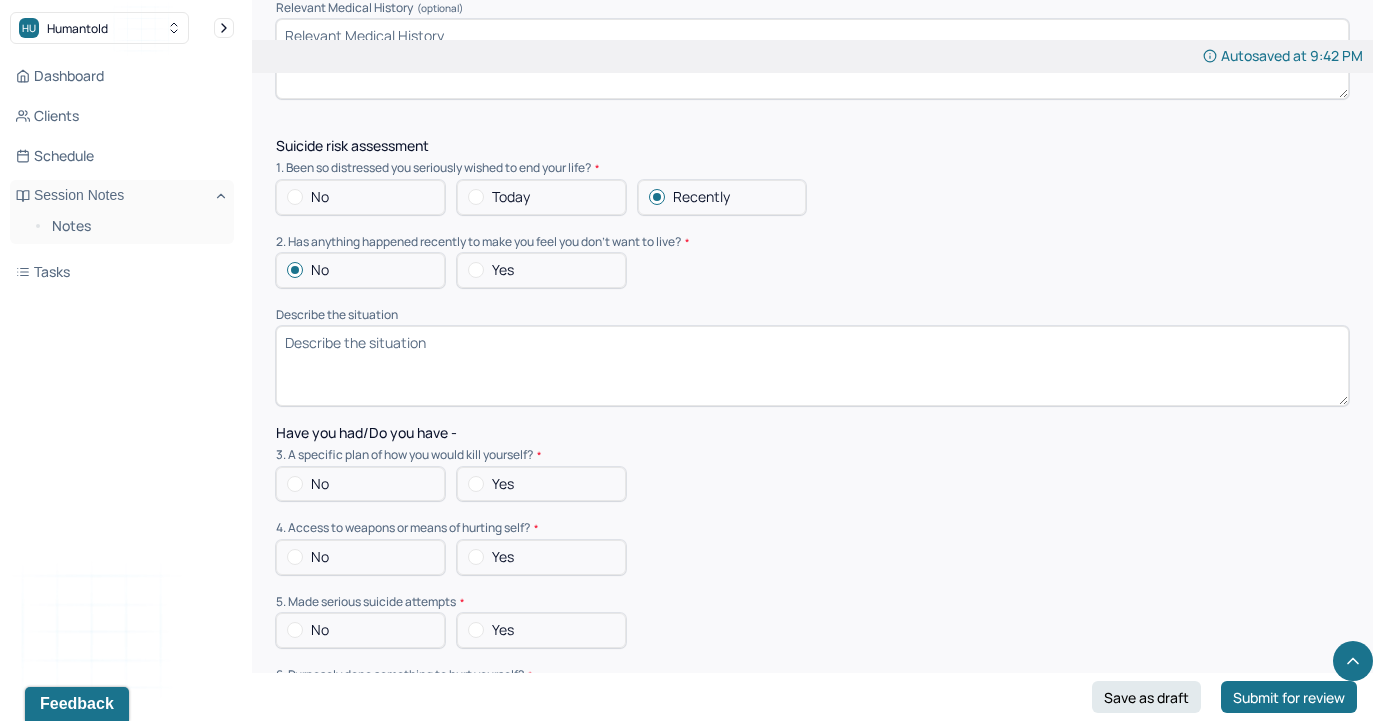click at bounding box center (295, 197) 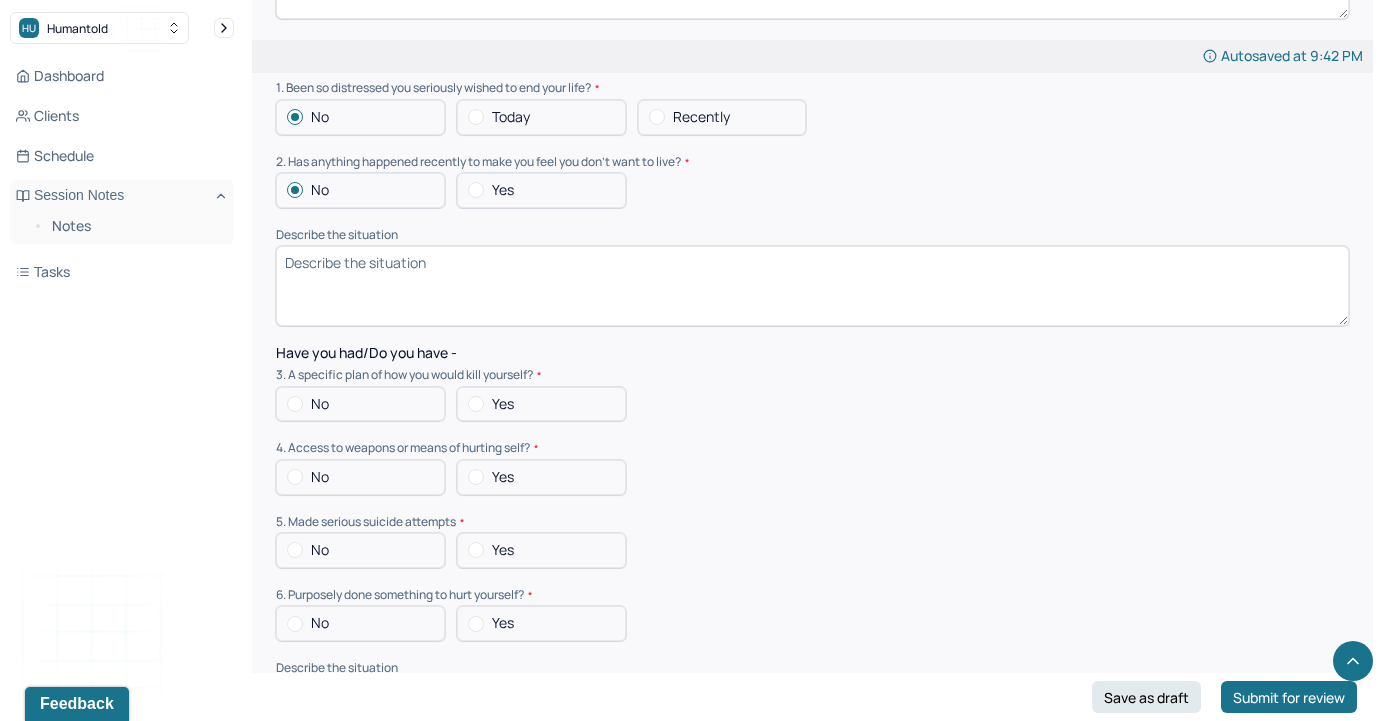 scroll, scrollTop: 5068, scrollLeft: 0, axis: vertical 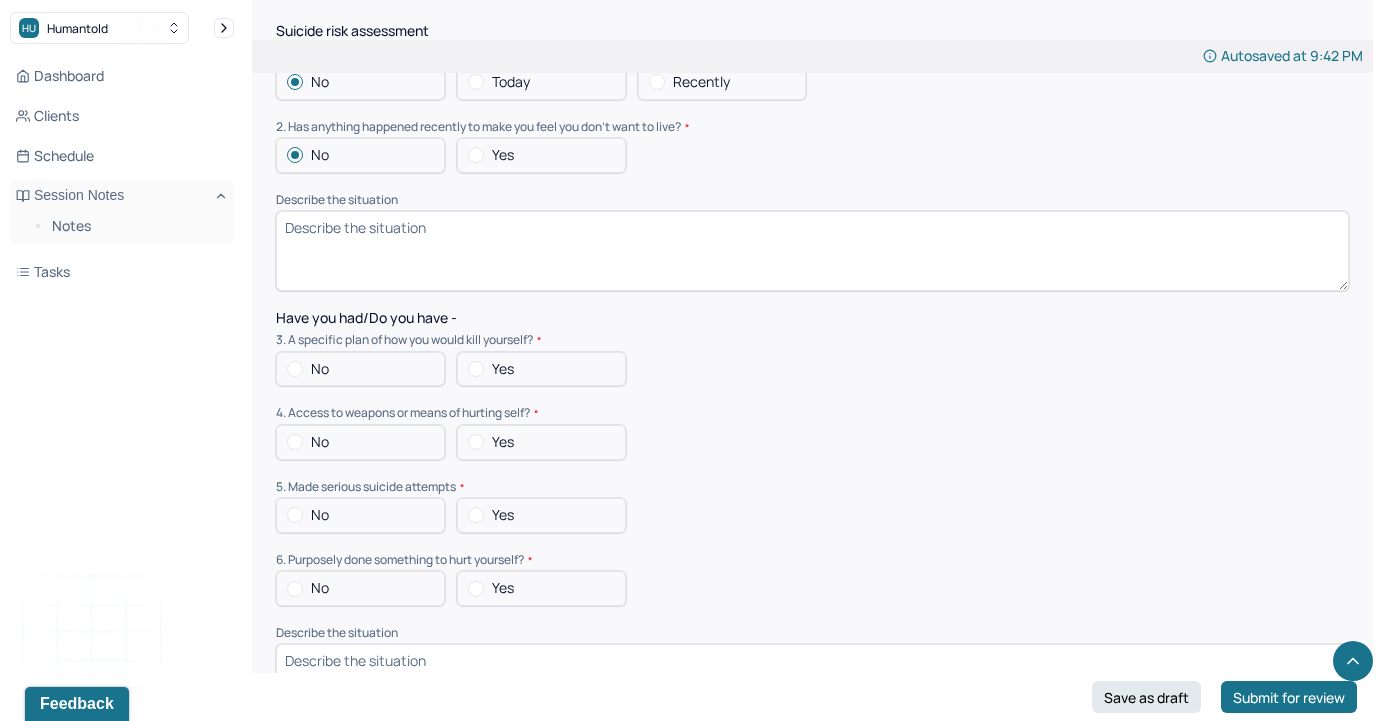 click at bounding box center [295, 369] 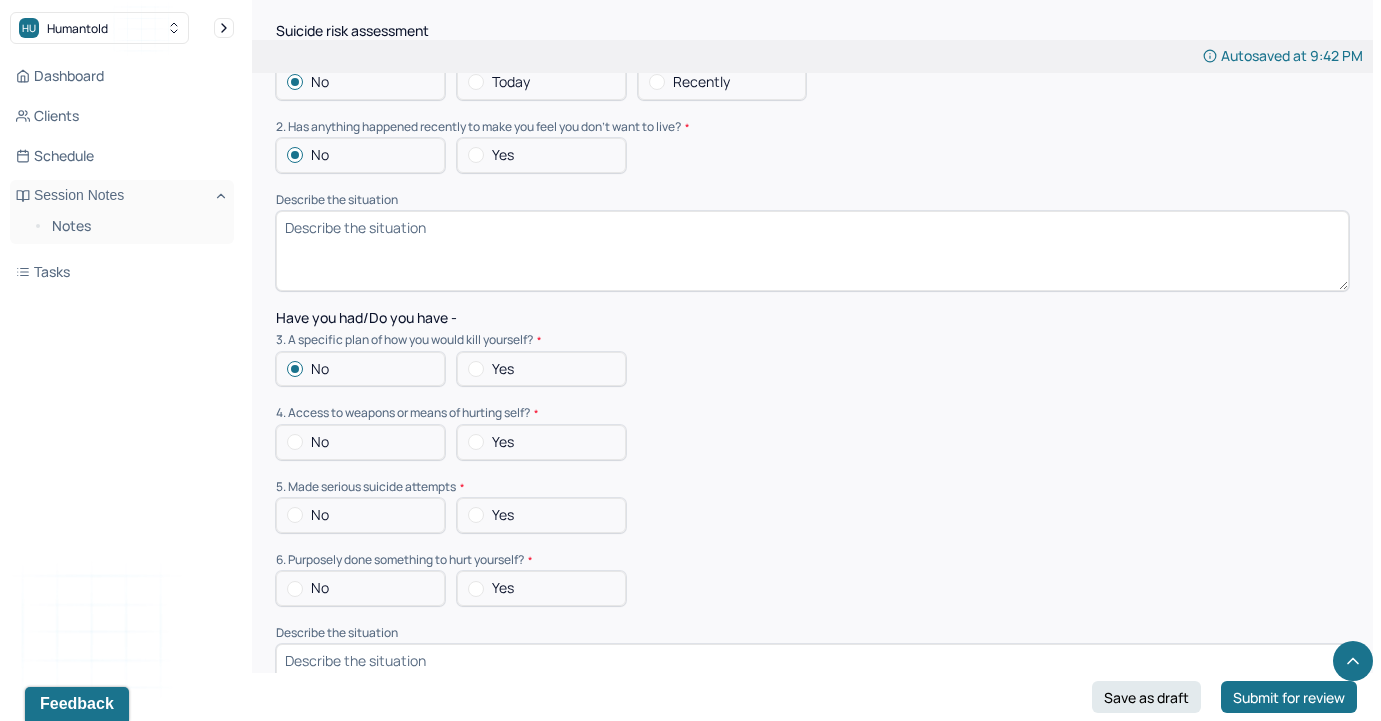 click at bounding box center (295, 442) 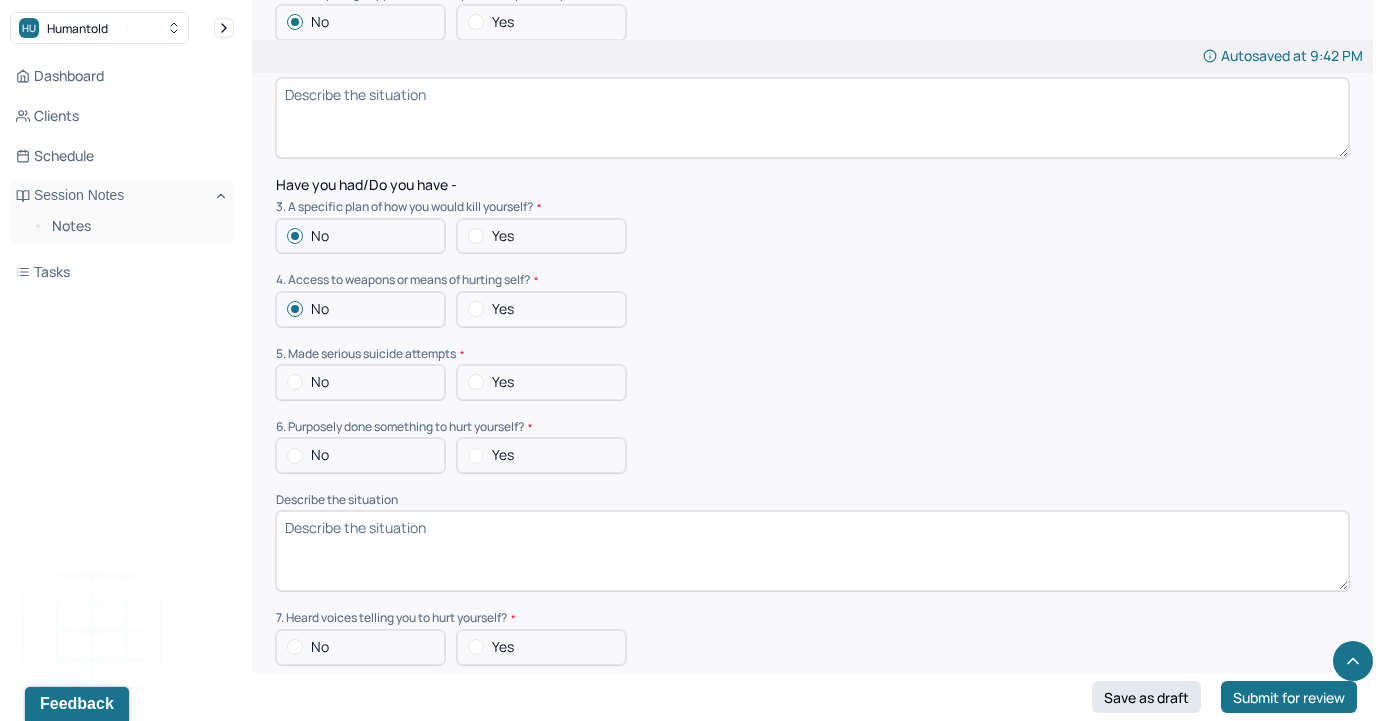 scroll, scrollTop: 5211, scrollLeft: 0, axis: vertical 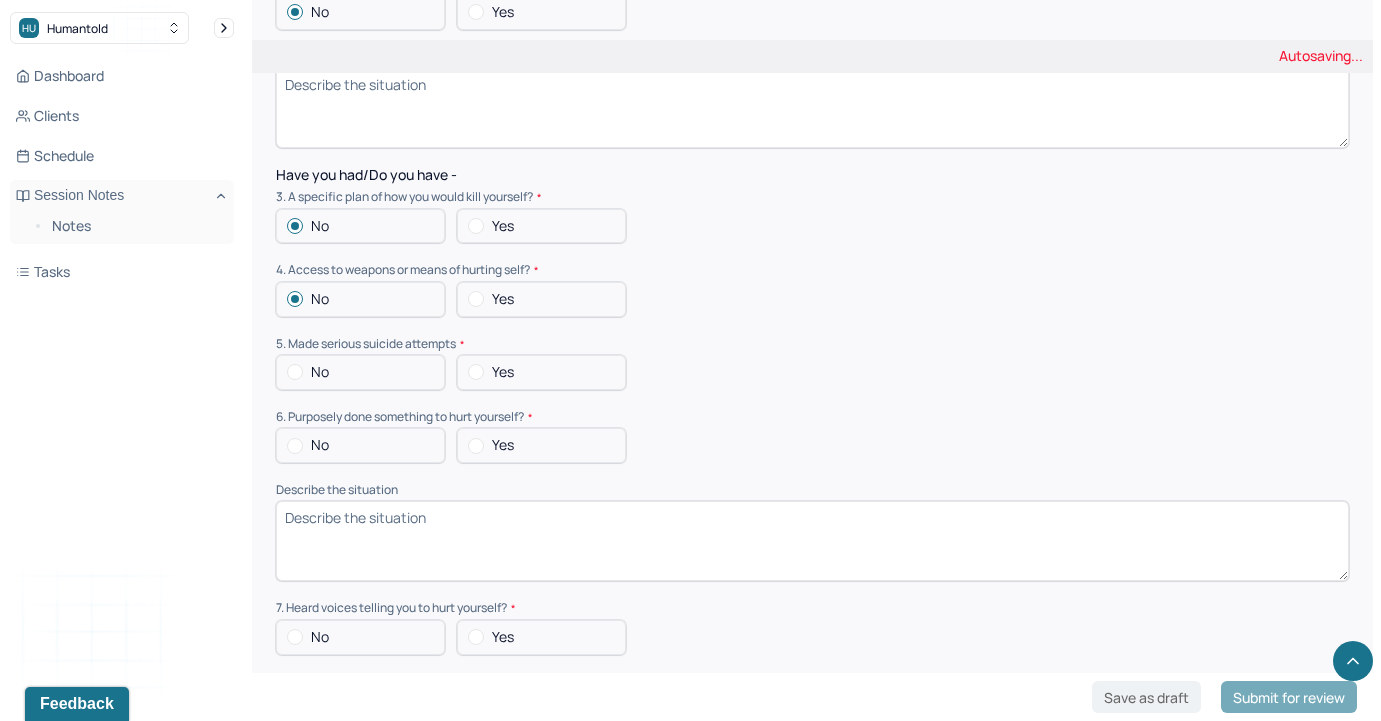 click at bounding box center [295, 372] 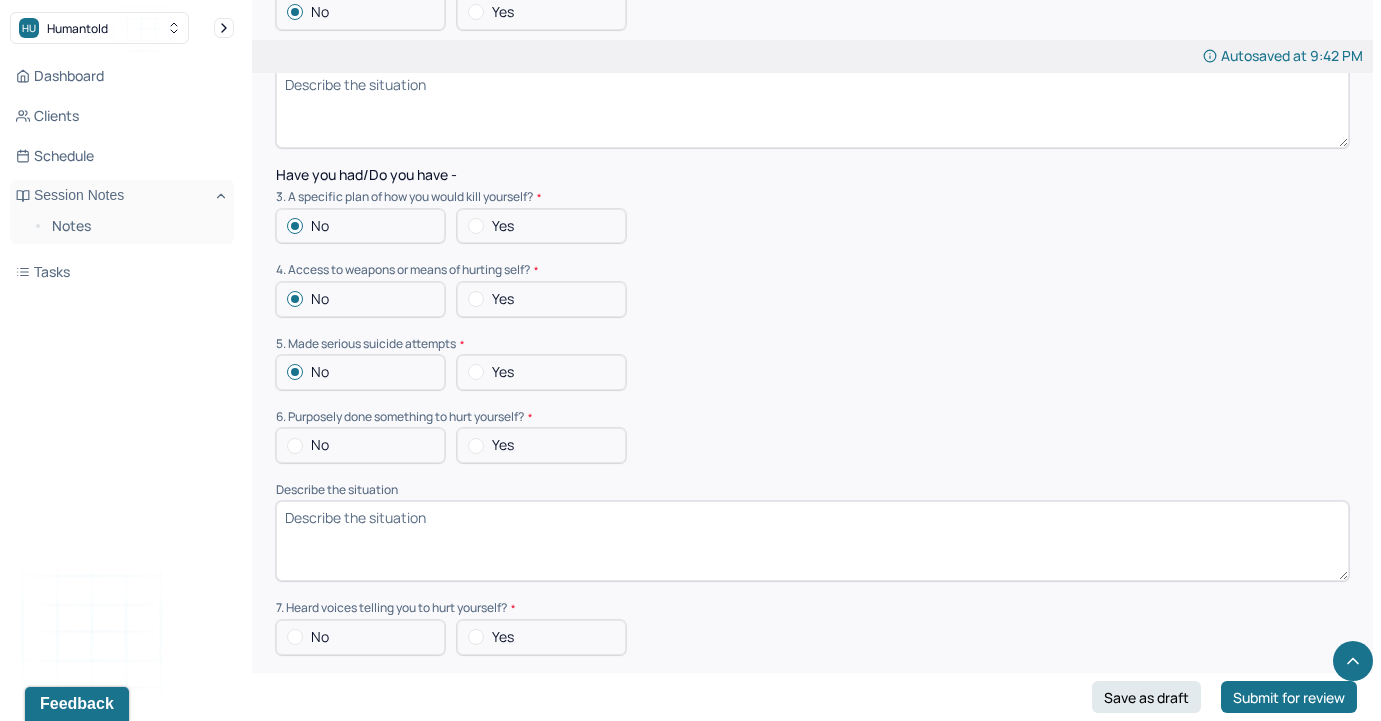click at bounding box center [295, 446] 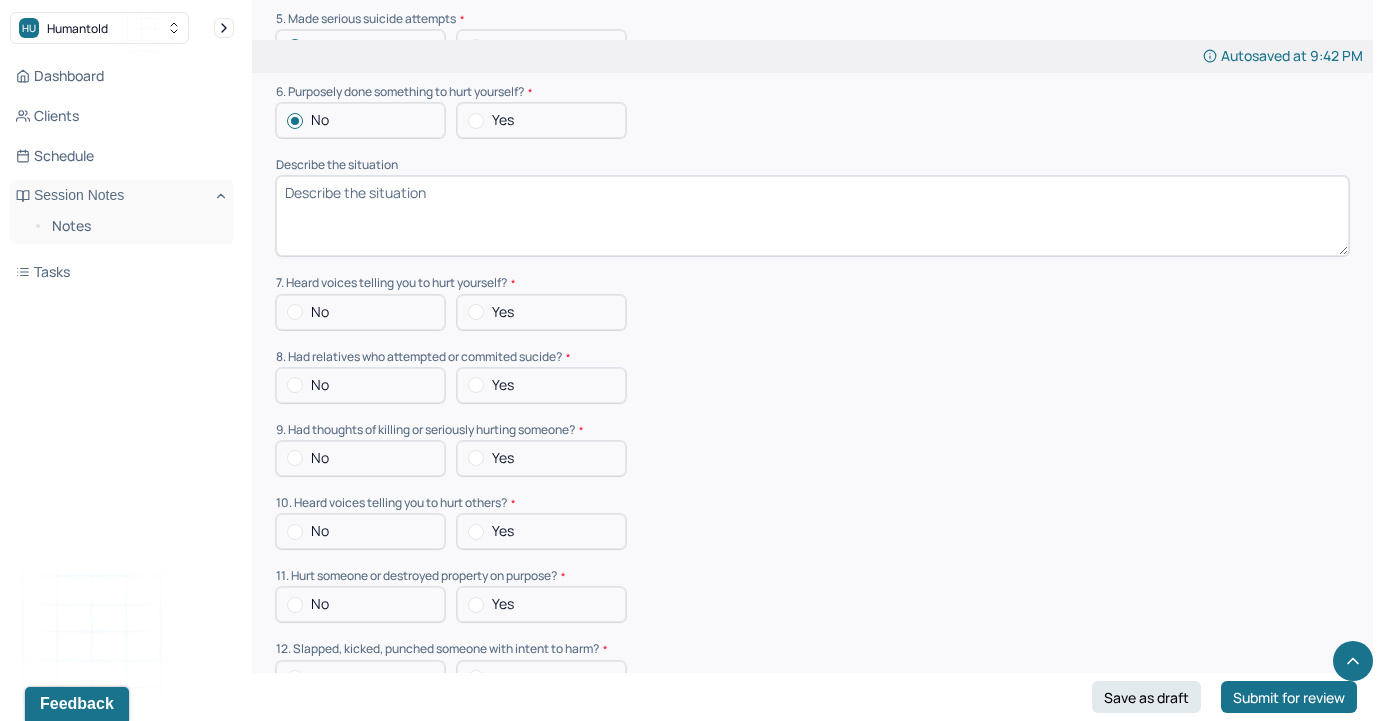 scroll, scrollTop: 5568, scrollLeft: 0, axis: vertical 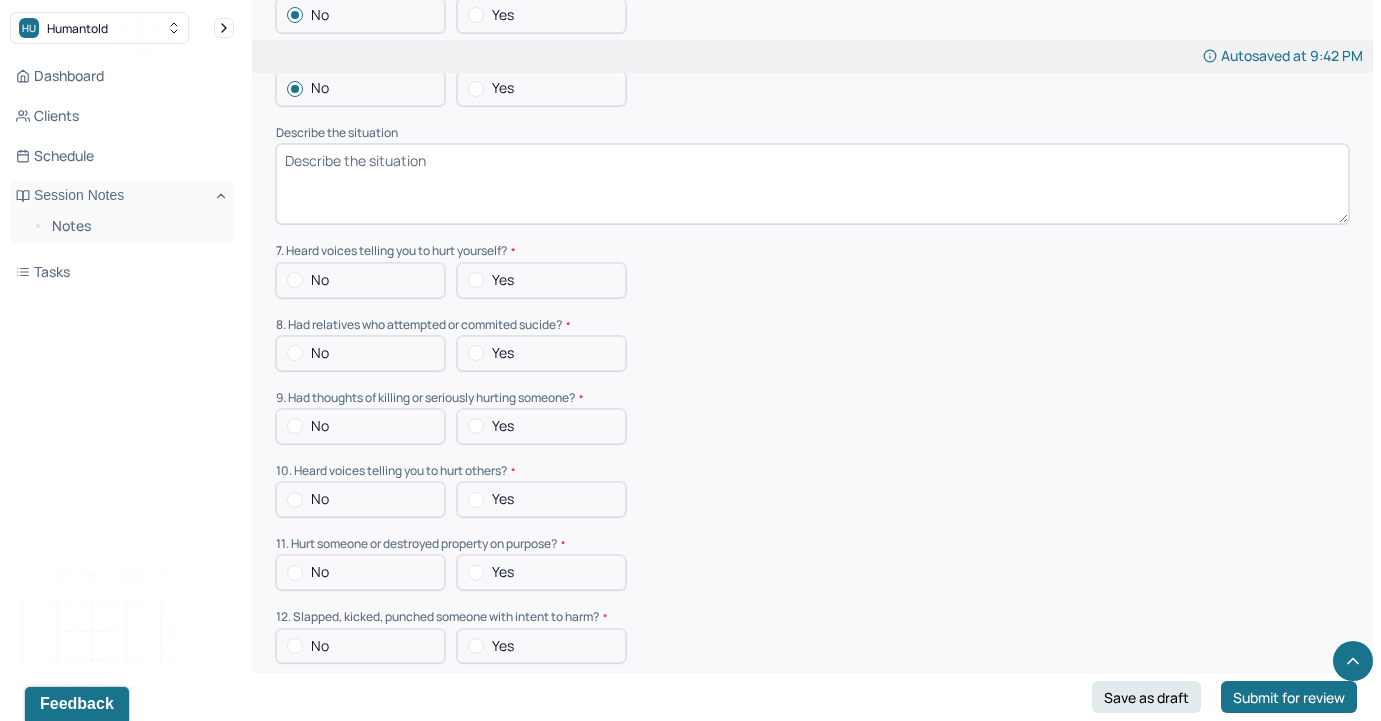 click at bounding box center (295, 280) 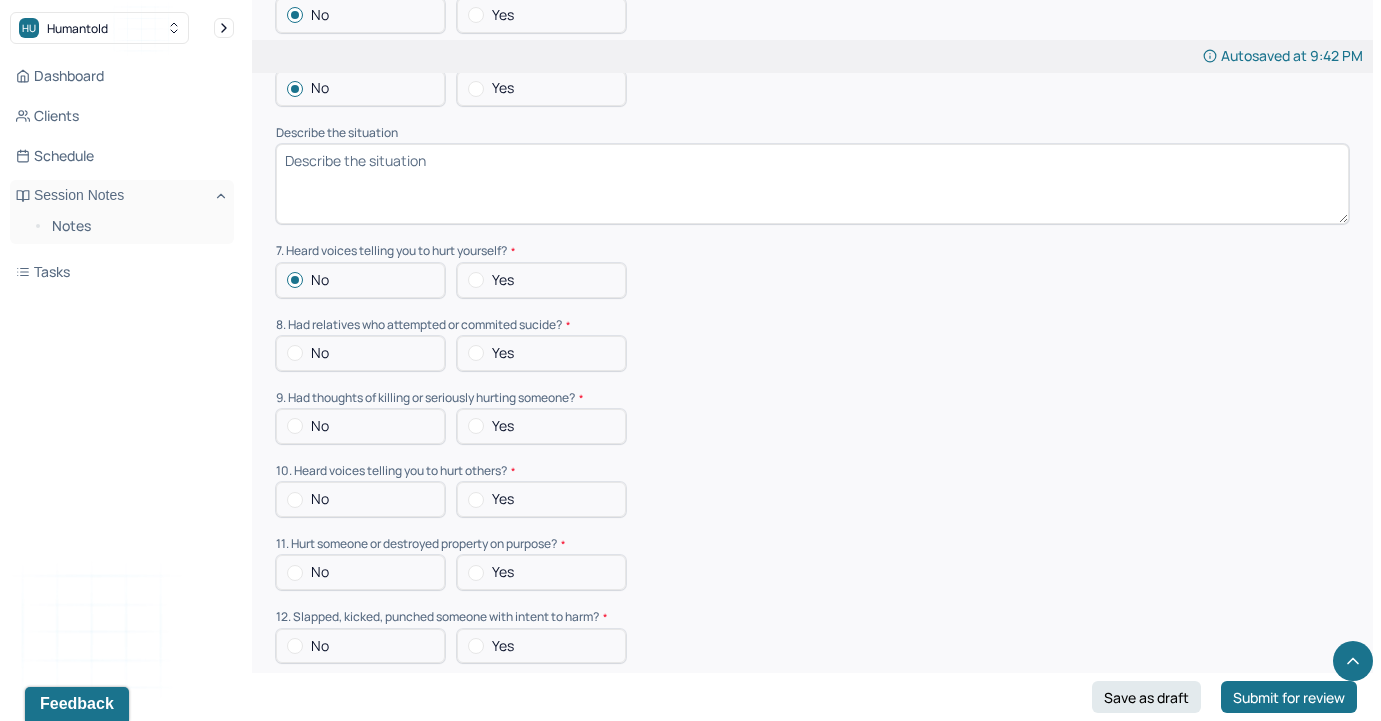 click at bounding box center [295, 353] 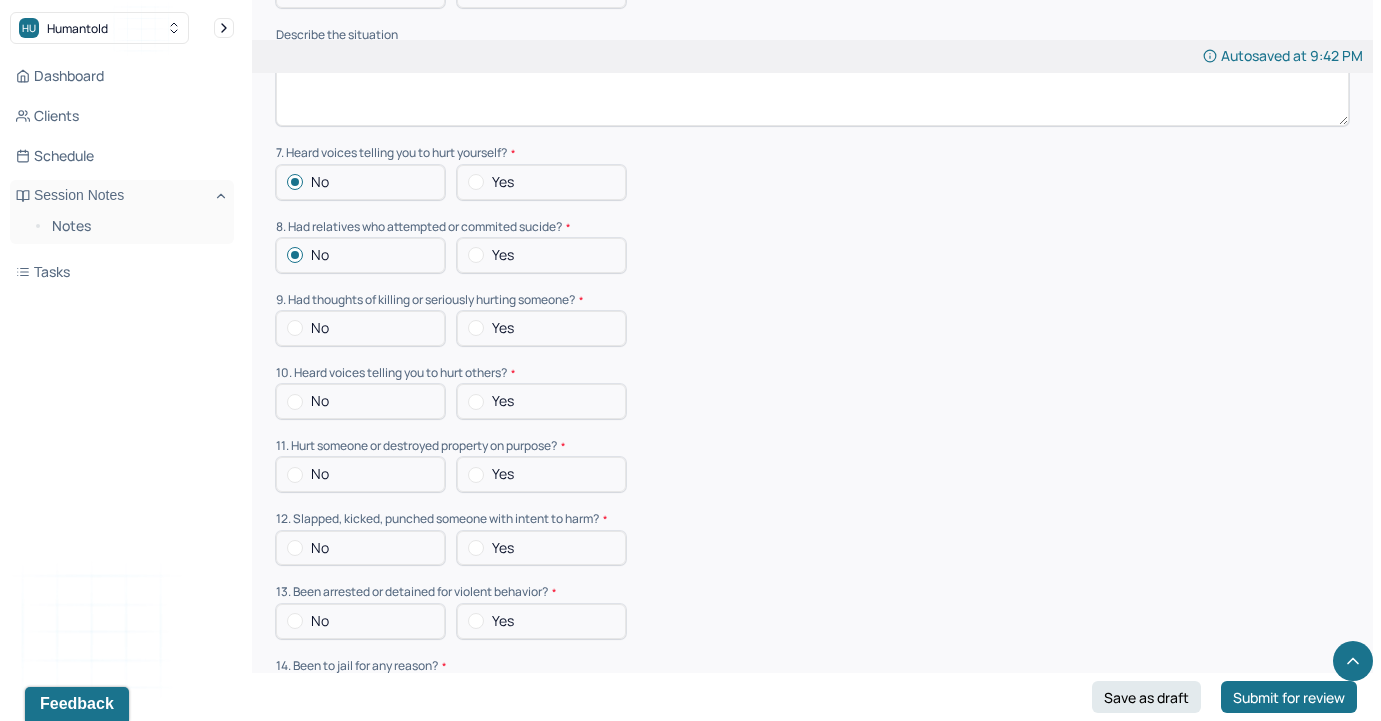 scroll, scrollTop: 5669, scrollLeft: 0, axis: vertical 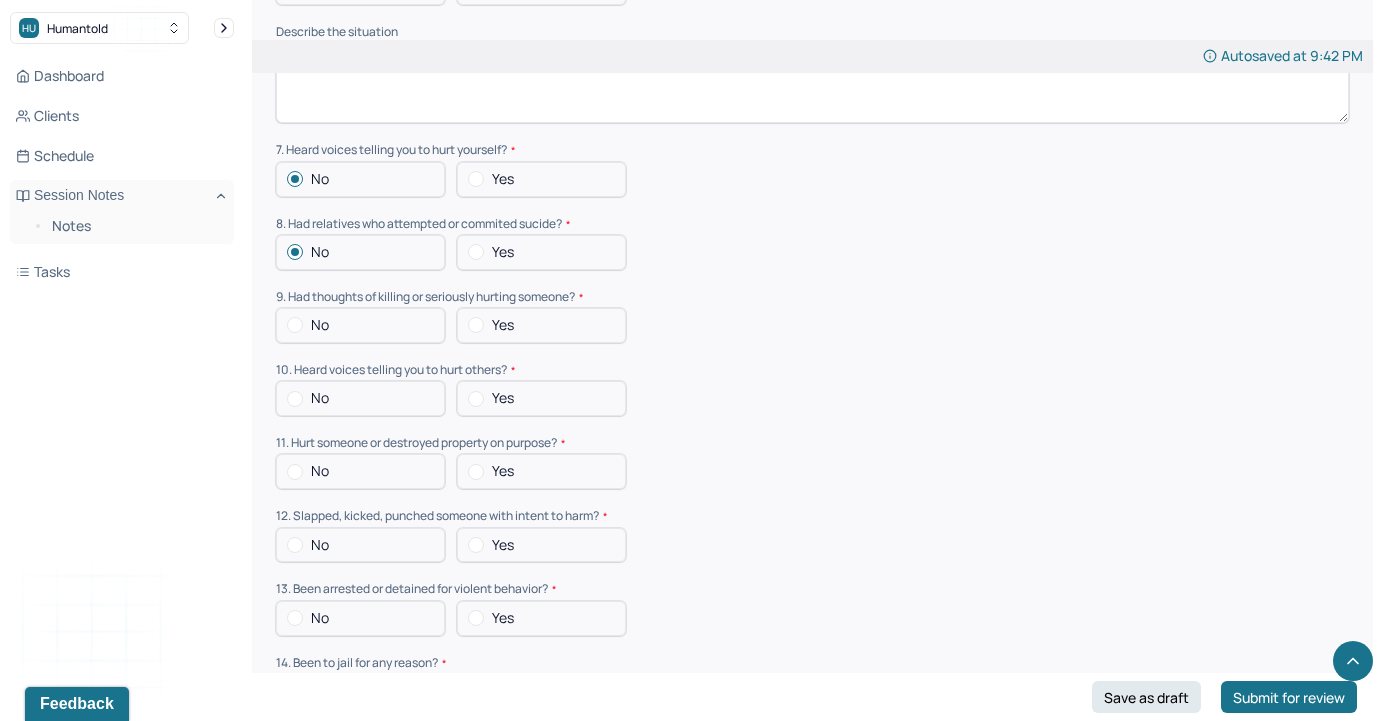 click at bounding box center [295, 325] 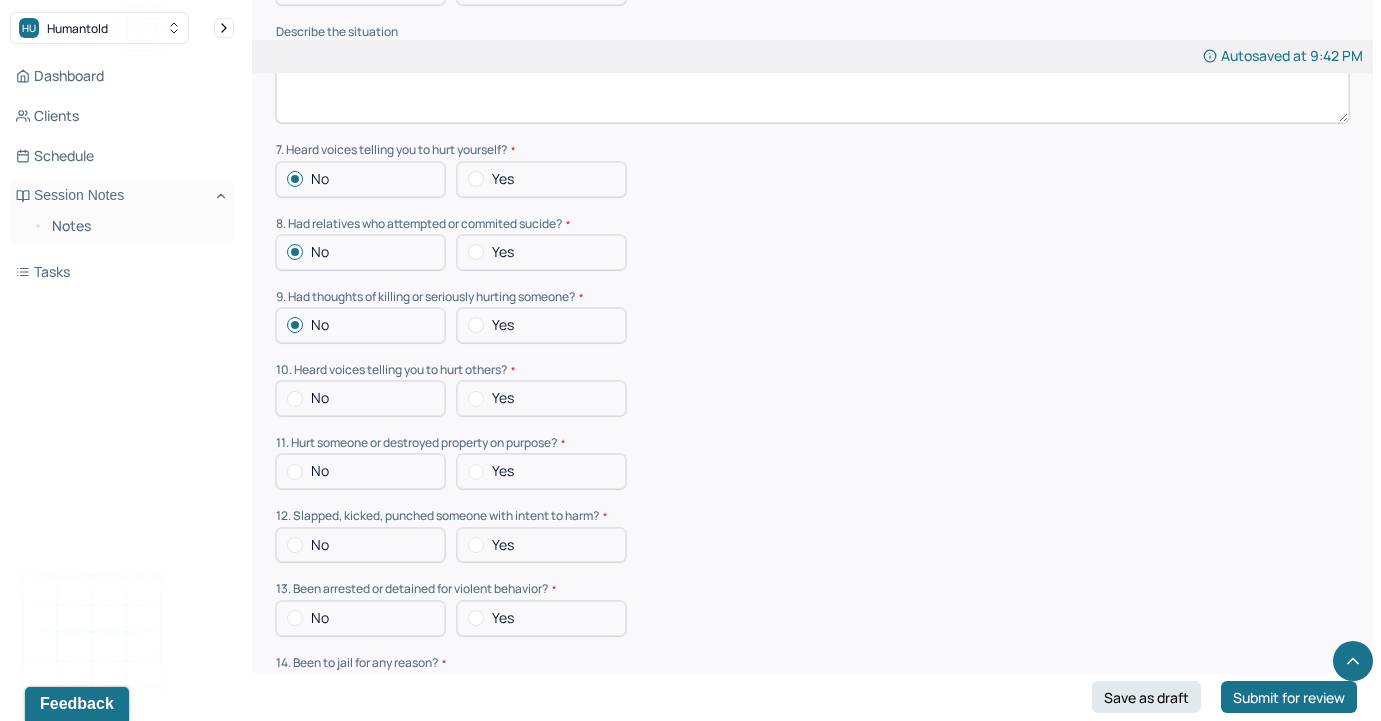 click at bounding box center [295, 399] 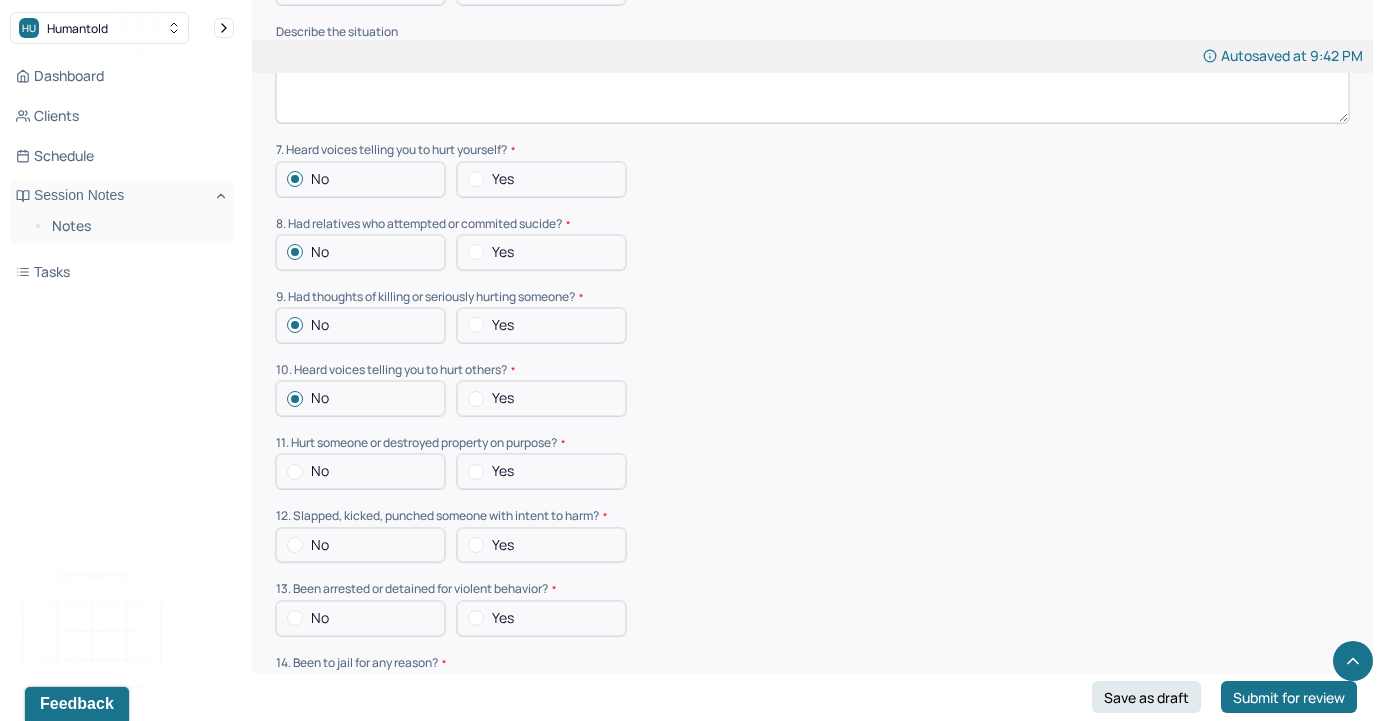 click at bounding box center (295, 472) 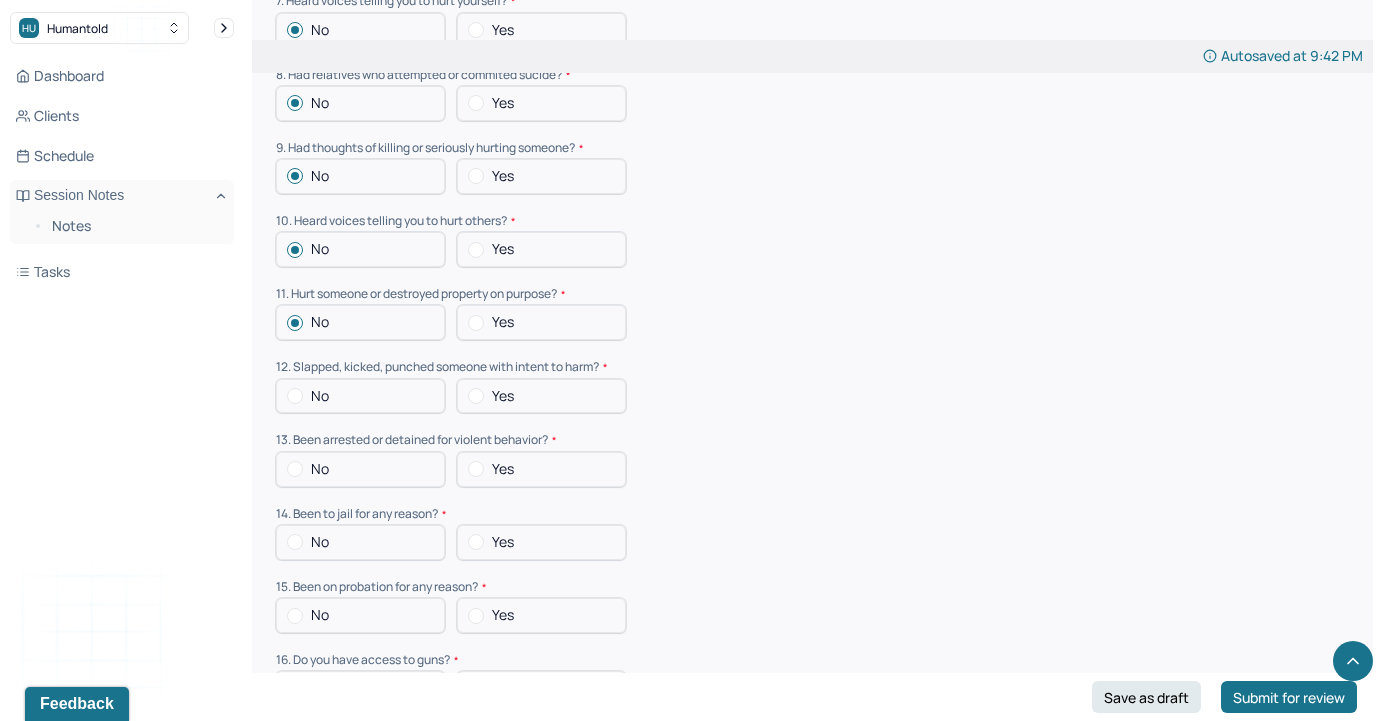 scroll, scrollTop: 5827, scrollLeft: 0, axis: vertical 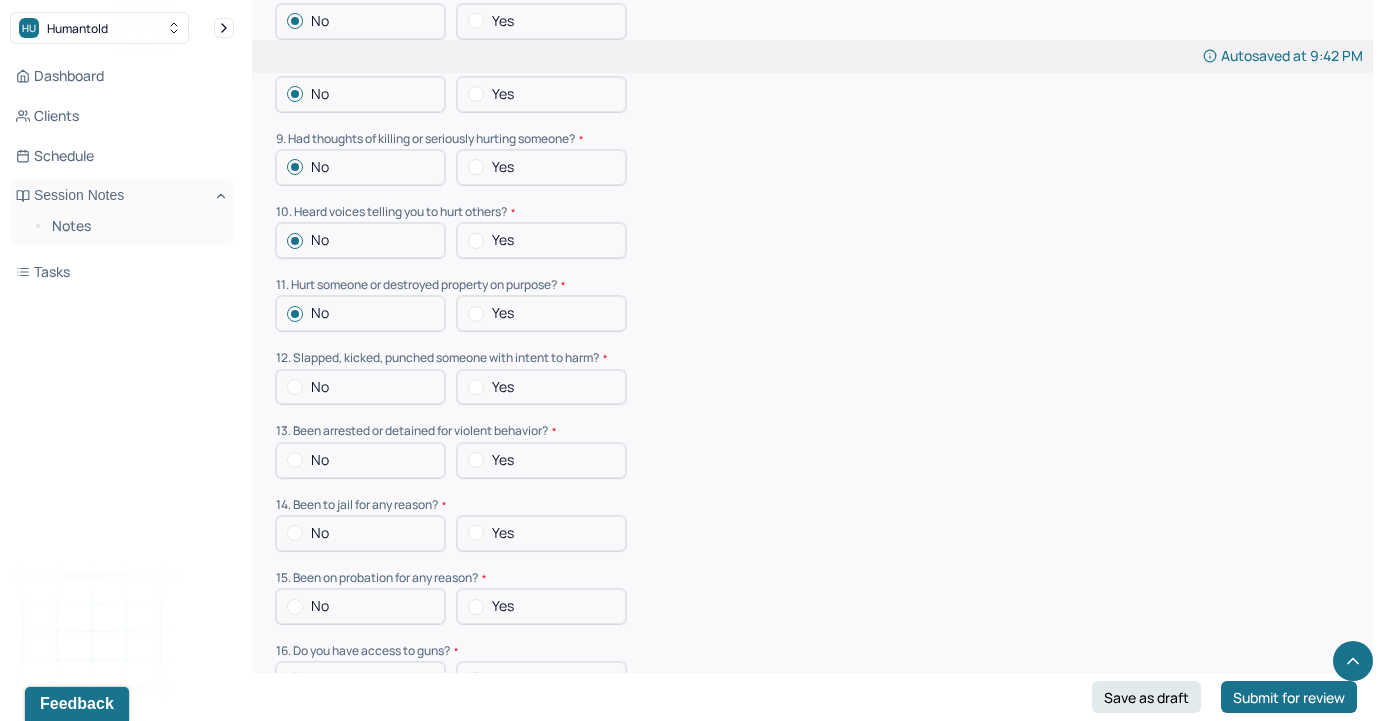 click at bounding box center (295, 387) 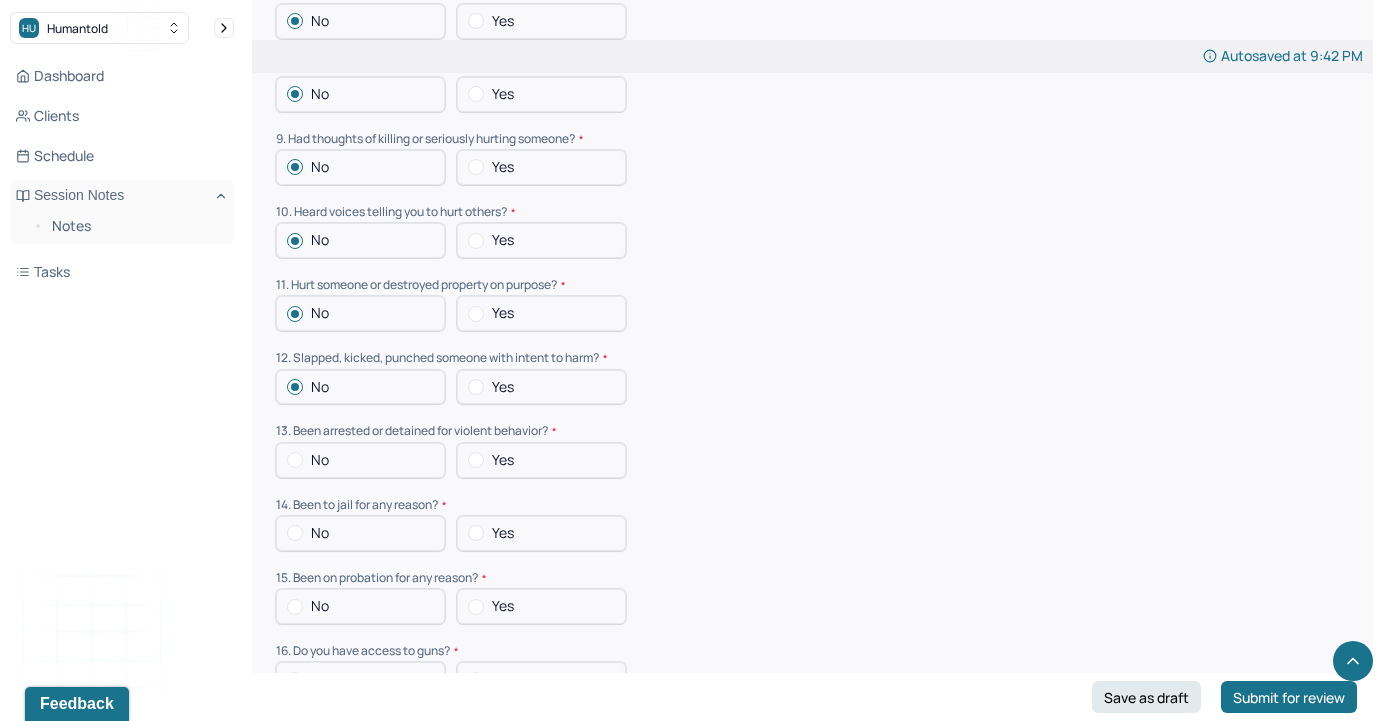 click on "No" at bounding box center [360, 460] 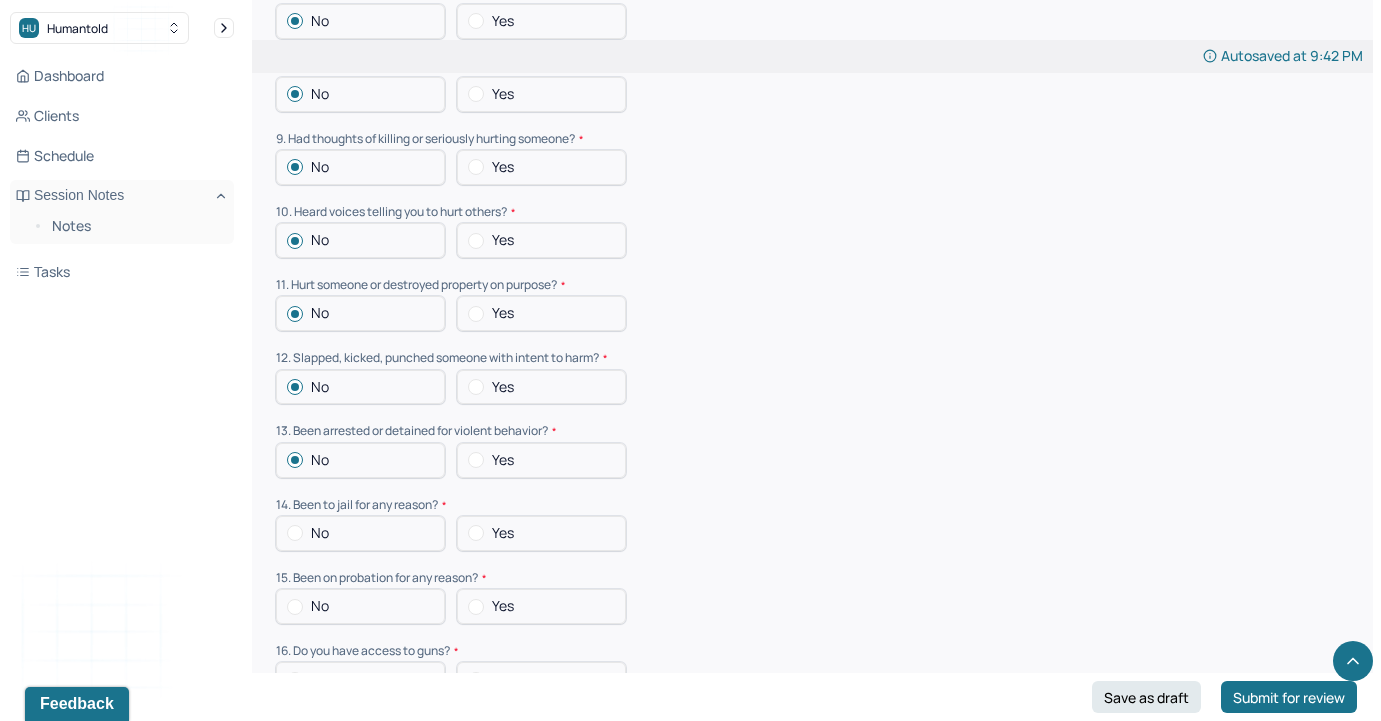 click at bounding box center (295, 533) 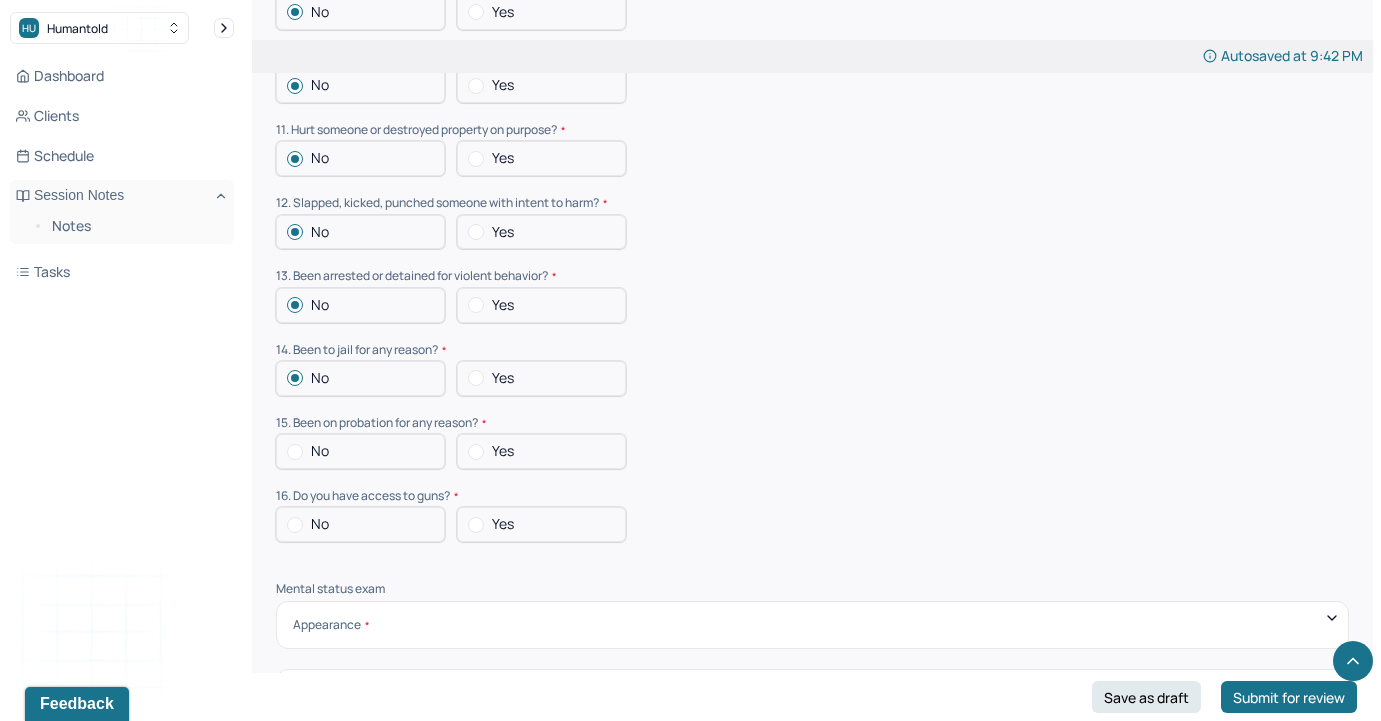 scroll, scrollTop: 5990, scrollLeft: 0, axis: vertical 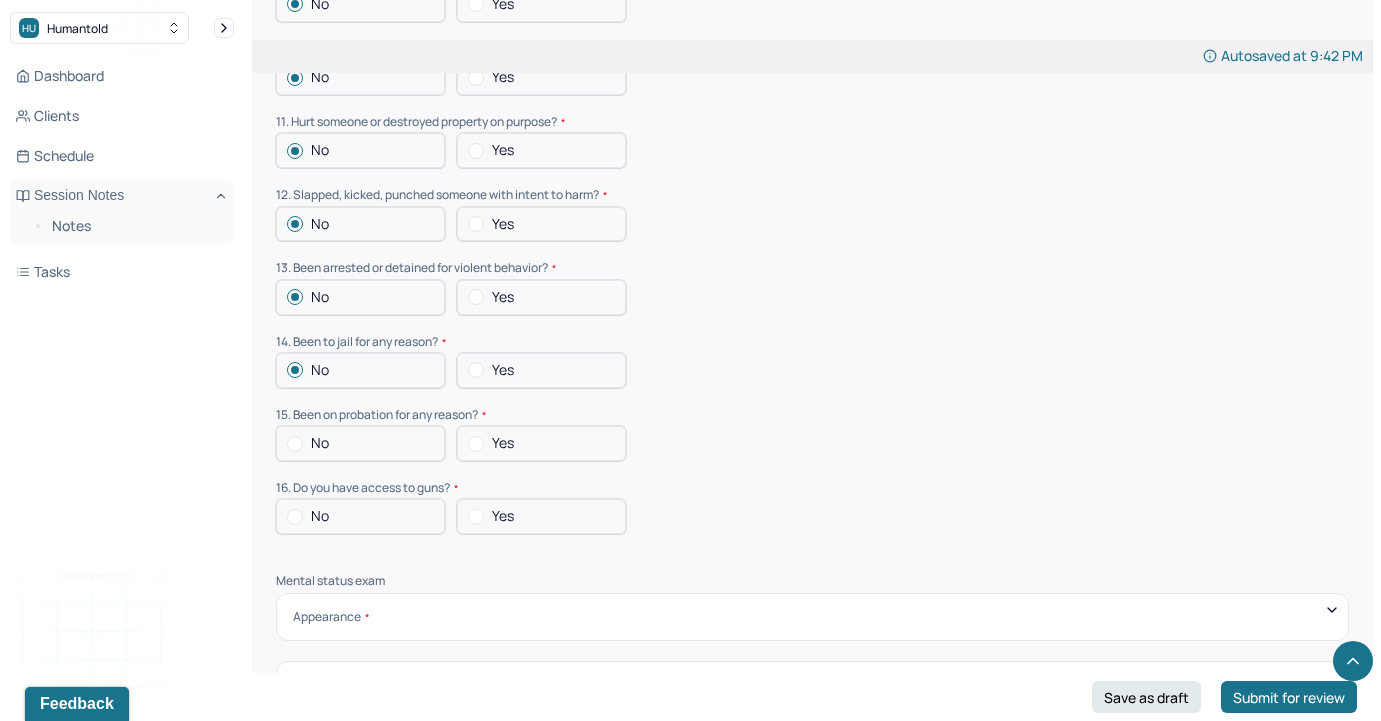 click on "No" at bounding box center (360, 443) 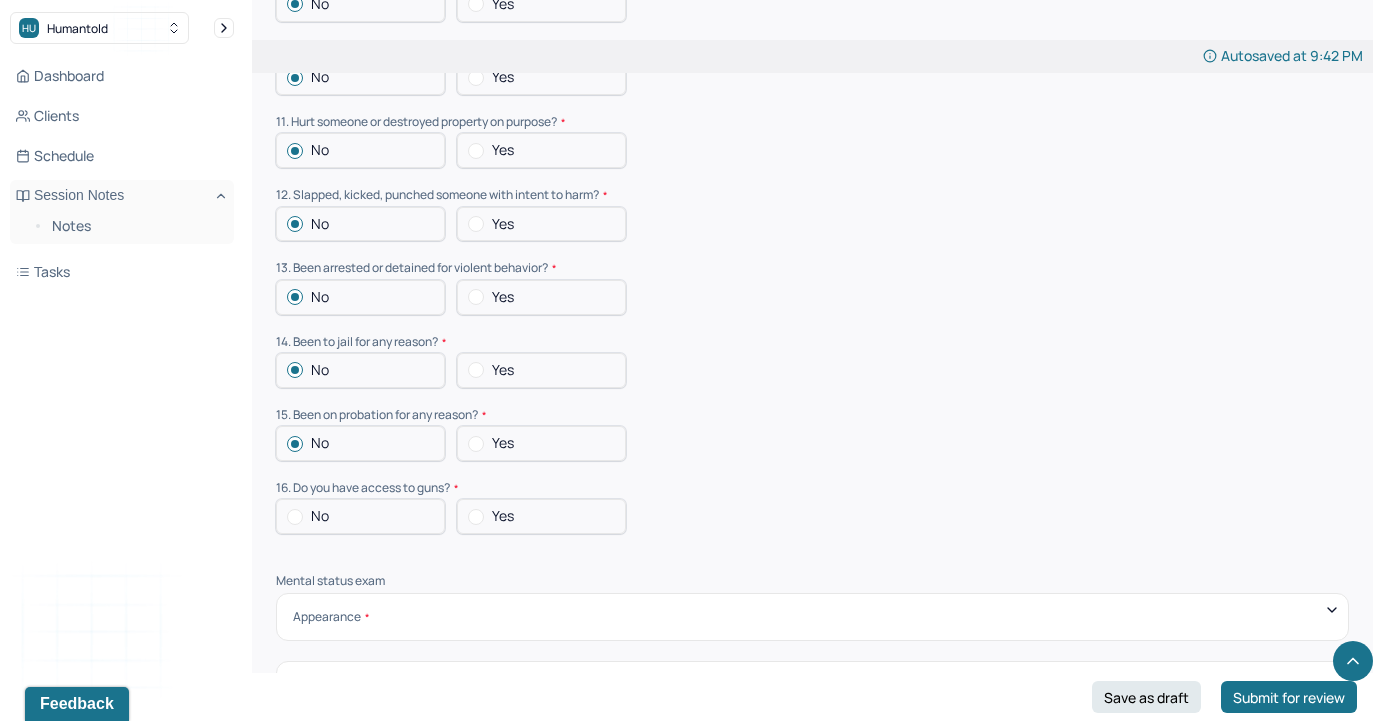 click at bounding box center (295, 517) 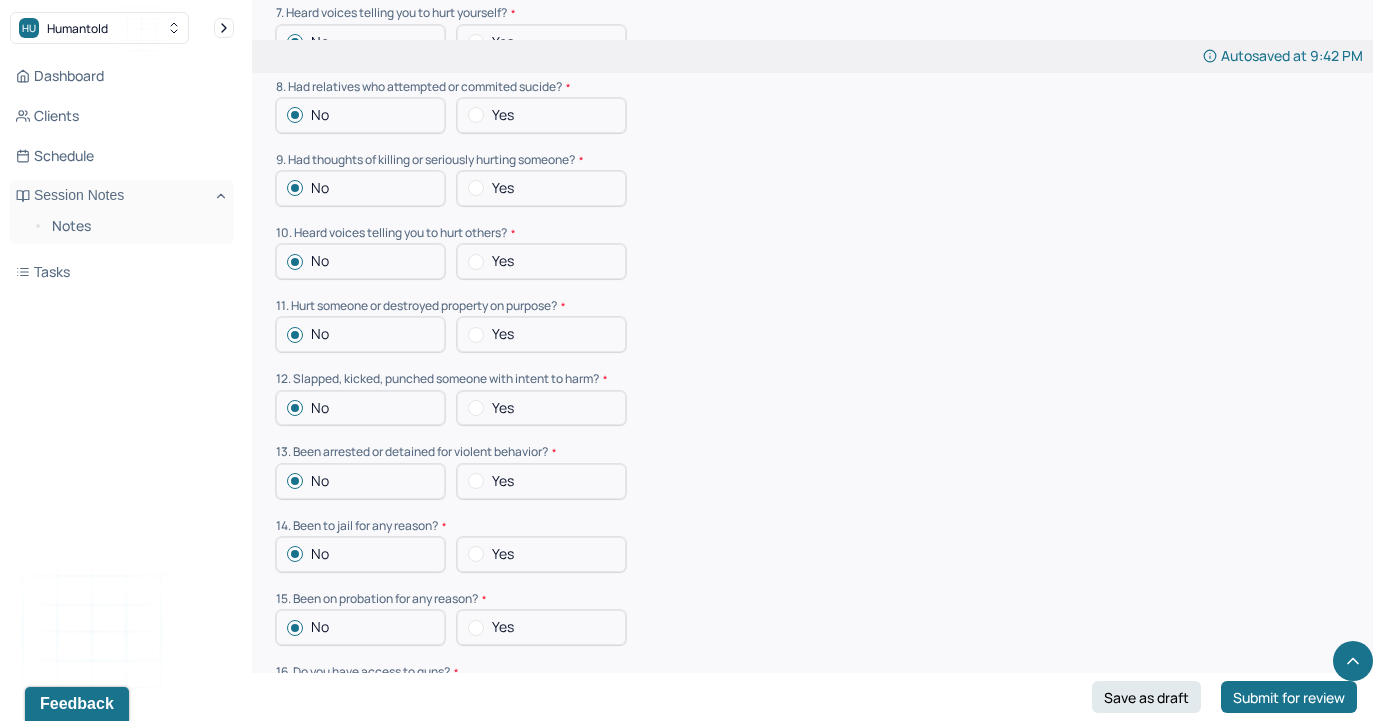 scroll, scrollTop: 5841, scrollLeft: 0, axis: vertical 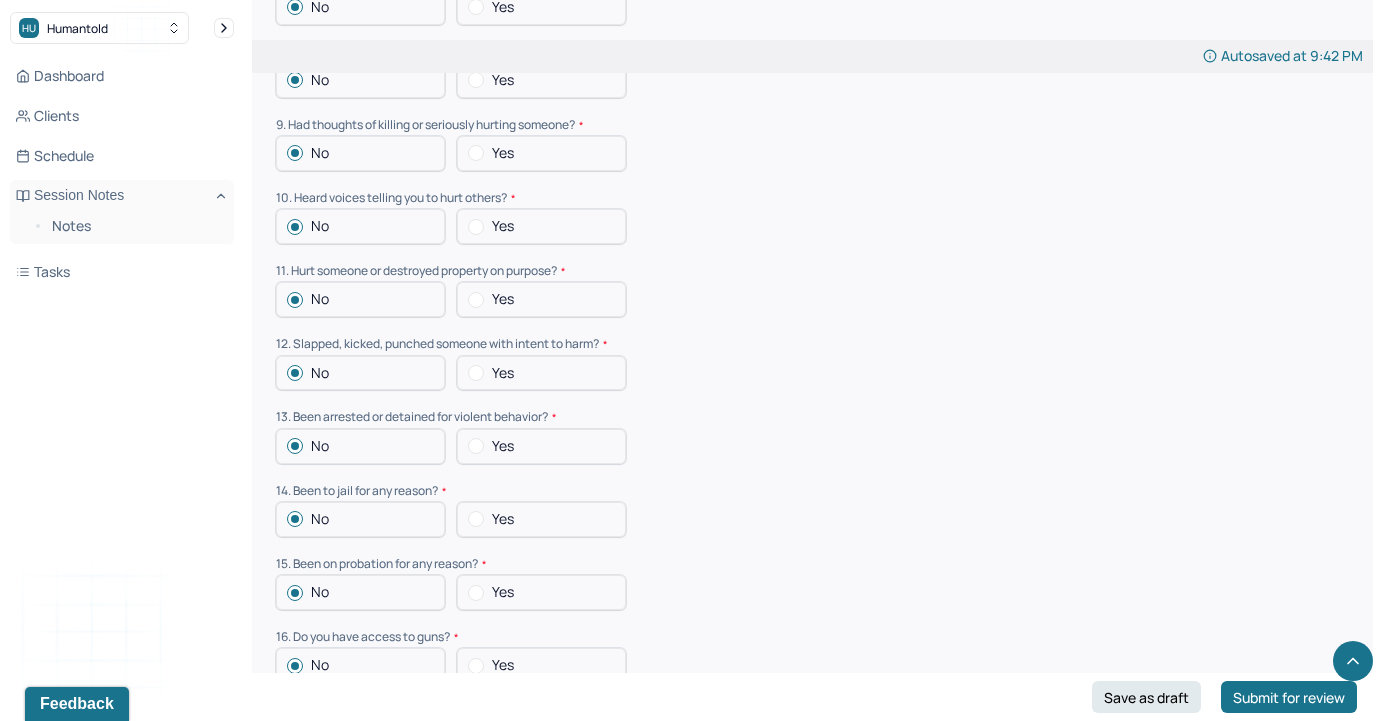 click at bounding box center (476, 373) 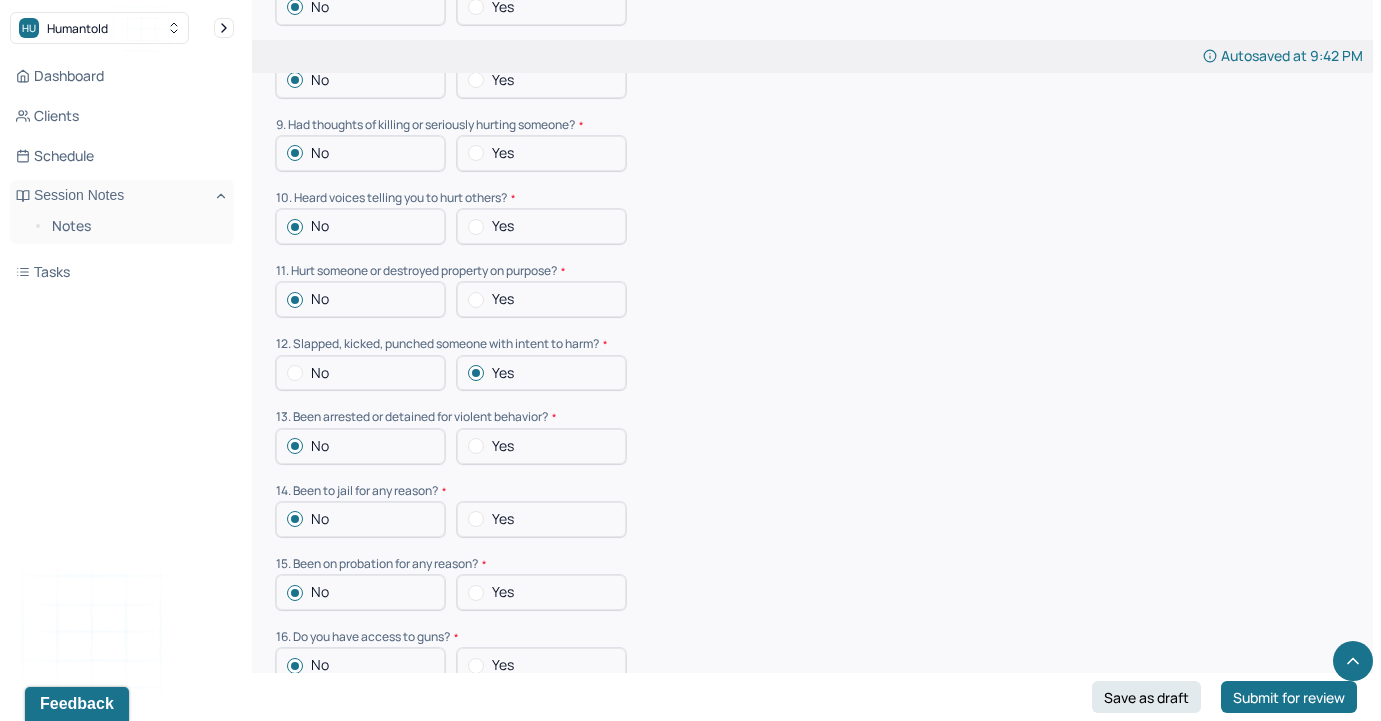 click at bounding box center [476, 373] 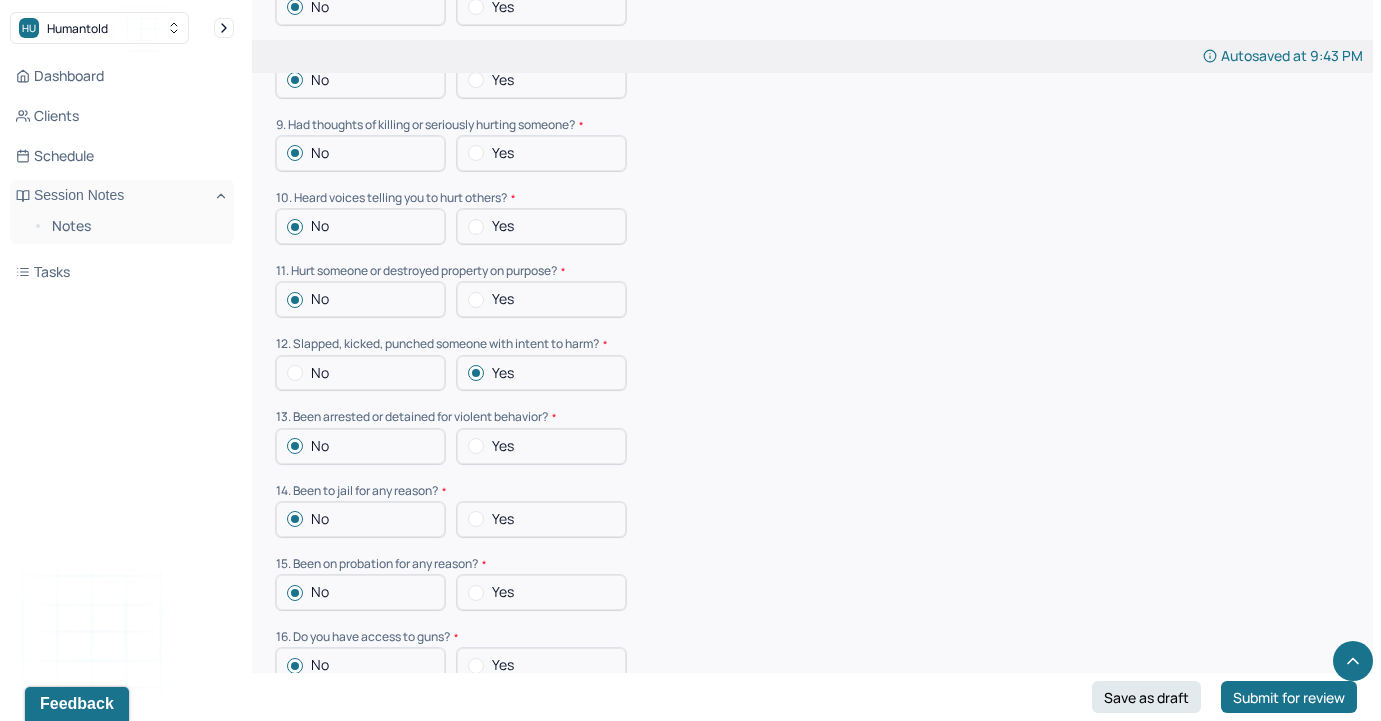 click at bounding box center [295, 373] 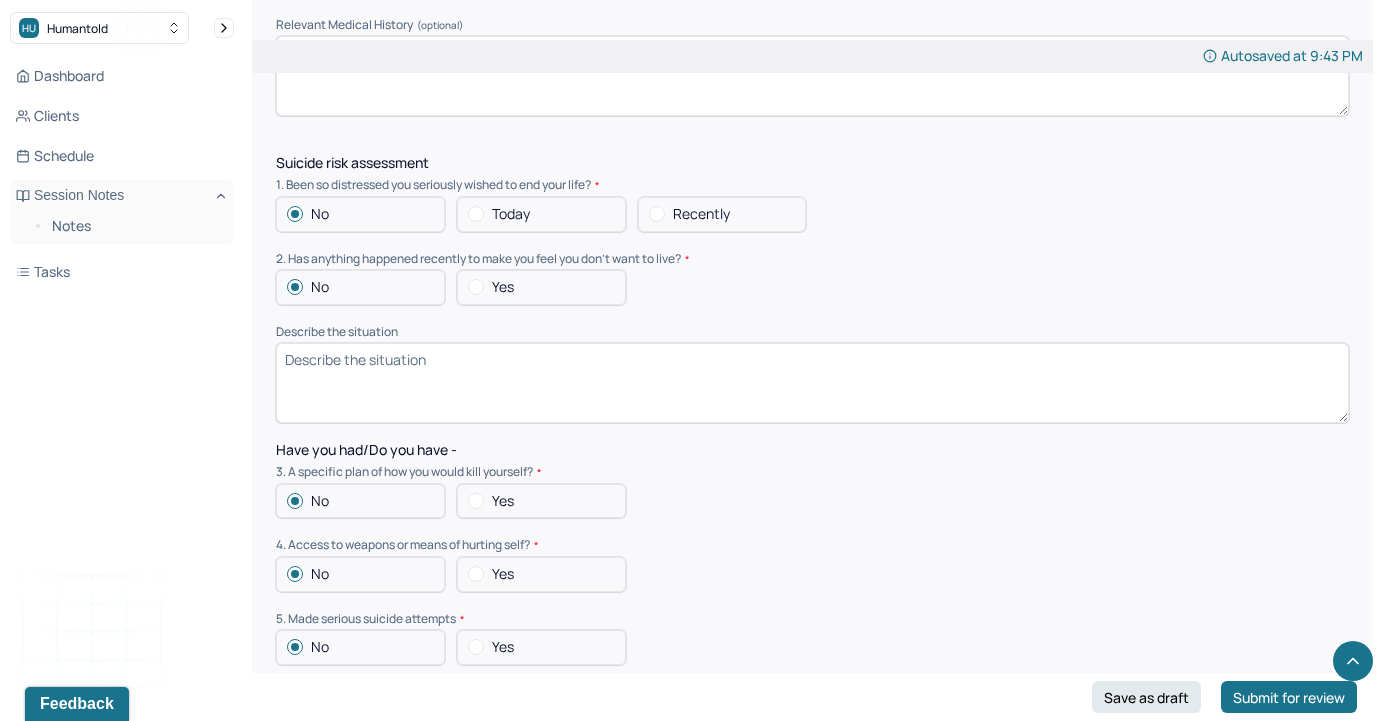 scroll, scrollTop: 4964, scrollLeft: 0, axis: vertical 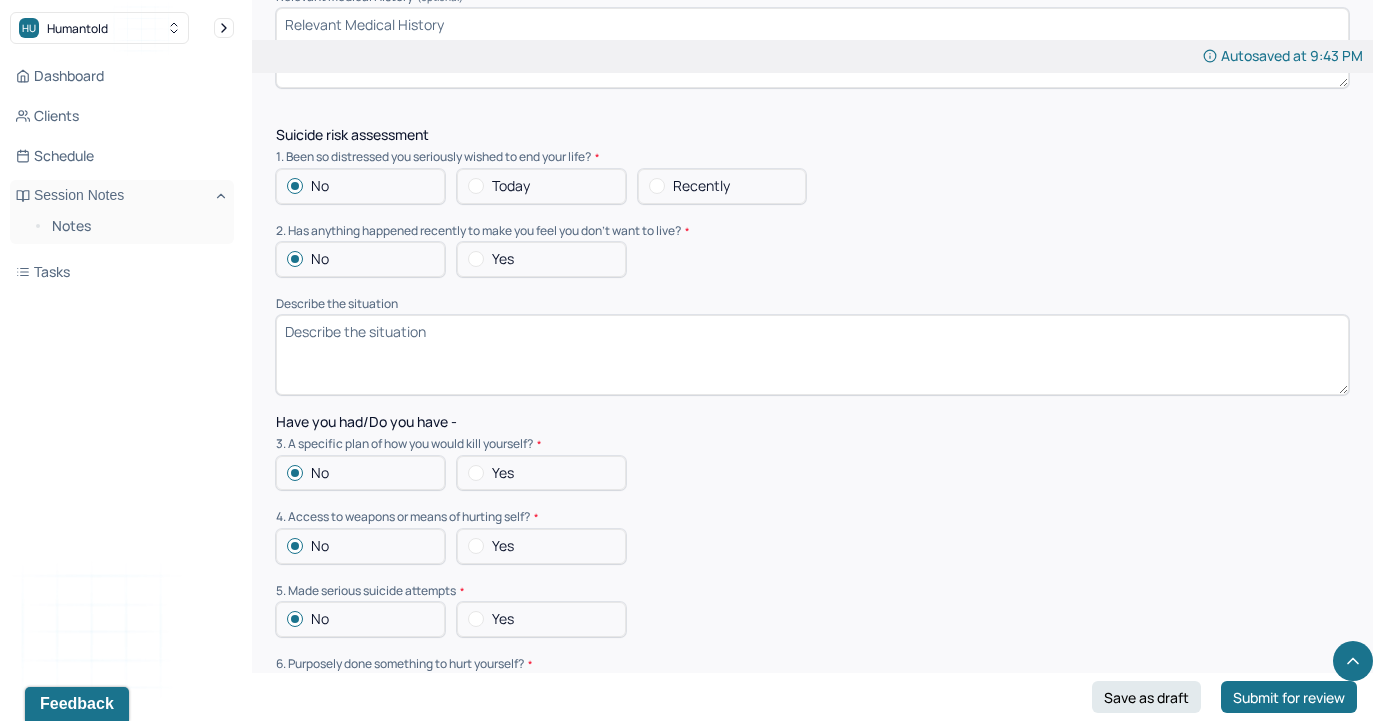 click at bounding box center [476, 546] 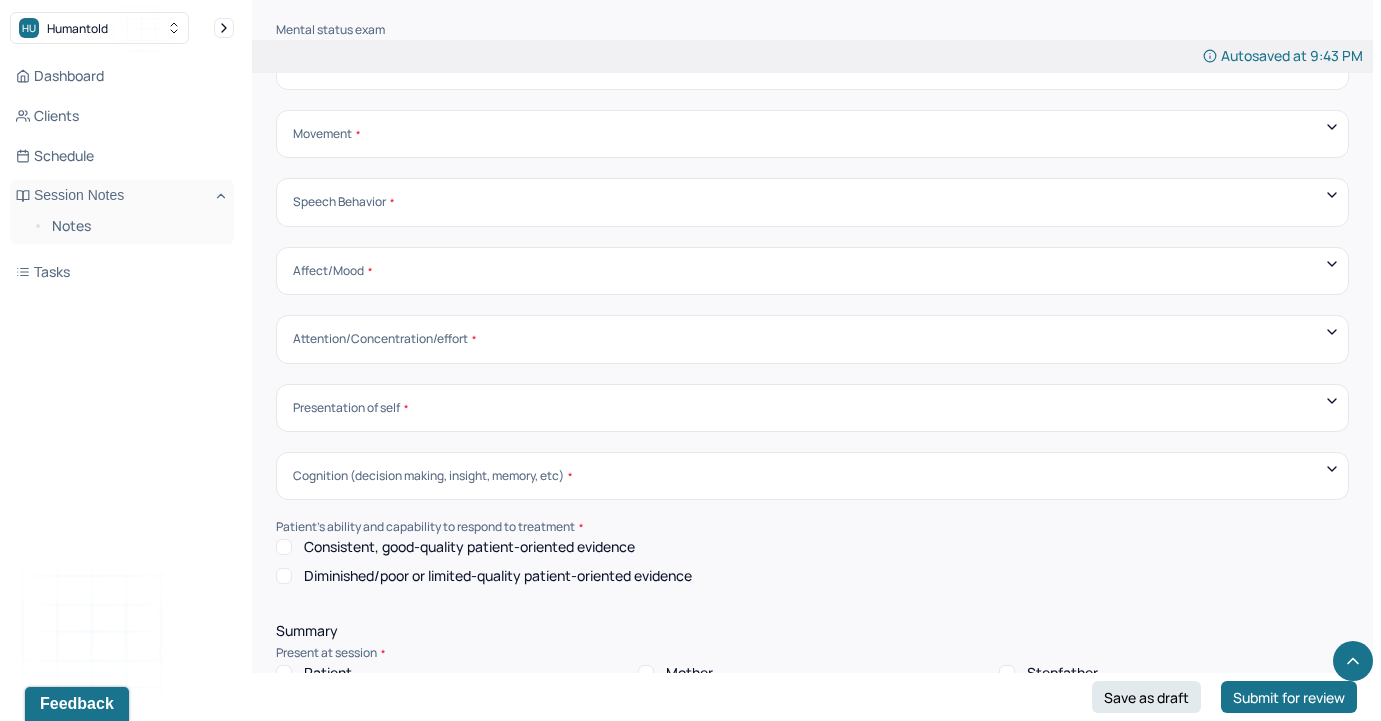 scroll, scrollTop: 6354, scrollLeft: 0, axis: vertical 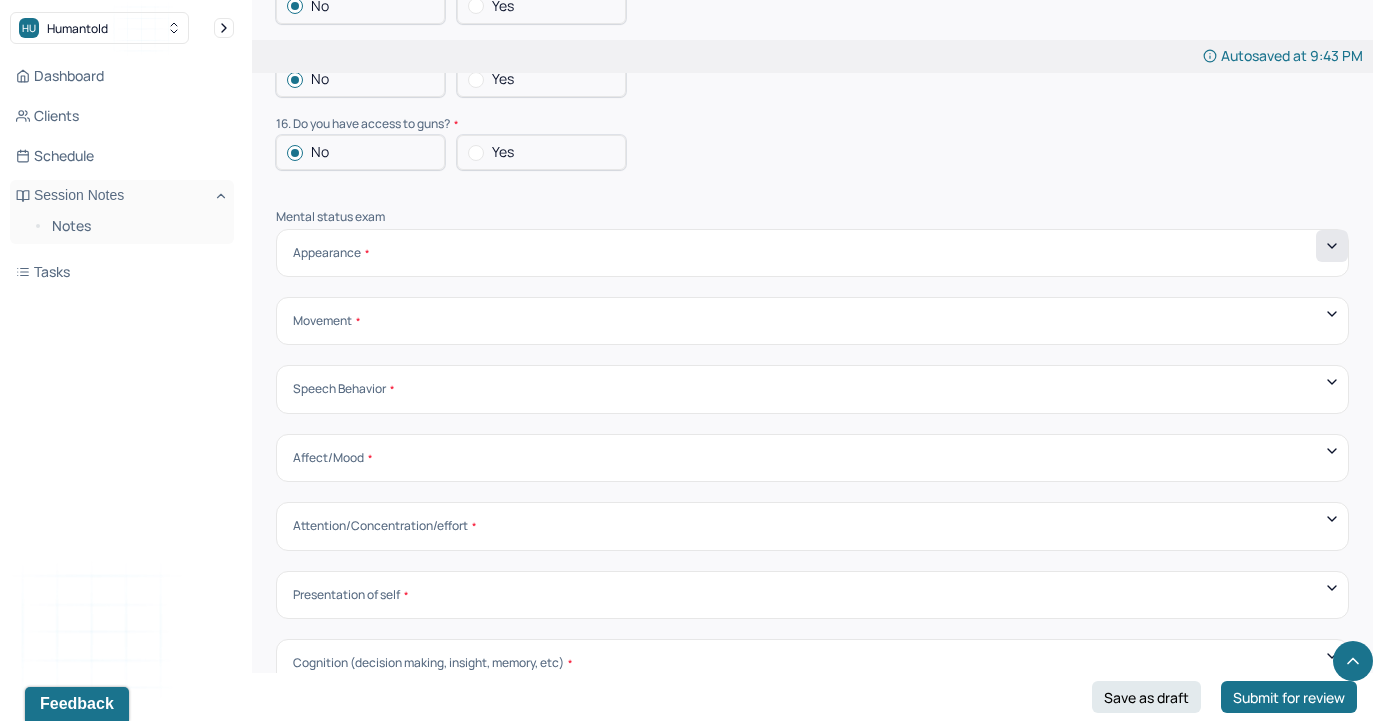 click at bounding box center (1332, 246) 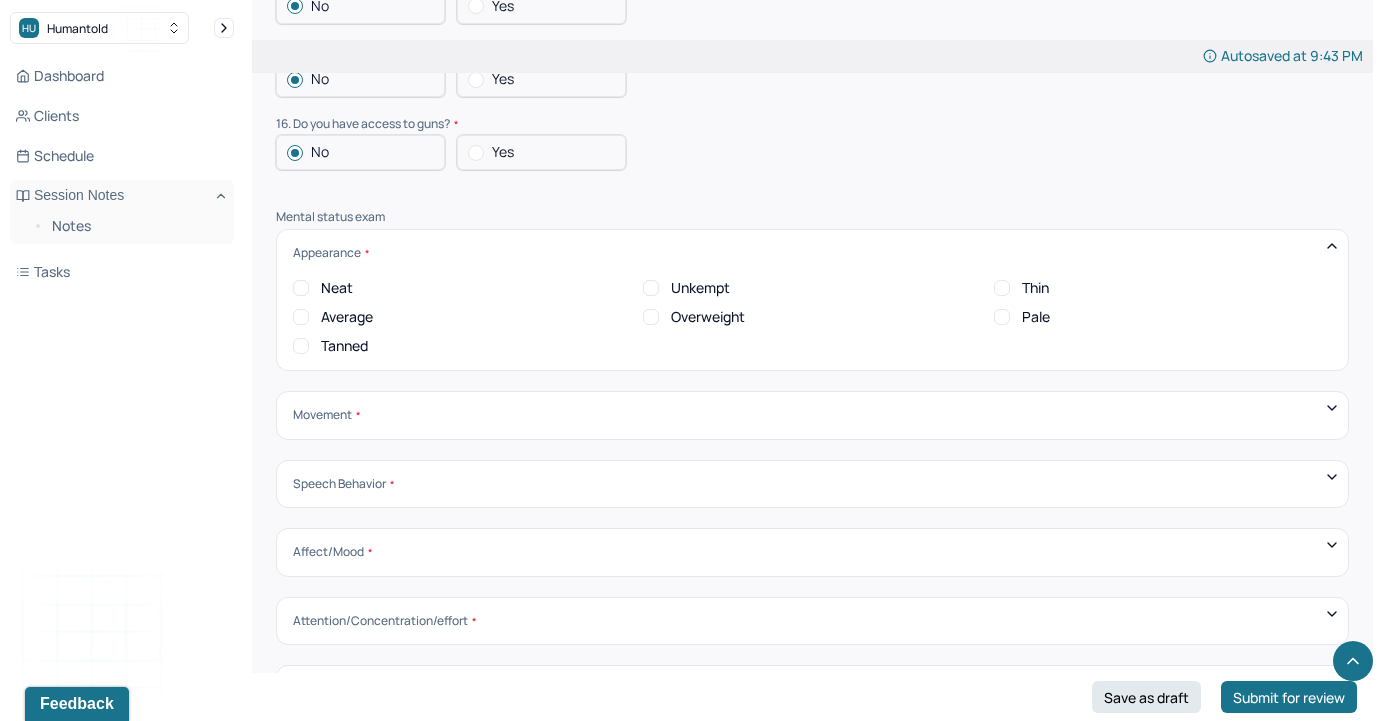 click on "Average" at bounding box center (301, 317) 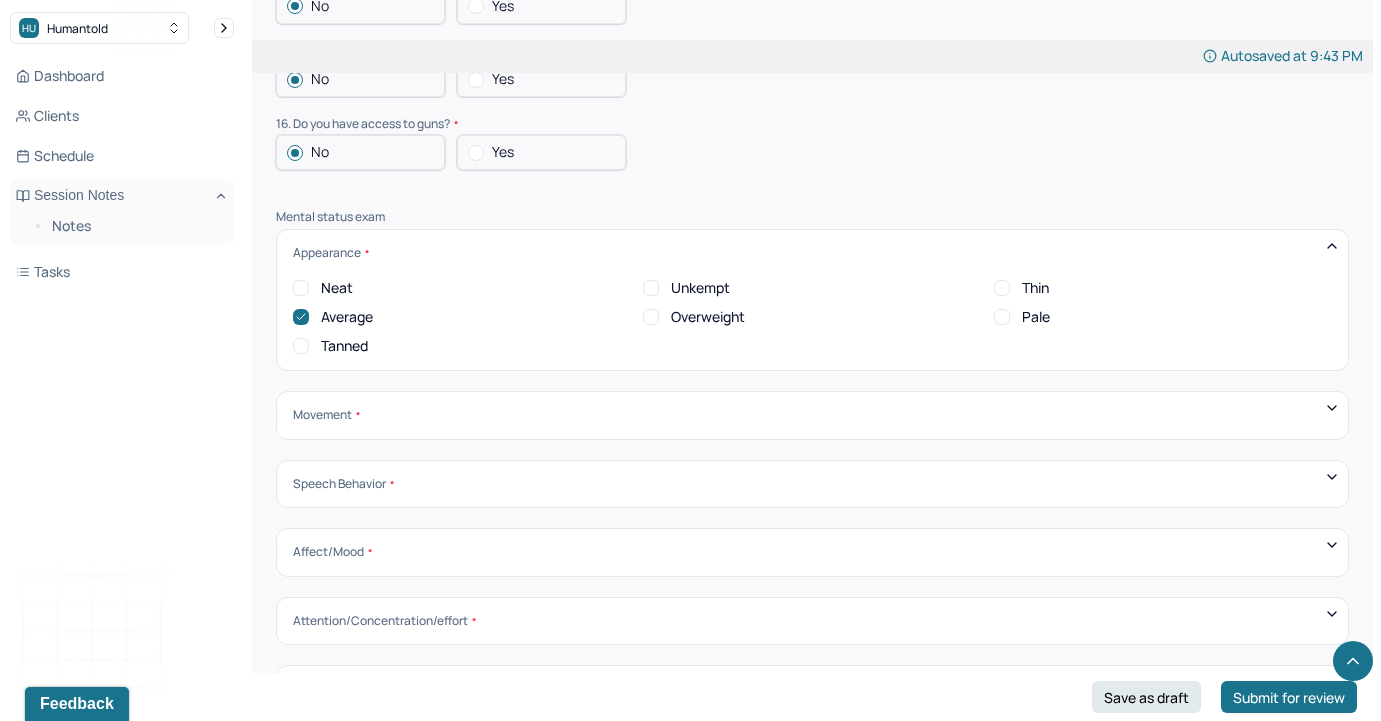 click on "Movement Coordinated Uncoordinated Mannerisms/oddities Good eye contact Kept eyes downcast Stared into space" at bounding box center (812, 415) 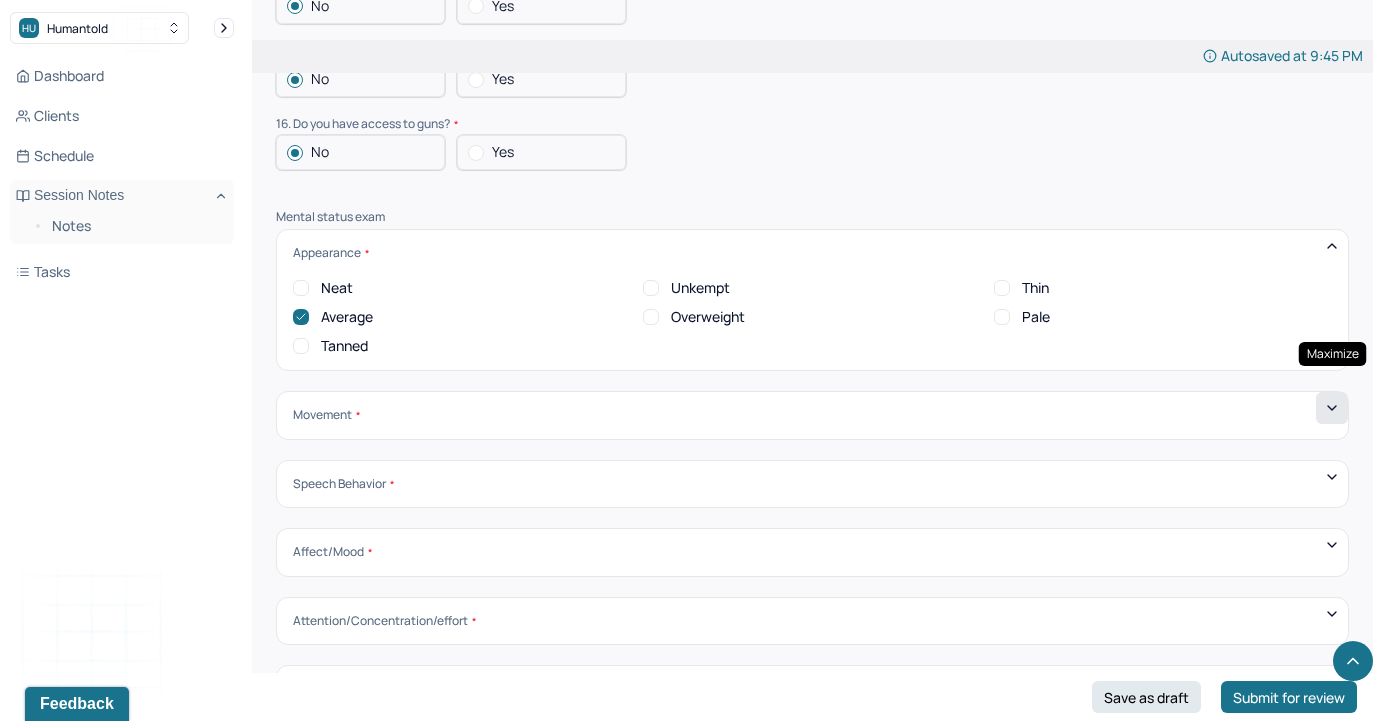 click 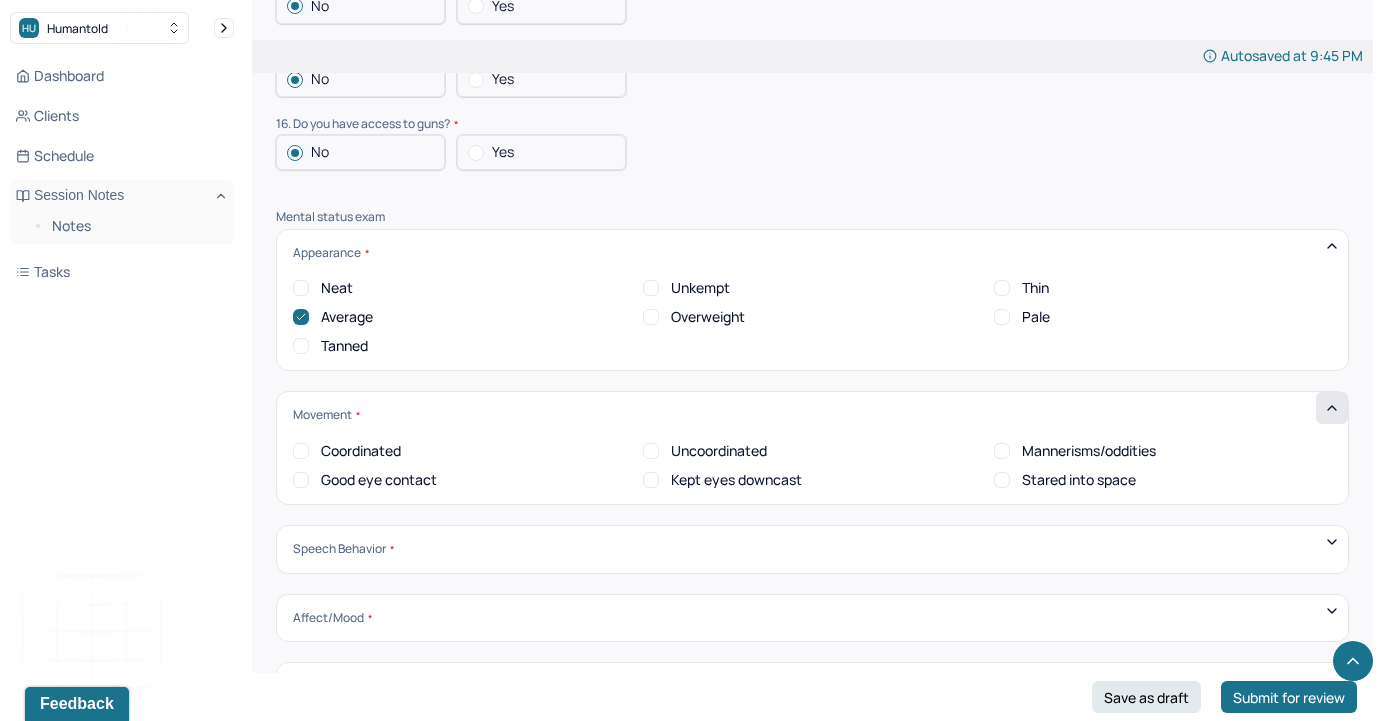 click on "Good eye contact" at bounding box center [301, 480] 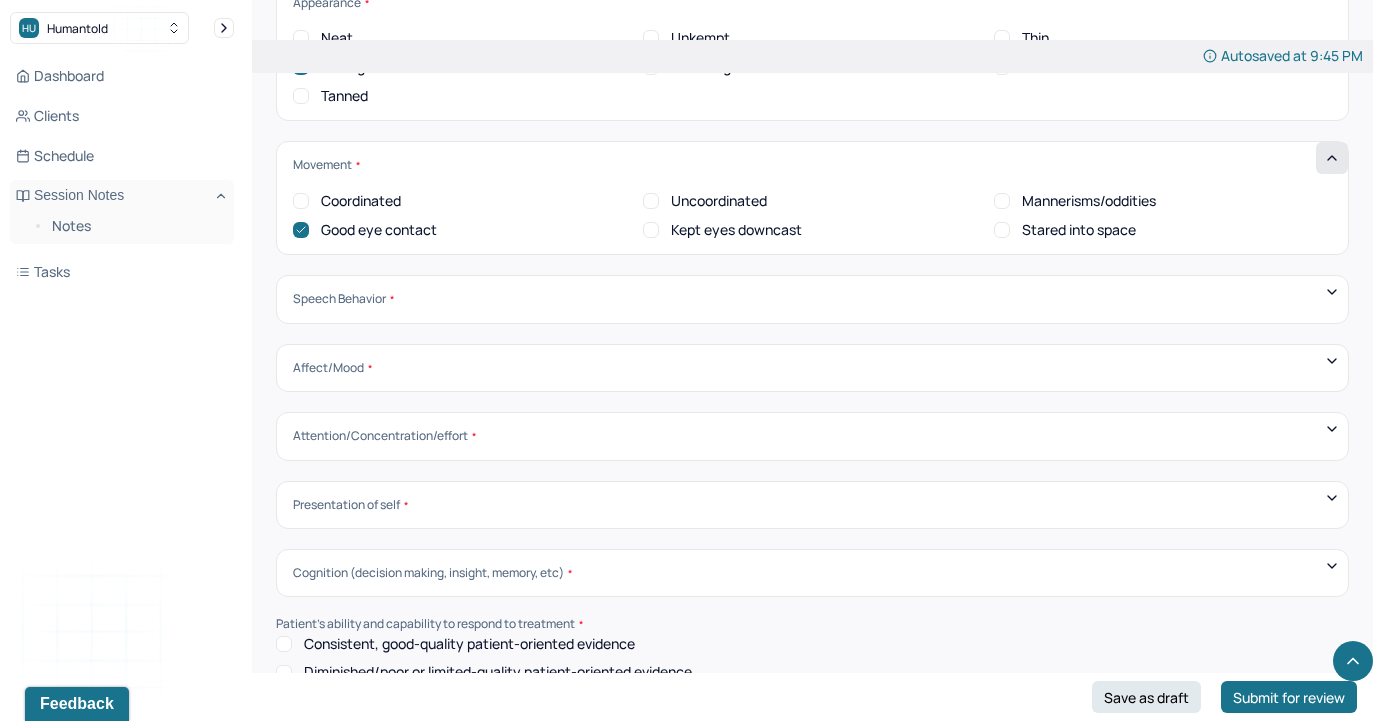 scroll, scrollTop: 6623, scrollLeft: 0, axis: vertical 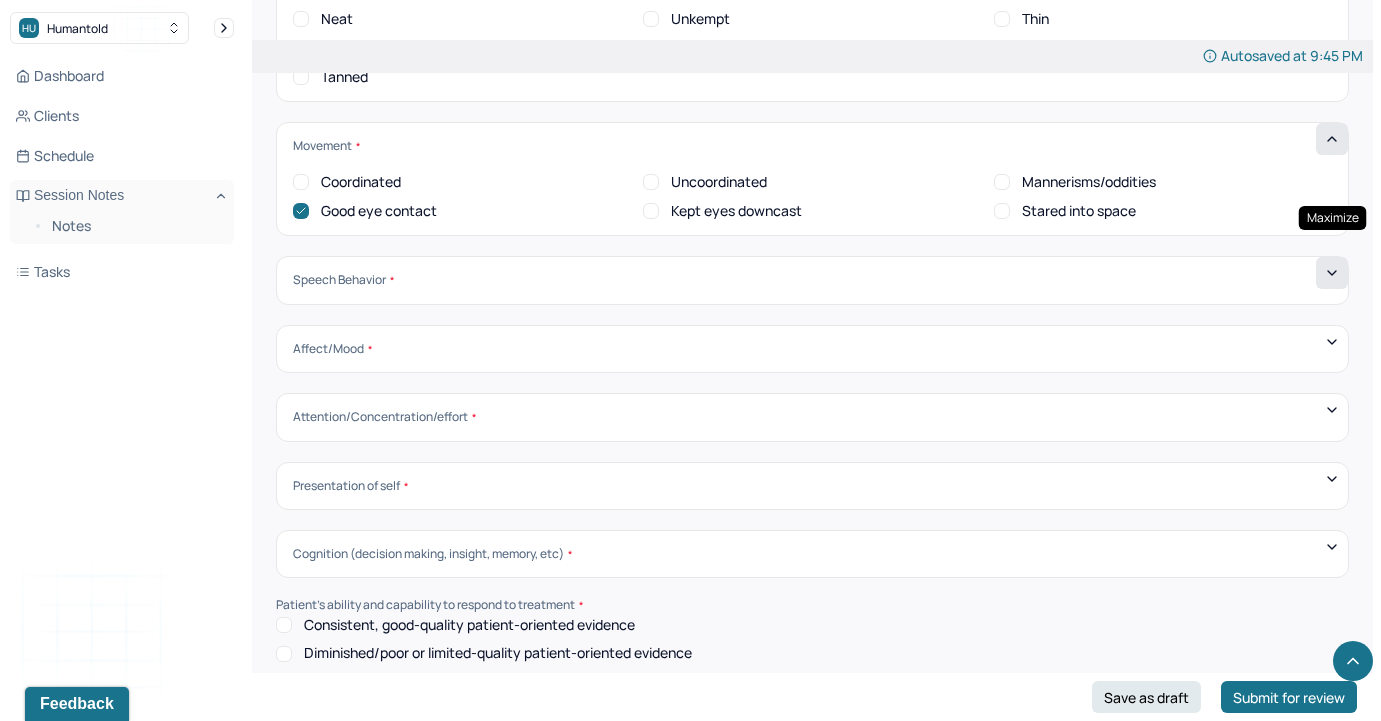 click 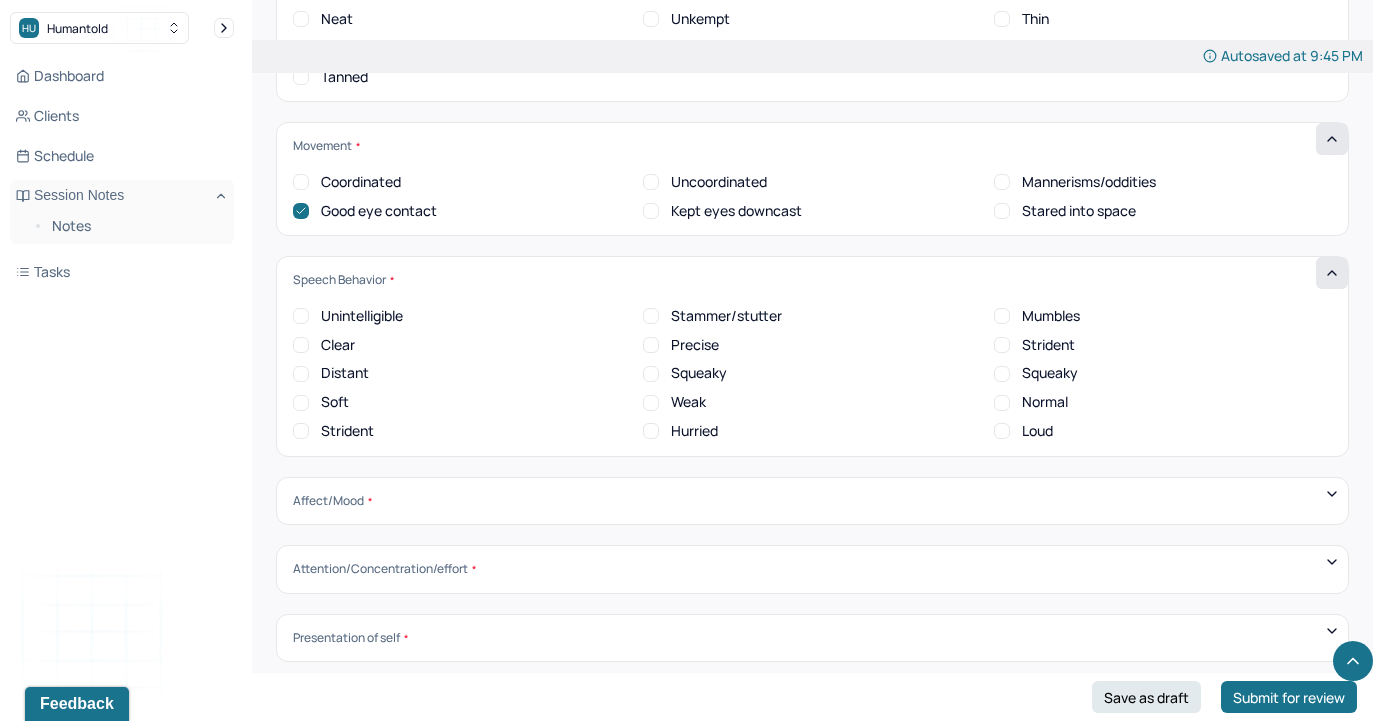 click on "Normal" at bounding box center [1002, 403] 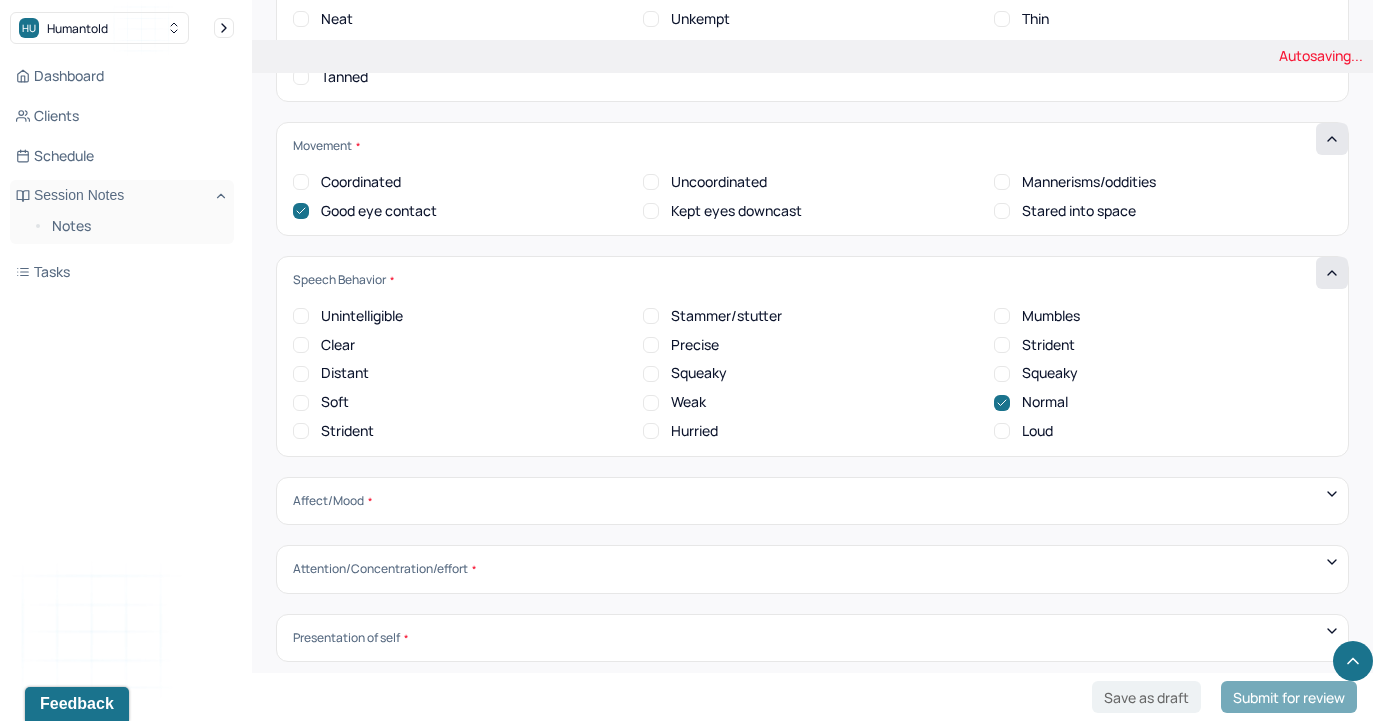 click on "Clear" at bounding box center (301, 345) 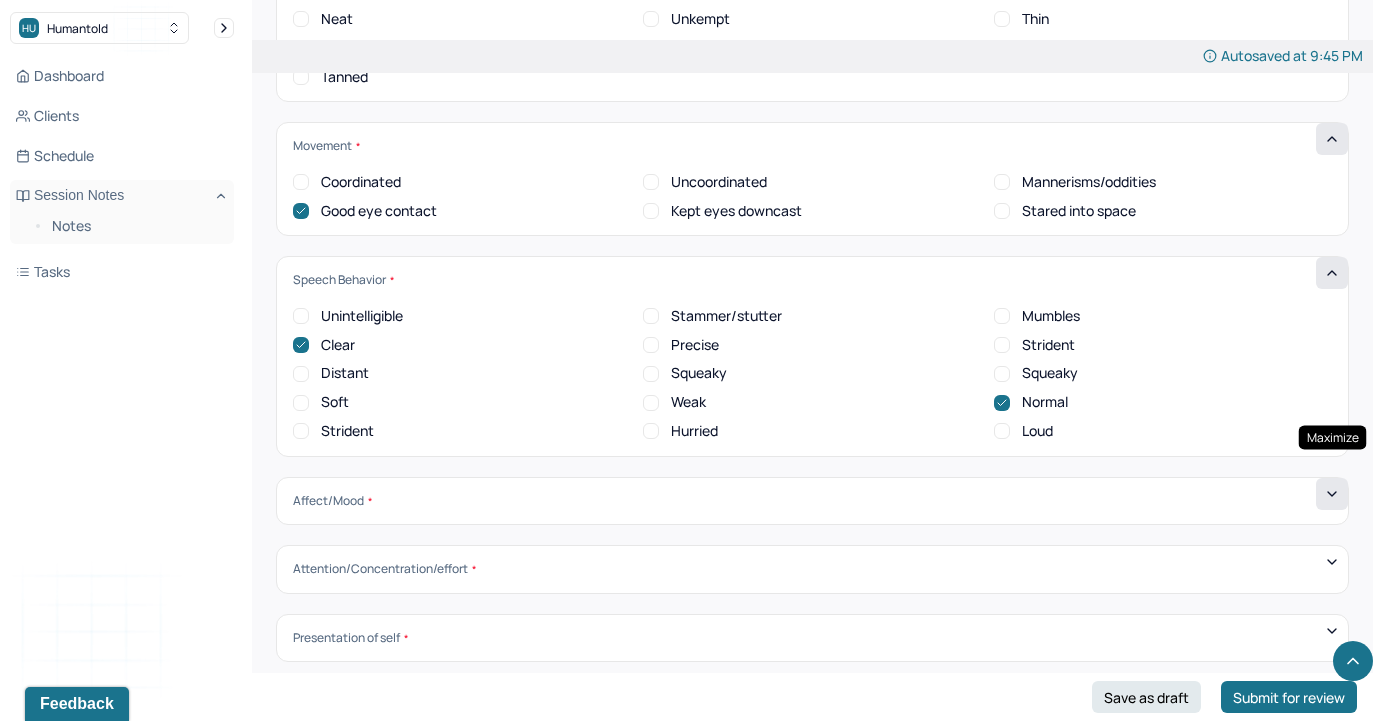 click at bounding box center (1332, 494) 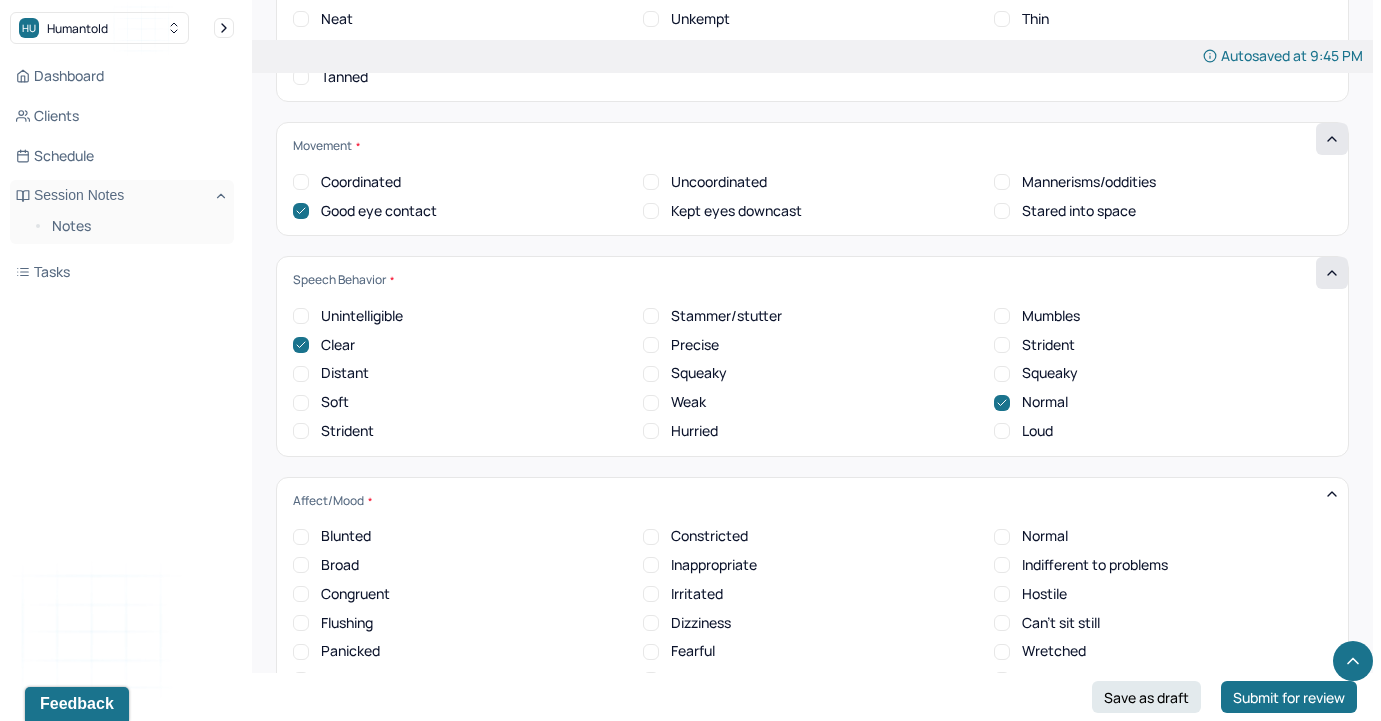 scroll, scrollTop: 0, scrollLeft: 0, axis: both 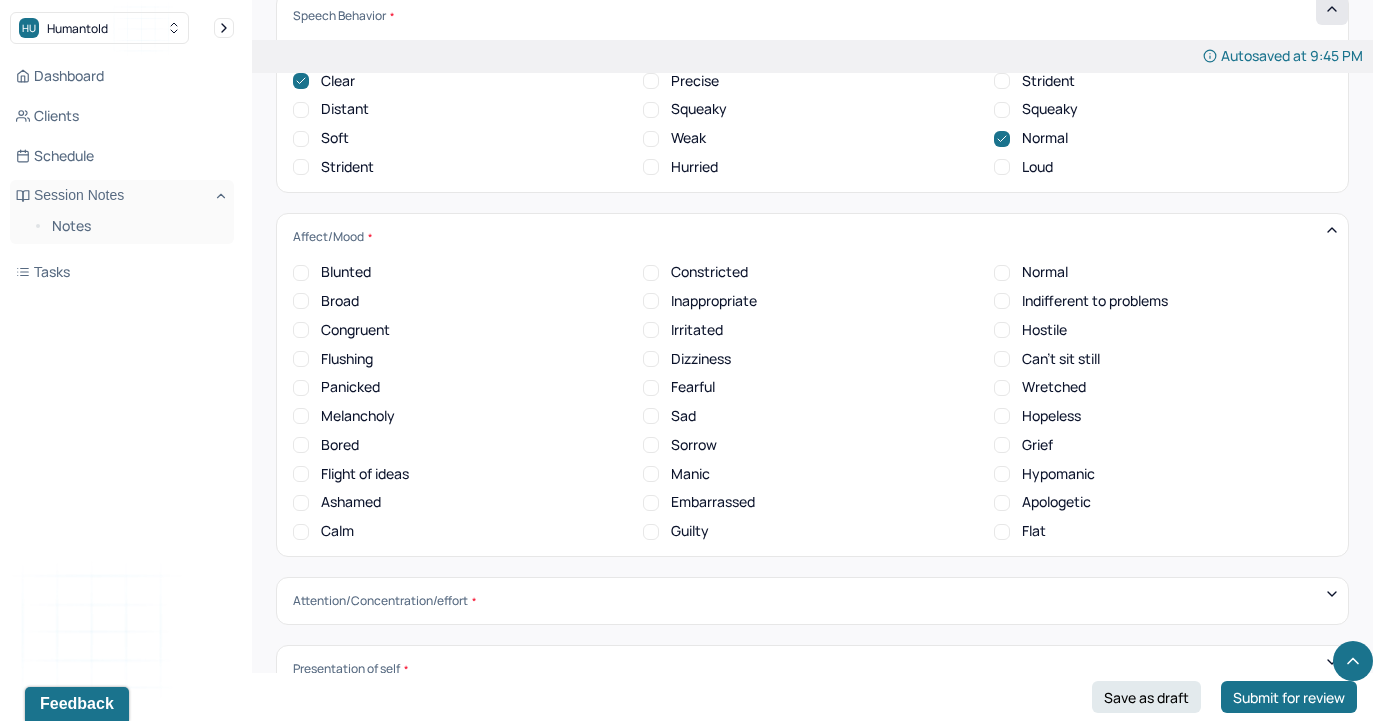 click on "Congruent" at bounding box center [301, 330] 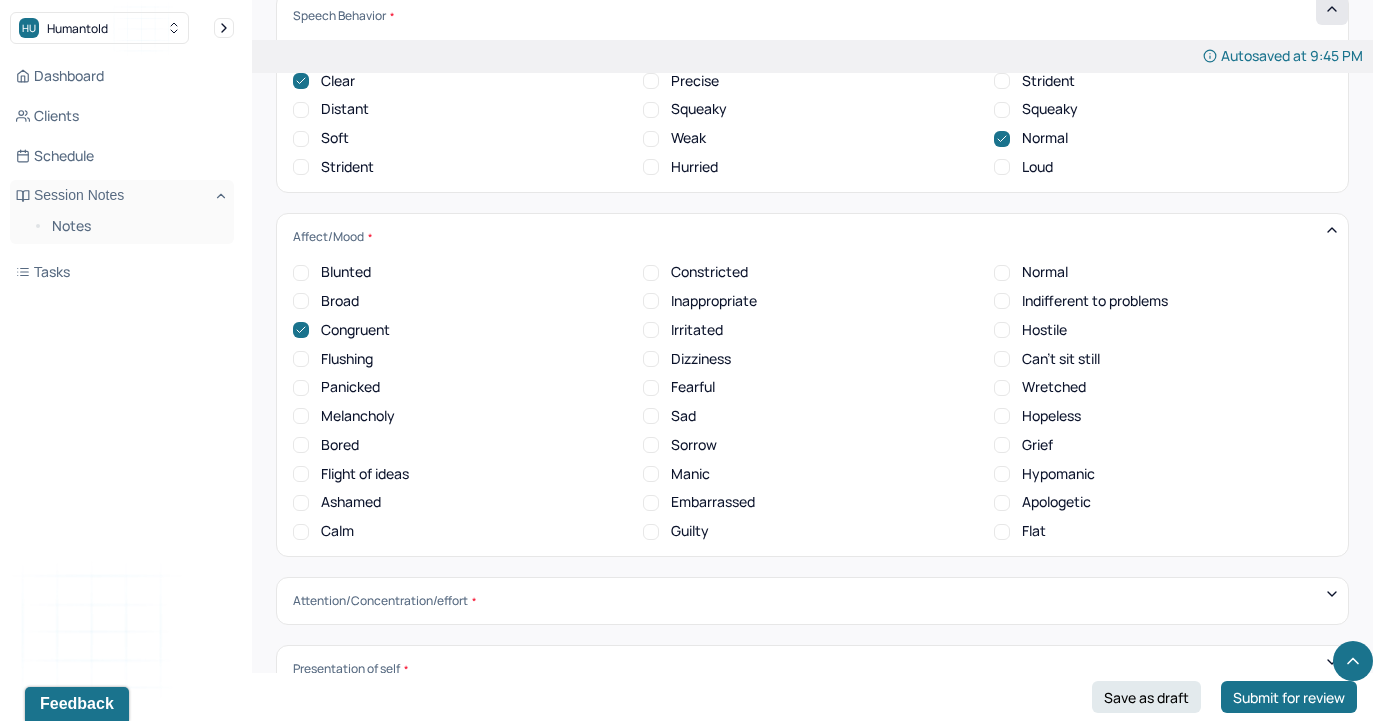 click on "Sad" at bounding box center (651, 416) 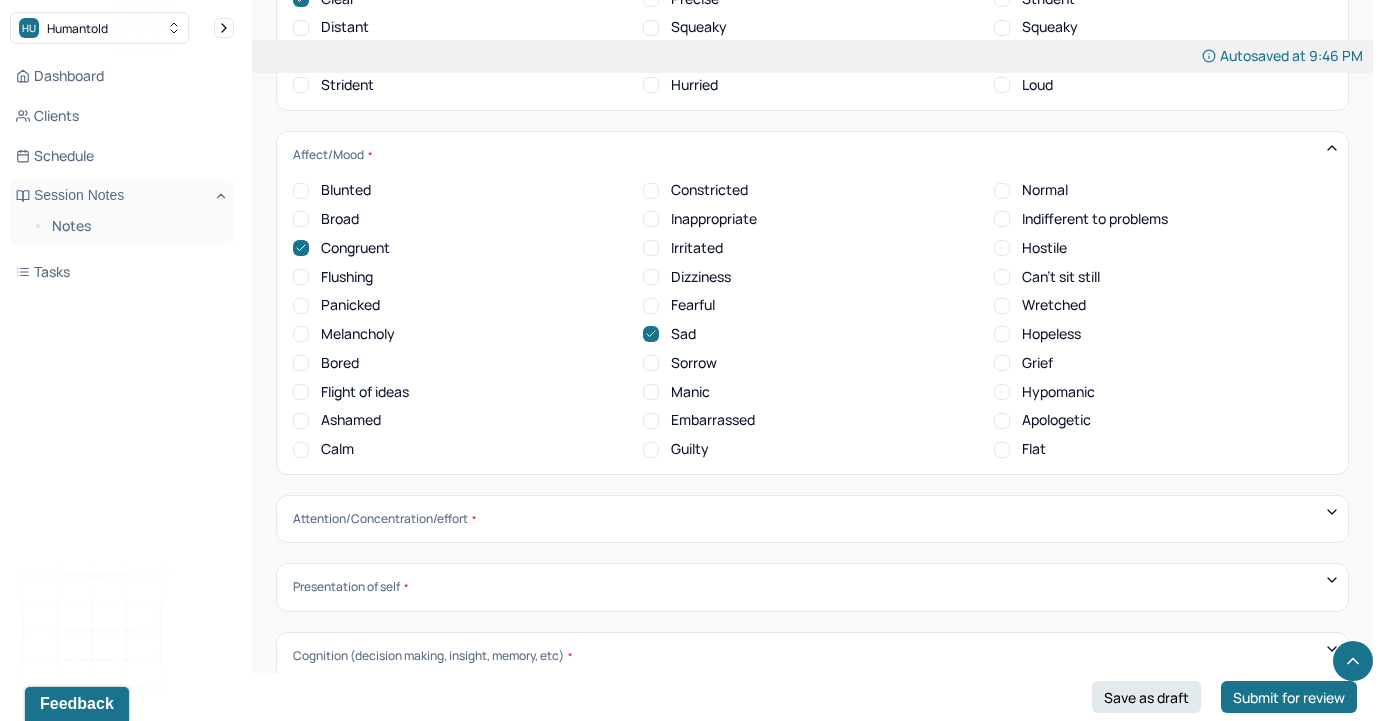 scroll, scrollTop: 6976, scrollLeft: 0, axis: vertical 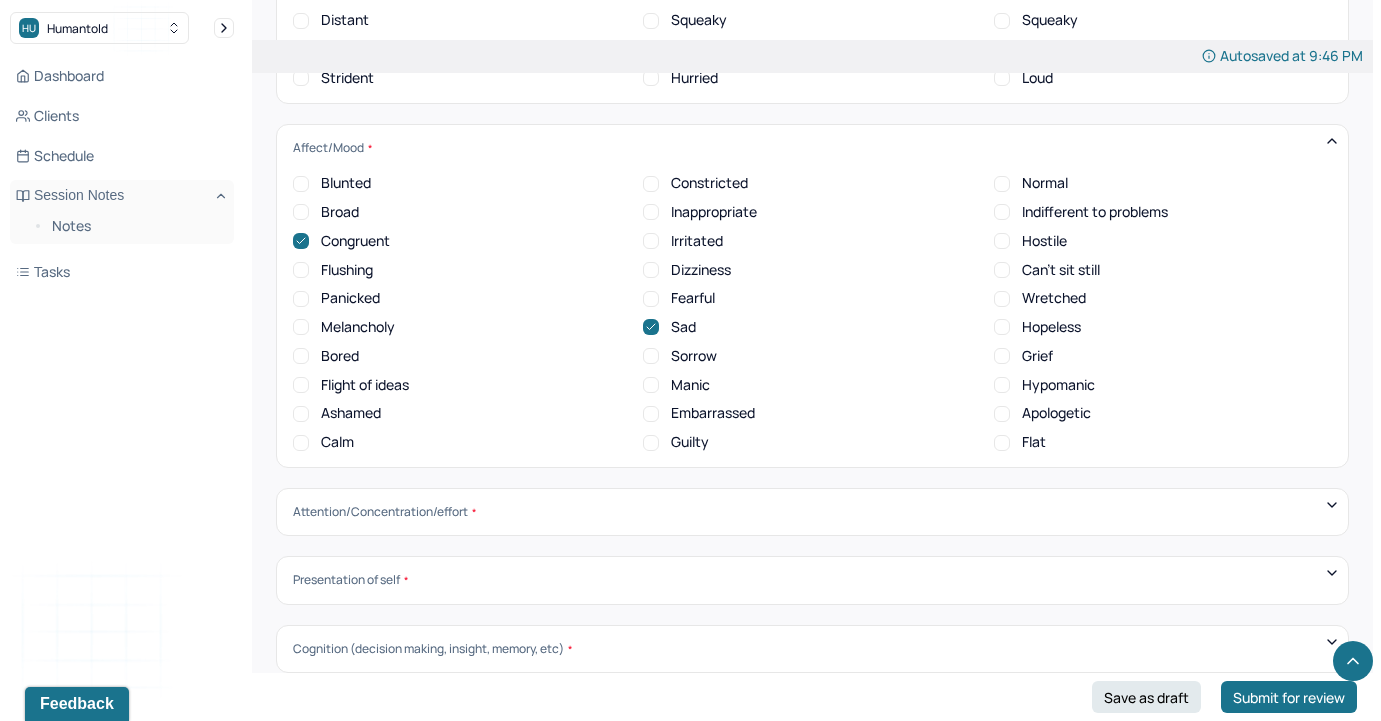 click on "Attention/Concentration/effort" at bounding box center (812, 512) 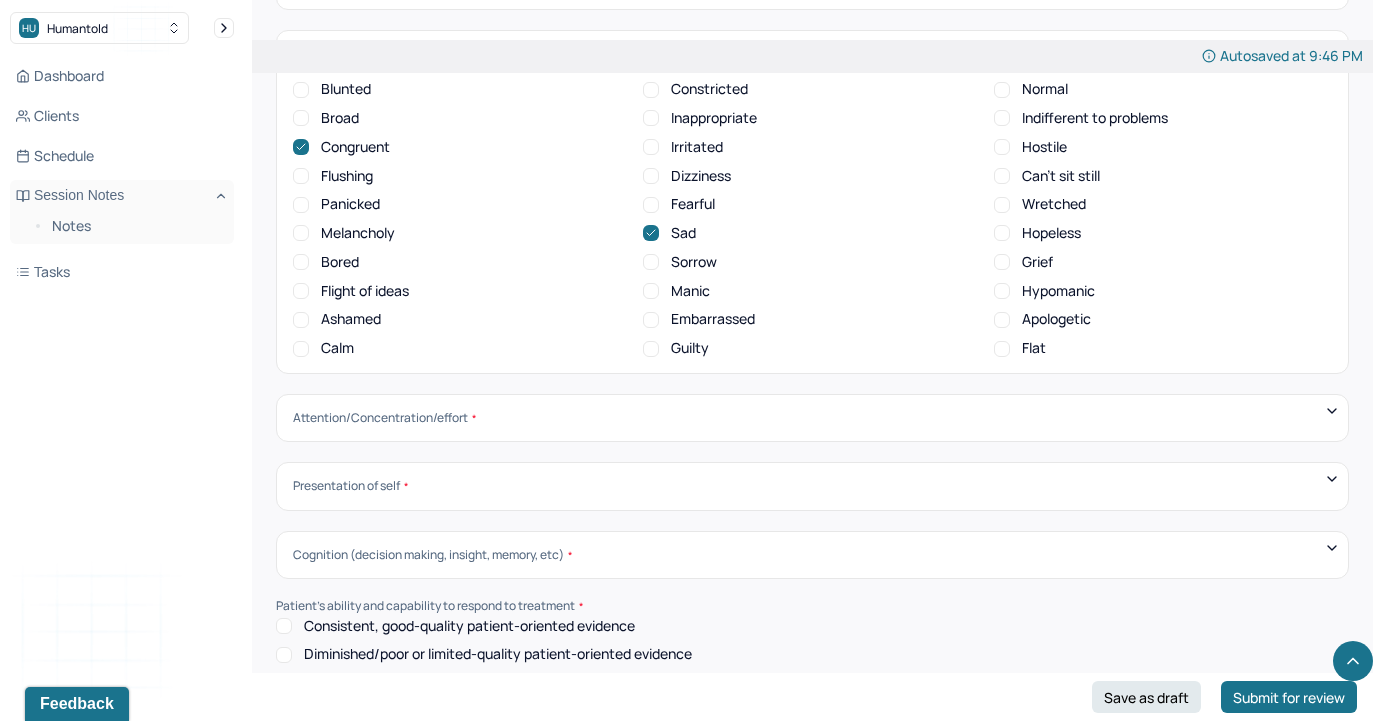 scroll, scrollTop: 7072, scrollLeft: 0, axis: vertical 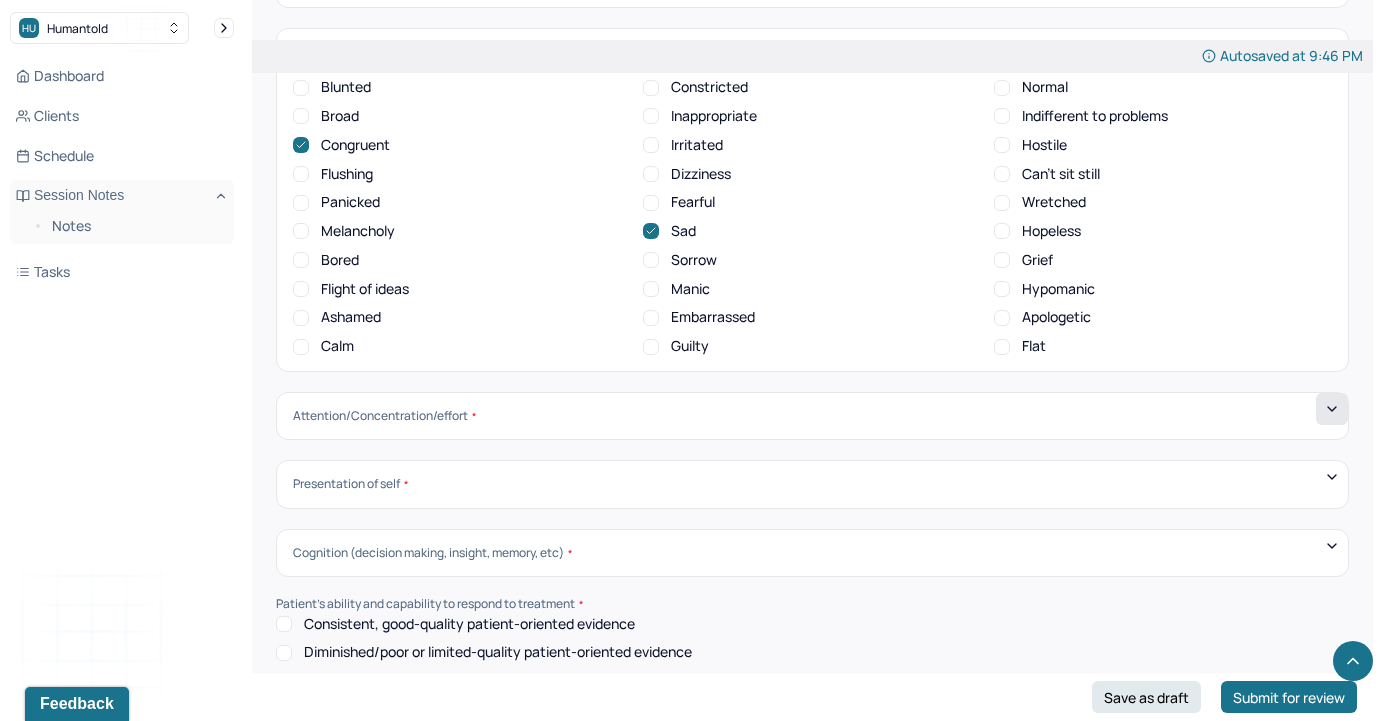 click at bounding box center (1332, 409) 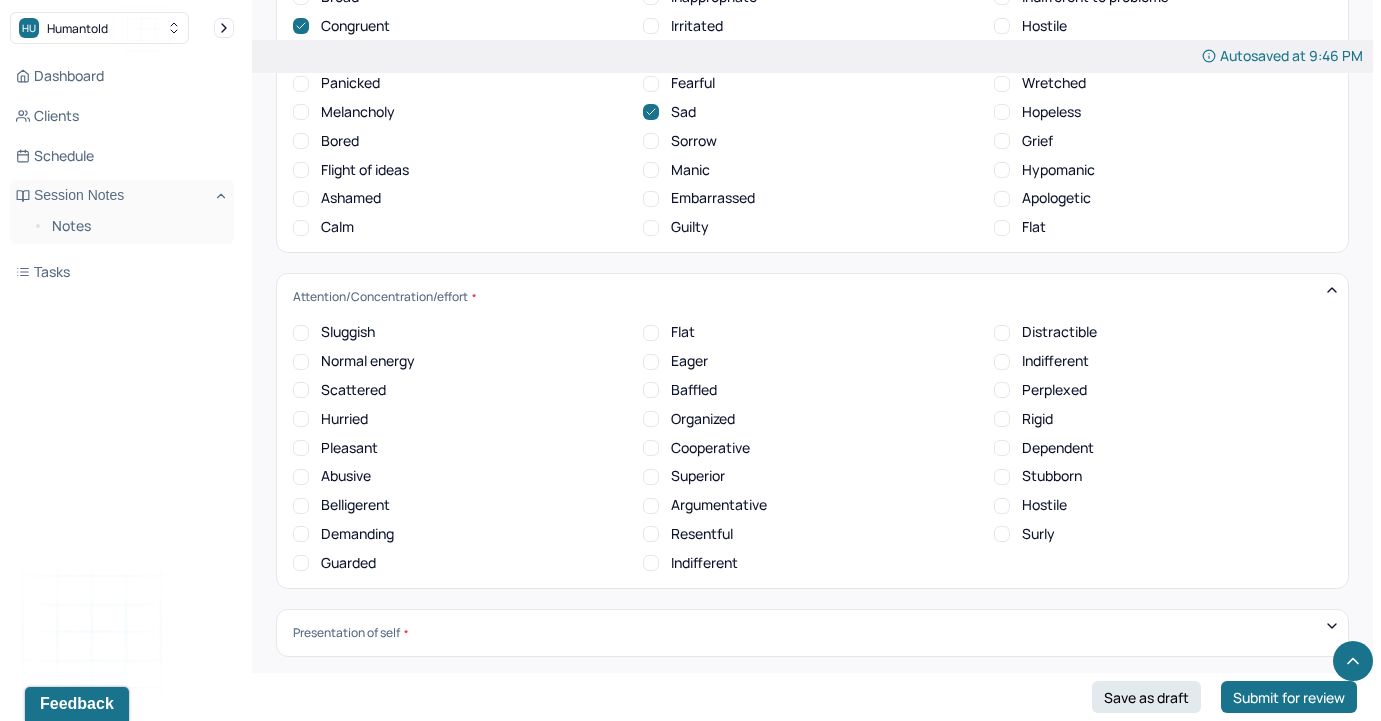 scroll, scrollTop: 7193, scrollLeft: 0, axis: vertical 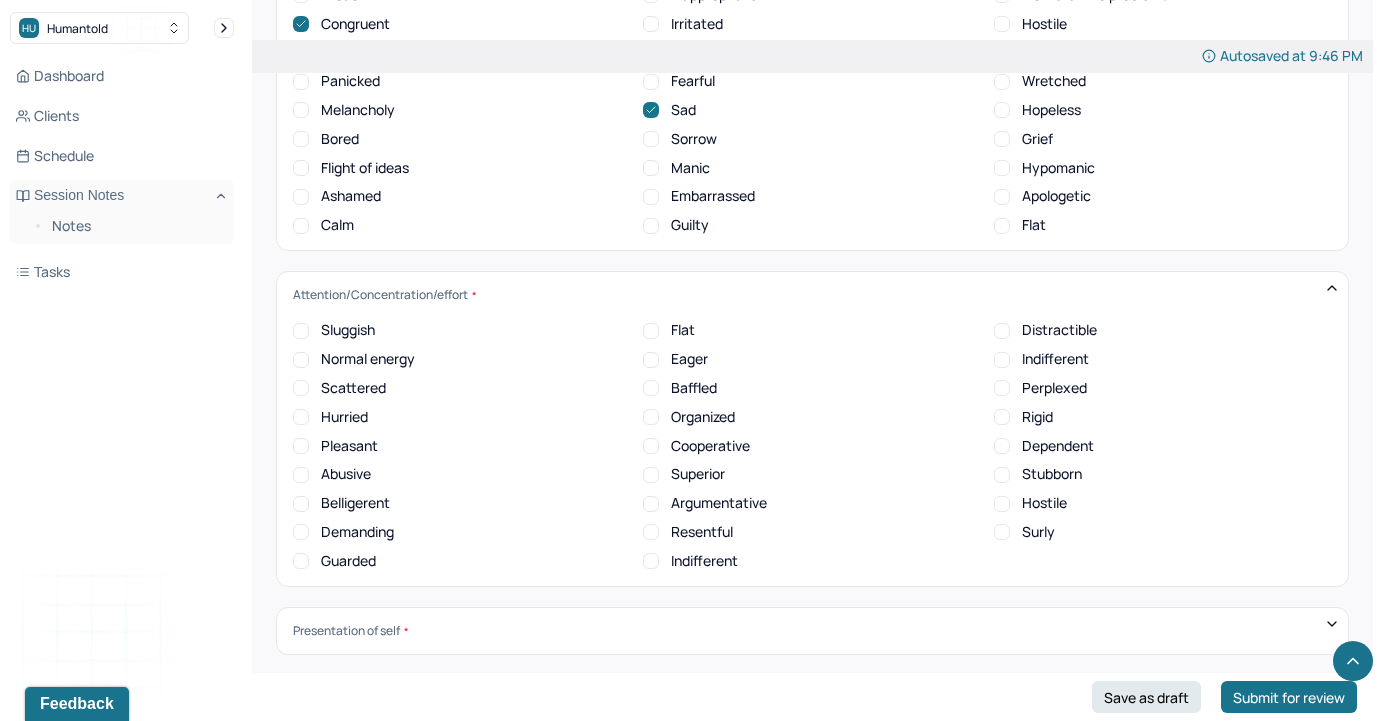 click on "Pleasant" at bounding box center (301, 446) 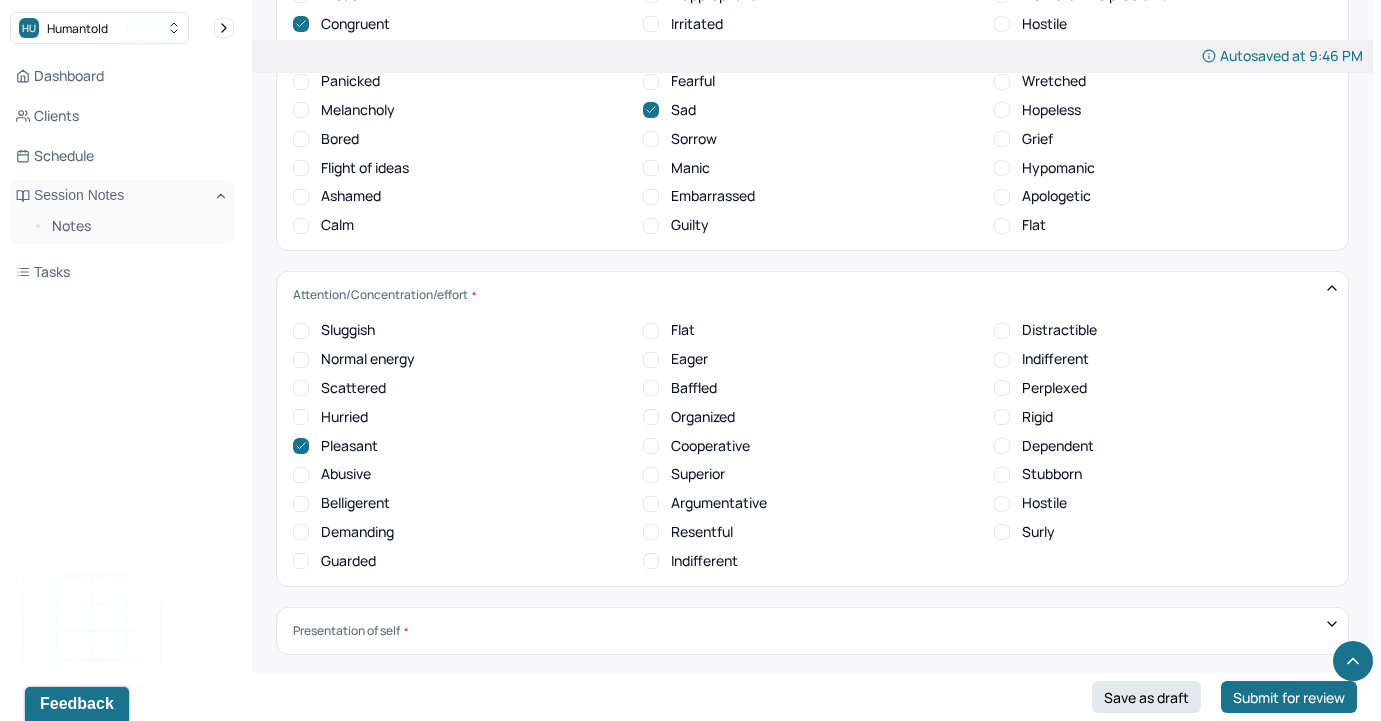 click on "Cooperative" at bounding box center [651, 446] 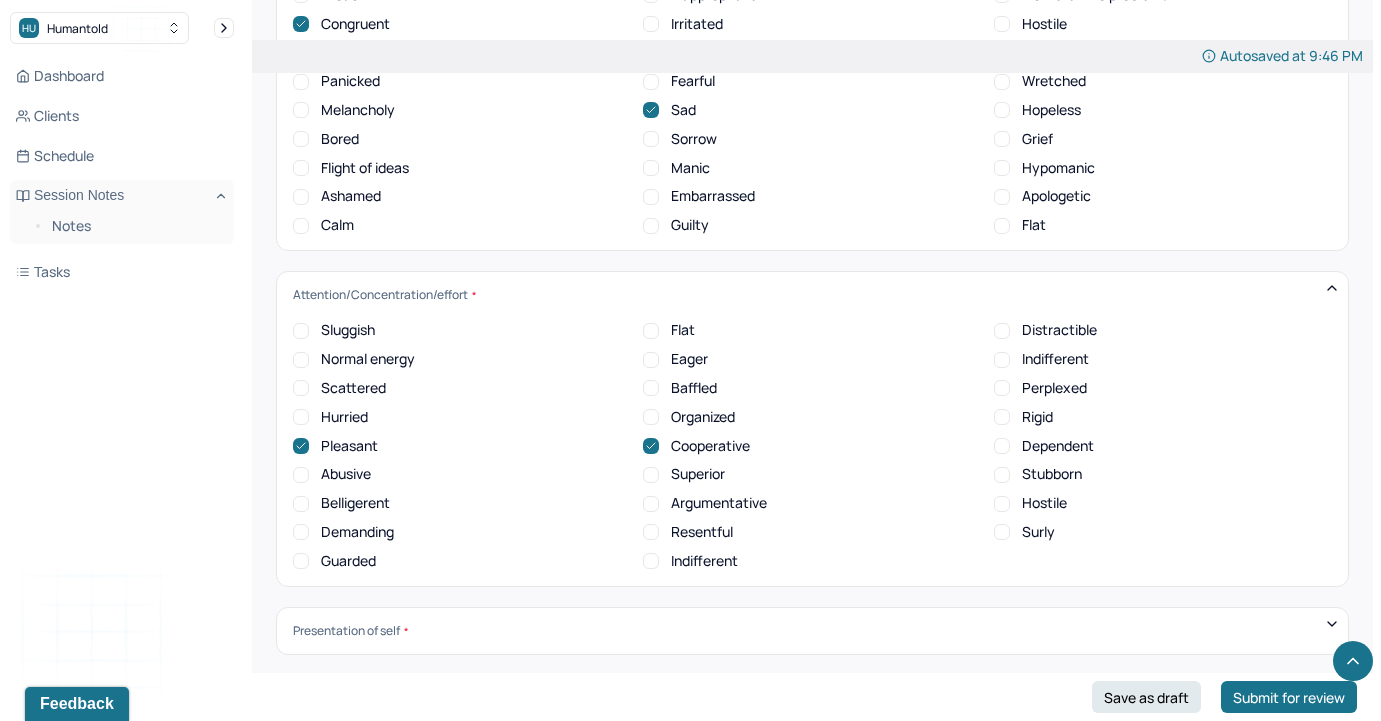 scroll, scrollTop: 1, scrollLeft: 0, axis: vertical 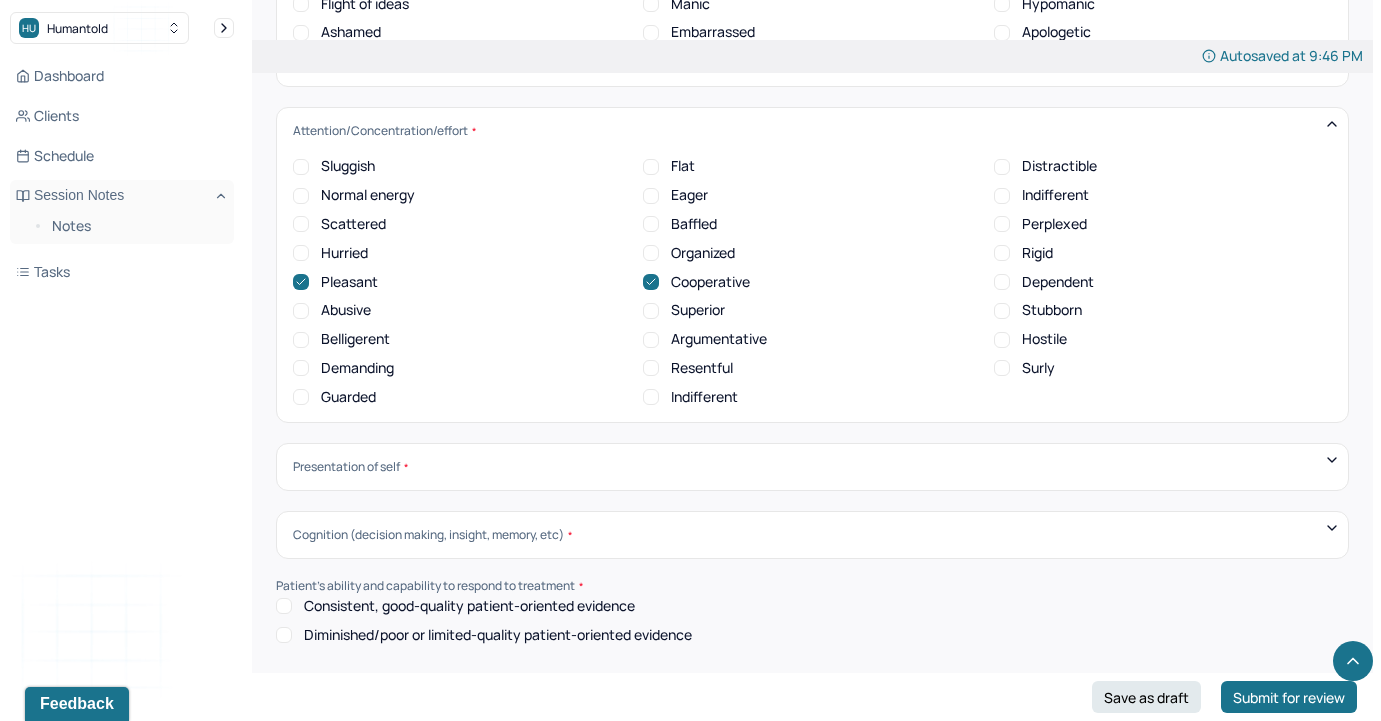 click on "Guarded" at bounding box center (301, 397) 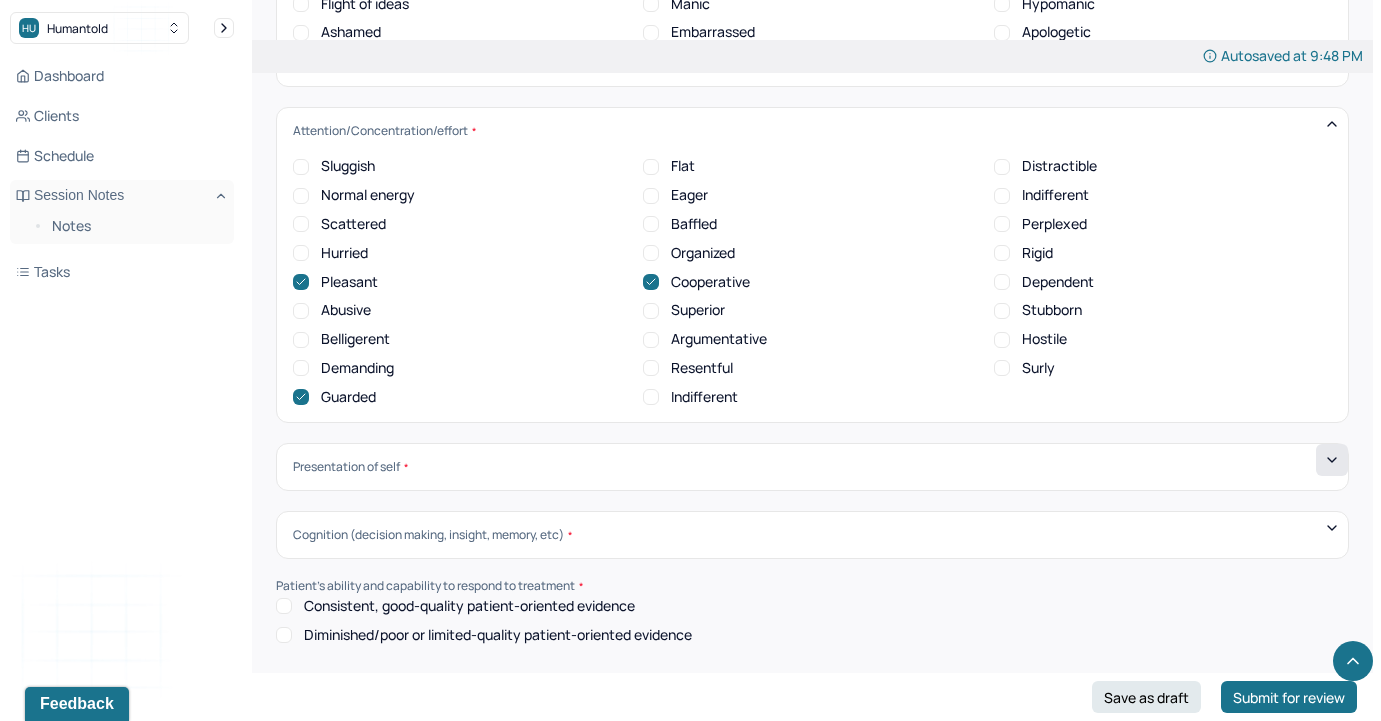 click 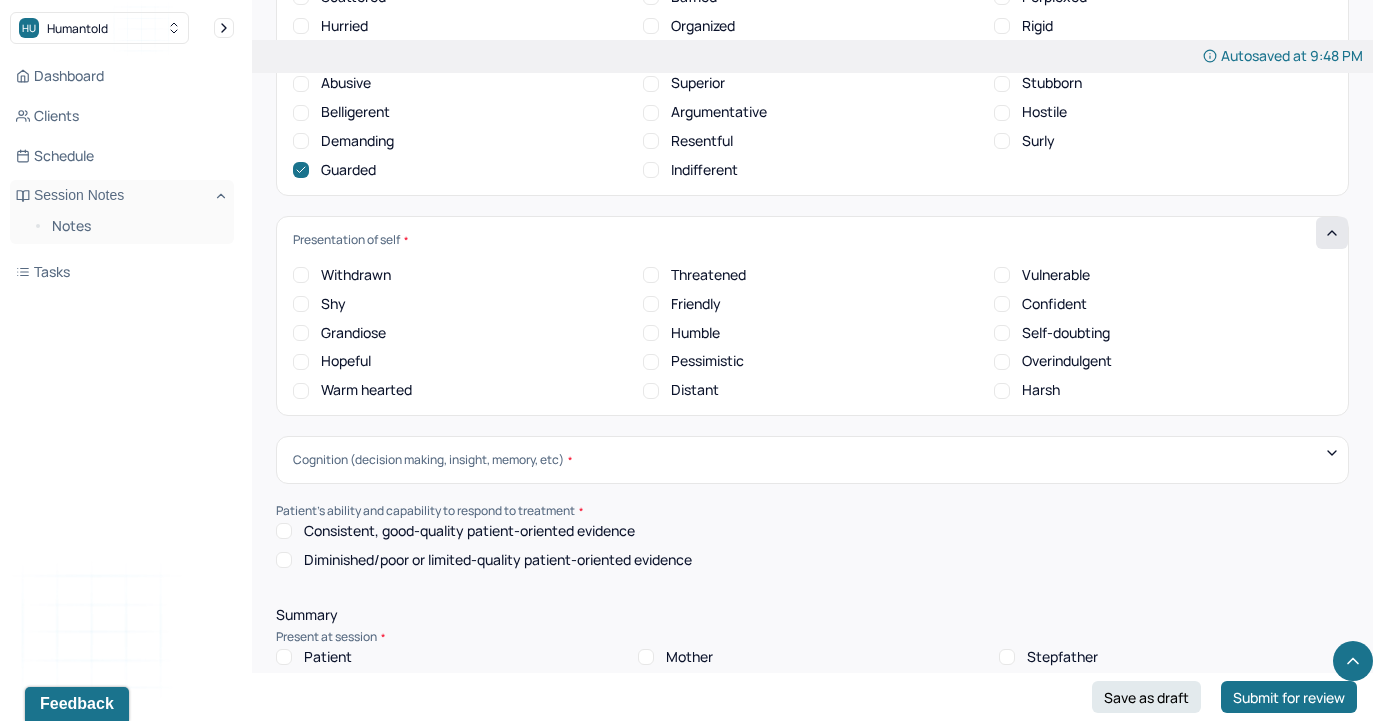 scroll, scrollTop: 7603, scrollLeft: 0, axis: vertical 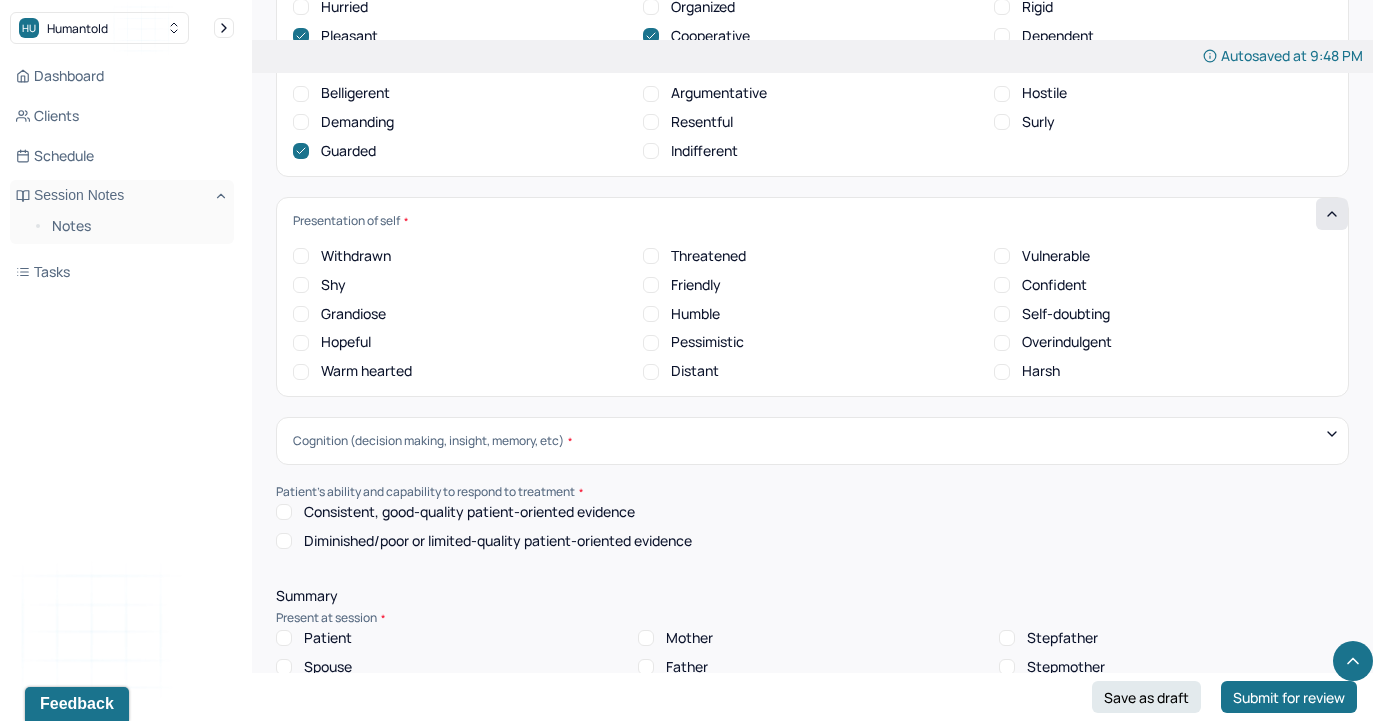 click on "Shy" at bounding box center [301, 285] 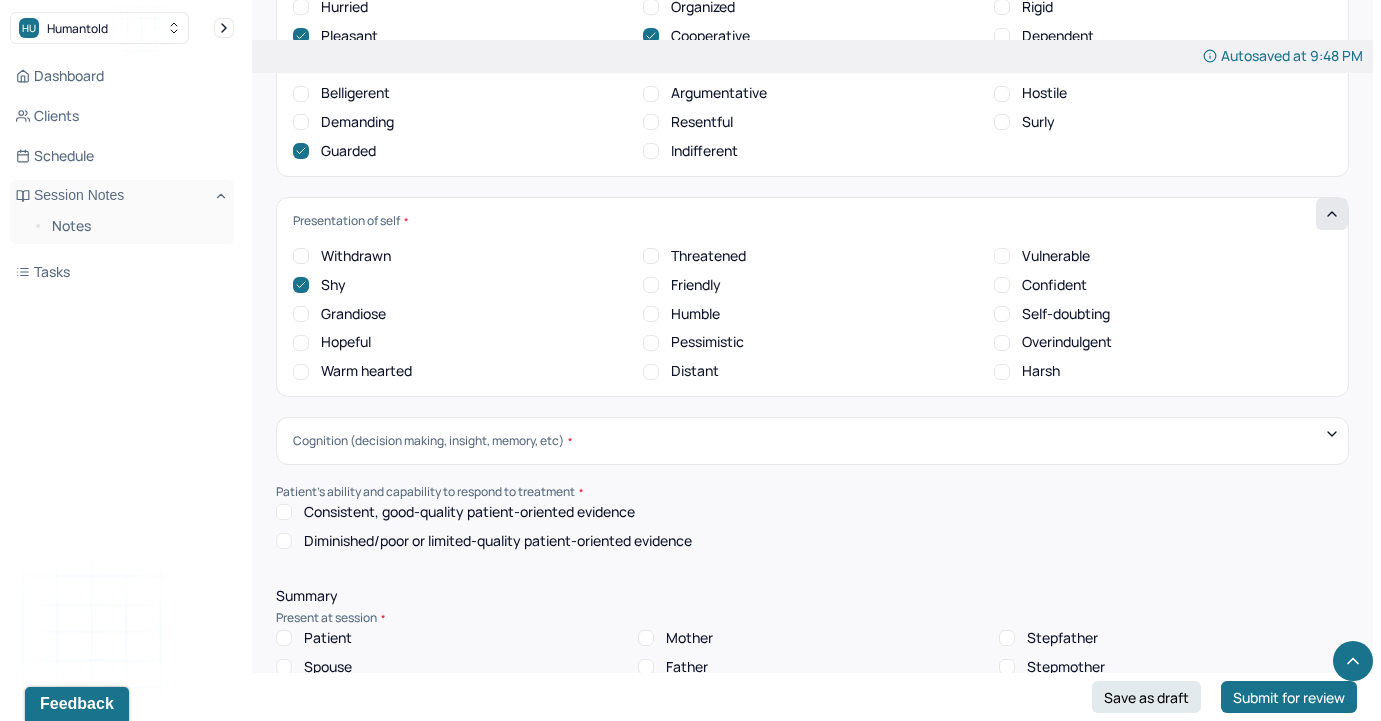 click on "Warm hearted" at bounding box center (301, 372) 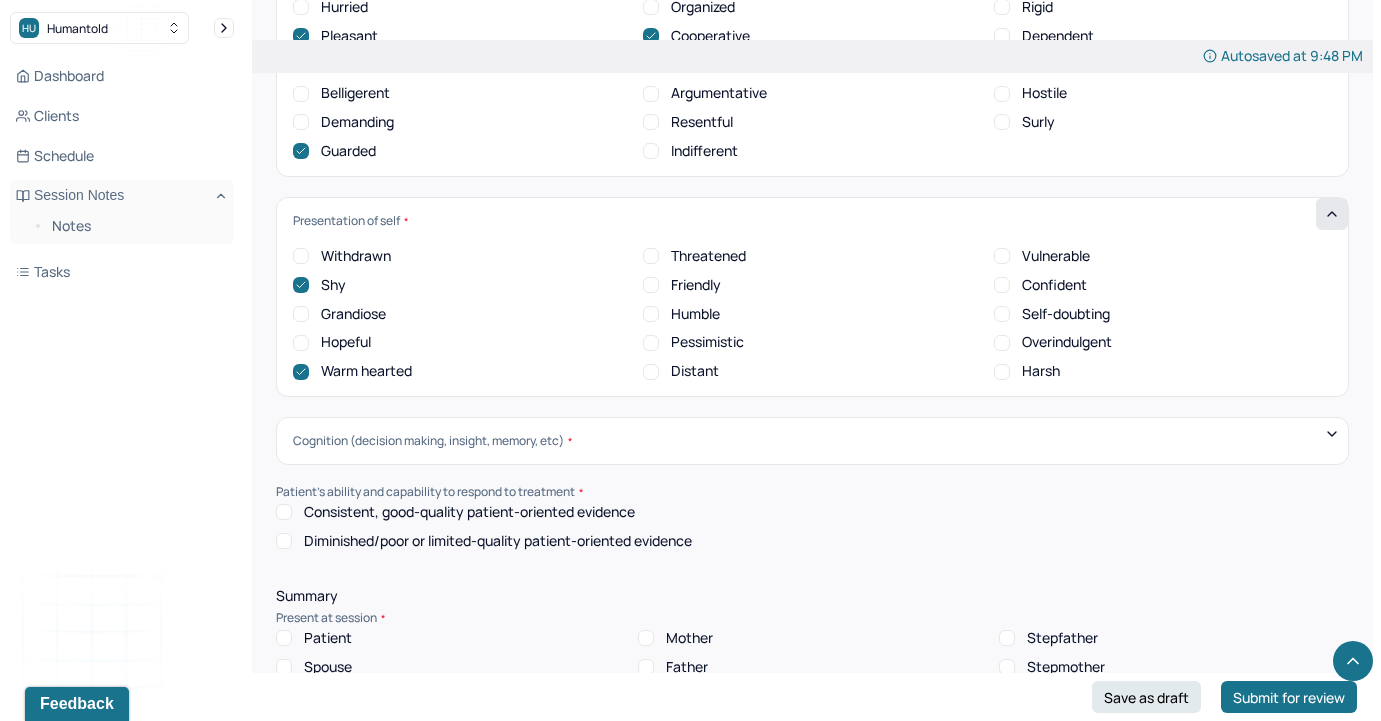 click on "Vulnerable" at bounding box center [1002, 256] 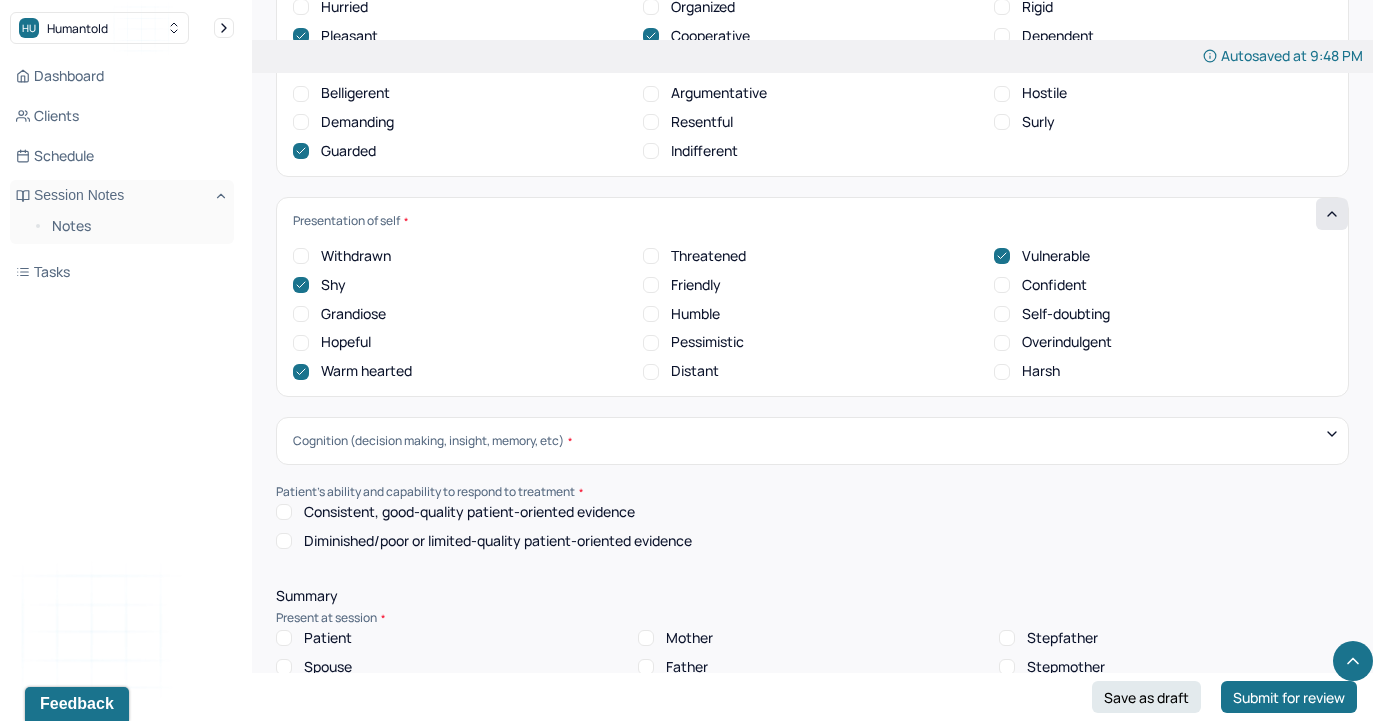 scroll, scrollTop: 0, scrollLeft: 0, axis: both 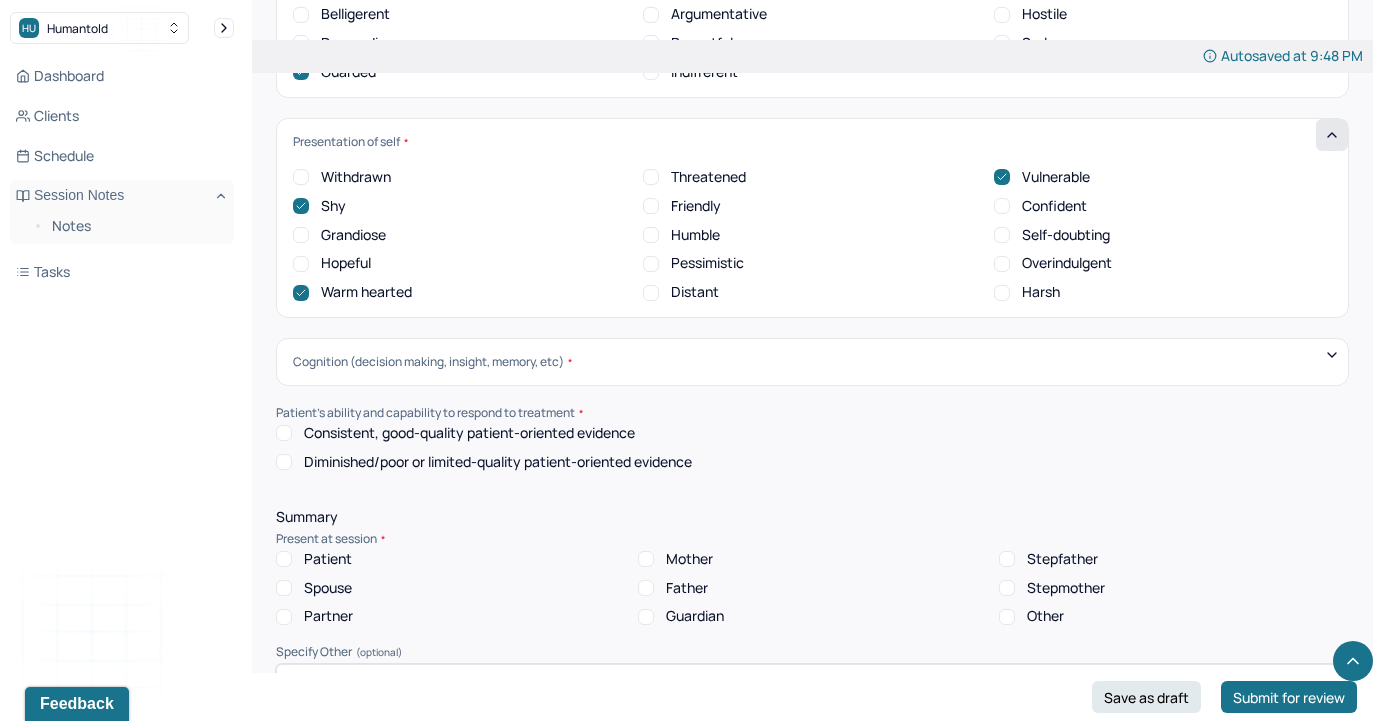 click 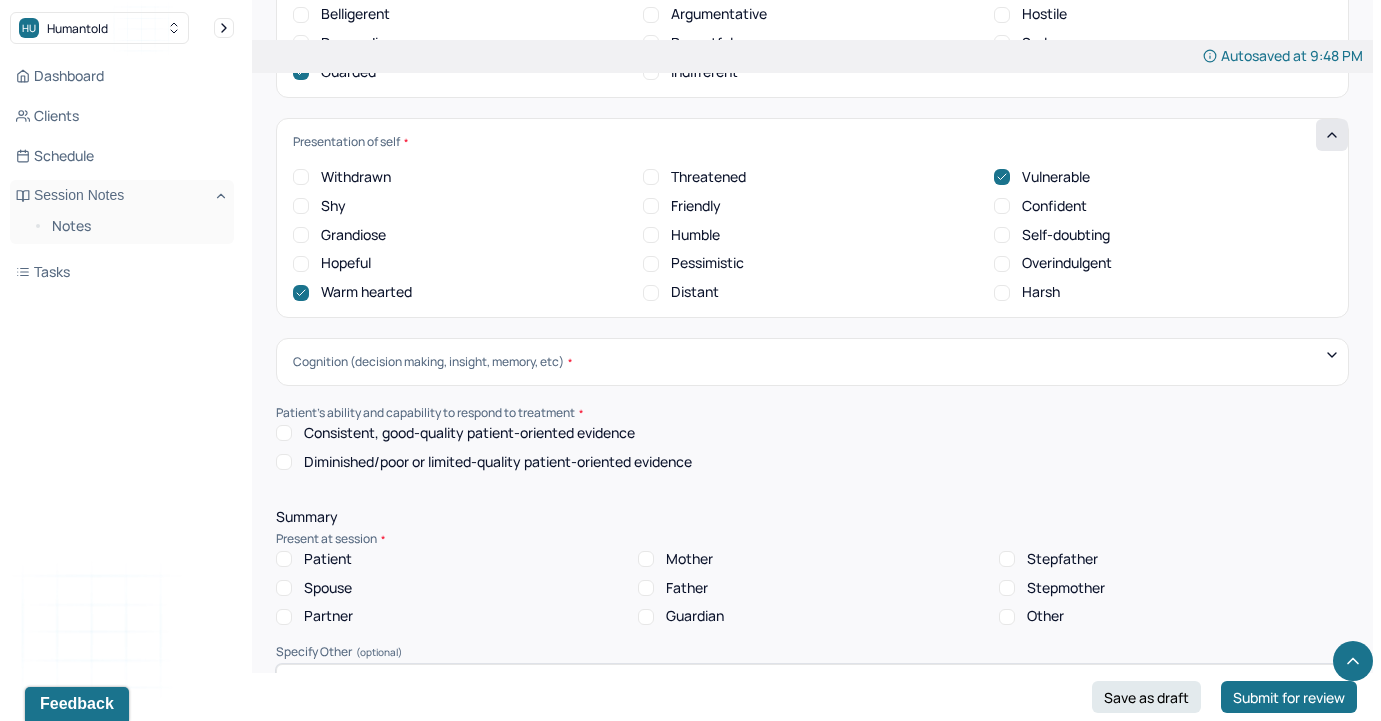 click on "Shy" at bounding box center [301, 206] 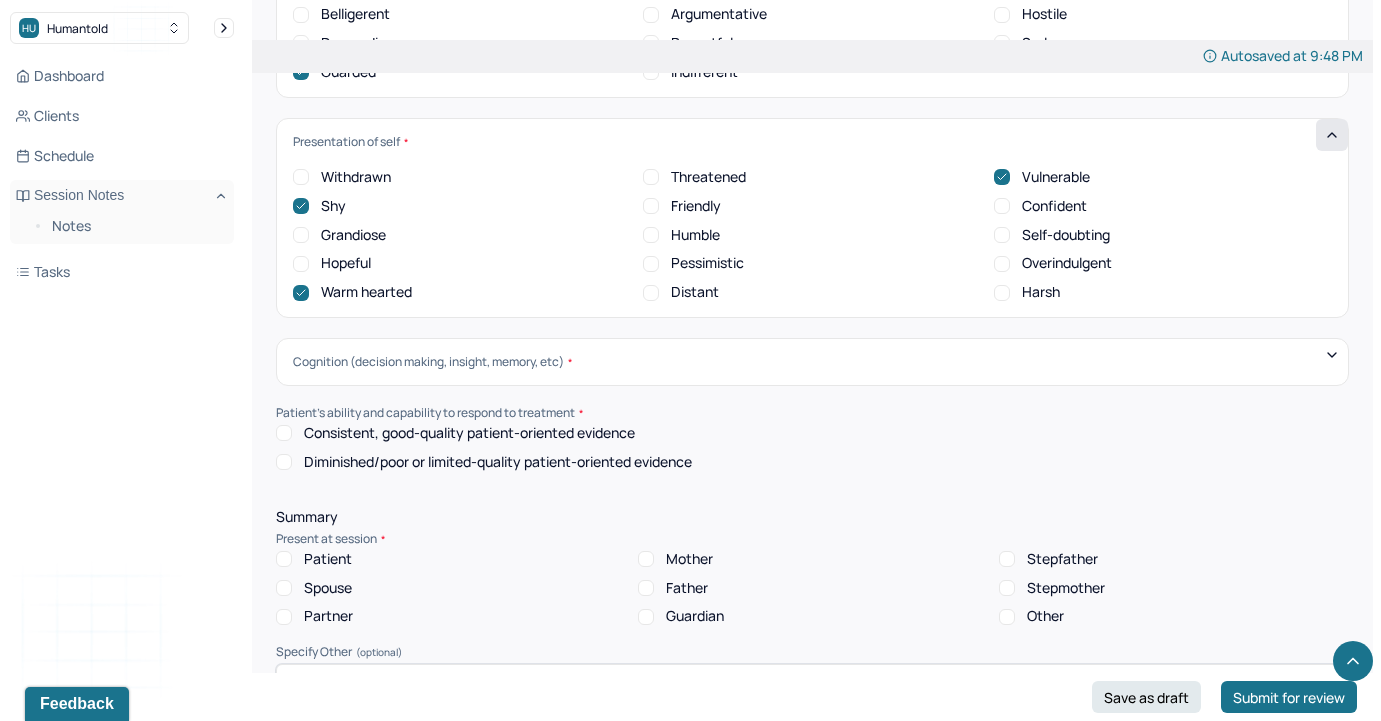 click on "Cognition (decision making, insight, memory, etc) No insight Some insight Full insight Sluggish recall Low intelligent Intelligent Defective reality Impoverished stream of thoughts Normal stream of thoughts Incoherent thought process Loose thought process Clear thought process Flight of ideas Indecisive Decisive Lack of common sense Forgetful Follows through Faulty reasoning Easily confused Normal abstraction Procrastinates Confuses time frames/sequence Normal memory Amnesia Confused present location/date/persons, places Good orientation Victimization Normal judgement Intact reality" at bounding box center [812, 362] 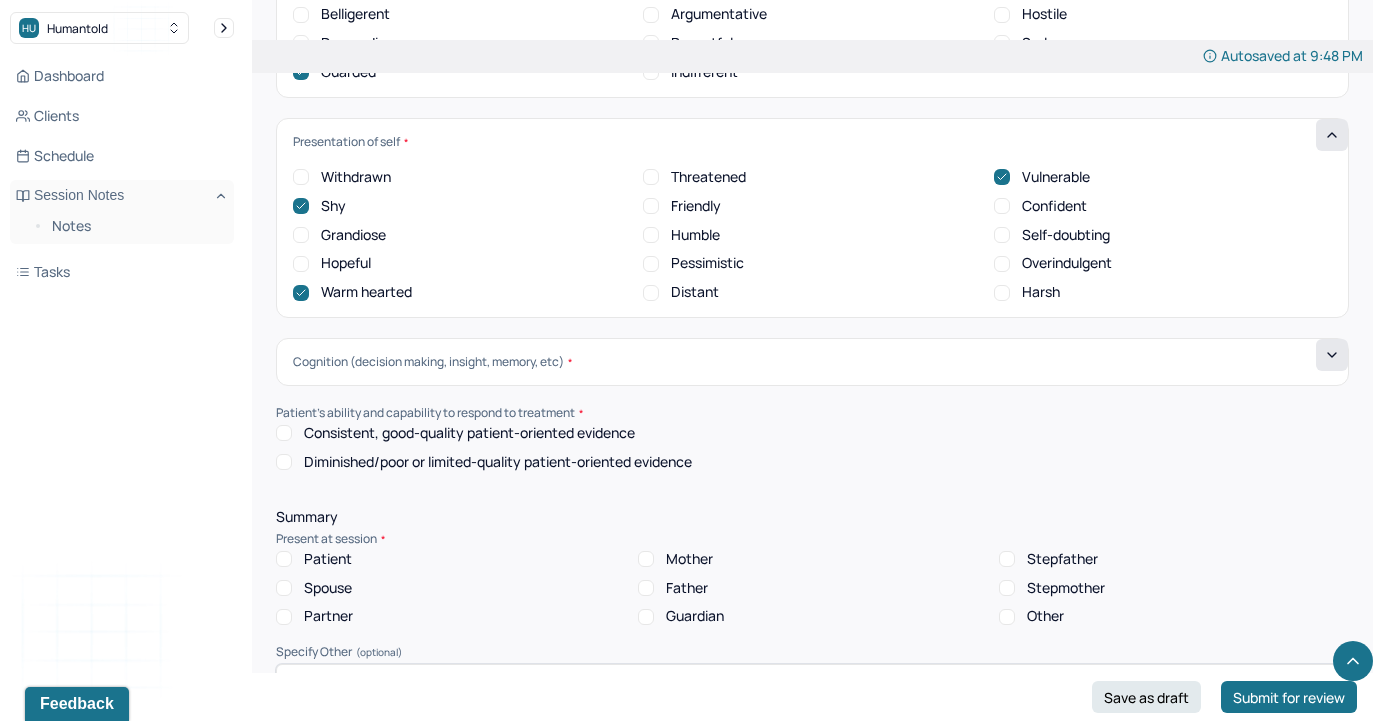 click 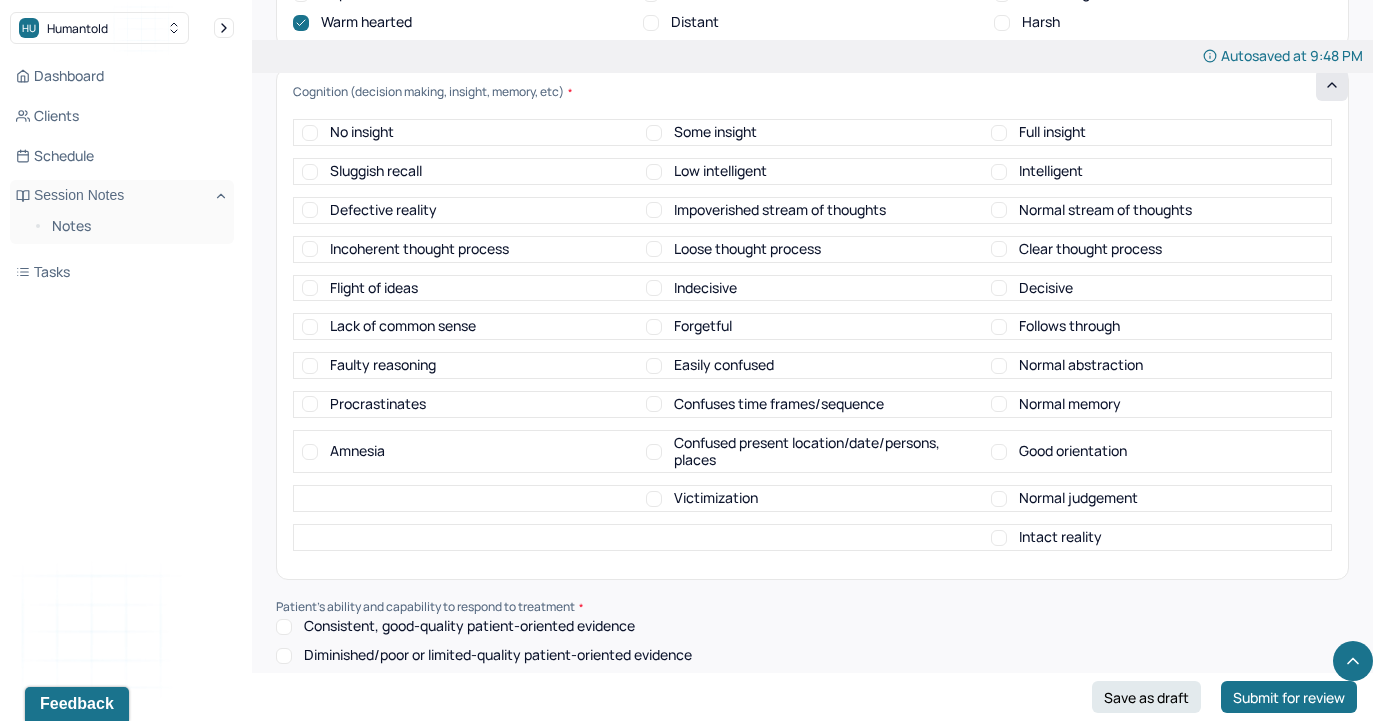 scroll, scrollTop: 7888, scrollLeft: 0, axis: vertical 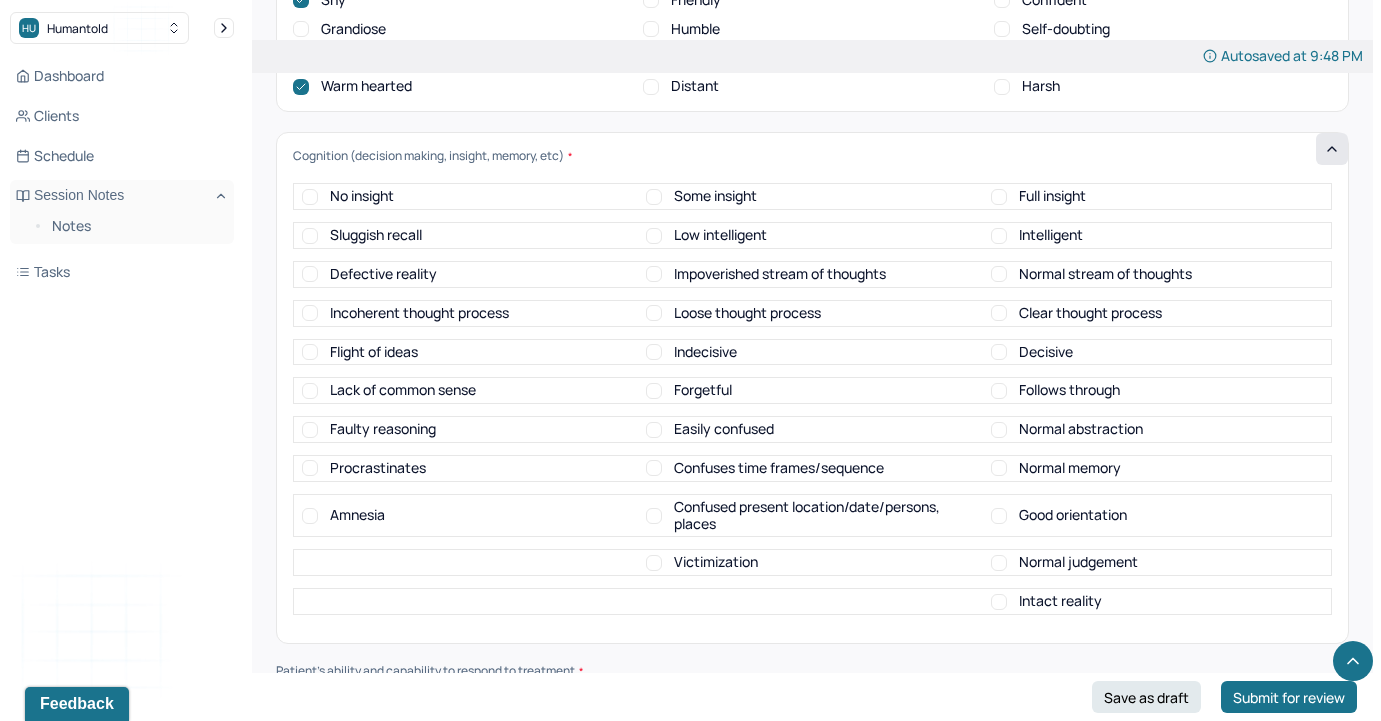 click on "Normal memory" at bounding box center [999, 468] 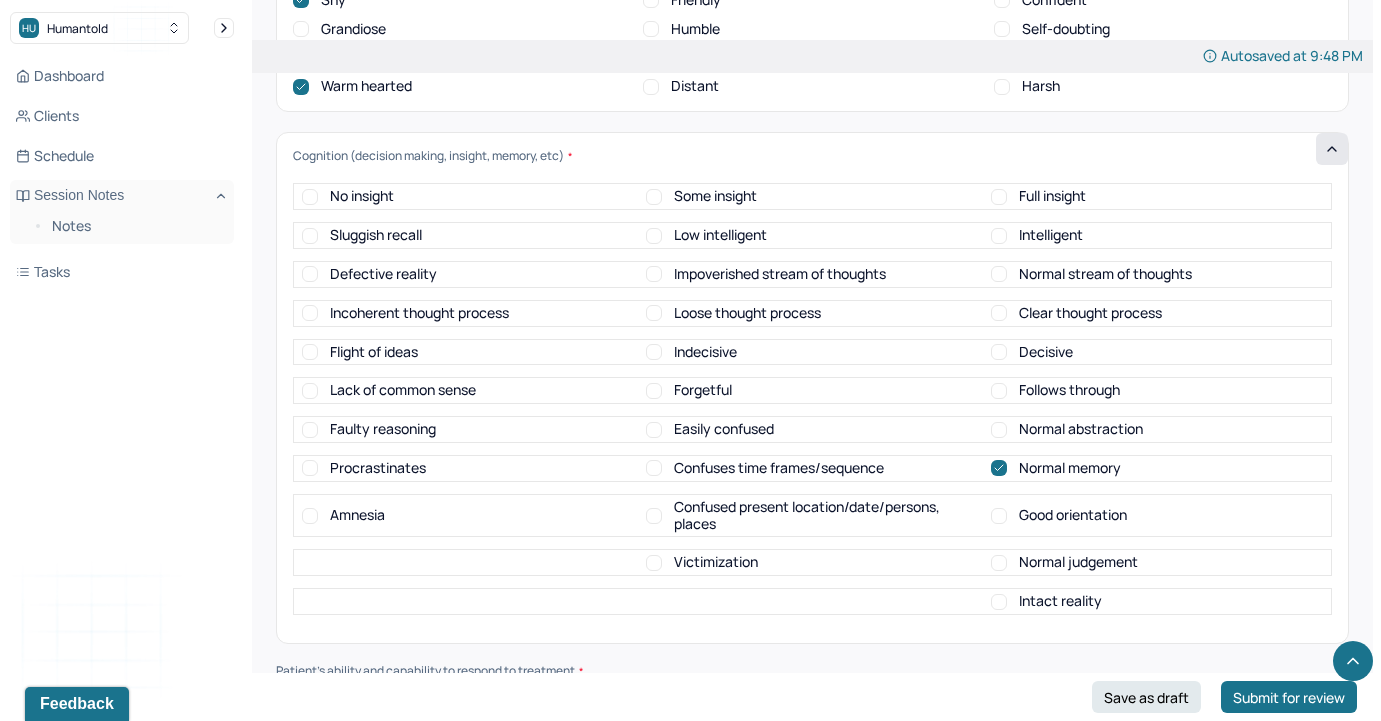 click on "Normal stream of thoughts" at bounding box center (999, 274) 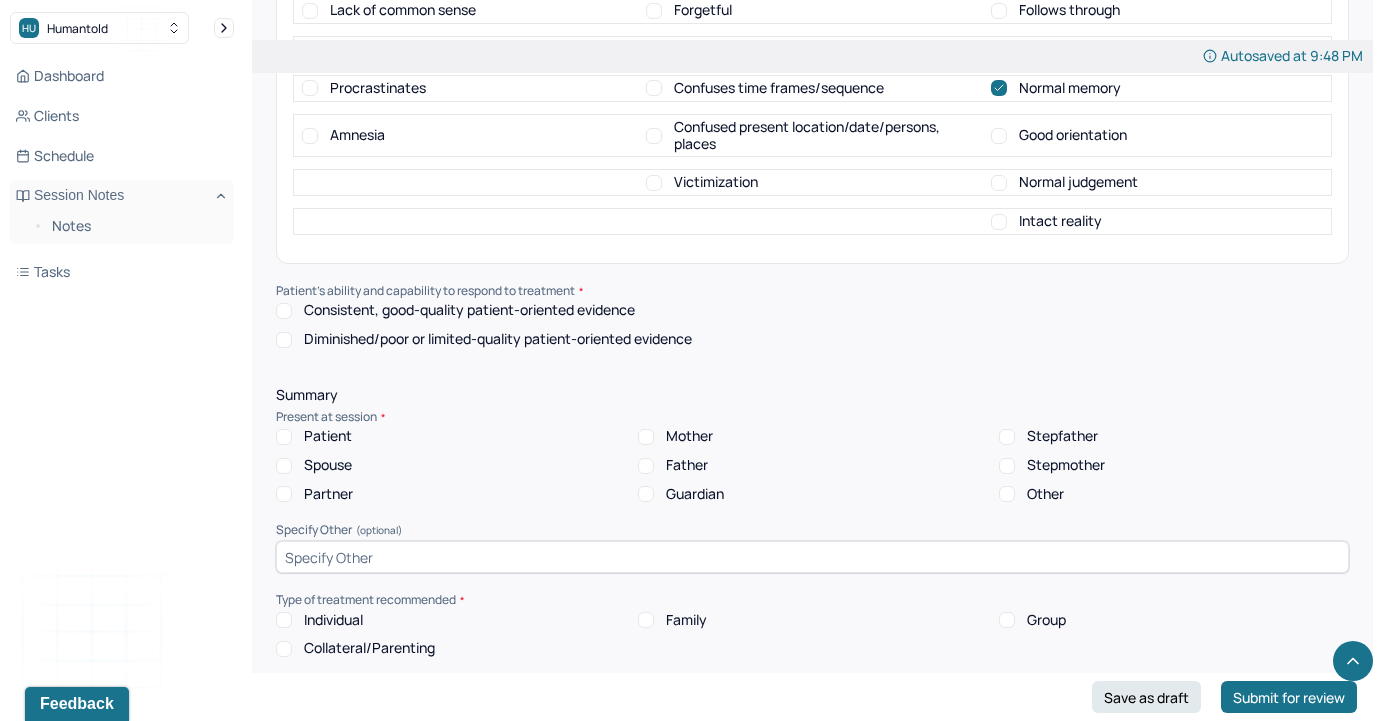 scroll, scrollTop: 8275, scrollLeft: 0, axis: vertical 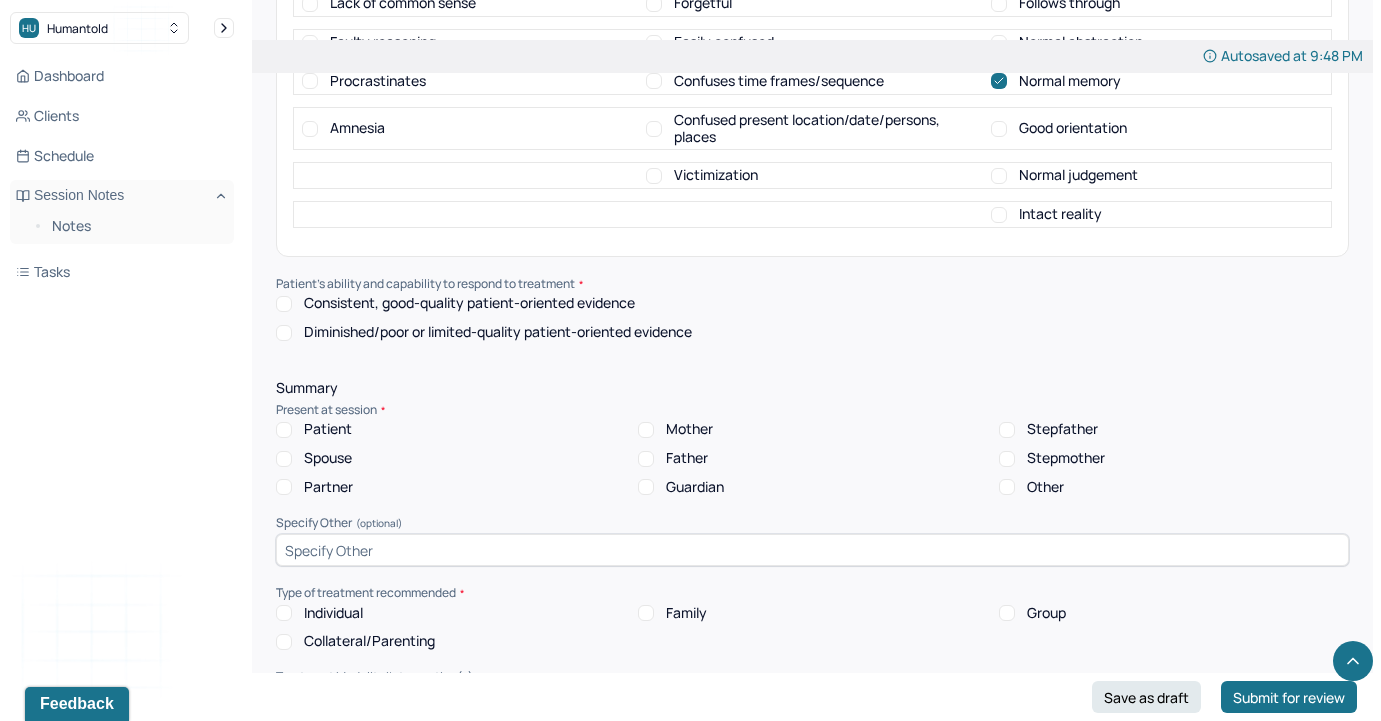 click on "Consistent, good-quality patient-oriented evidence" at bounding box center [284, 304] 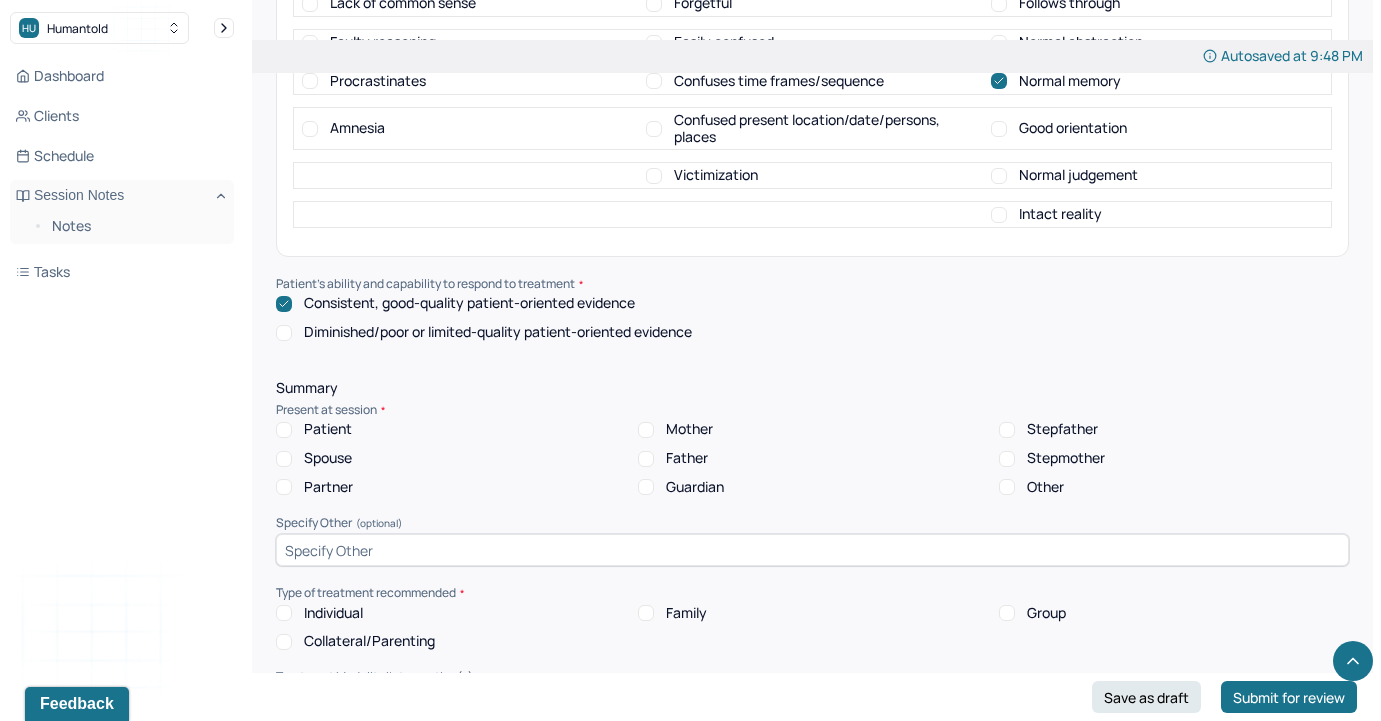 click on "Summary Present at session Patient Mother Stepfather Spouse Father Stepmother Partner Guardian Other Specify Other (optional) Type of treatment recommended Individual Family Group Collateral/Parenting Treatment Modality/Intervention(s) Cognitive/Behavioral Behavioral Modification Supportive Marital/Couples Therapy  Family Therapy Stress Management Psychodynamic Parent Training Crisis Intervention Other Specify other treatment/modality (optional) Treatment goals Treatment goal one * Treatment goal two * Treatment goal three (optional) Frequency of sessions Weekly Bi-Weekly Monthly Other Date of next session * Subjective report Please make sure to only include what the client has reported. This should only tie back to what the client reported in the session, re; symptoms, mood/affect, ideations, interpersonal conflicts, etc. Do not include your assessment or interpretation of the clients symptoms here. Summary Prognosis Communication Factors impacting treatment" at bounding box center [812, 1170] 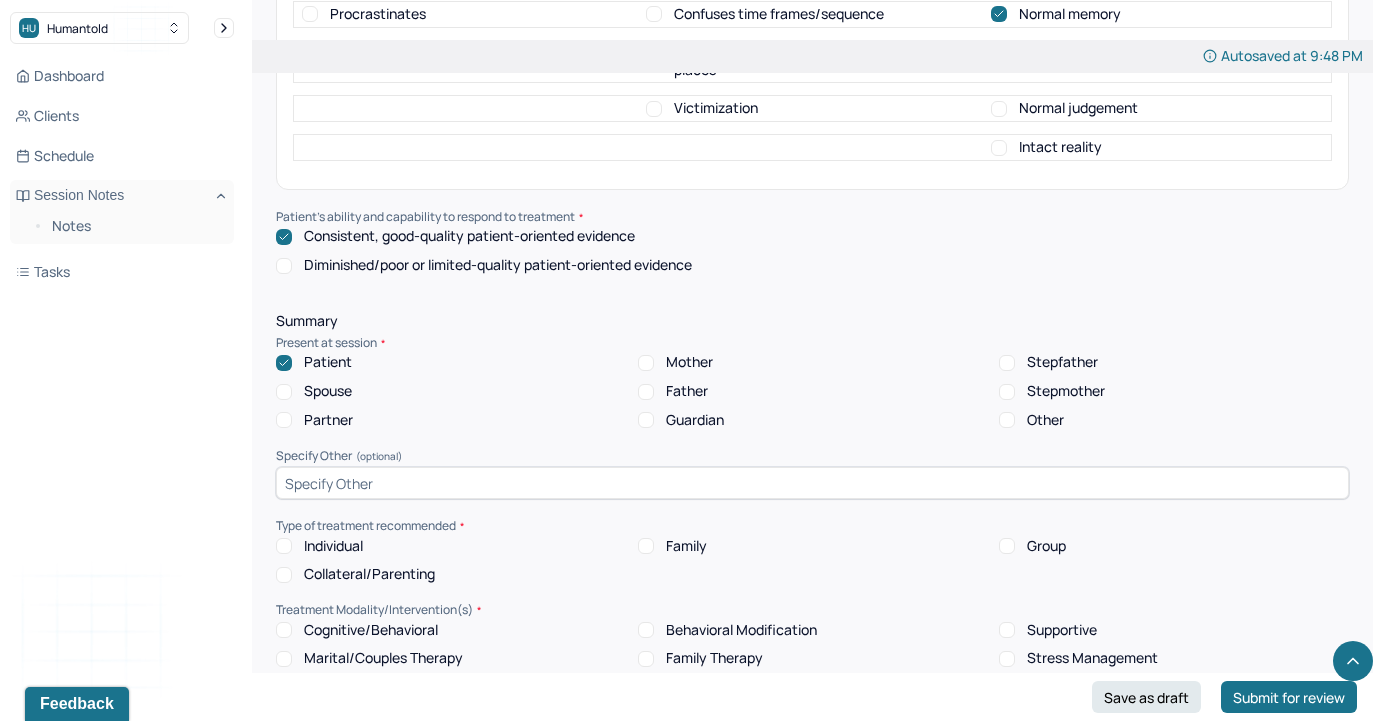 scroll, scrollTop: 8462, scrollLeft: 0, axis: vertical 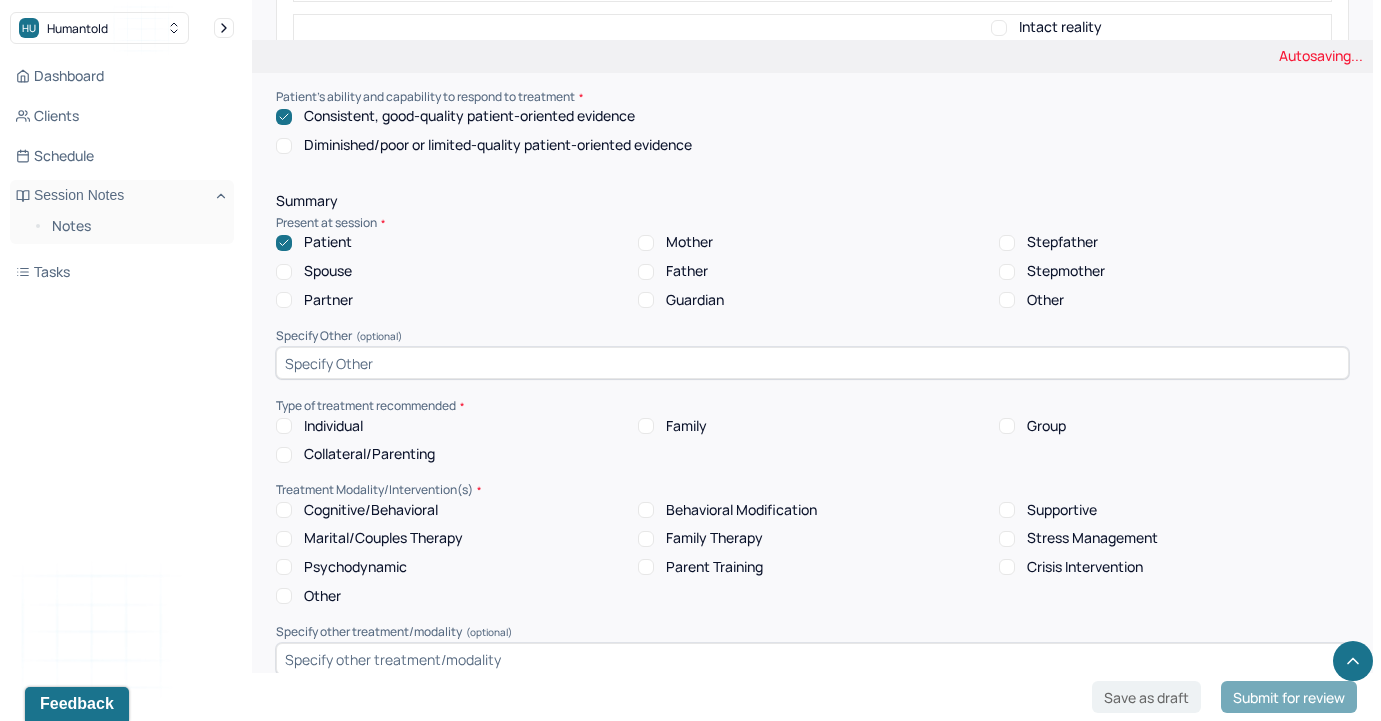 click on "Individual" at bounding box center [284, 426] 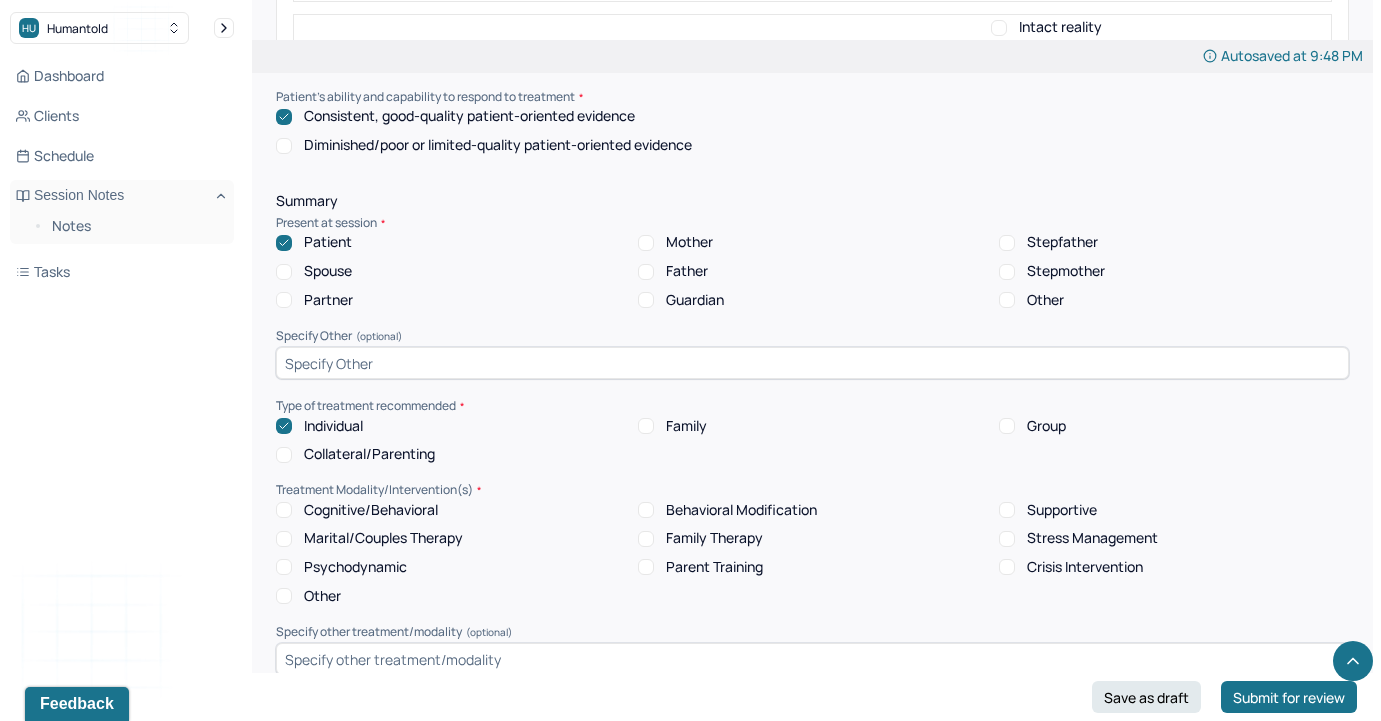 click on "Cognitive/Behavioral" at bounding box center [284, 510] 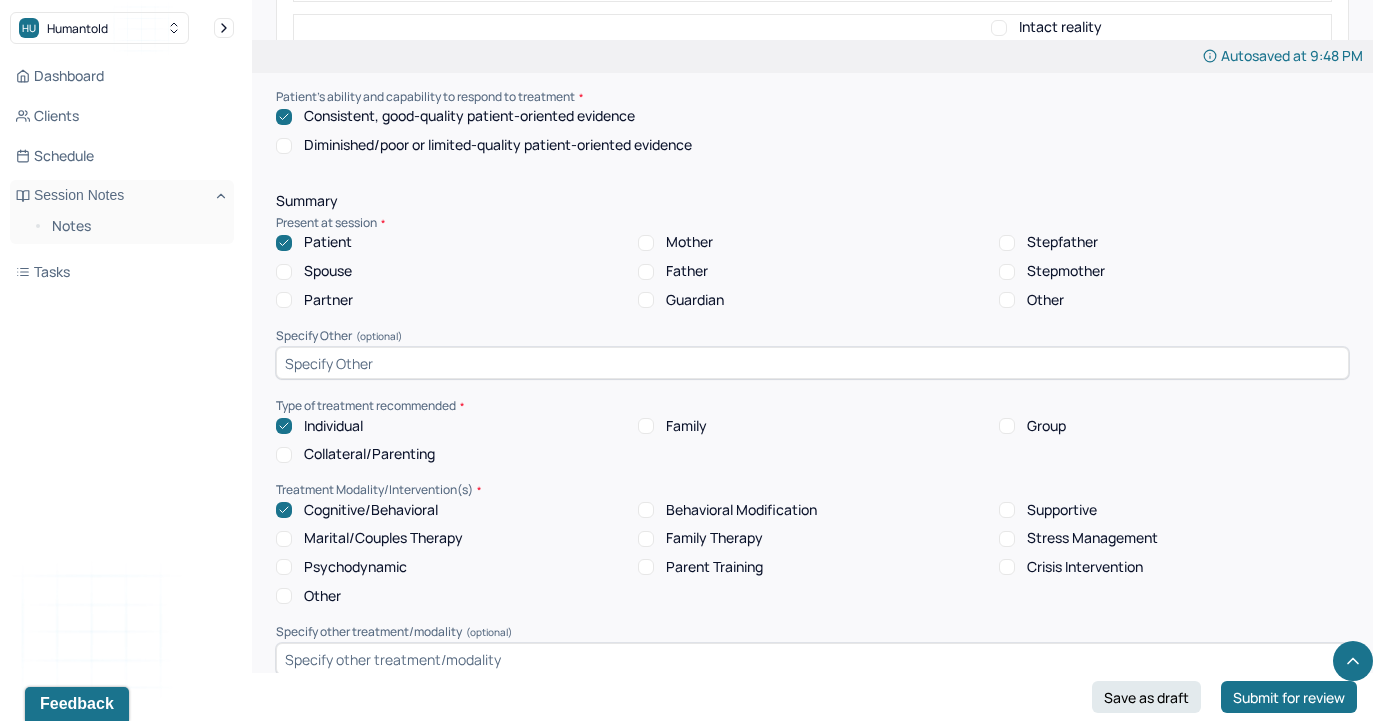 click on "Behavioral Modification" at bounding box center [646, 510] 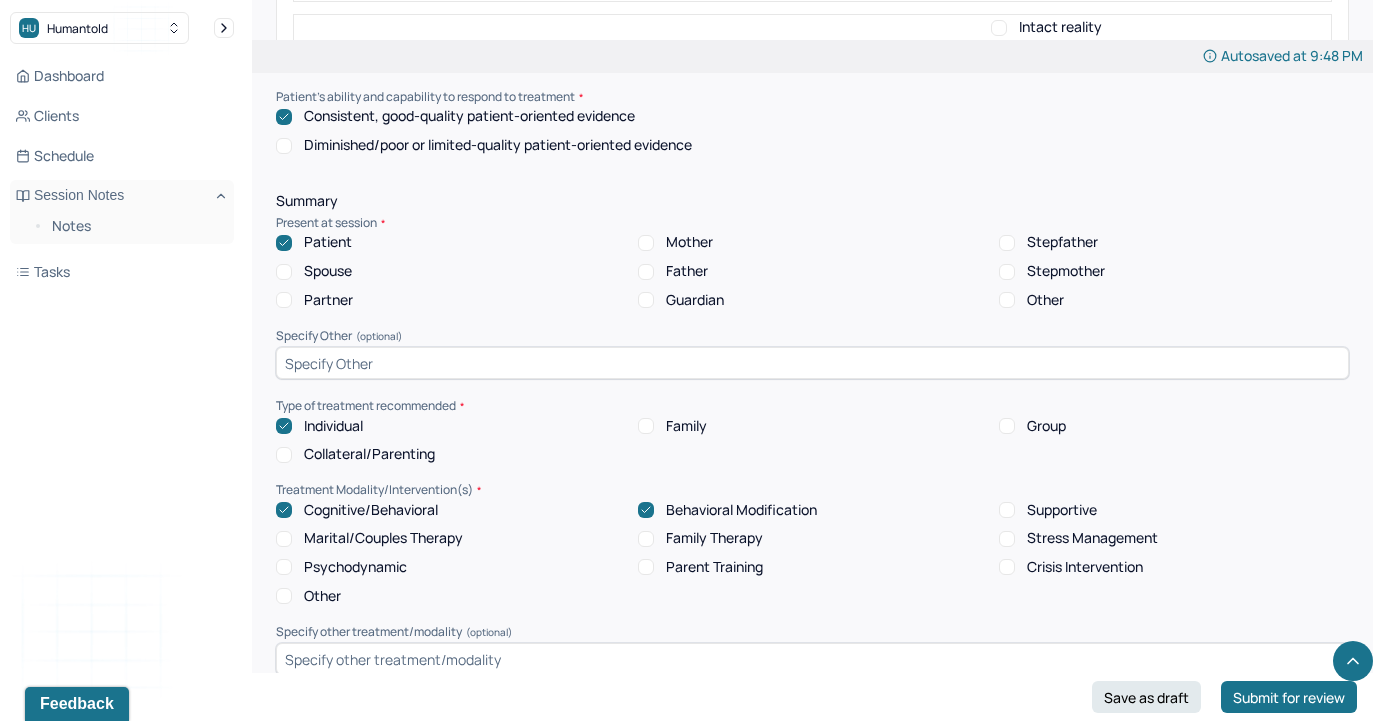 click on "Supportive" at bounding box center (1007, 510) 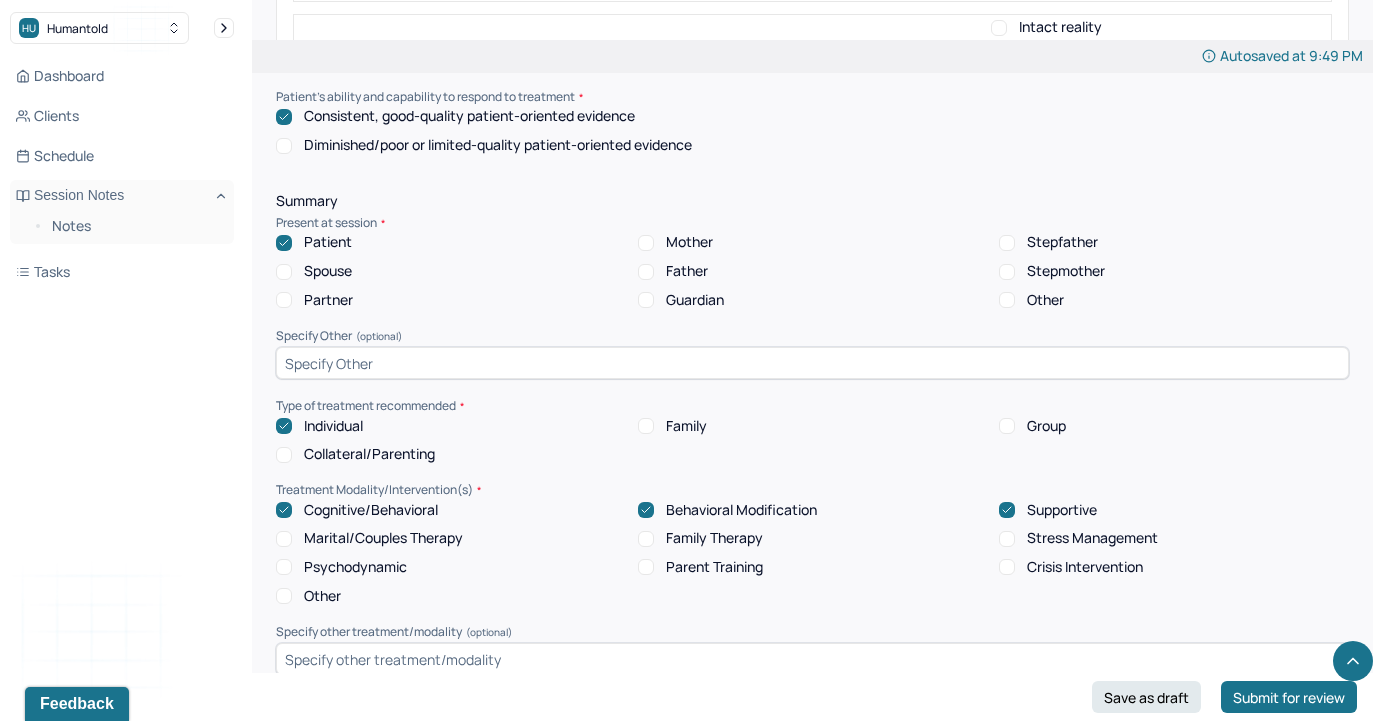 click 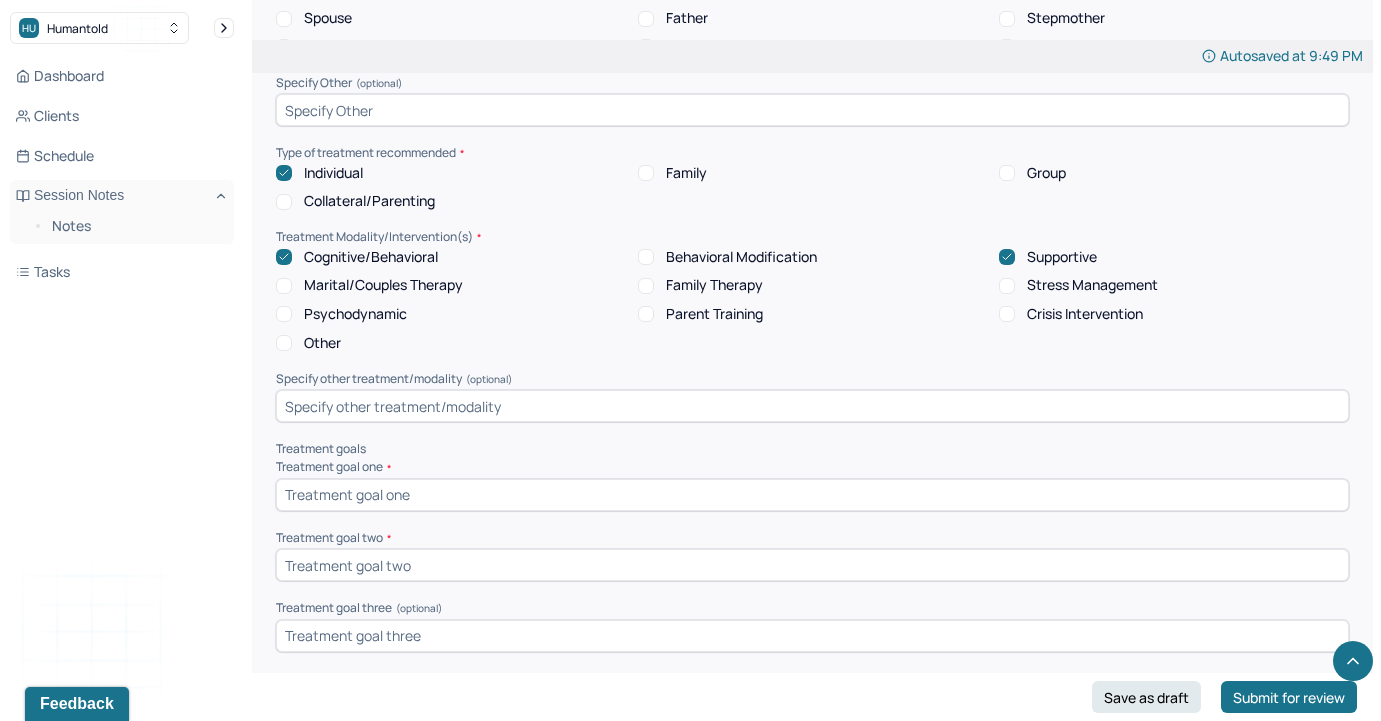 scroll, scrollTop: 8718, scrollLeft: 0, axis: vertical 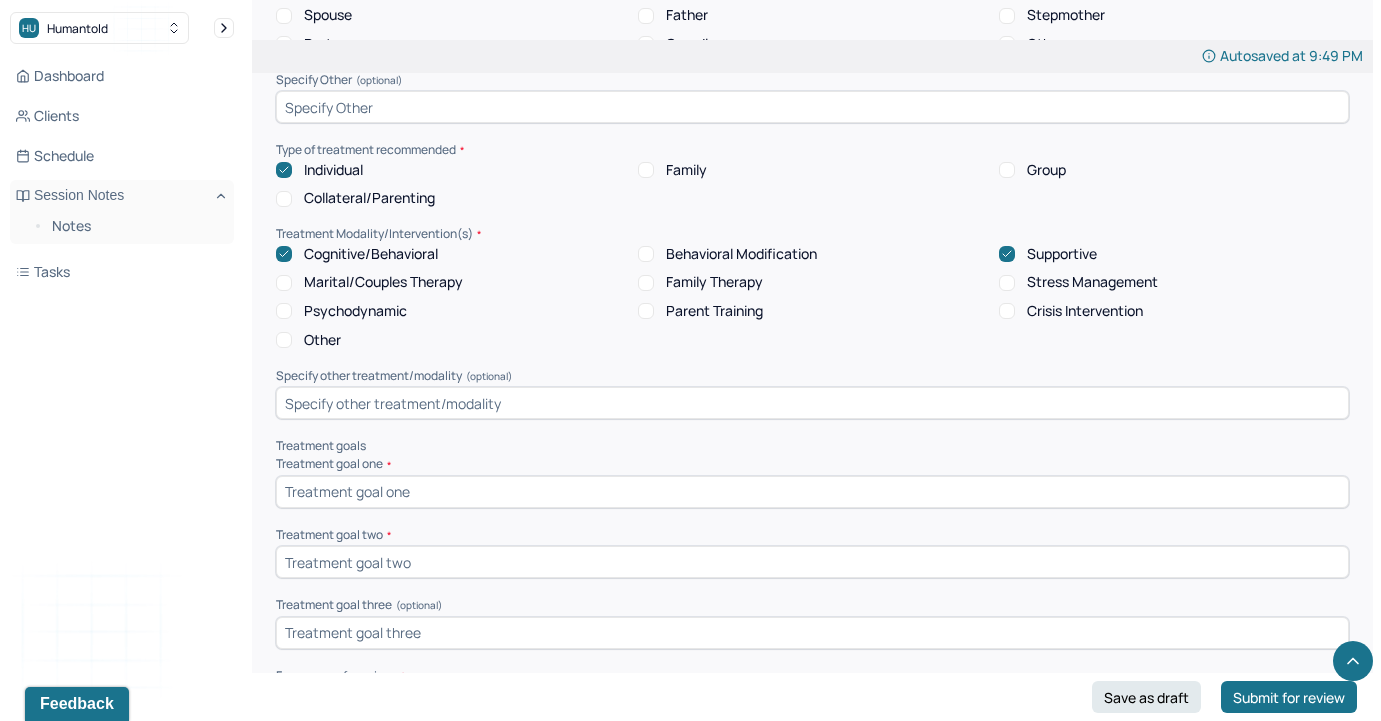 click at bounding box center [812, 492] 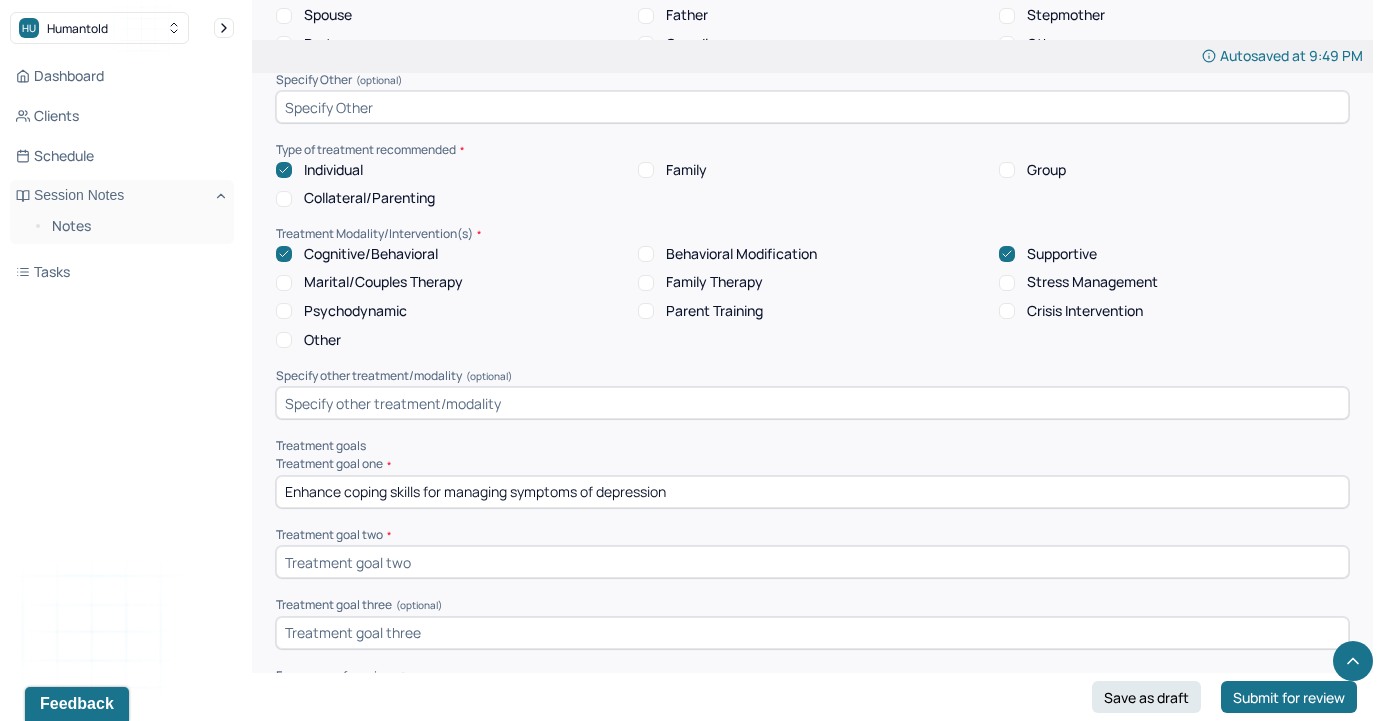 type on "Enhance coping skills for managing symptoms of depression" 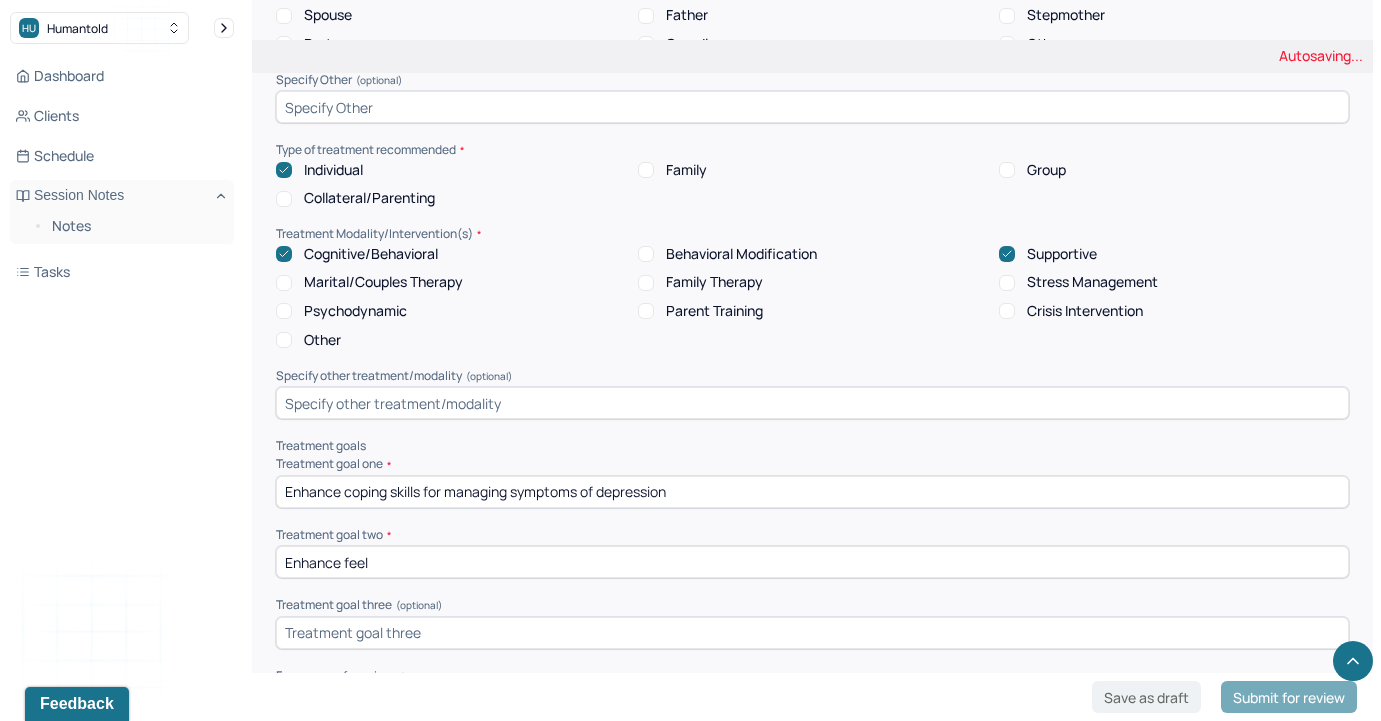 click on "Treatment goal three (optional)" at bounding box center [812, 605] 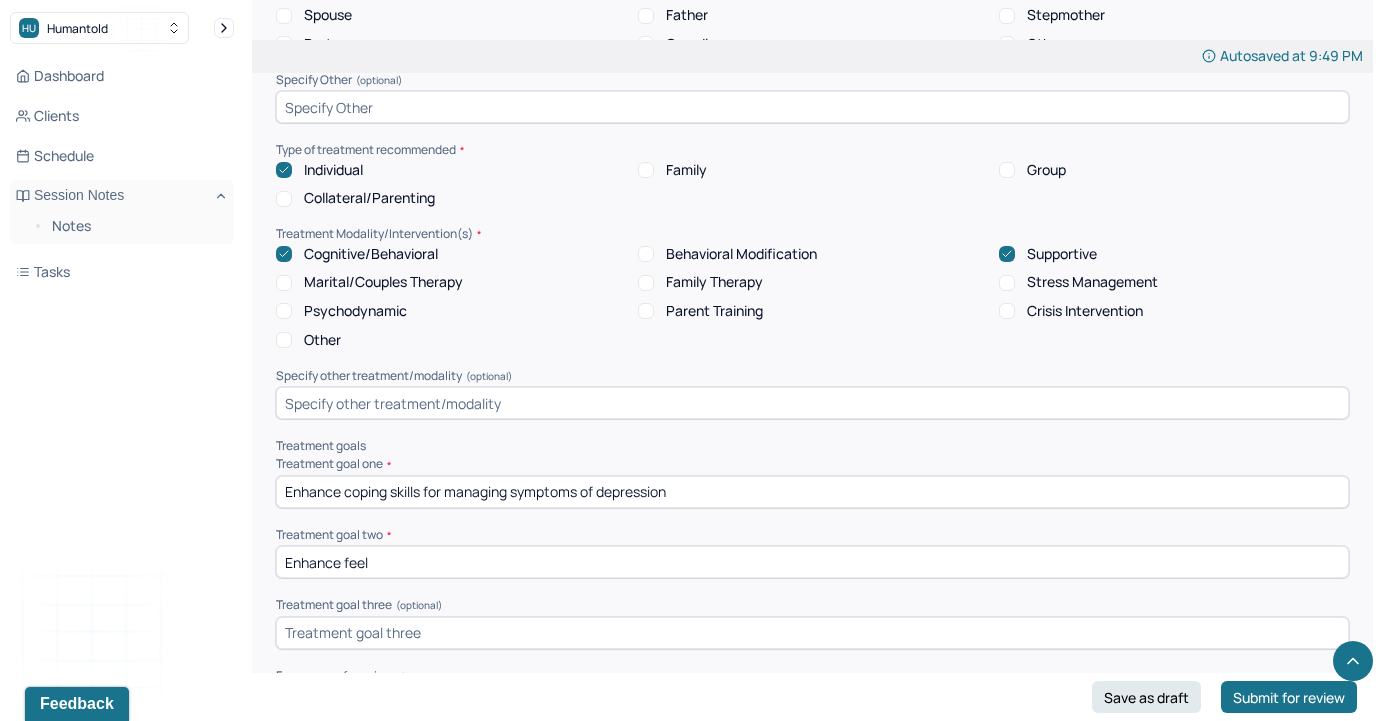 click on "Enhance feel" at bounding box center (812, 562) 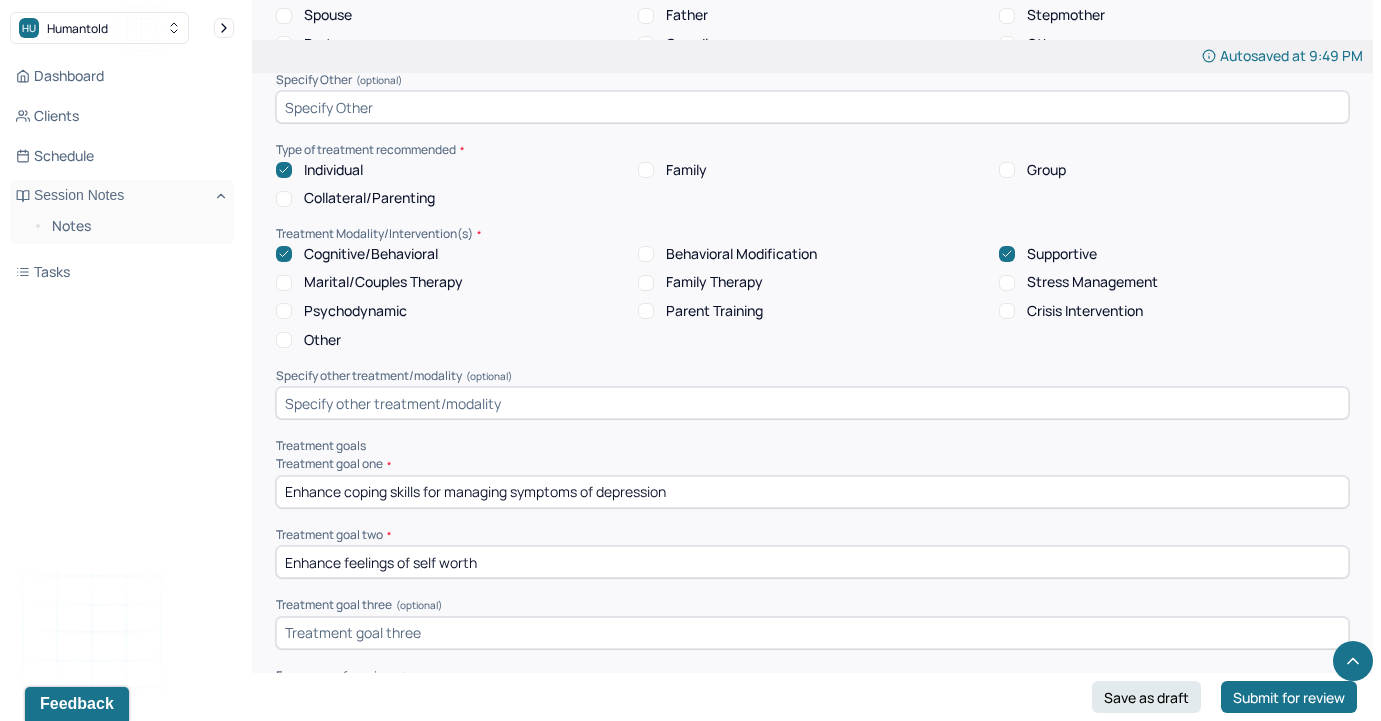 type on "Enhance feelings of self worth" 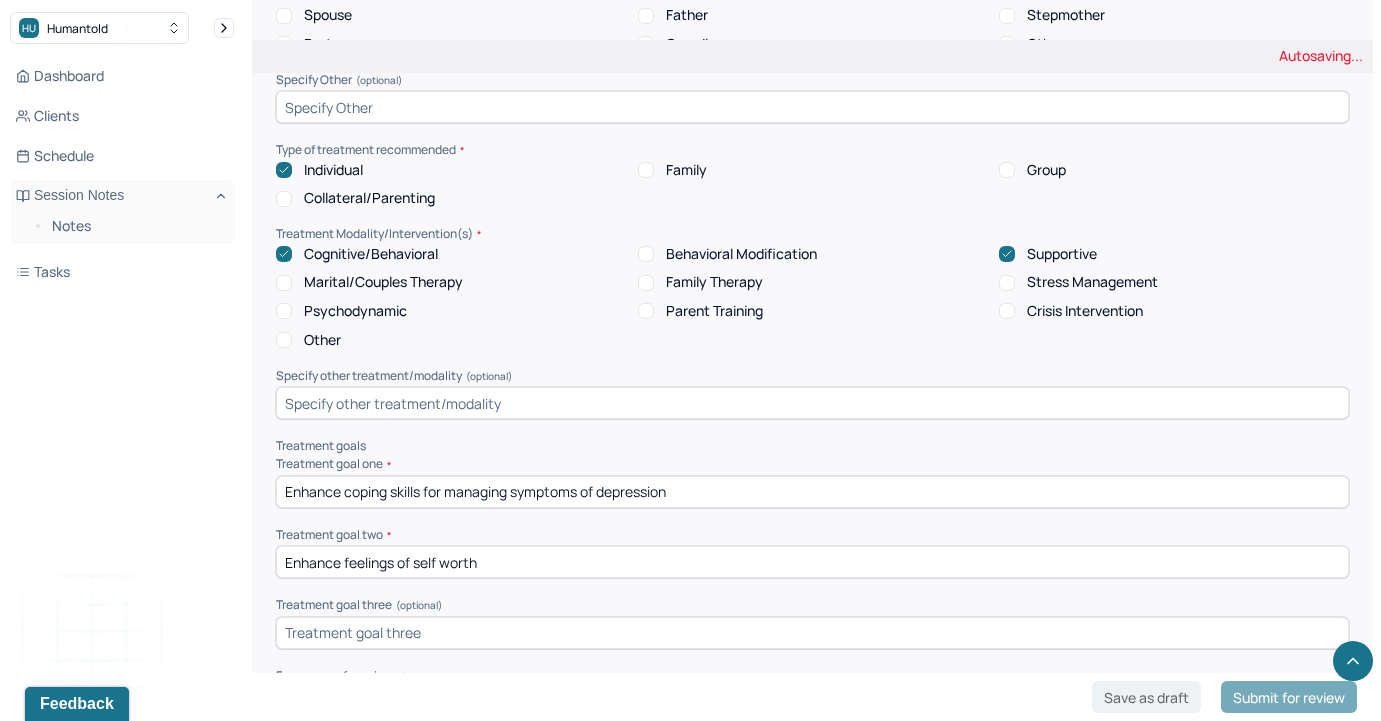 click at bounding box center [812, 633] 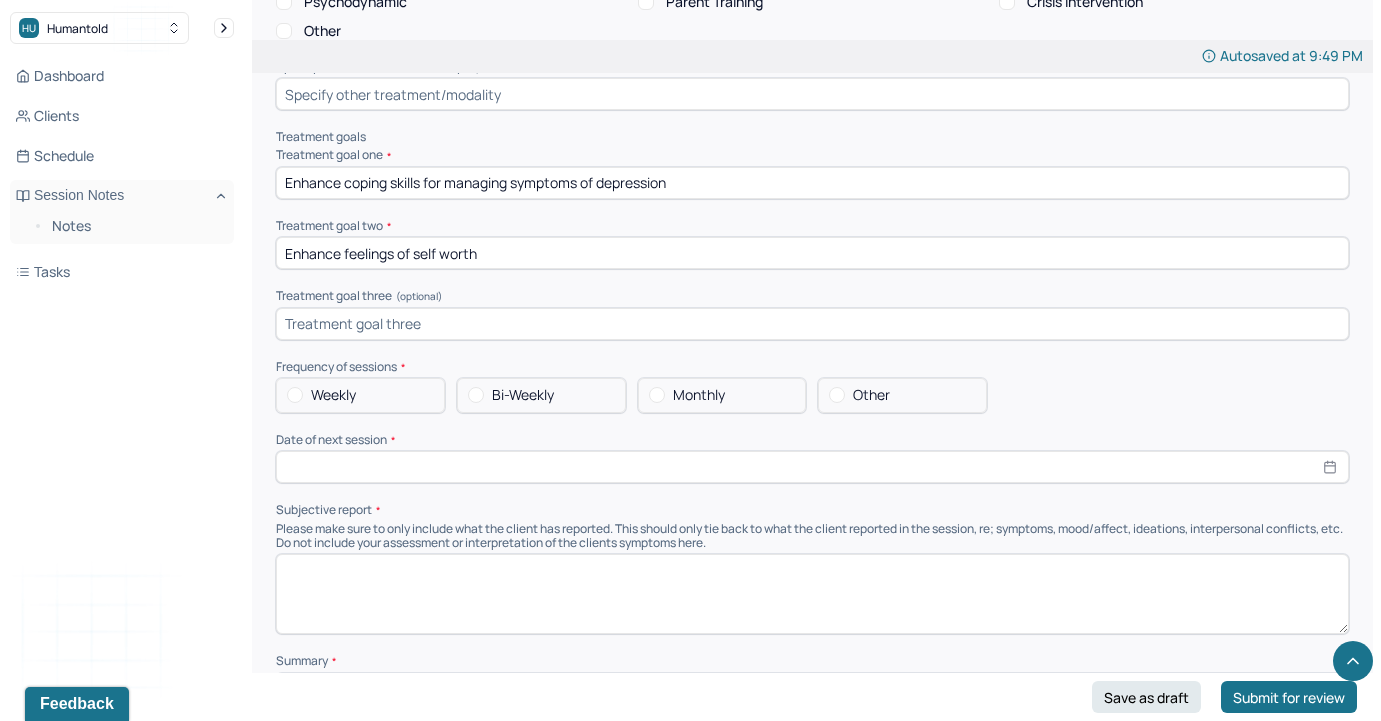 scroll, scrollTop: 9024, scrollLeft: 0, axis: vertical 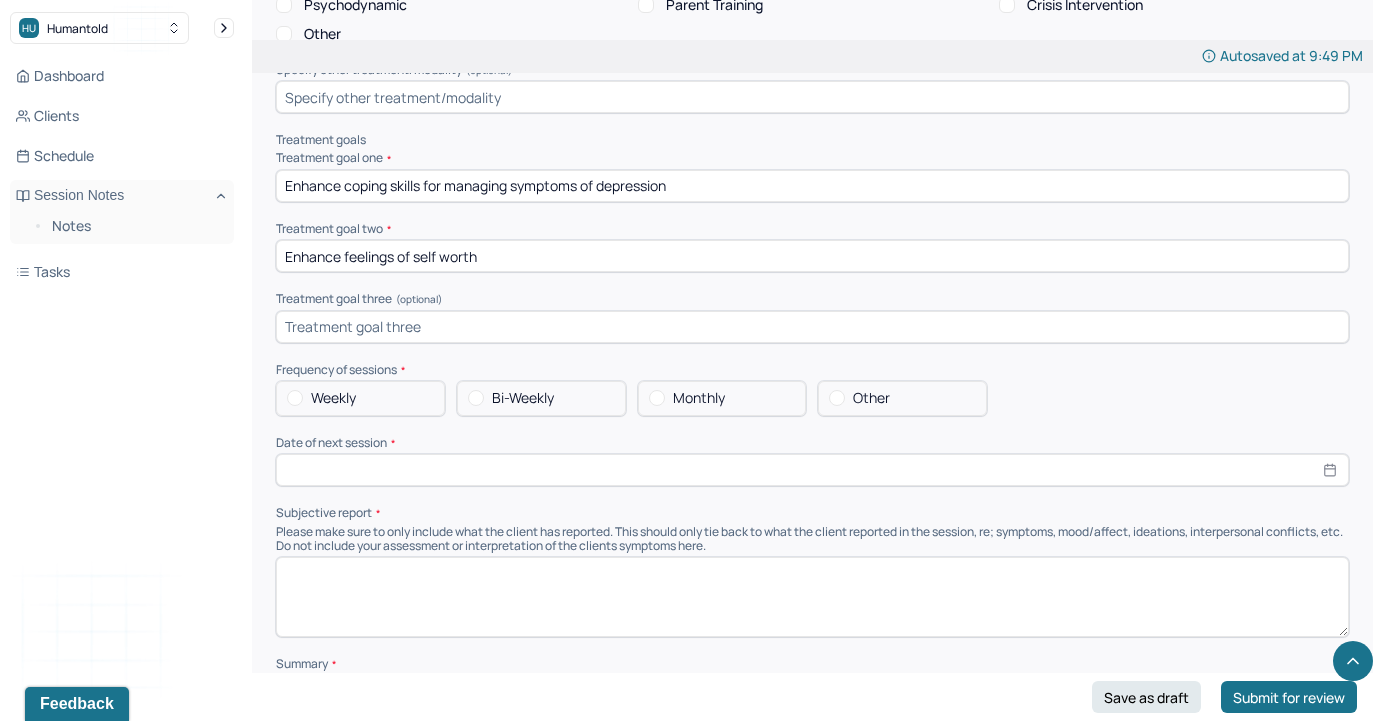click on "Weekly" at bounding box center (360, 398) 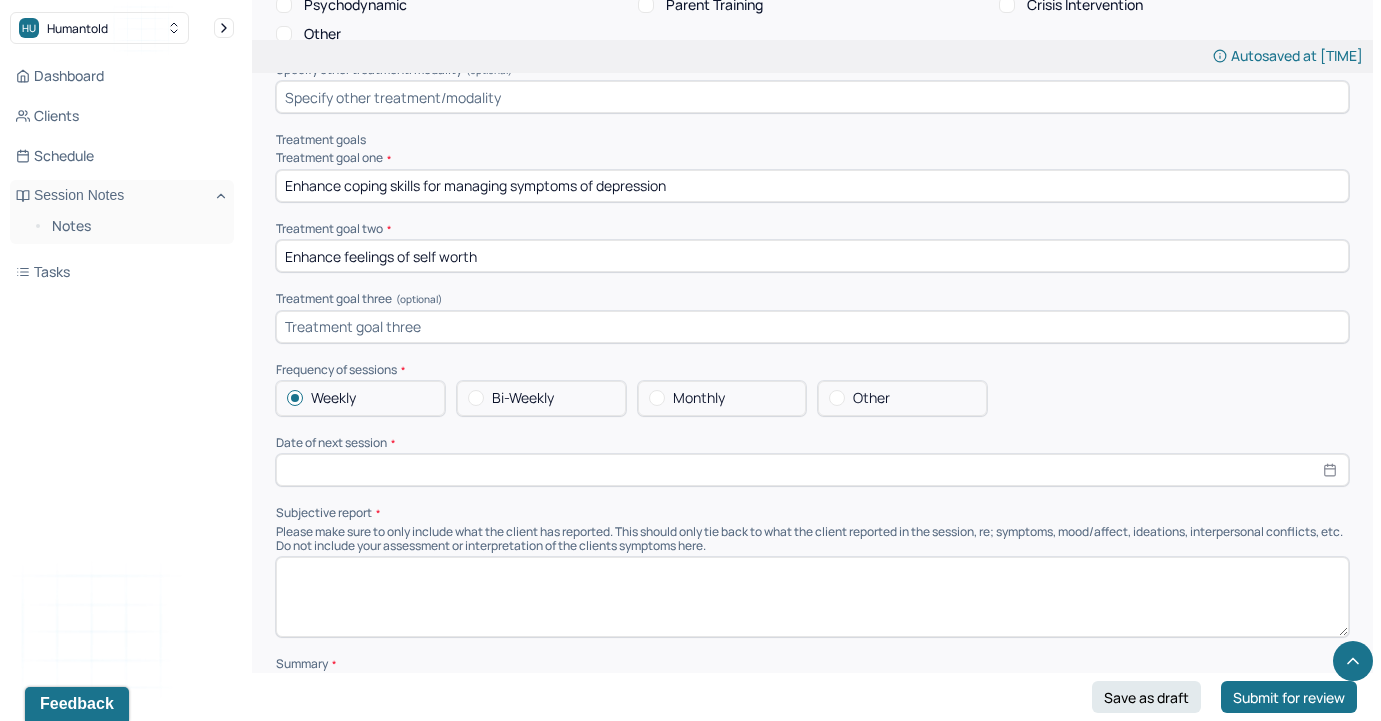 select on "7" 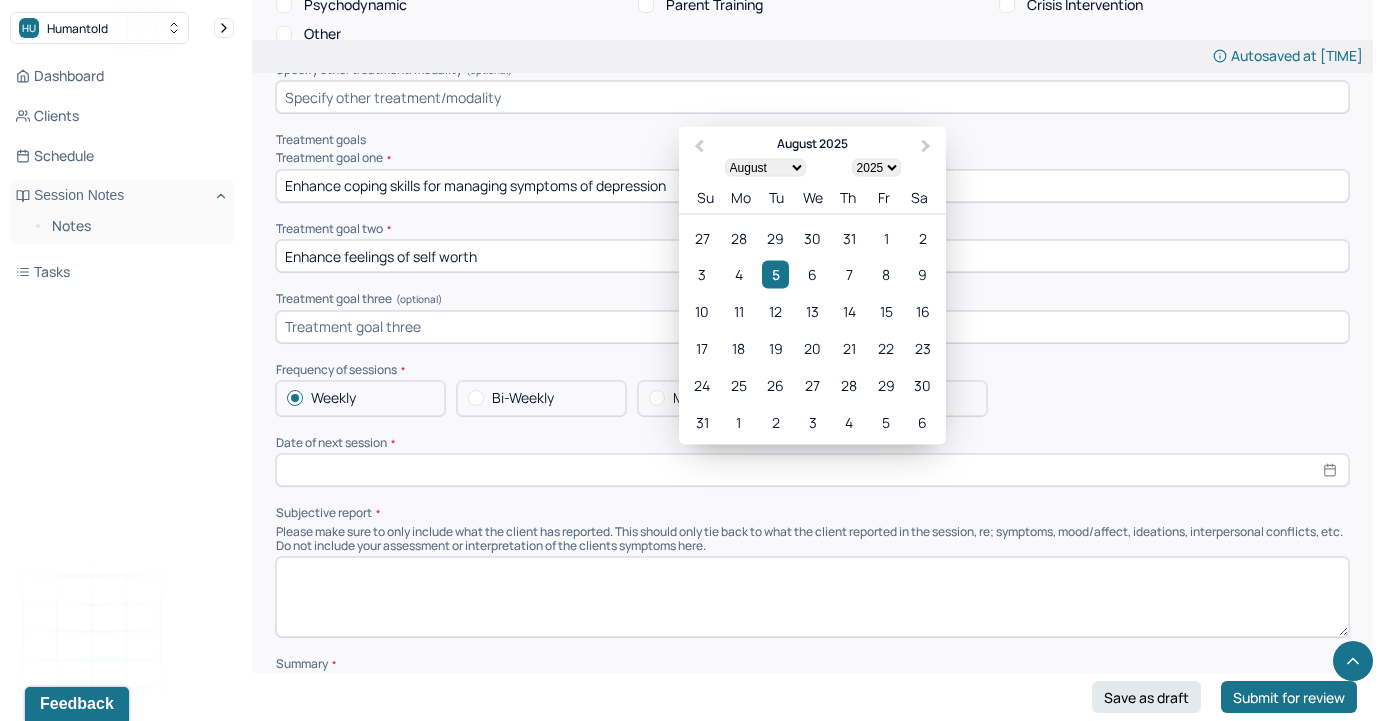 click at bounding box center (812, 470) 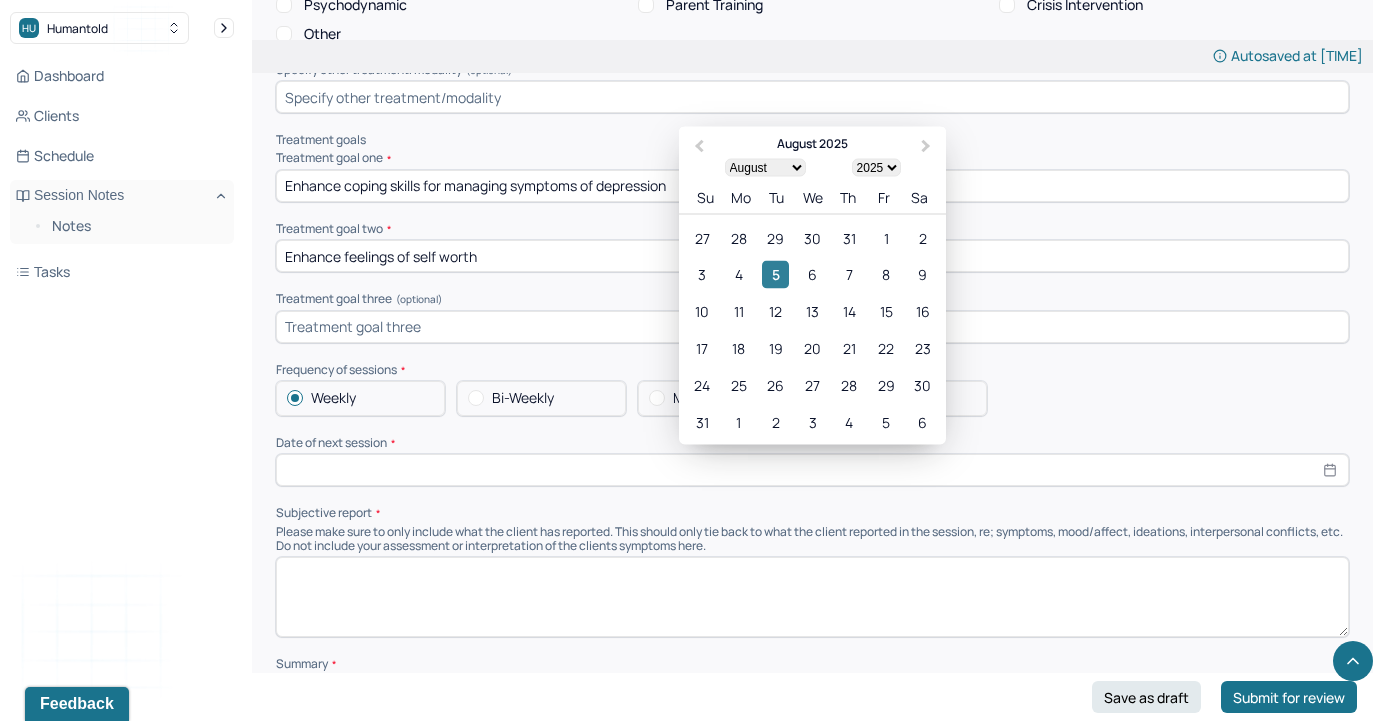 click on "5" at bounding box center [775, 274] 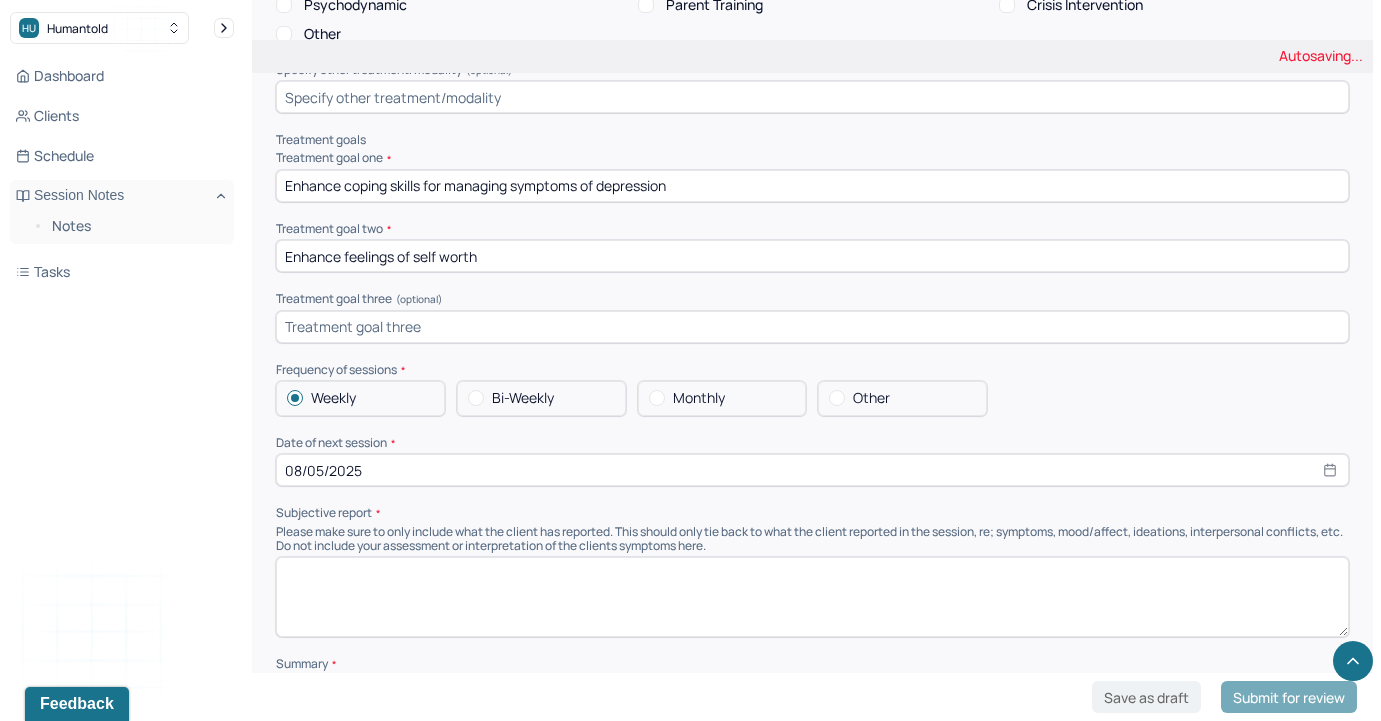 click on "Summary Present at session Patient Mother Stepfather Spouse Father Stepmother Partner Guardian Other Specify Other (optional) Type of treatment recommended Individual Family Group Collateral/Parenting Treatment Modality/Intervention(s) Cognitive/Behavioral Behavioral Modification Supportive Marital/Couples Therapy  Family Therapy Stress Management Psychodynamic Parent Training Crisis Intervention Other Specify other treatment/modality (optional) Treatment goals Treatment goal one * Enhance coping skills for managing symptoms of depression Treatment goal two * Enhance feelings of self worth Treatment goal three (optional) Frequency of sessions Weekly Bi-Weekly Monthly Other Date of next session * 08/05/2025 Subjective report Please make sure to only include what the client has reported. This should only tie back to what the client reported in the session, re; symptoms, mood/affect, ideations, interpersonal conflicts, etc. Do not include your assessment or interpretation of the clients symptoms here. Summary" at bounding box center (812, 421) 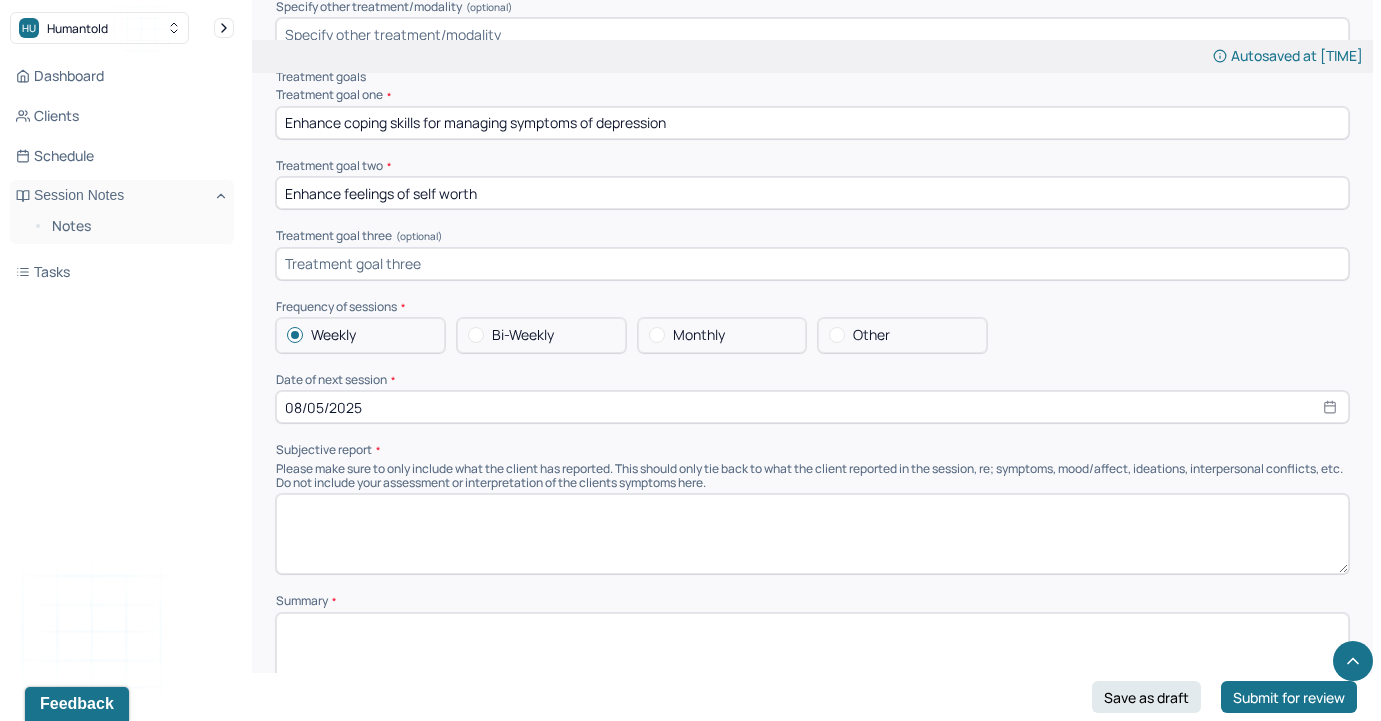 scroll, scrollTop: 9119, scrollLeft: 0, axis: vertical 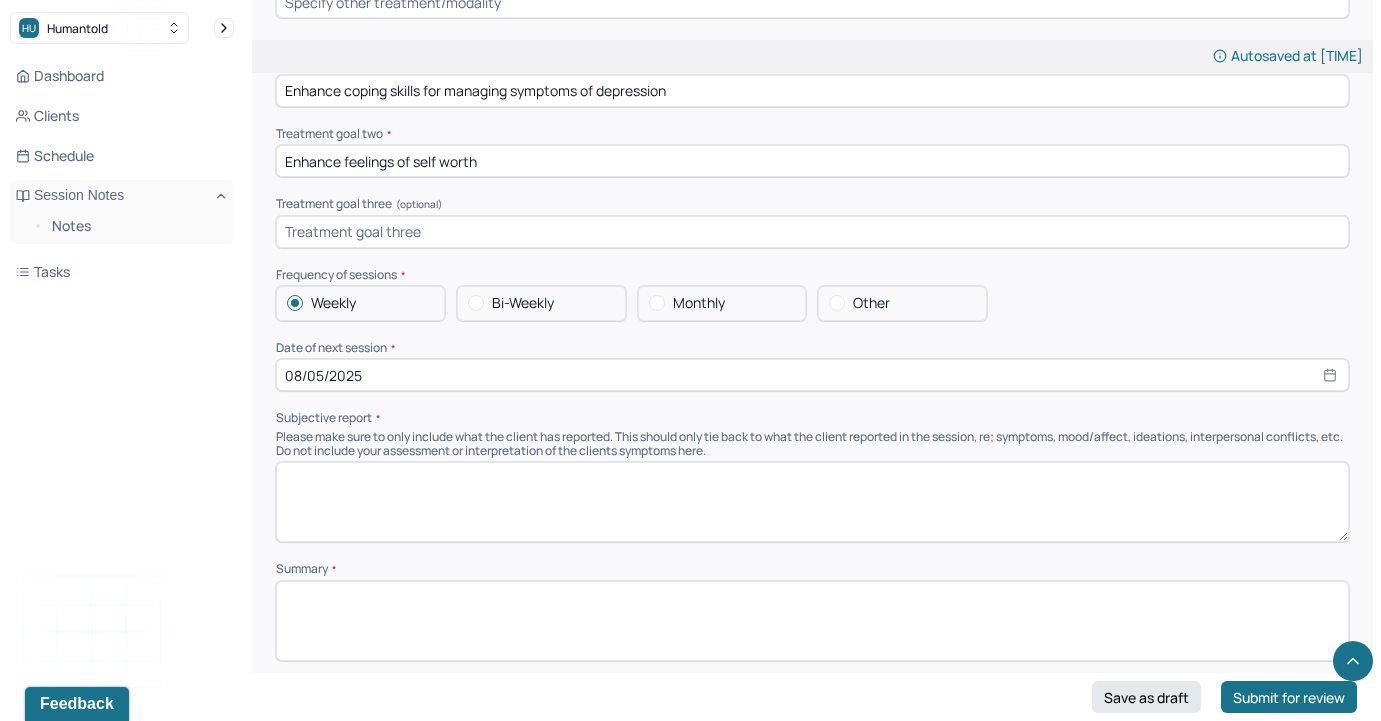click at bounding box center (812, 502) 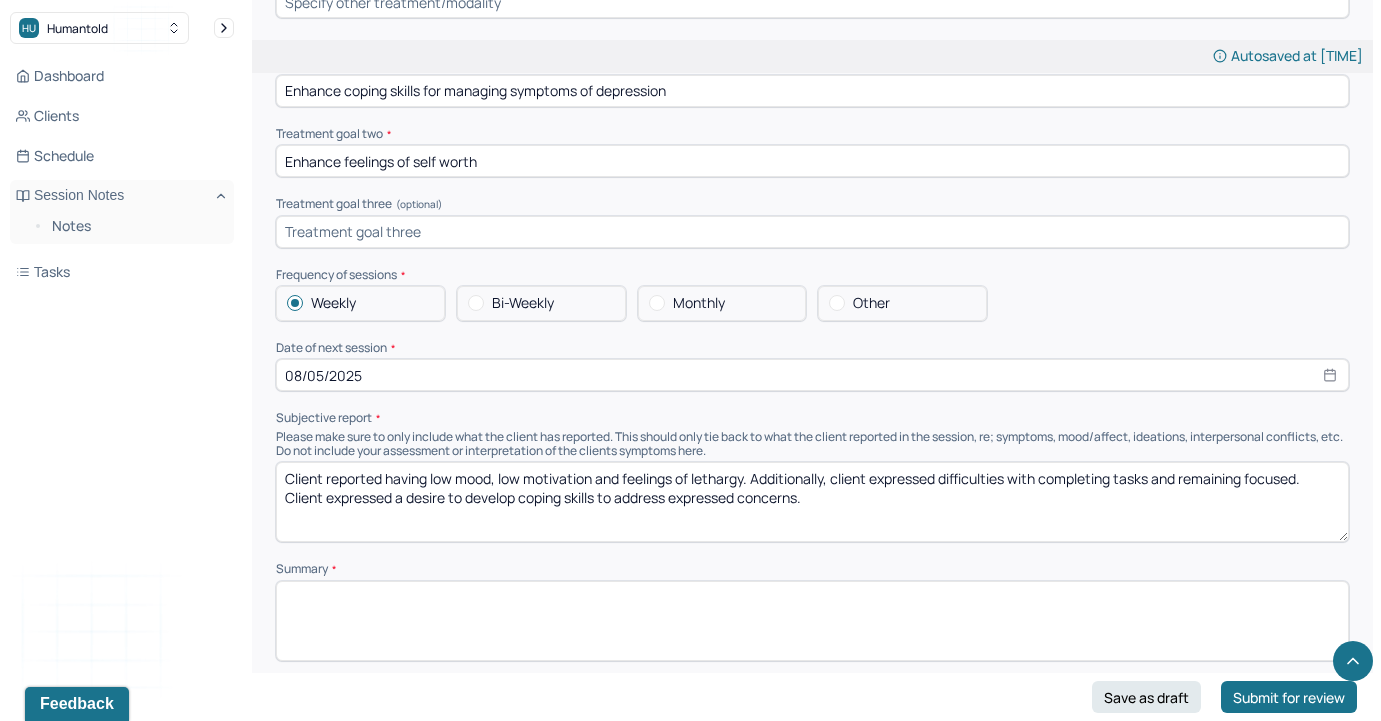 type on "Client reported having low mood, low motivation and feelings of lethargy. Additionally, client expressed difficulties with completing tasks and remaining focused. Client expressed a desire to develop coping skills to address expressed concerns." 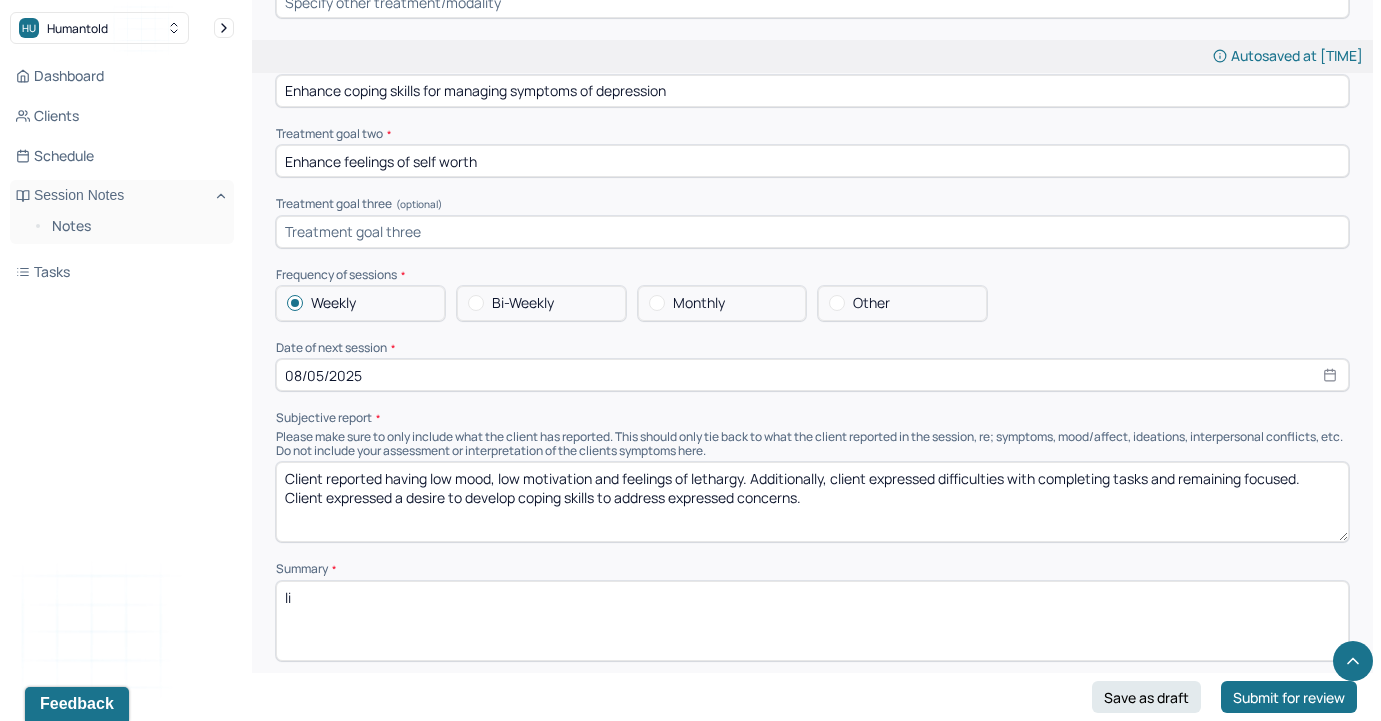 type on "l" 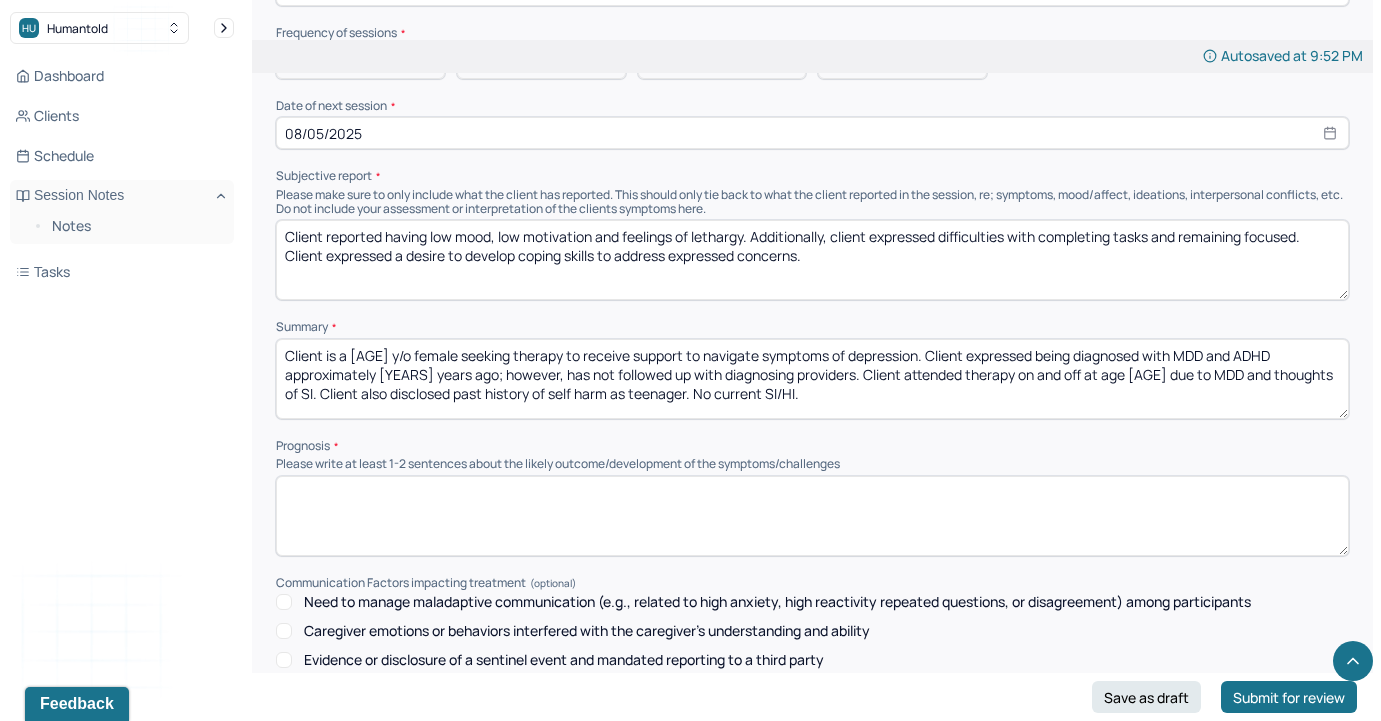 scroll, scrollTop: 9379, scrollLeft: 0, axis: vertical 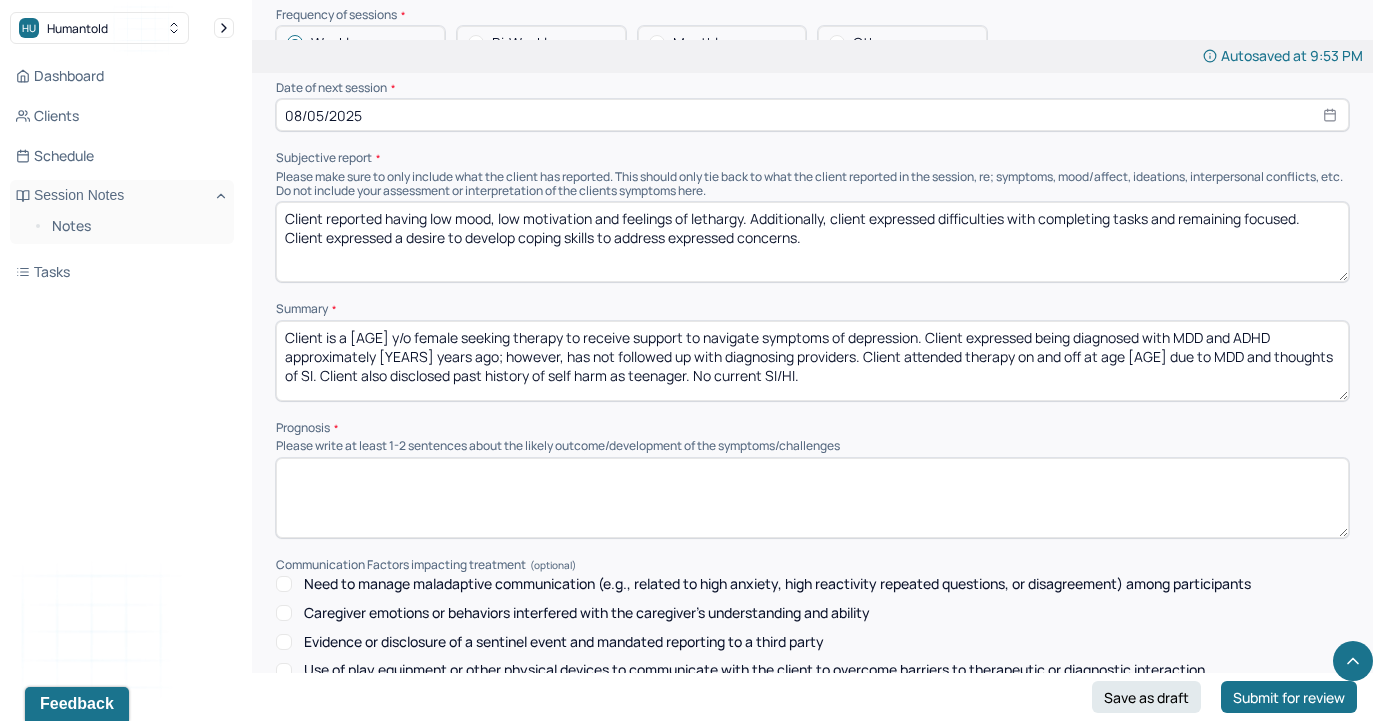 type on "Client is a [AGE] y/o female seeking therapy to receive support to navigate symptoms of depression. Client expressed being diagnosed with MDD and ADHD approximately [YEARS] years ago; however, has not followed up with diagnosing providers. Client attended therapy on and off at age [AGE] due to MDD and thoughts of SI. Client also disclosed past history of self harm as teenager. No current SI/HI." 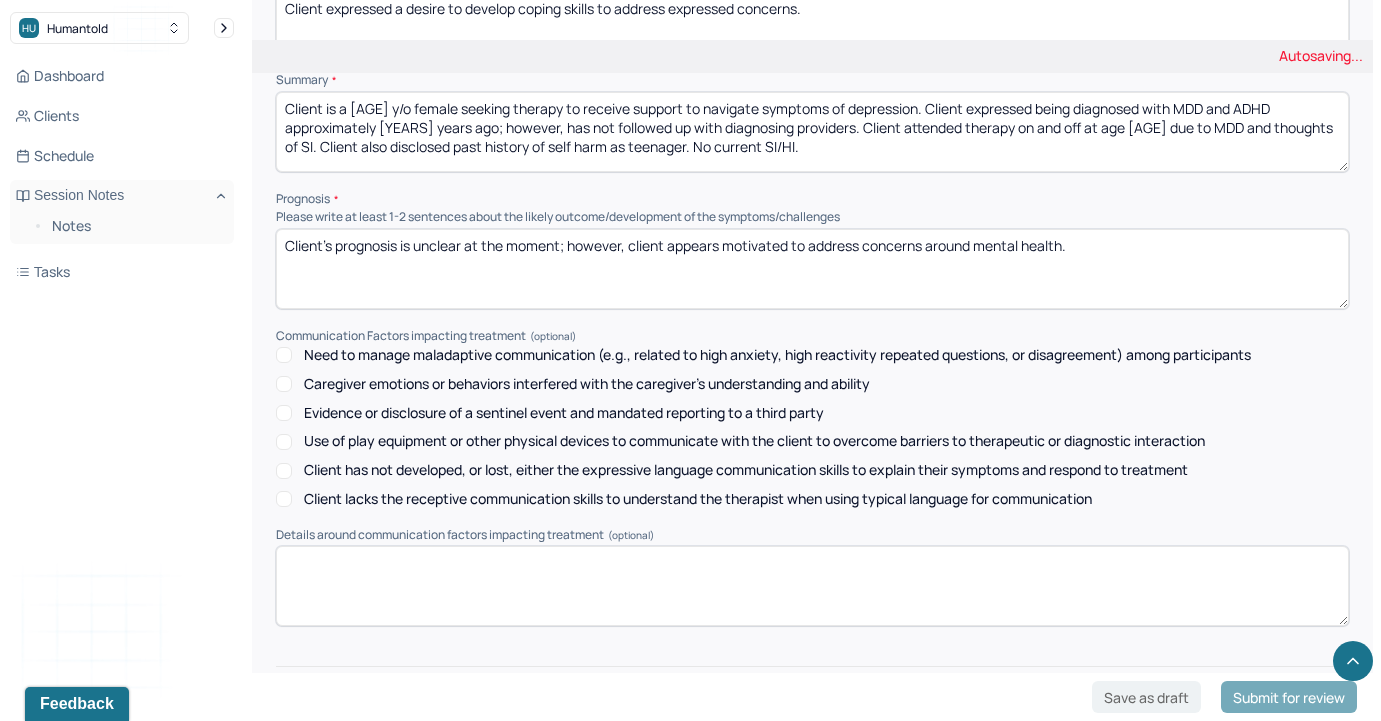 scroll, scrollTop: 9699, scrollLeft: 0, axis: vertical 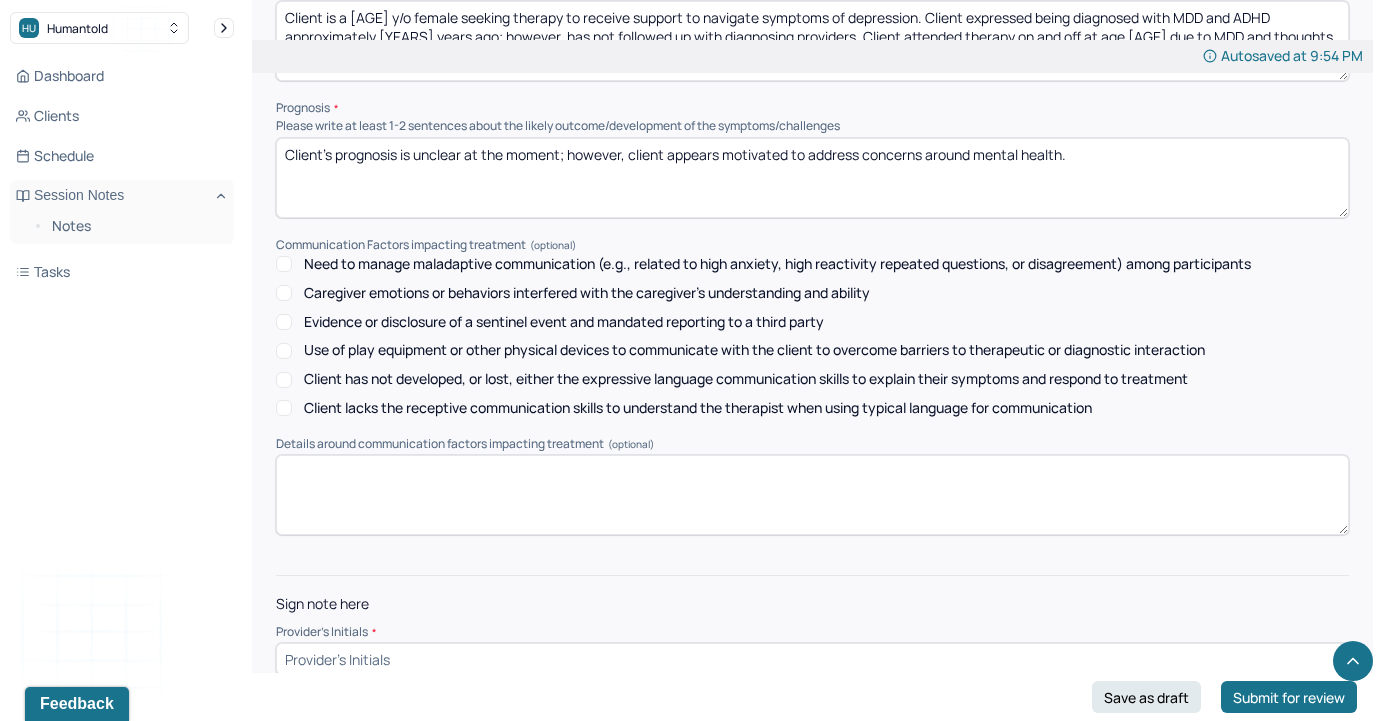 type on "Client's prognosis is unclear at the moment; however, client appears motivated to address concerns around mental health." 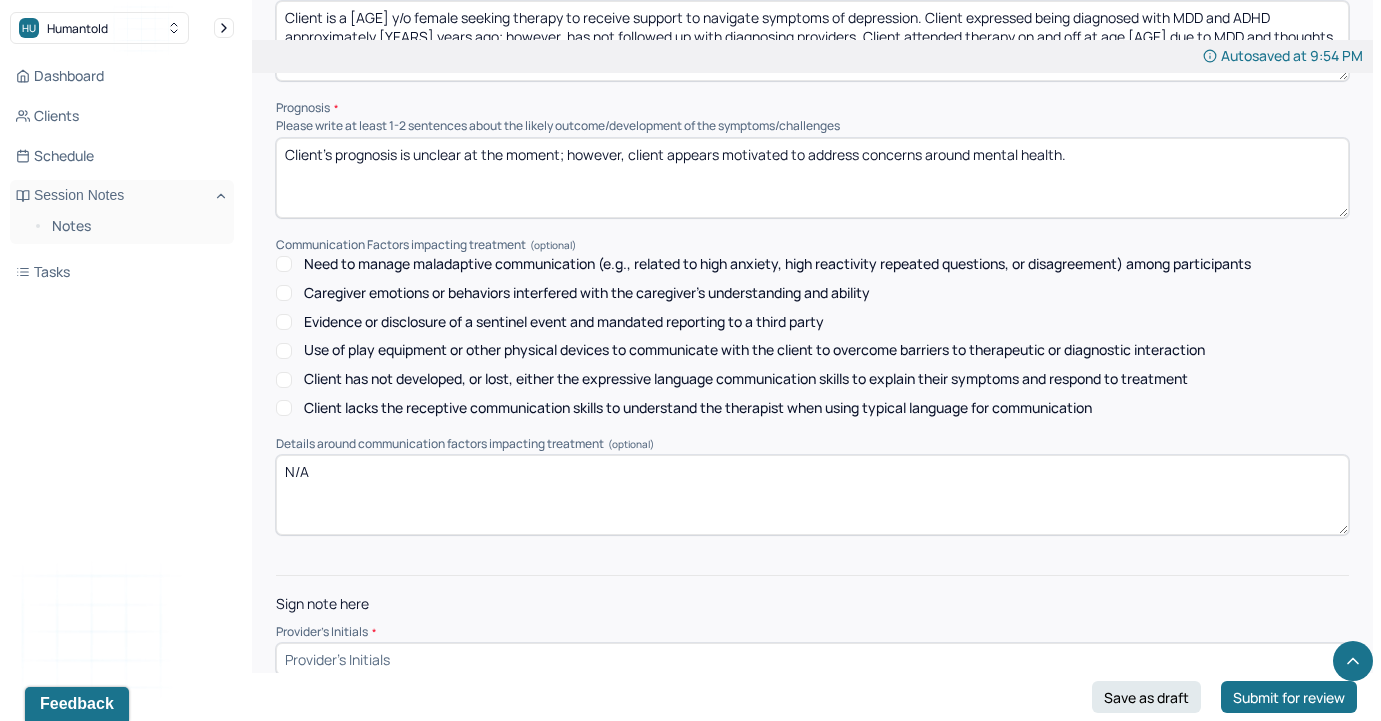 type on "N/A" 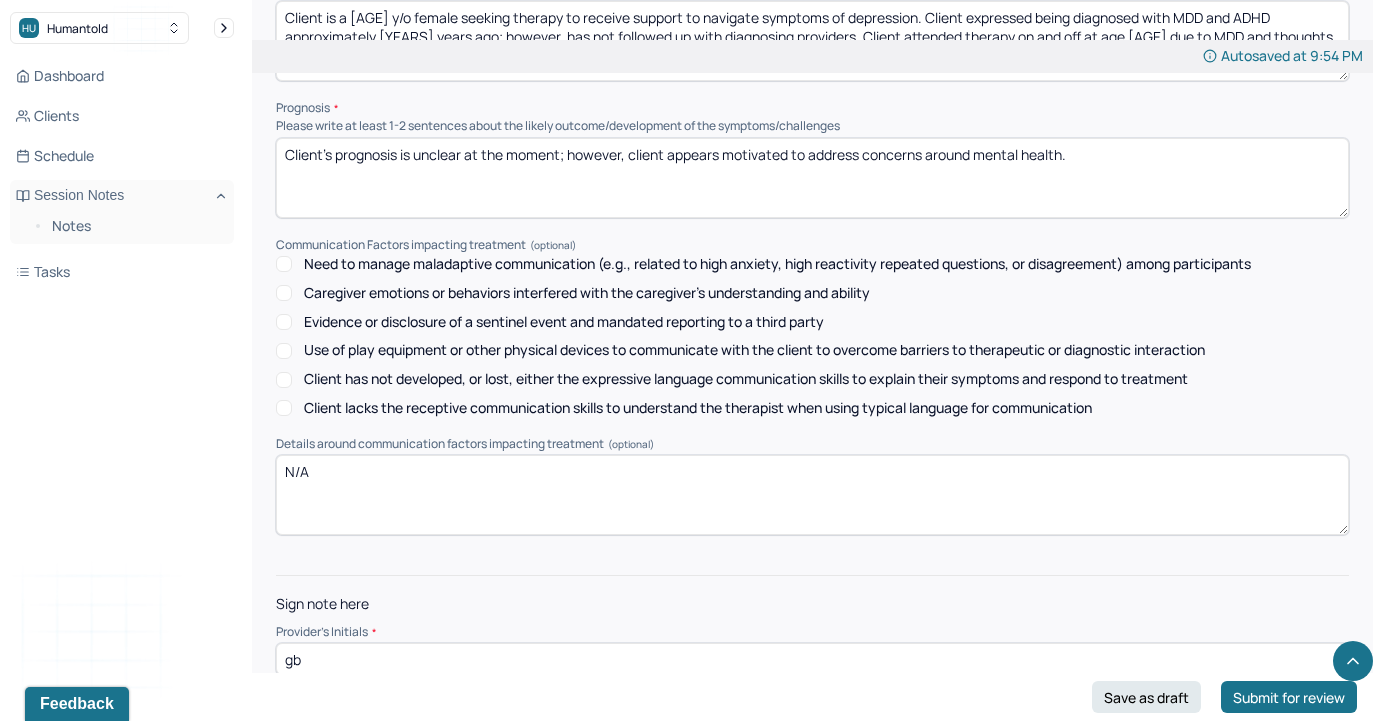 type on "gb" 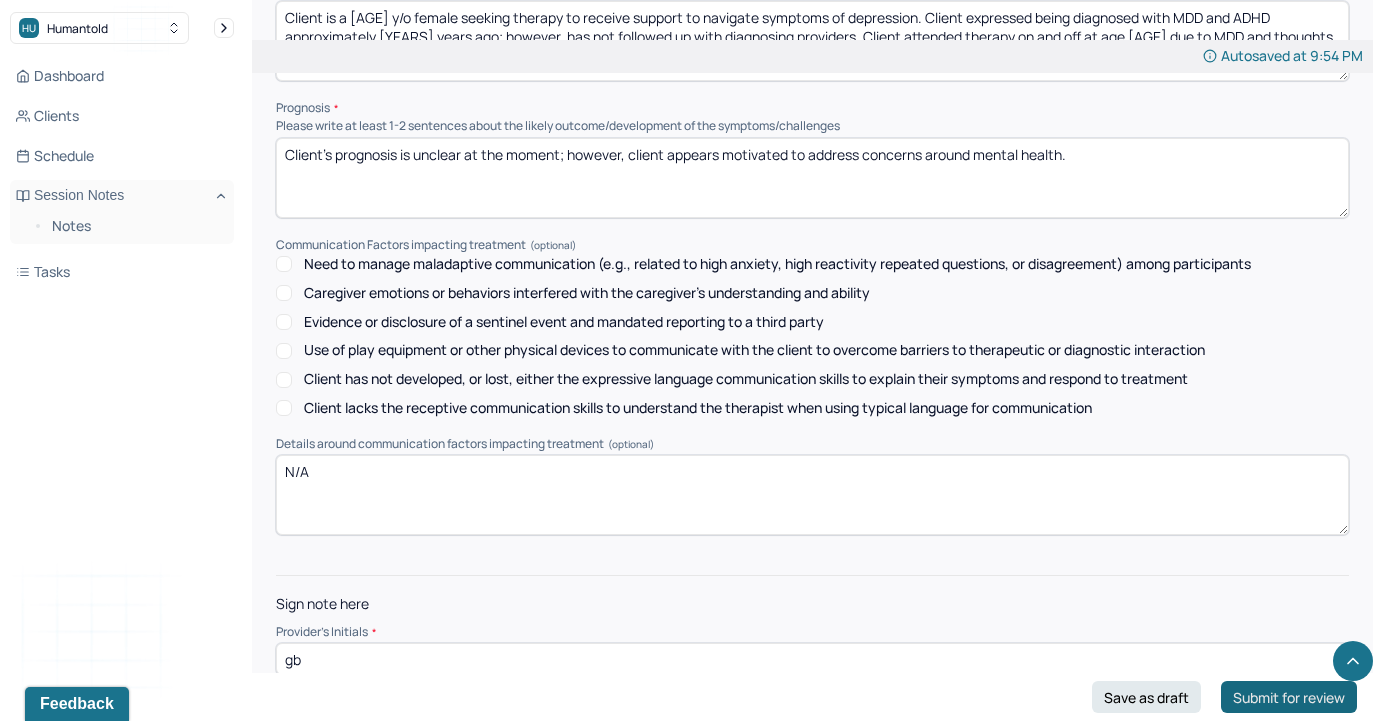 click on "Submit for review" at bounding box center (1289, 697) 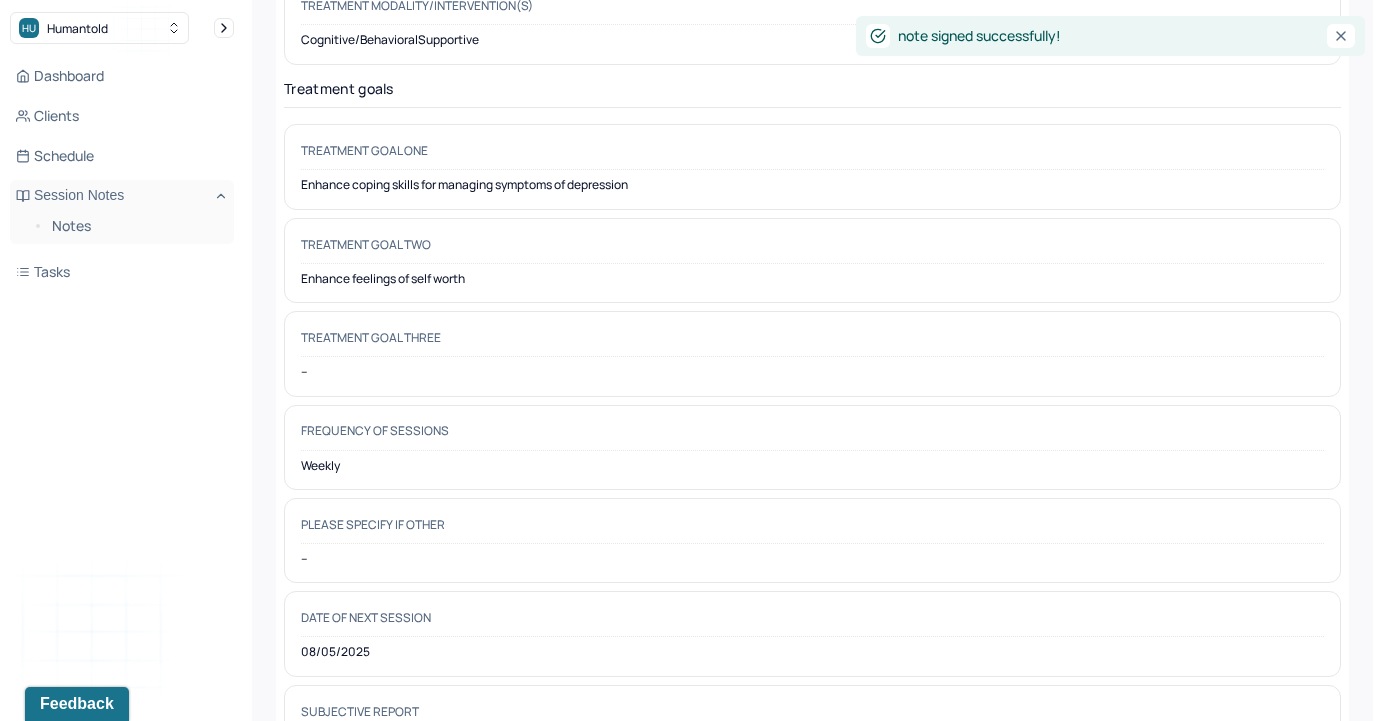 scroll, scrollTop: 0, scrollLeft: 0, axis: both 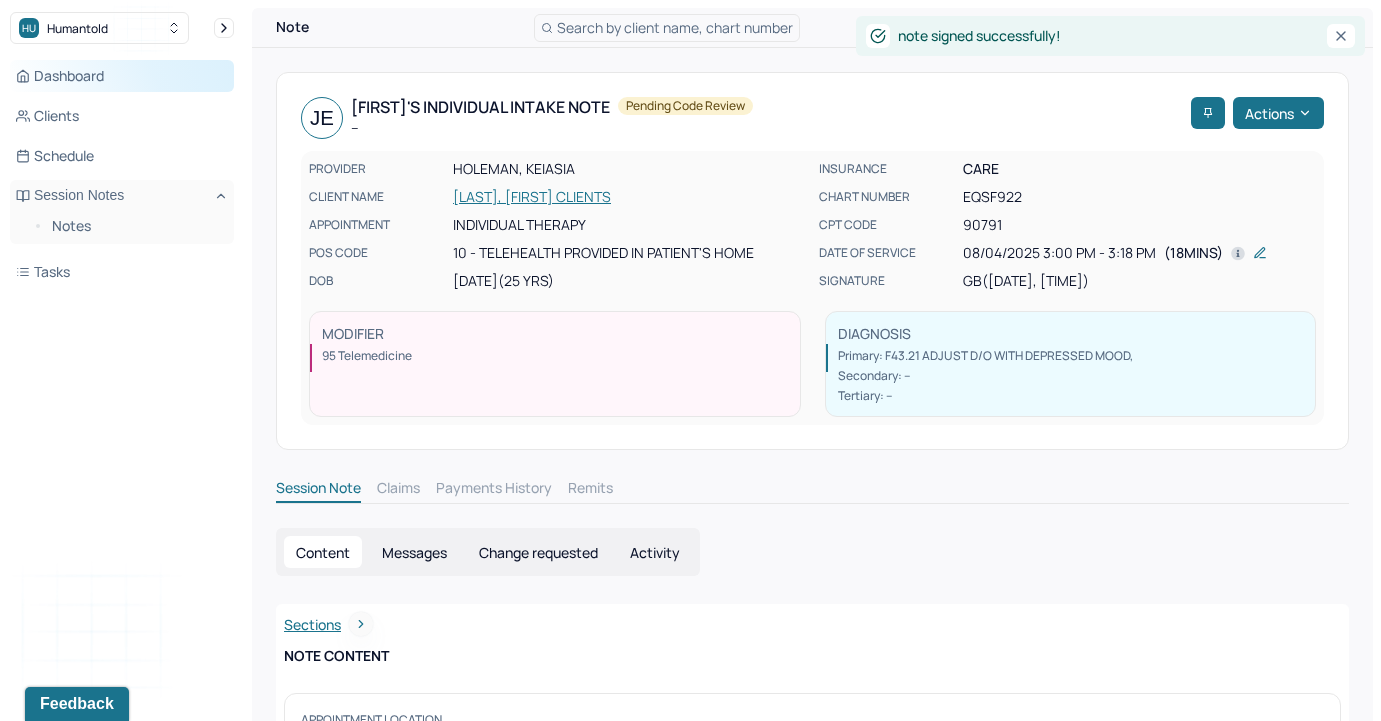 click on "Dashboard" at bounding box center (122, 76) 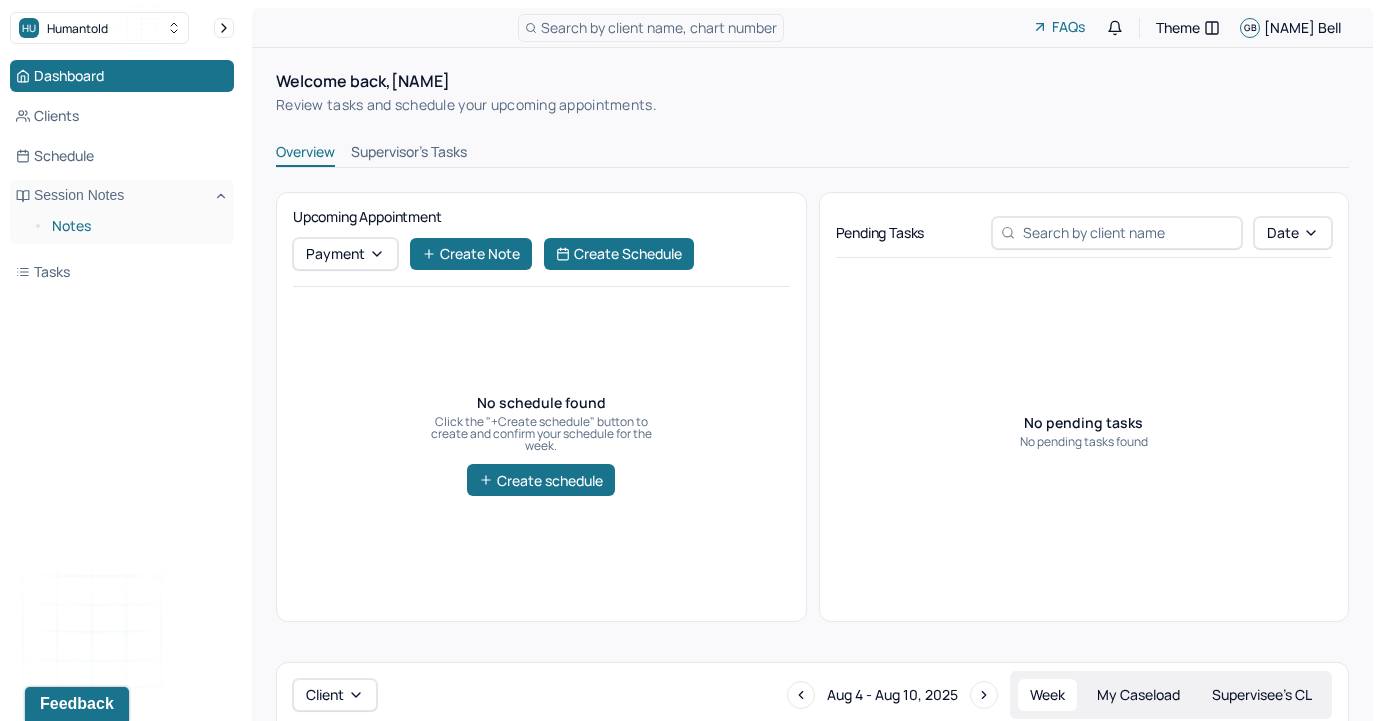 click on "Notes" at bounding box center [135, 226] 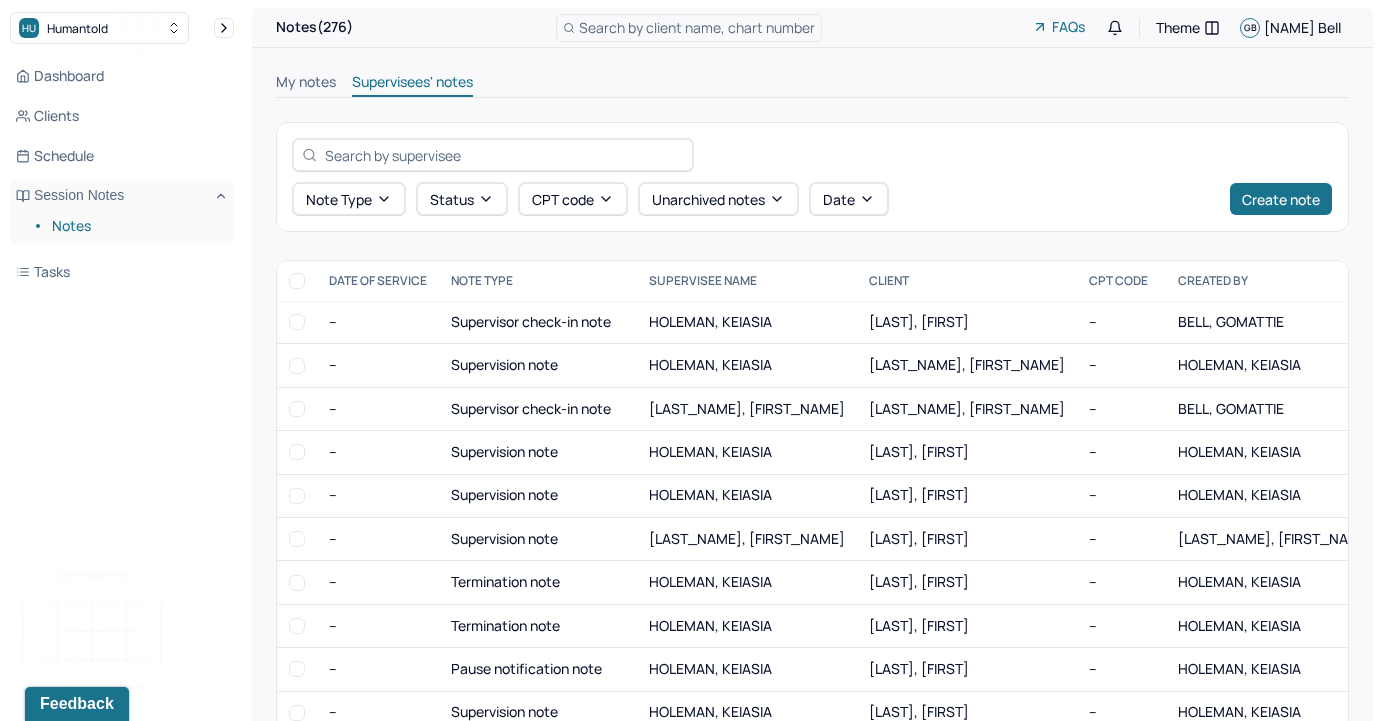 click on "My notes" at bounding box center (306, 84) 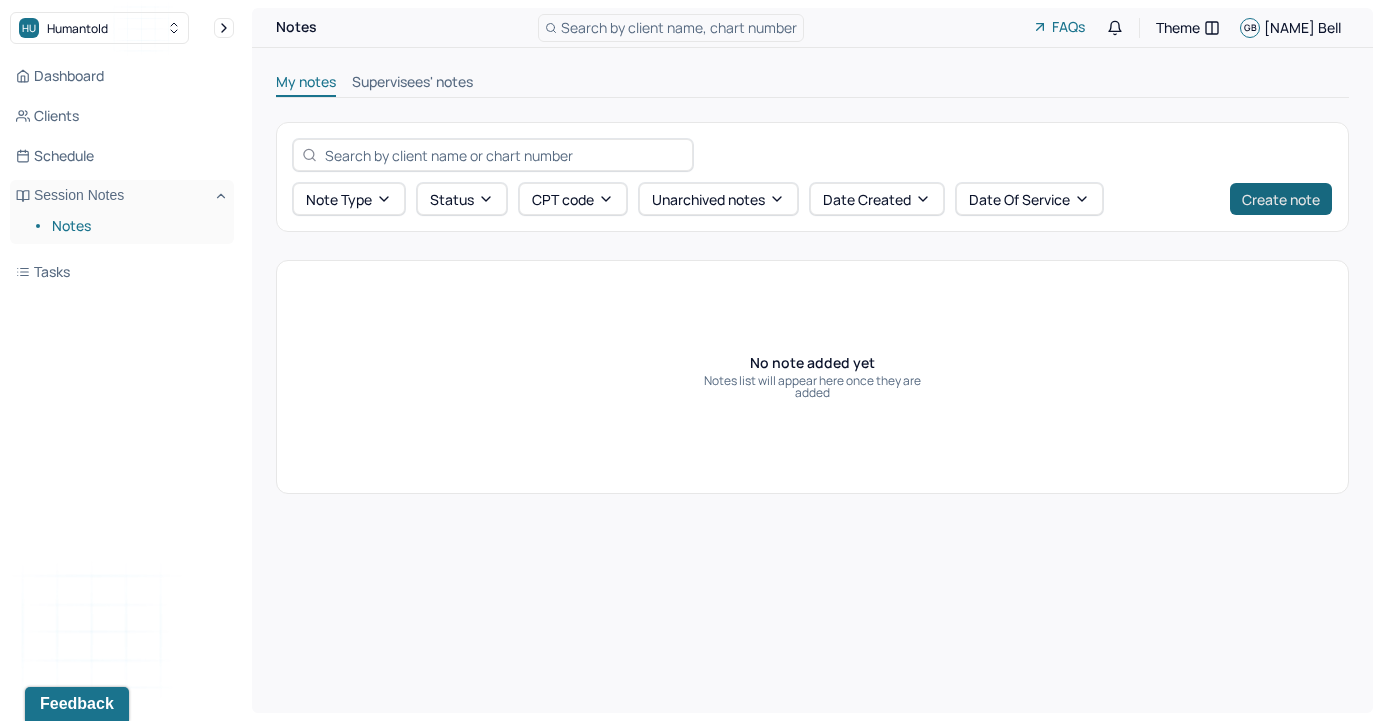 click on "Create note" at bounding box center [1281, 199] 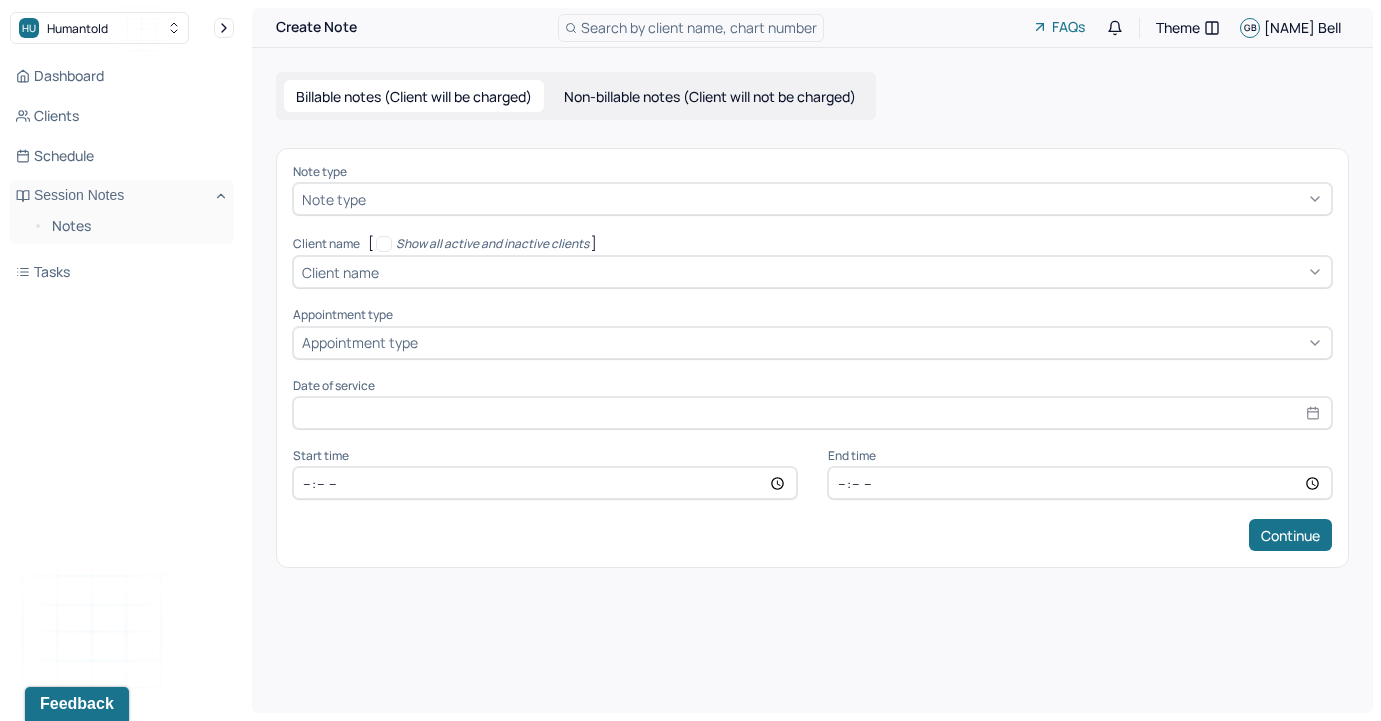 click at bounding box center [846, 199] 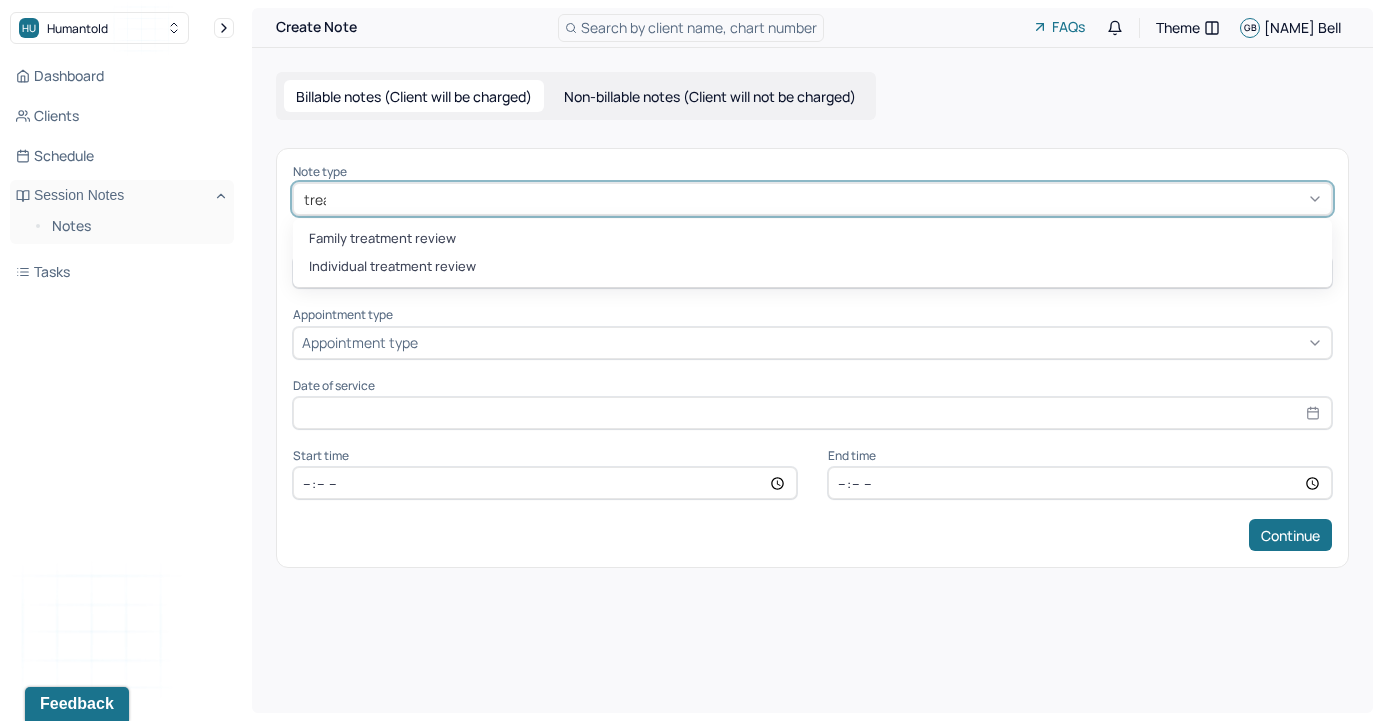 type on "treat" 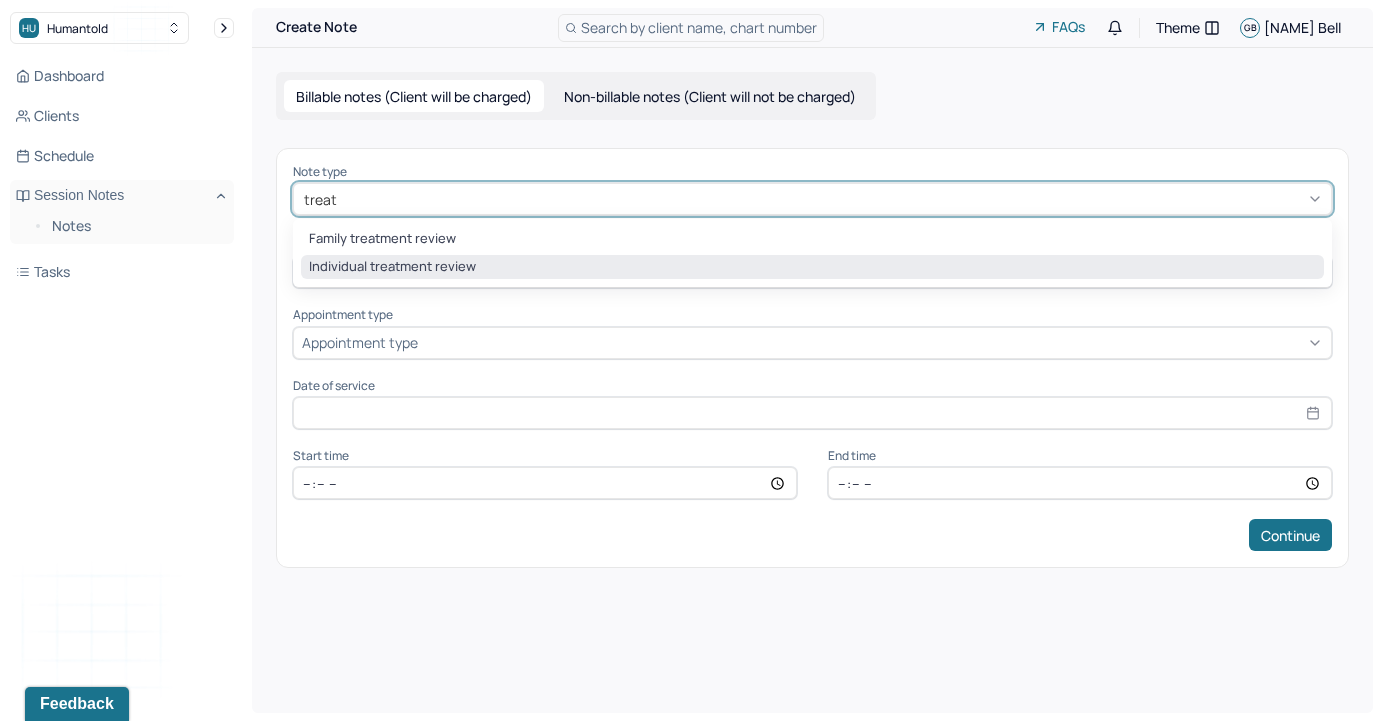 click on "Individual treatment review" at bounding box center (812, 267) 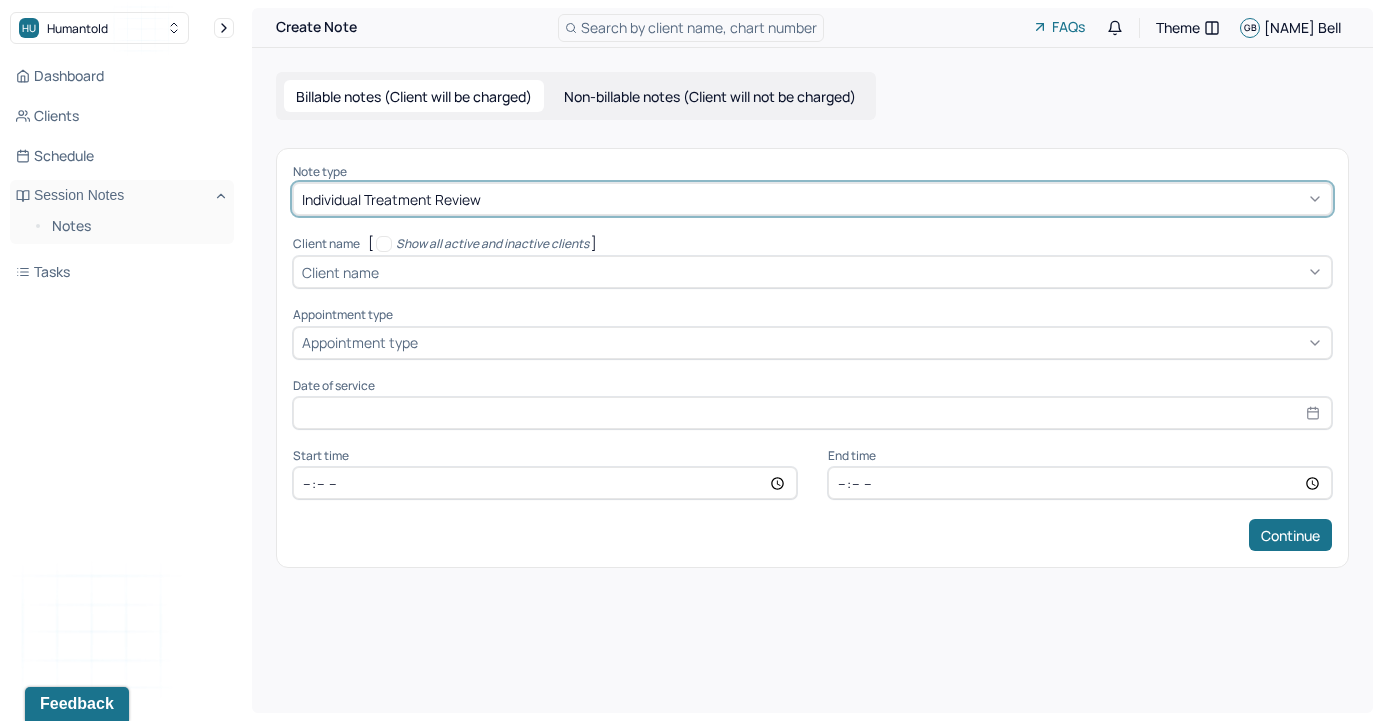click on "Client name" at bounding box center (340, 272) 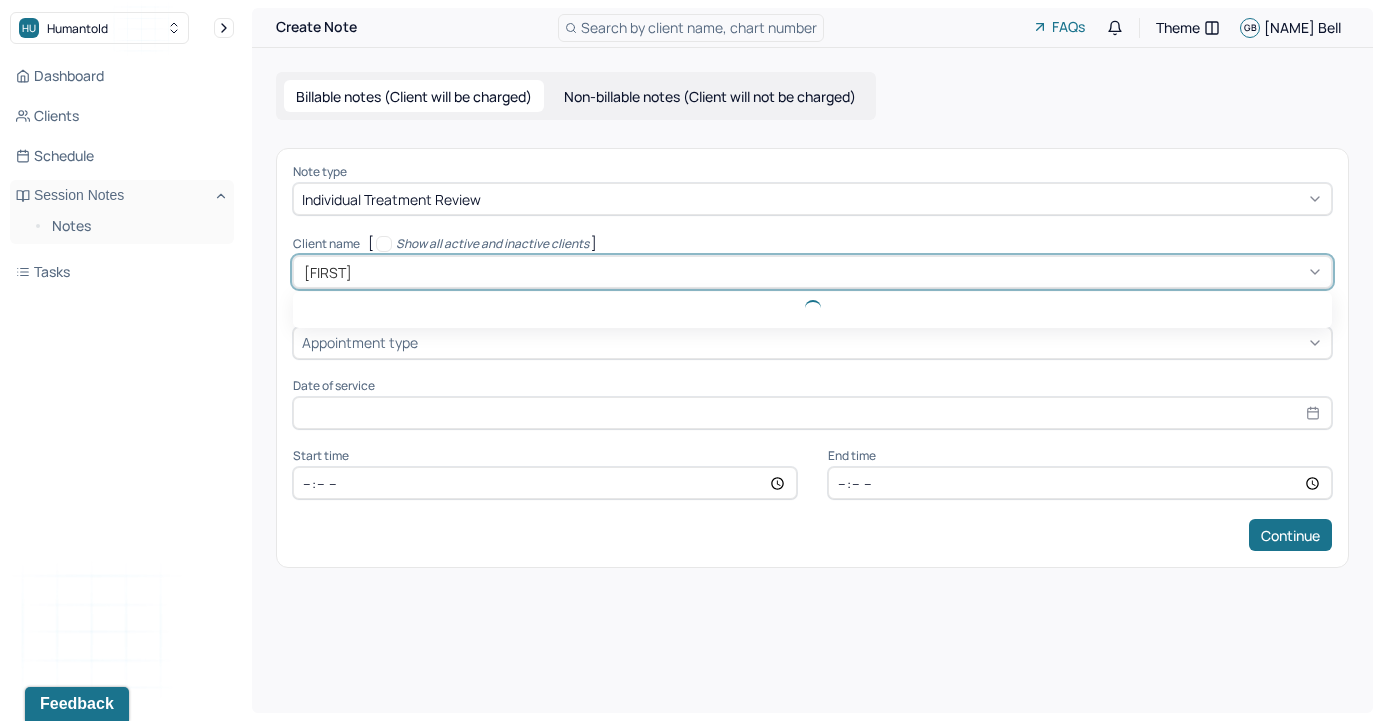 type on "[FIRST]" 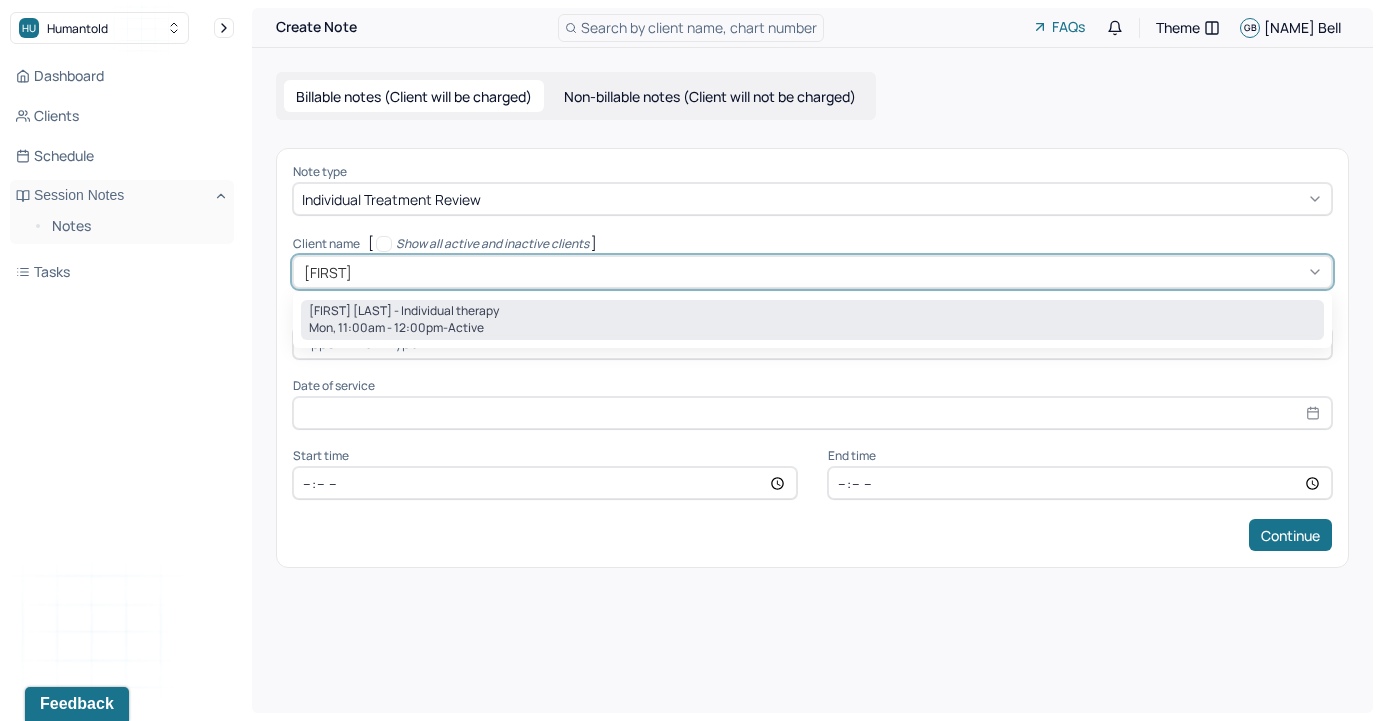 click on "[FIRST] [LAST] - Individual therapy" at bounding box center [404, 311] 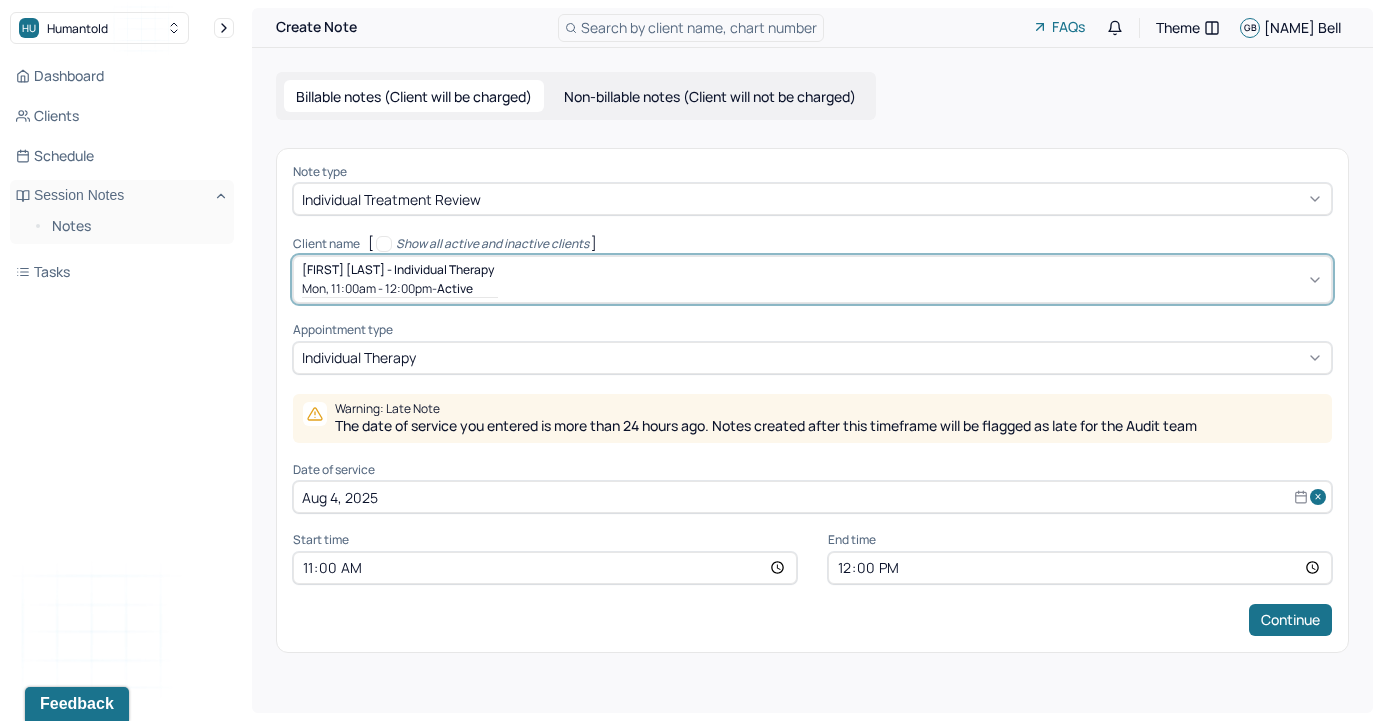 click on "Aug 4, 2025" at bounding box center (812, 497) 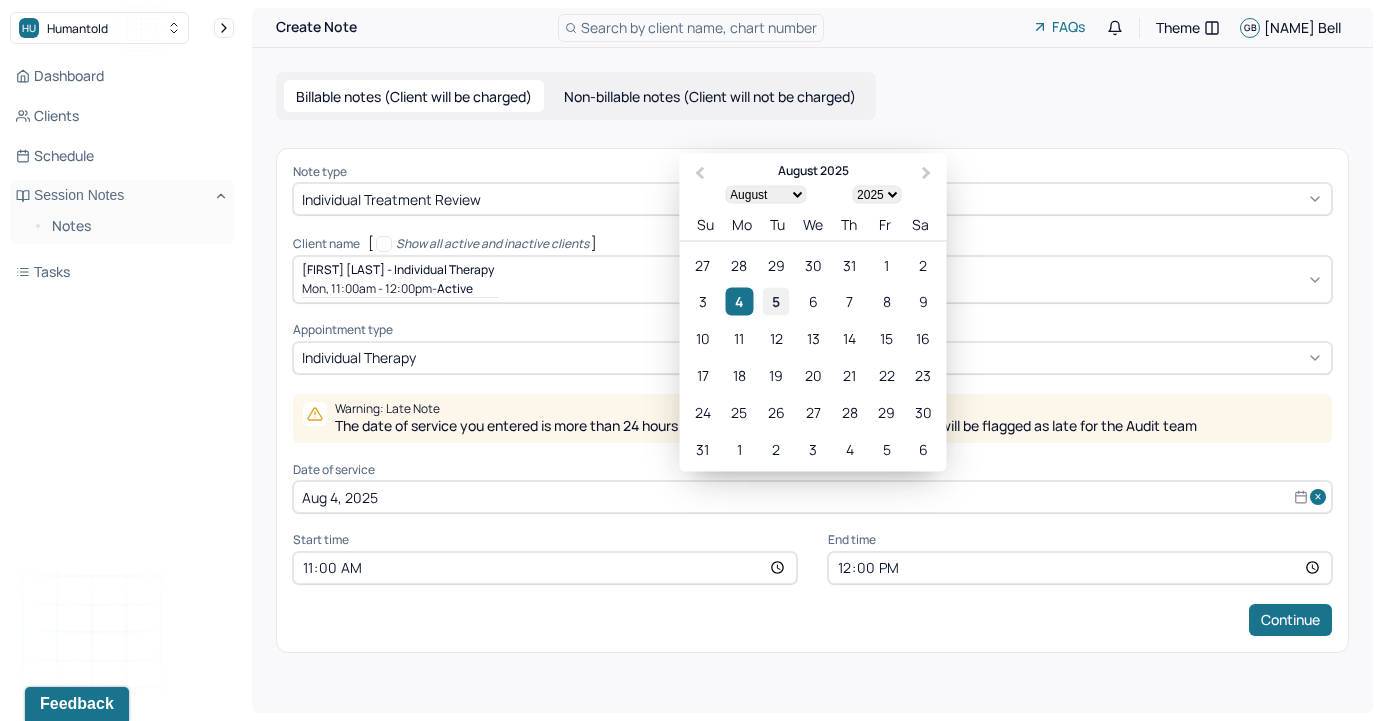 click on "5" at bounding box center (776, 301) 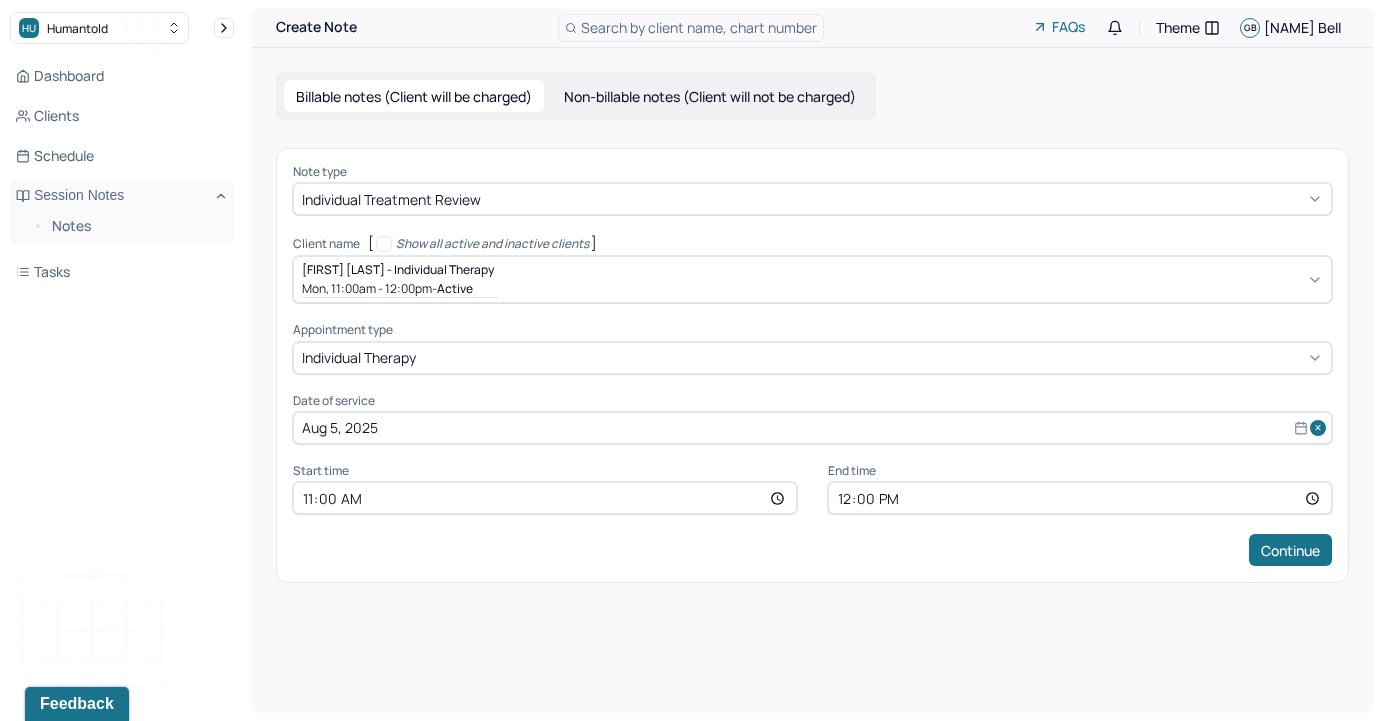 click on "11:00" at bounding box center (545, 498) 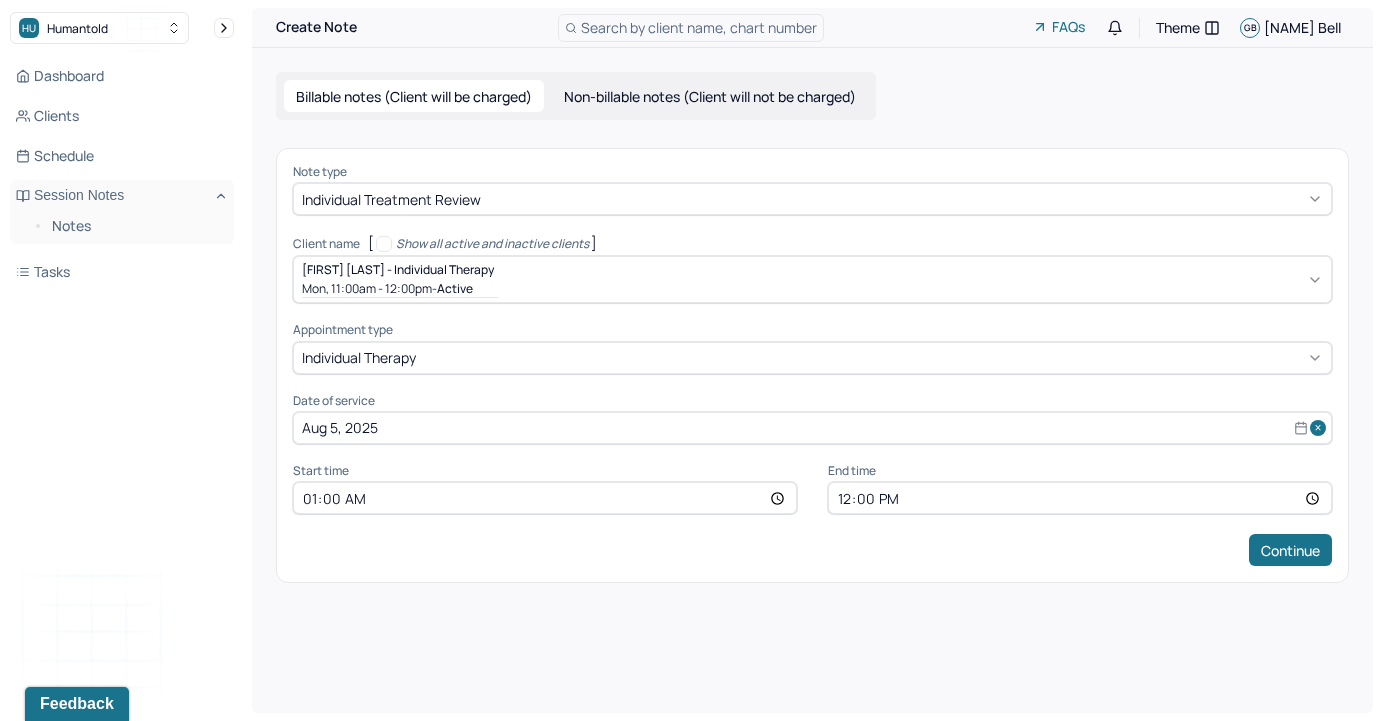 type on "10:00" 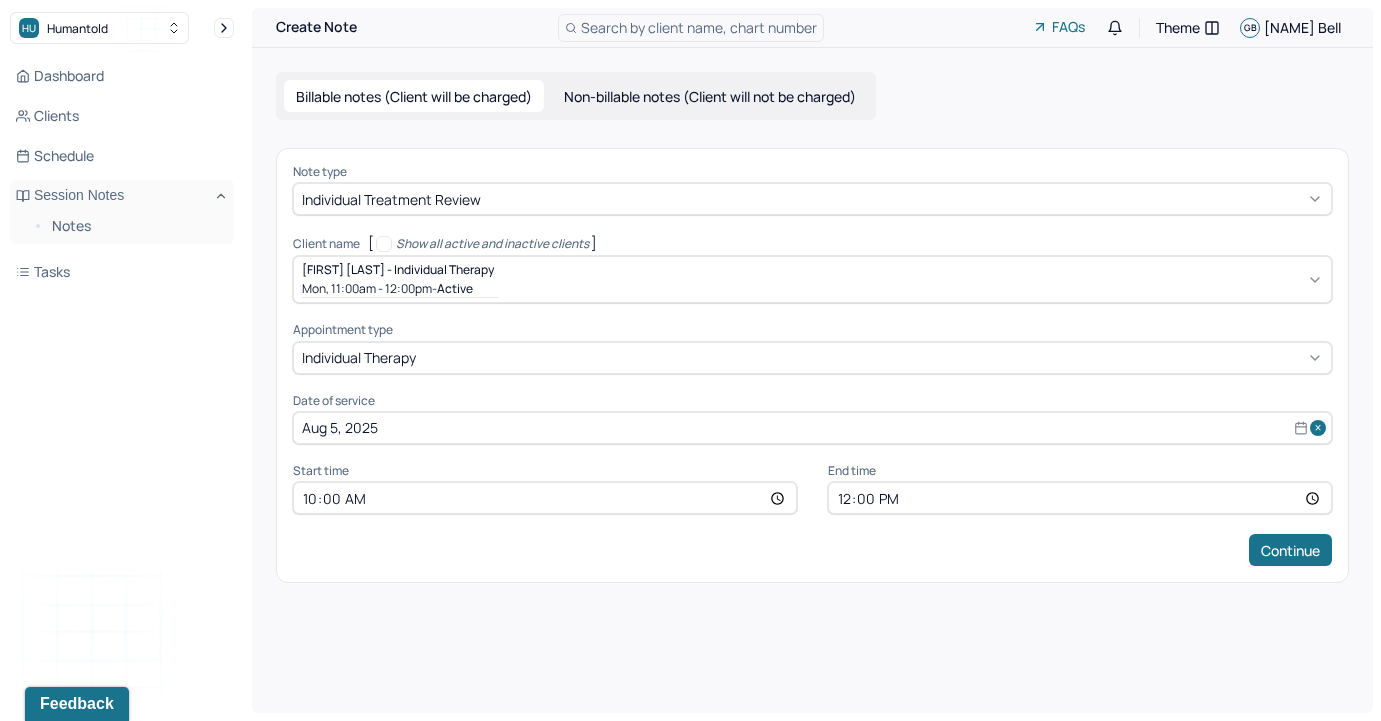click on "12:00" at bounding box center [1080, 498] 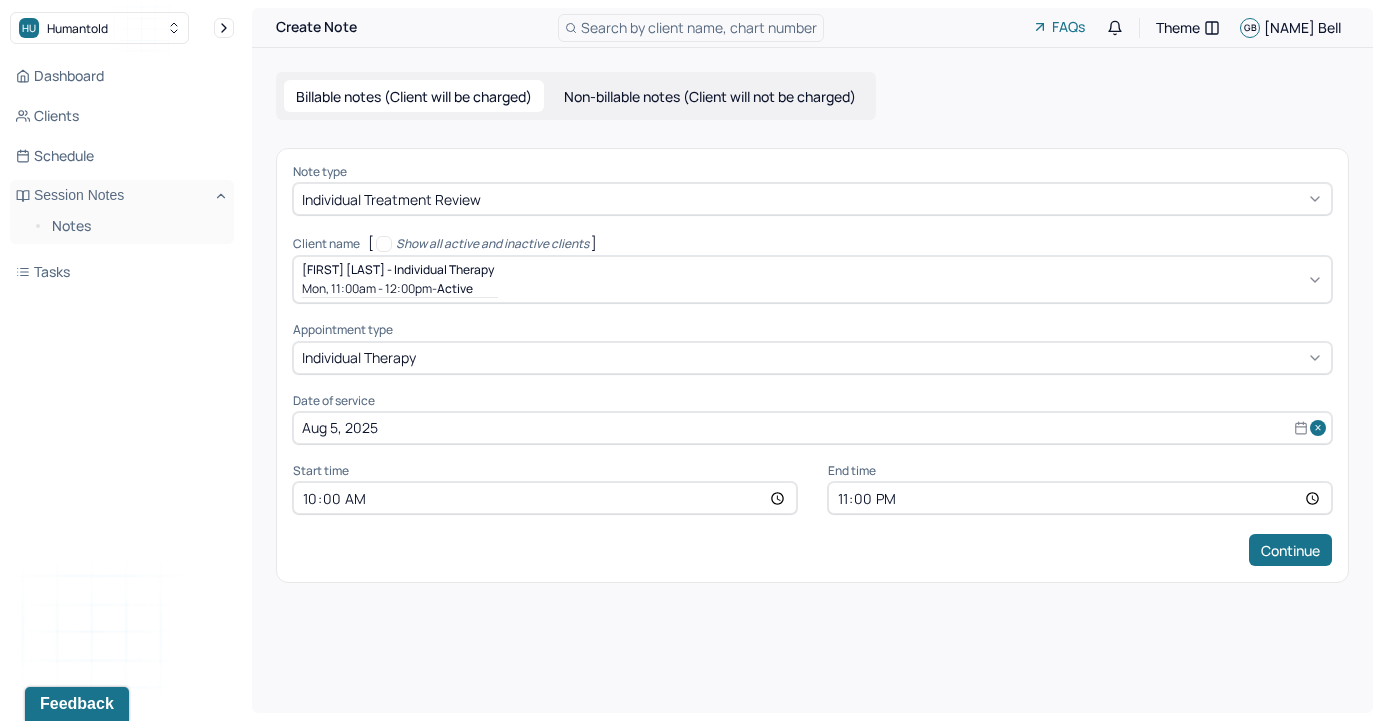 click on "23:00" at bounding box center (1080, 498) 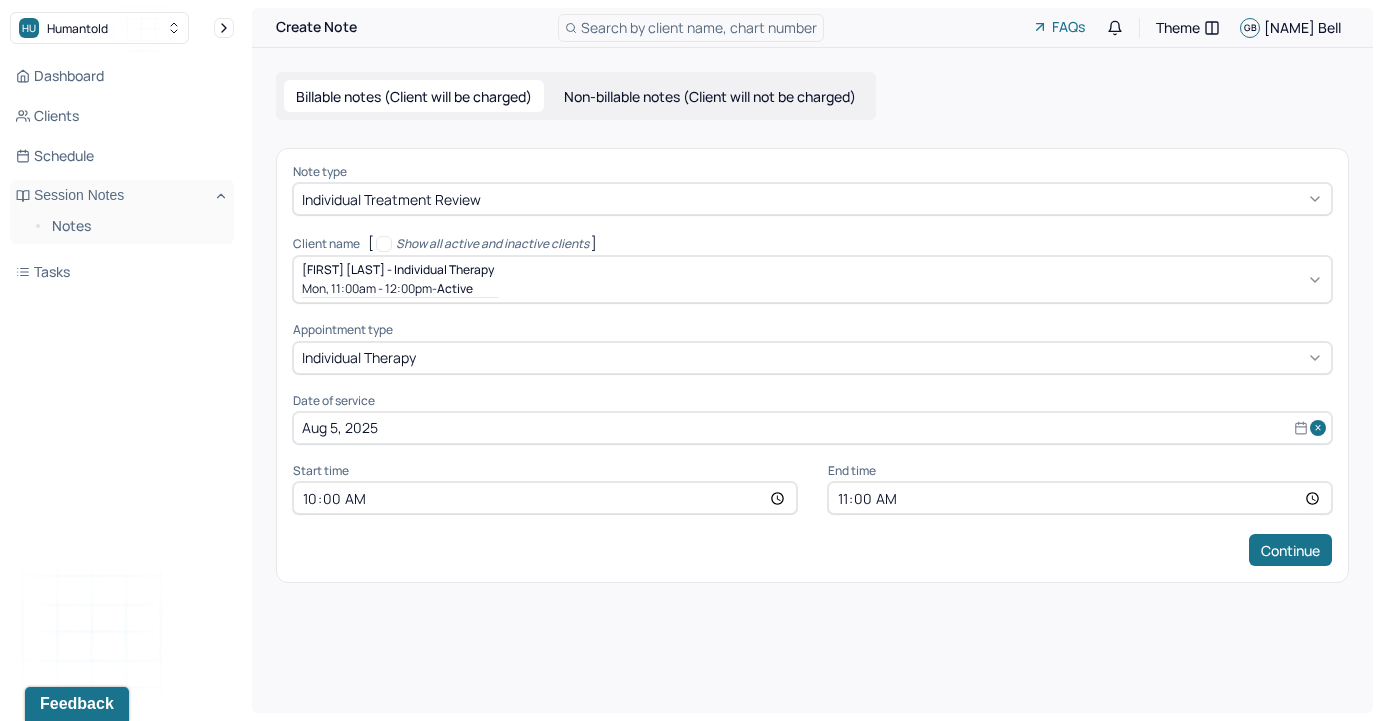 click on "11:00" at bounding box center (1080, 498) 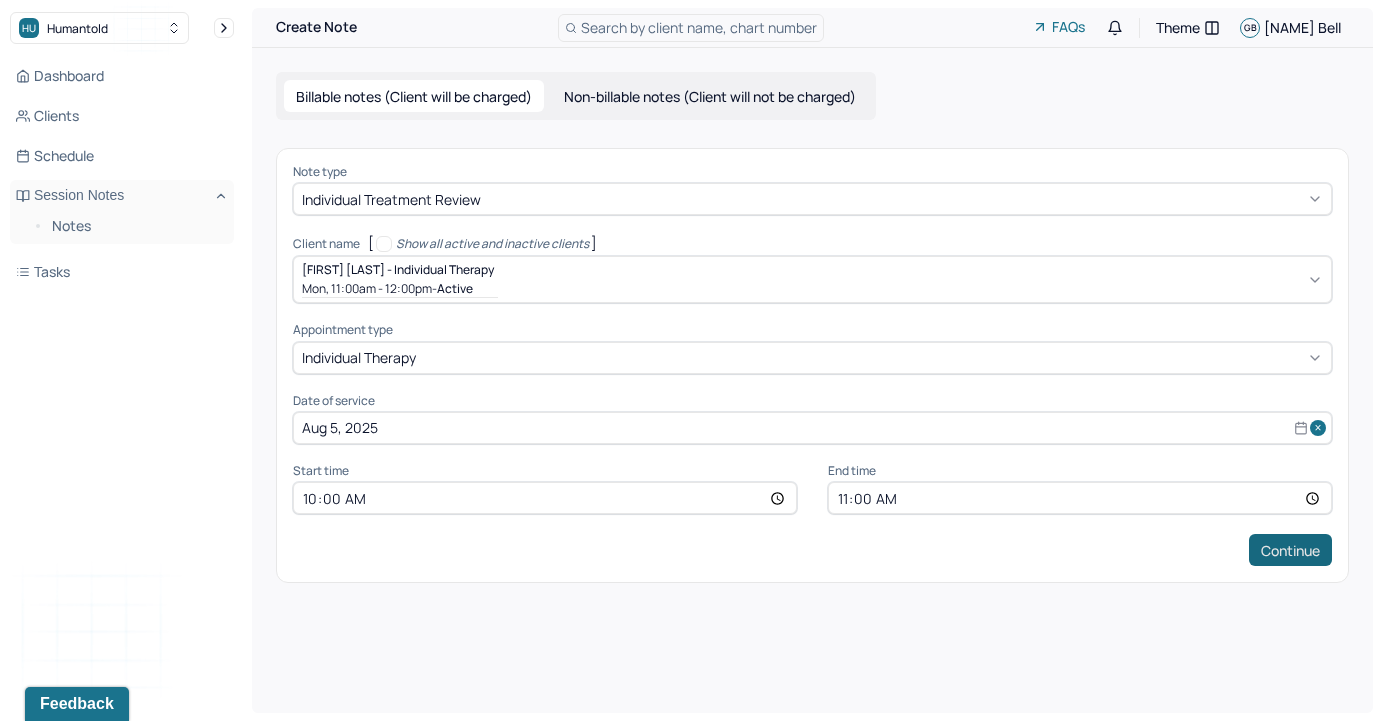 click on "Continue" at bounding box center [1290, 550] 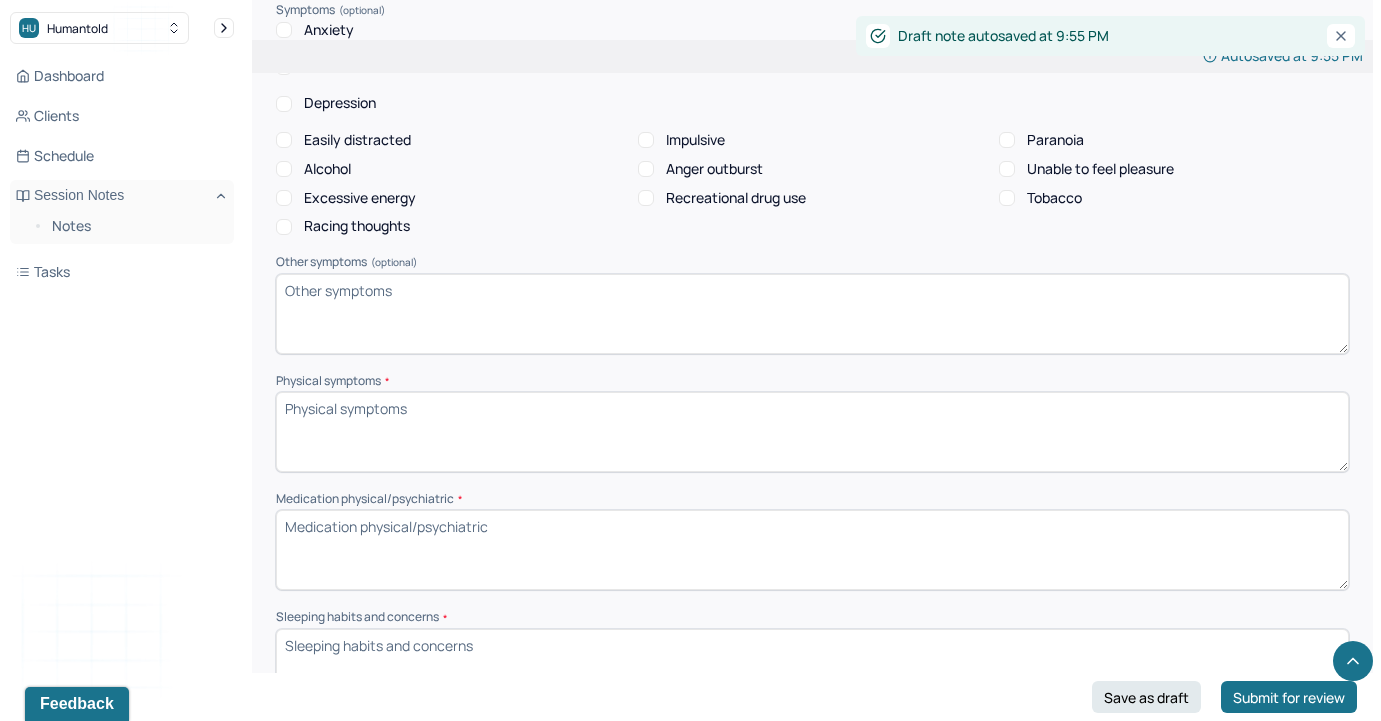 scroll, scrollTop: 909, scrollLeft: 0, axis: vertical 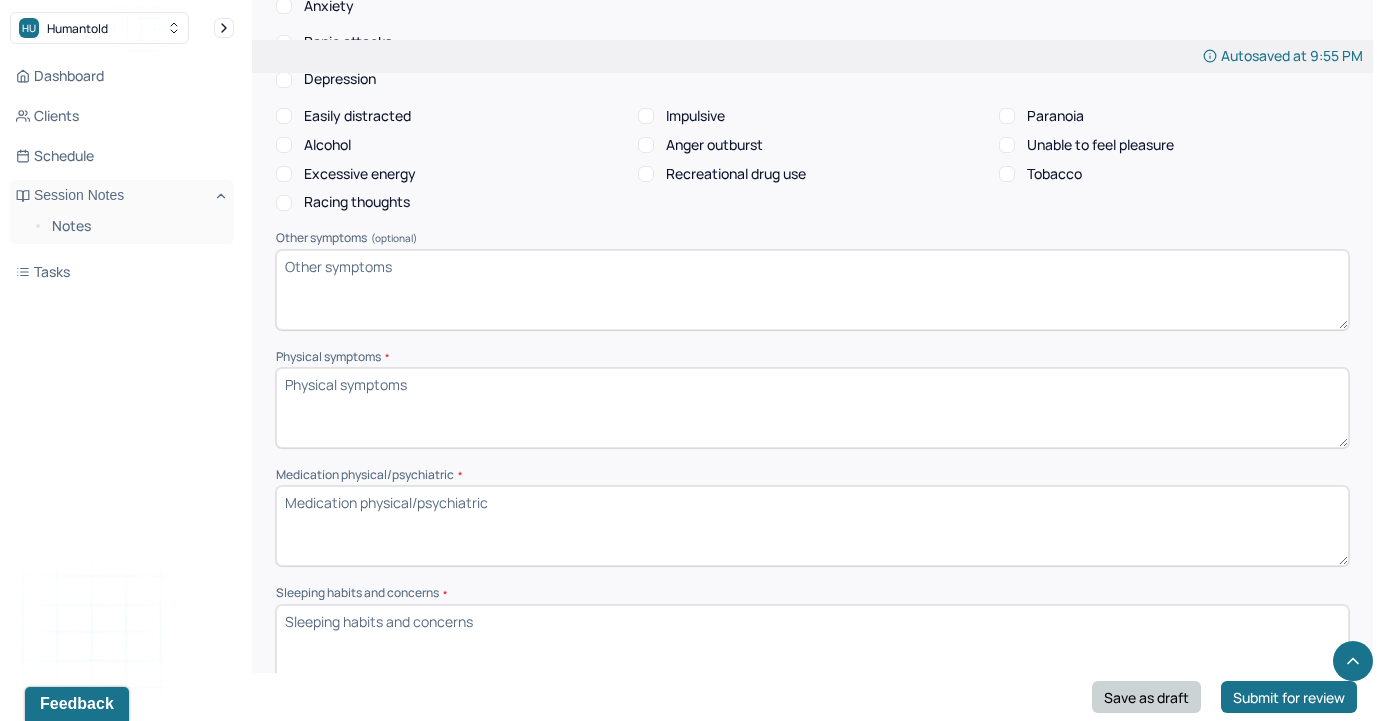 click on "Save as draft" at bounding box center [1146, 697] 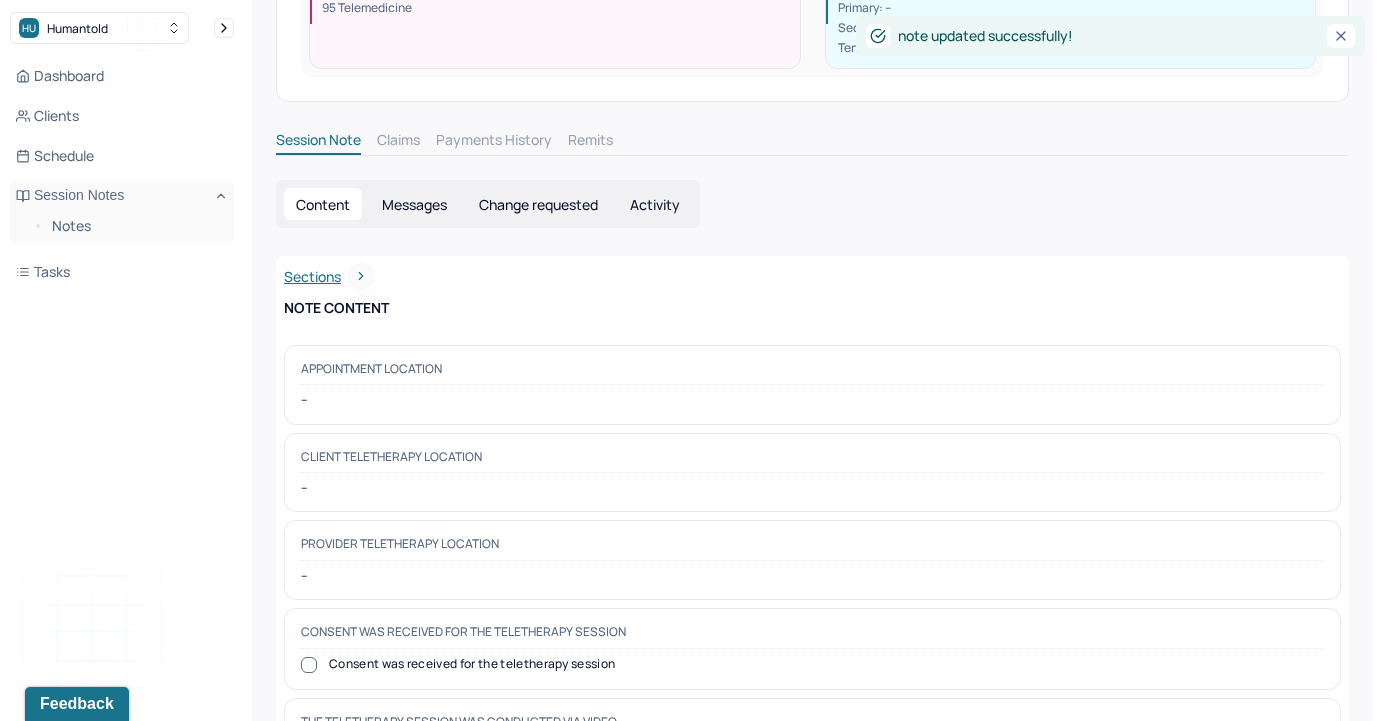 scroll, scrollTop: 0, scrollLeft: 0, axis: both 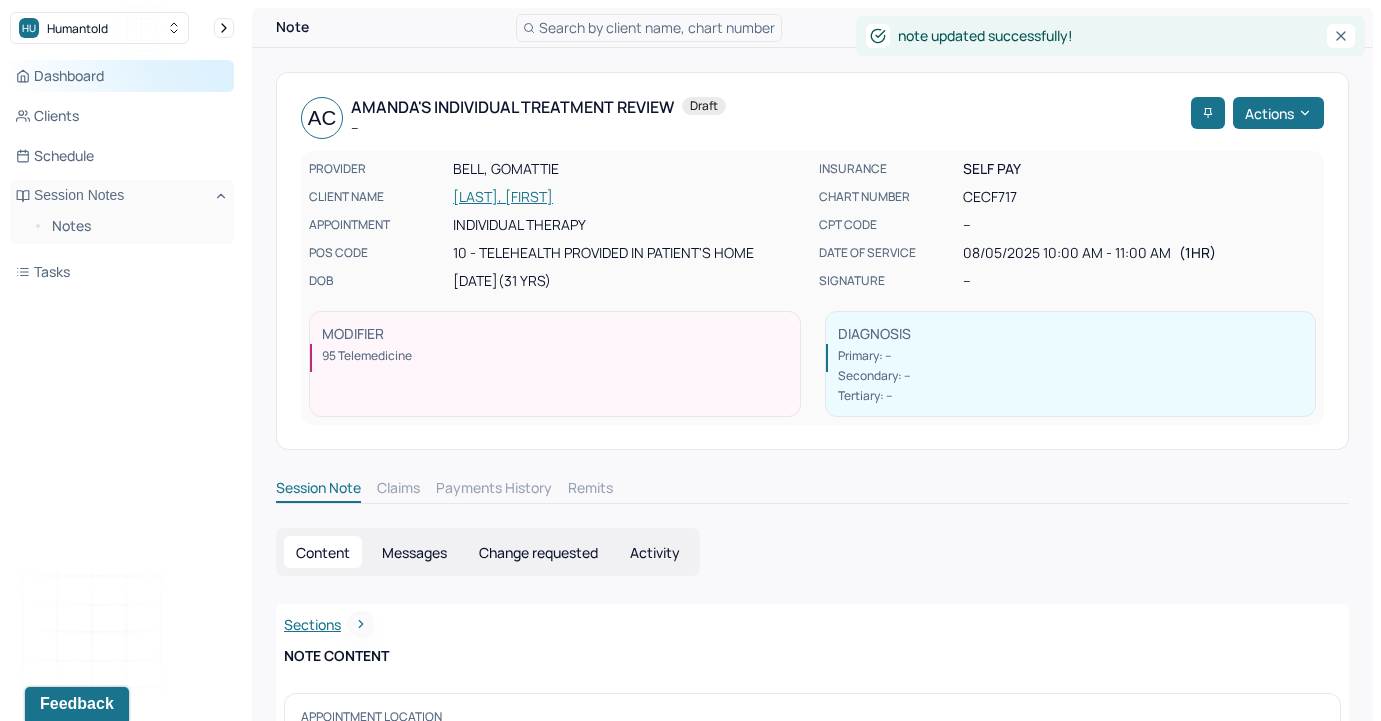 click on "Dashboard" at bounding box center (122, 76) 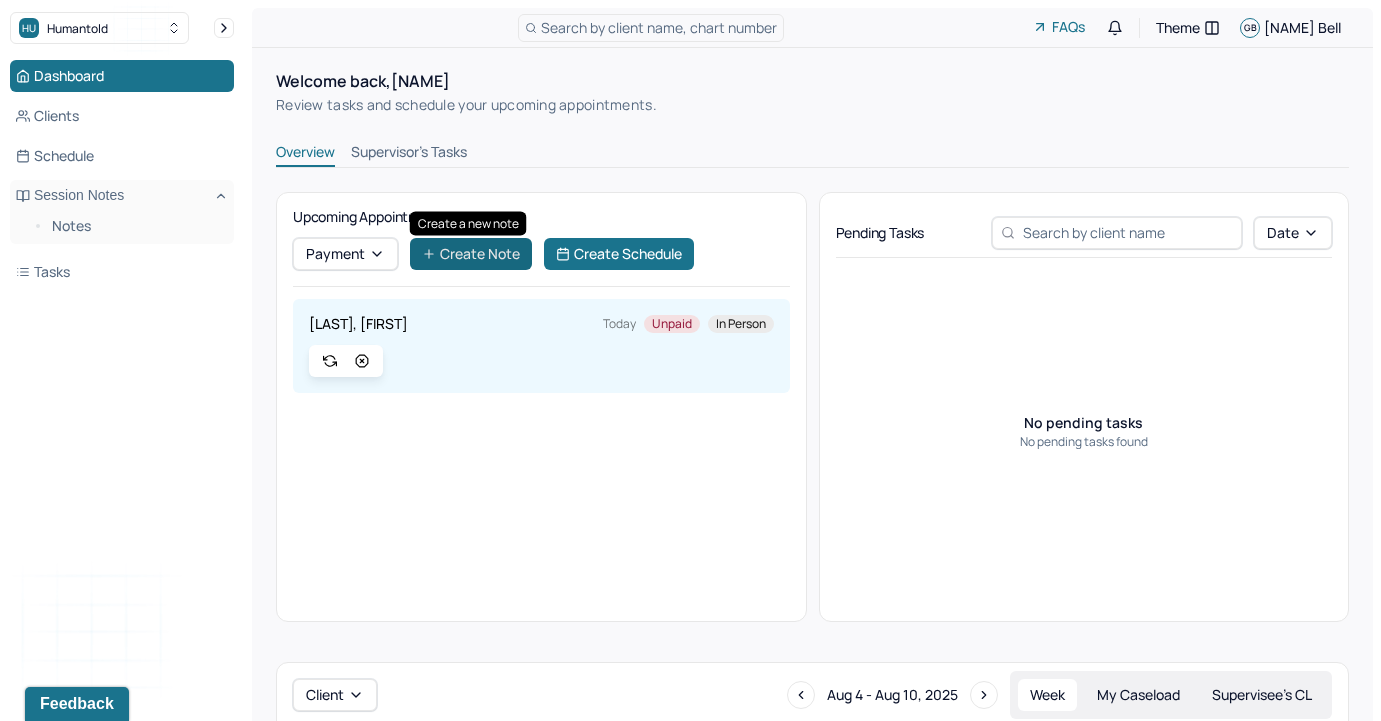 click on "Create Note" at bounding box center (471, 254) 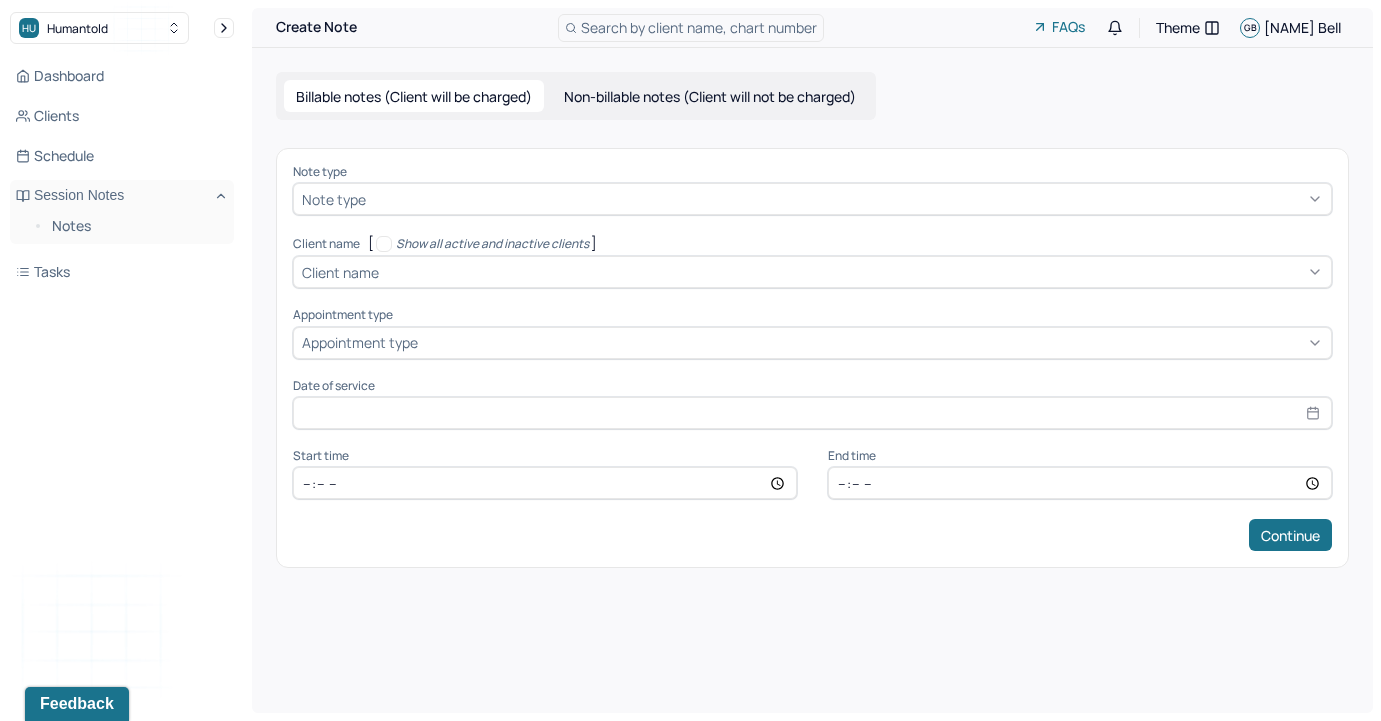 click at bounding box center [846, 199] 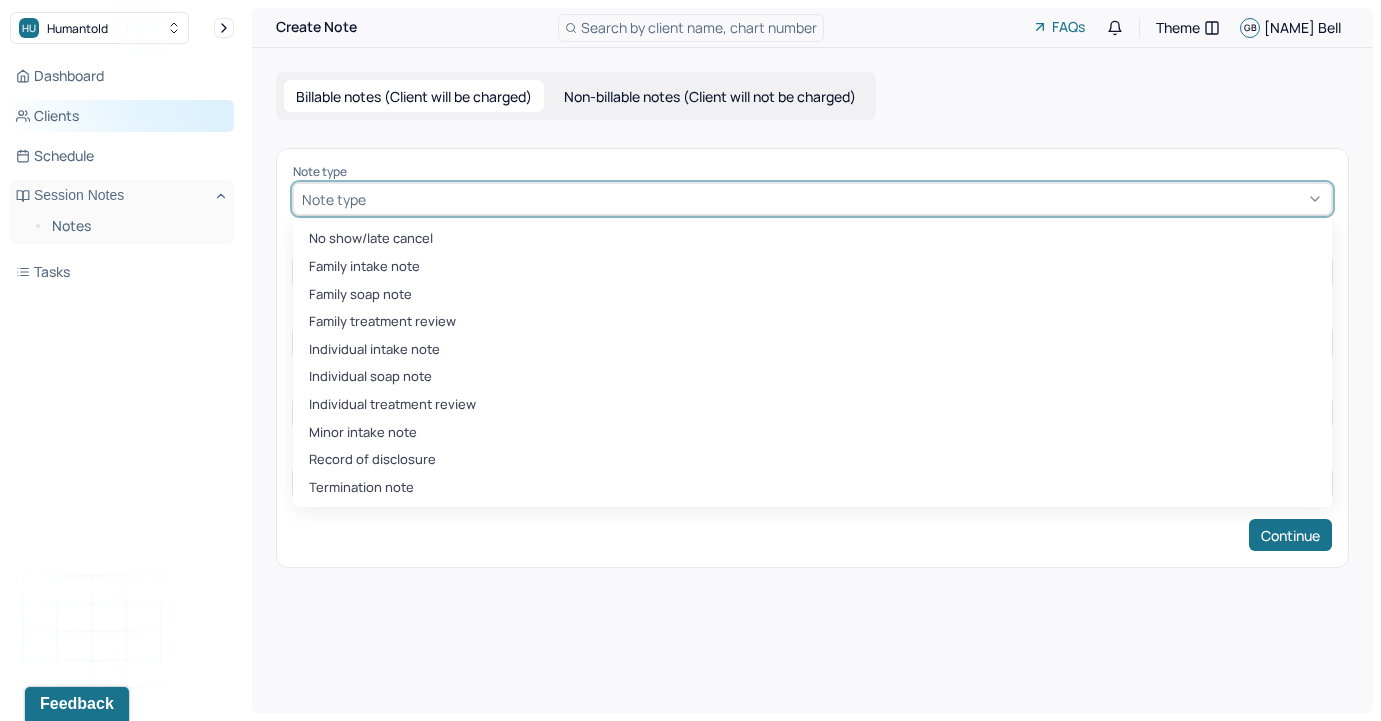 click on "Clients" at bounding box center [122, 116] 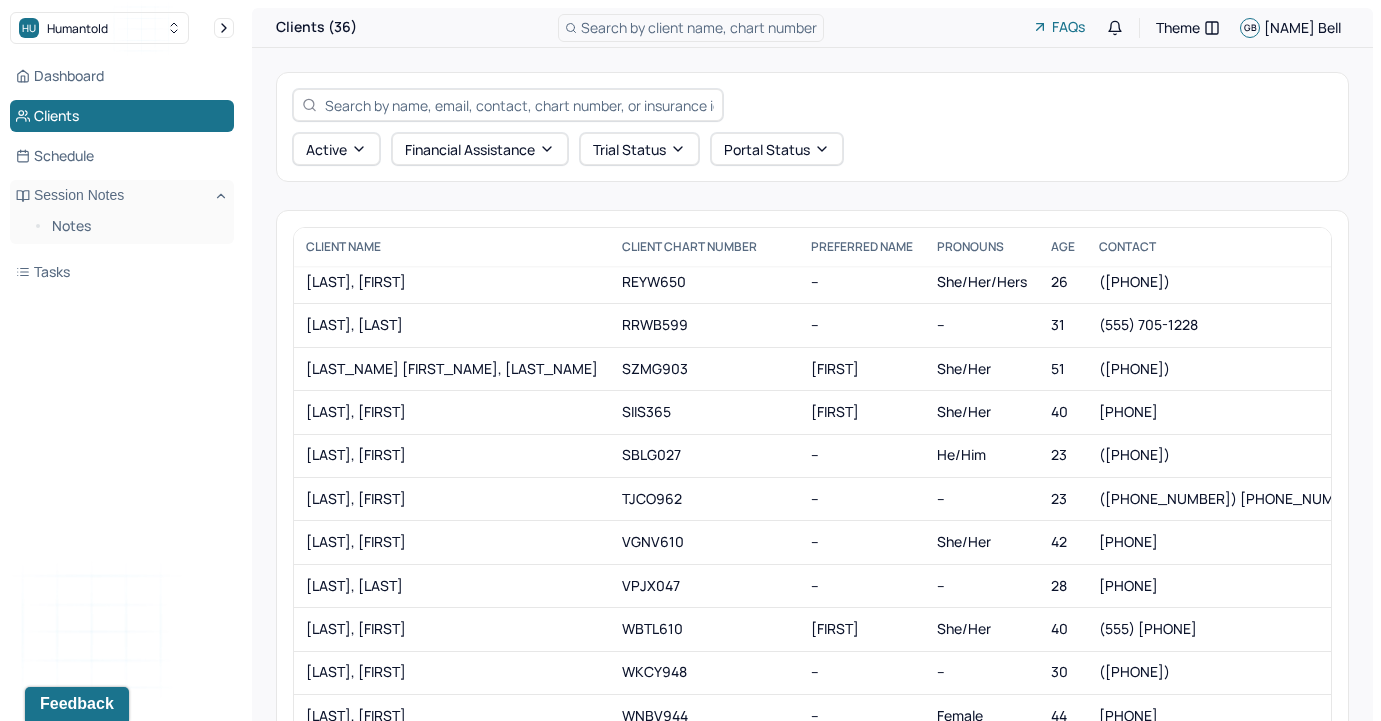 scroll, scrollTop: 1081, scrollLeft: 0, axis: vertical 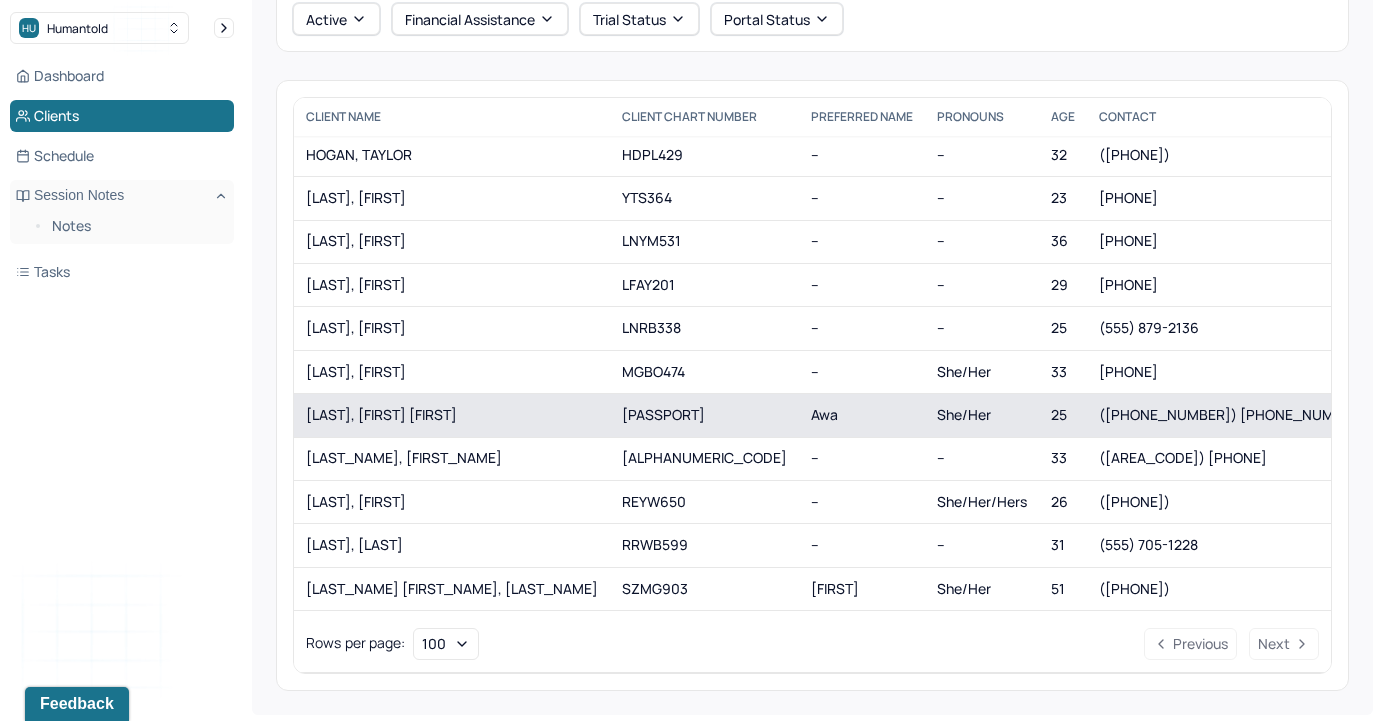 click on "[PASSPORT]" at bounding box center (704, 415) 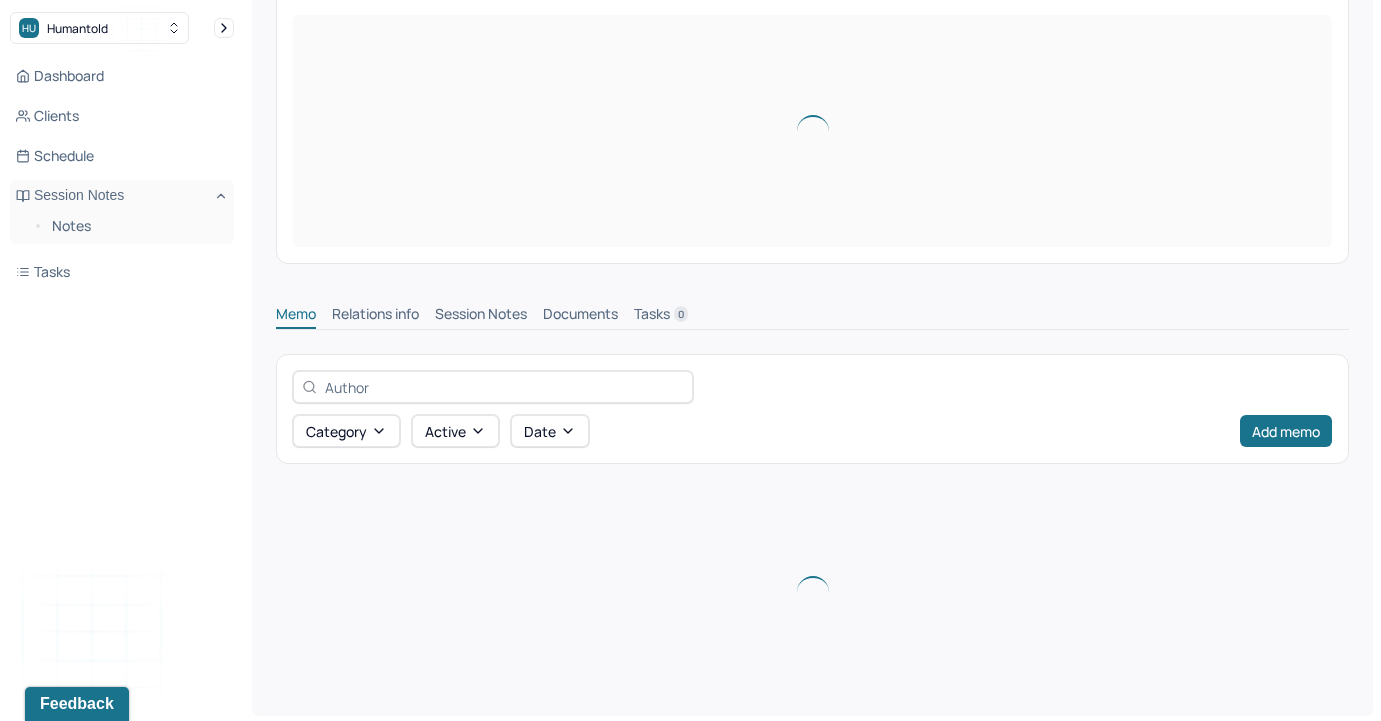 scroll, scrollTop: 0, scrollLeft: 0, axis: both 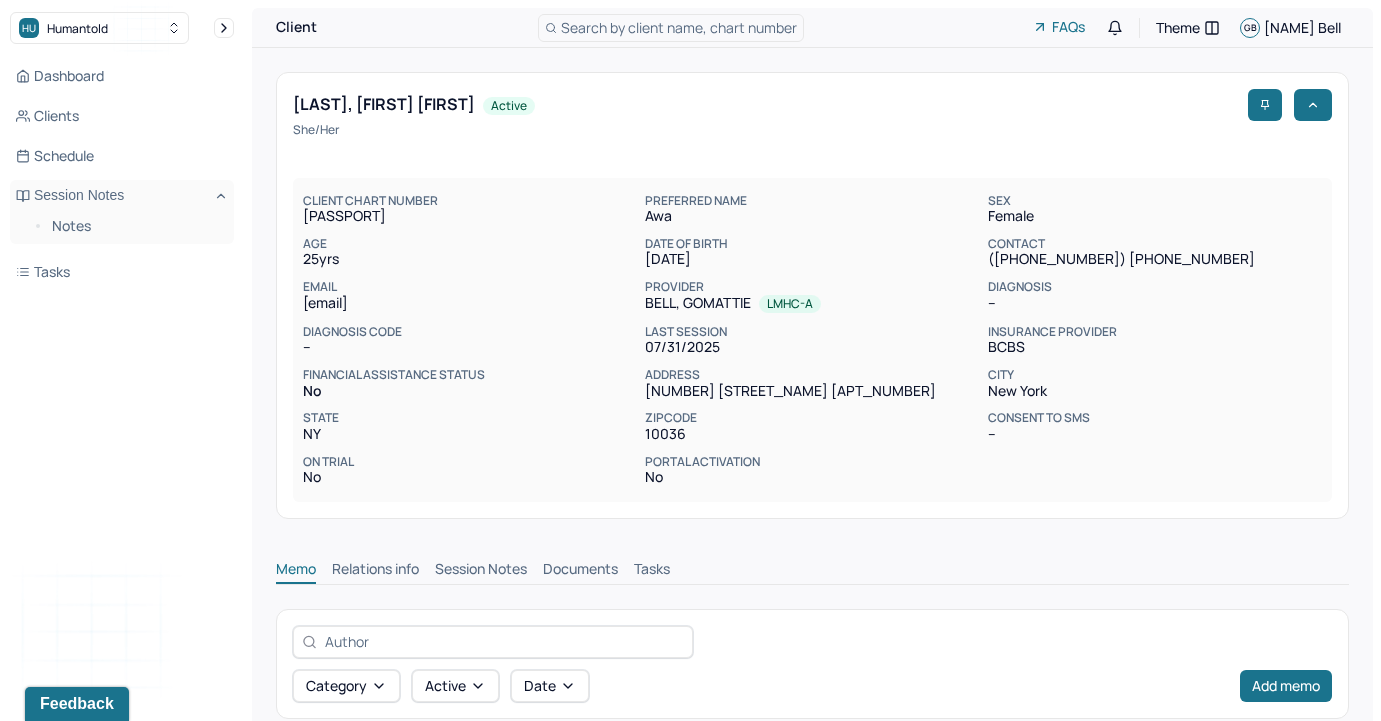 click on "Session Notes" at bounding box center (481, 571) 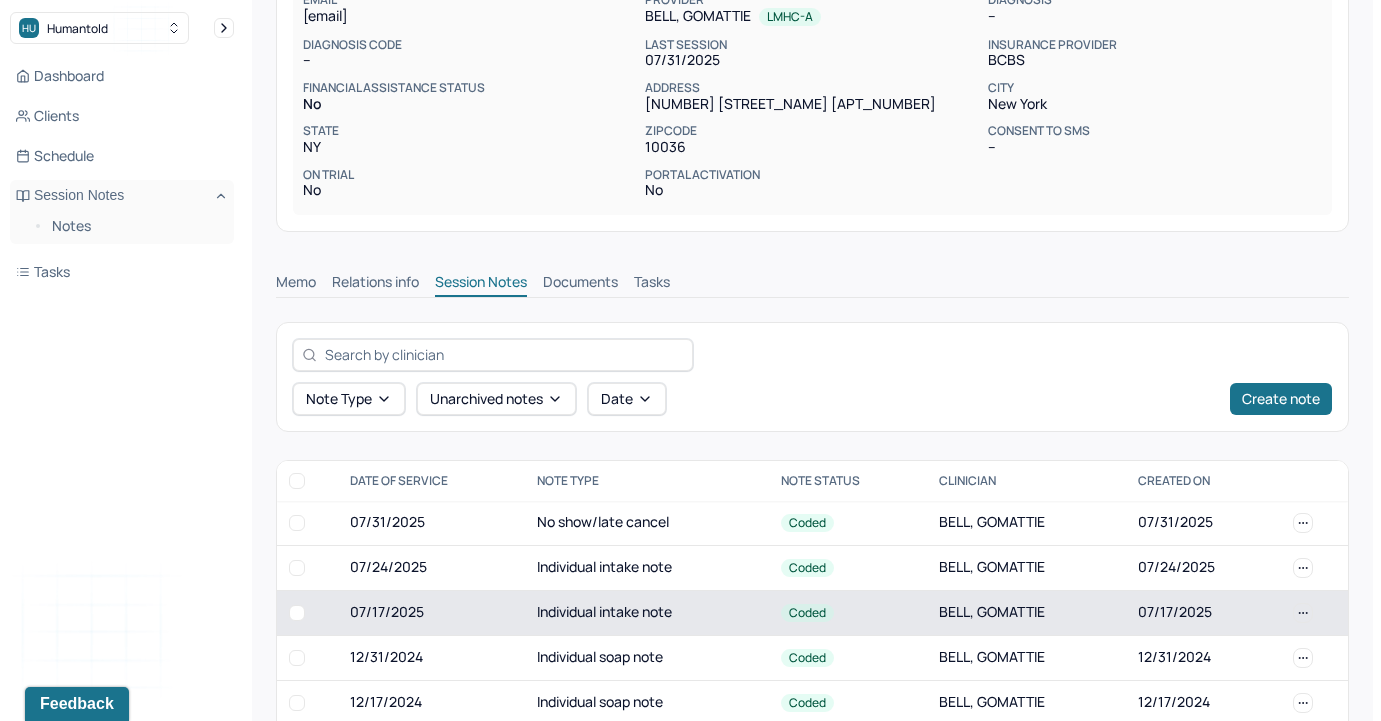 scroll, scrollTop: 0, scrollLeft: 0, axis: both 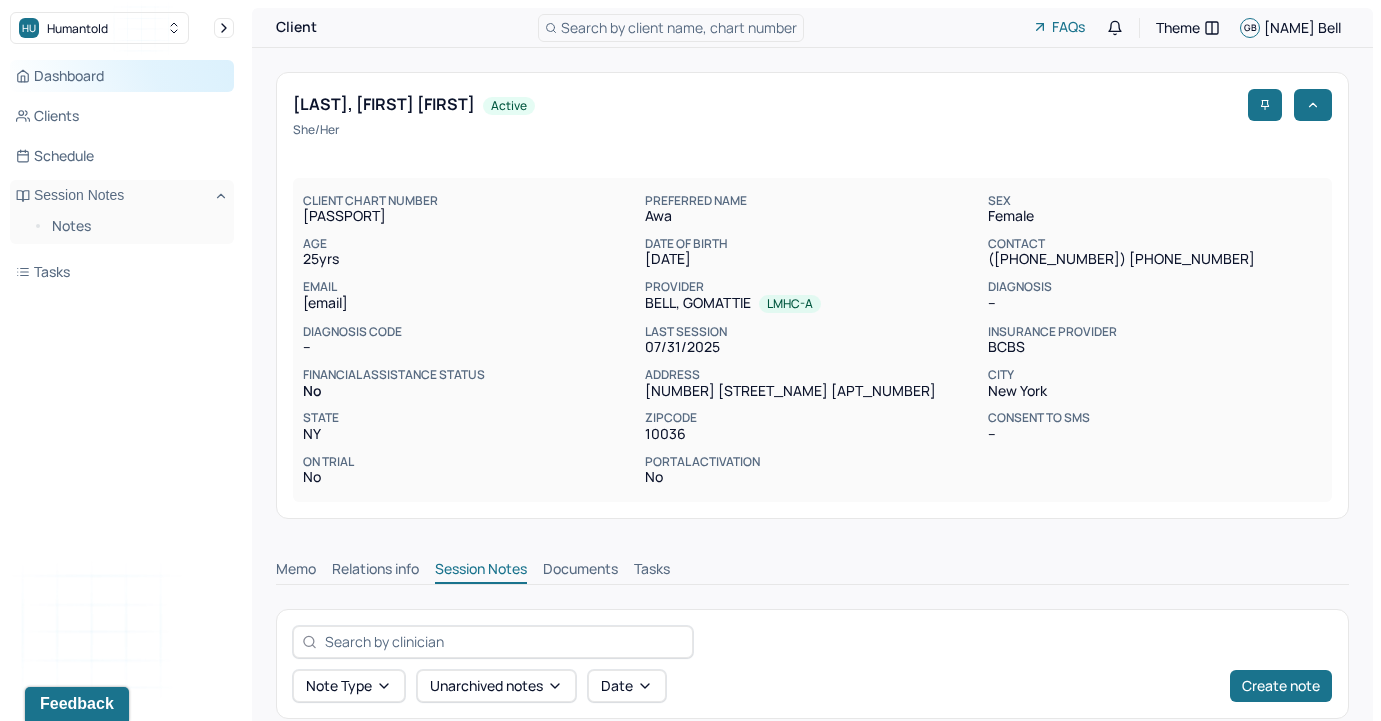 click on "Dashboard" at bounding box center (122, 76) 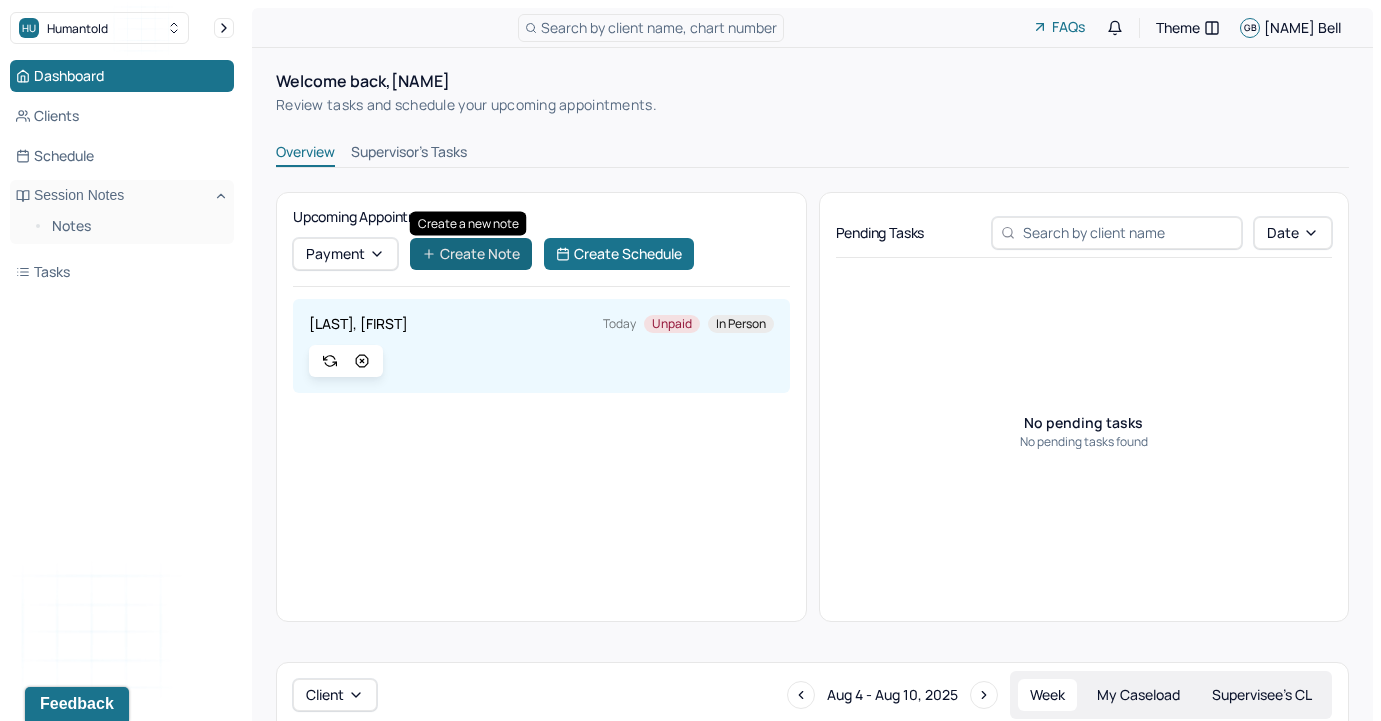 click on "Create Note" at bounding box center [471, 254] 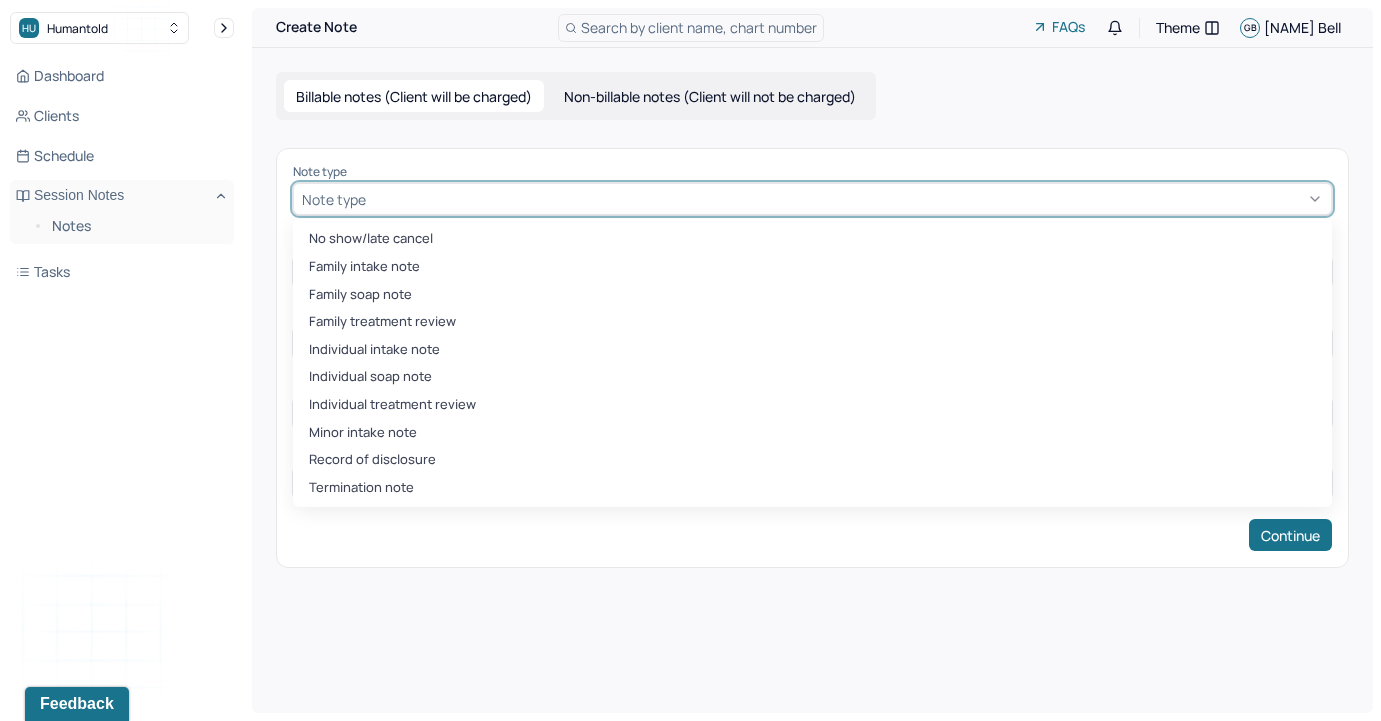 click on "Note type" at bounding box center [812, 199] 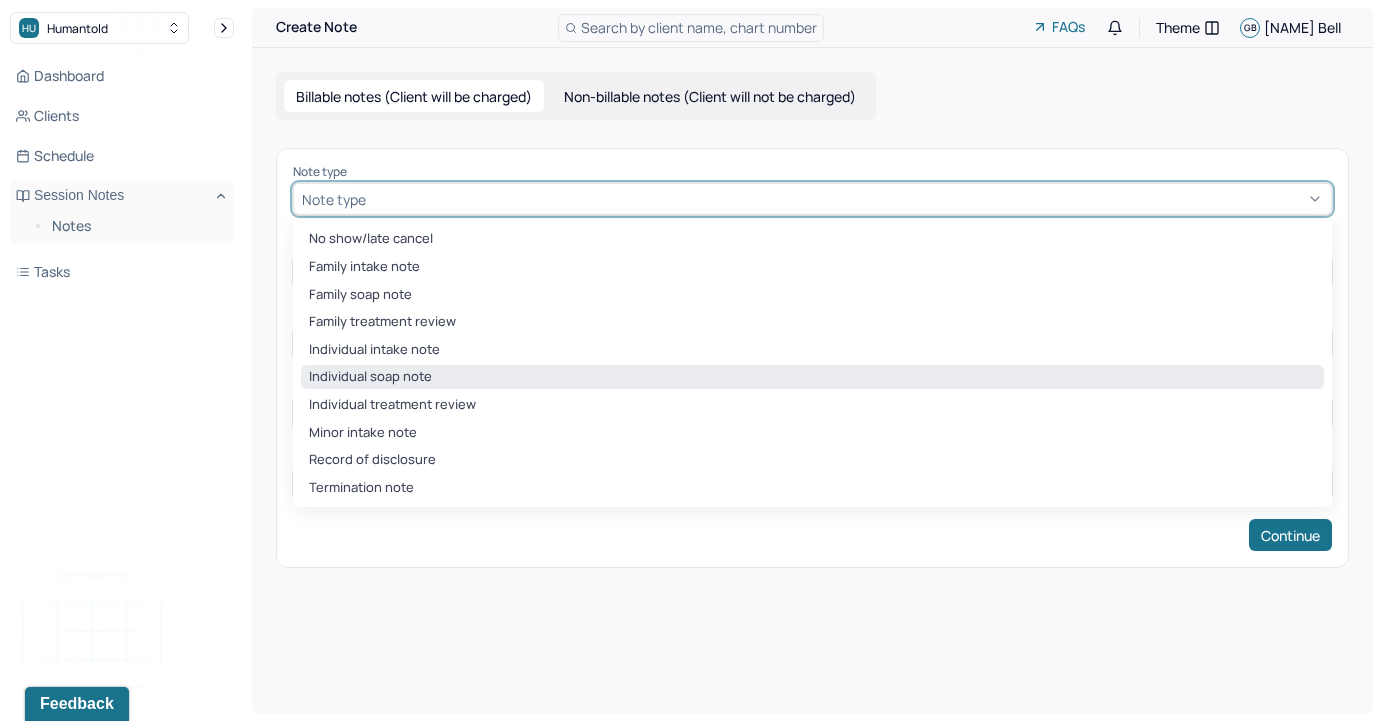 click on "Individual soap note" at bounding box center [812, 377] 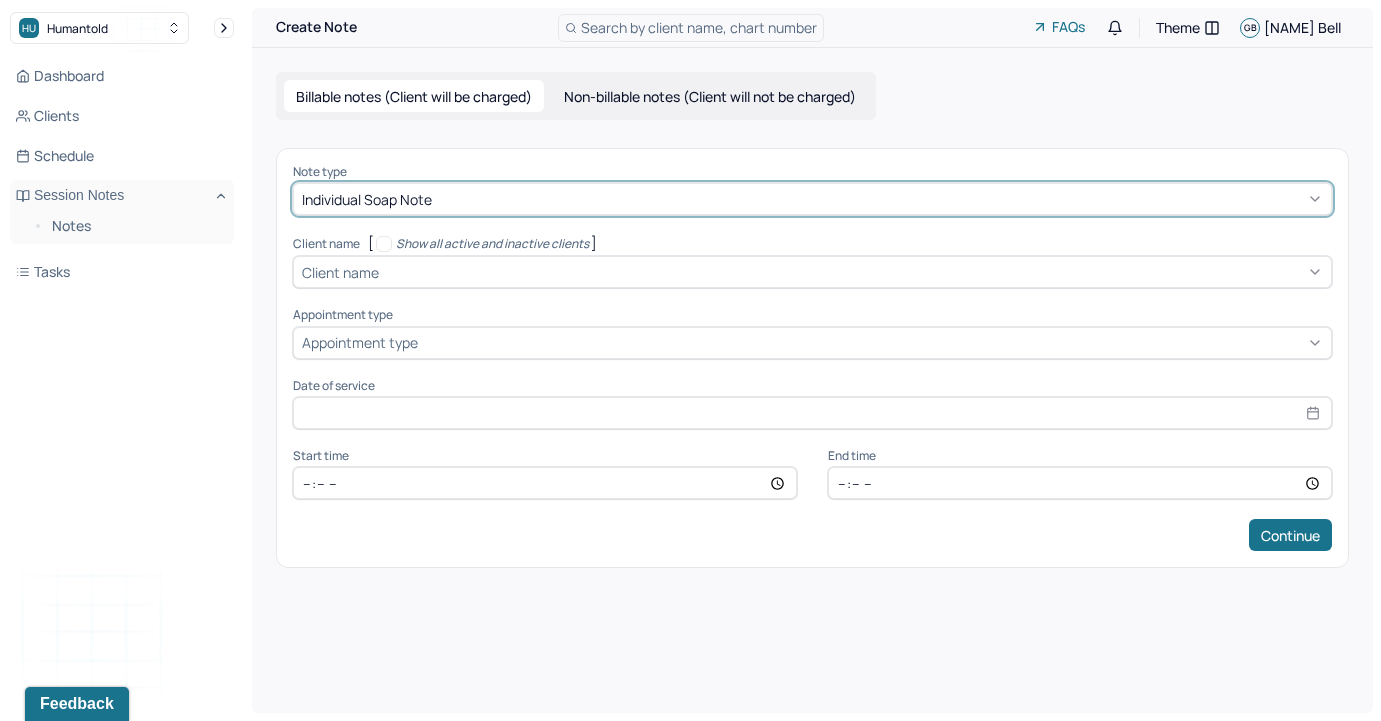 click on "Client name" at bounding box center (340, 272) 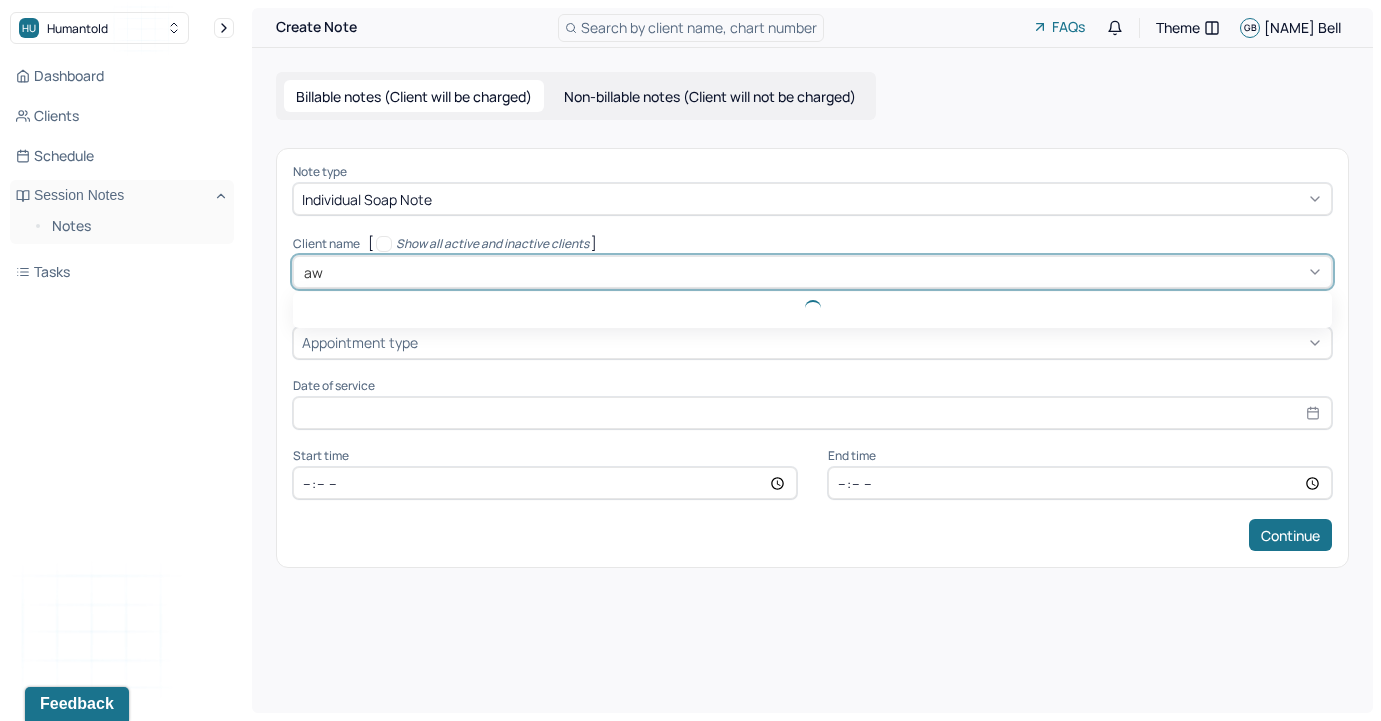 type on "awa" 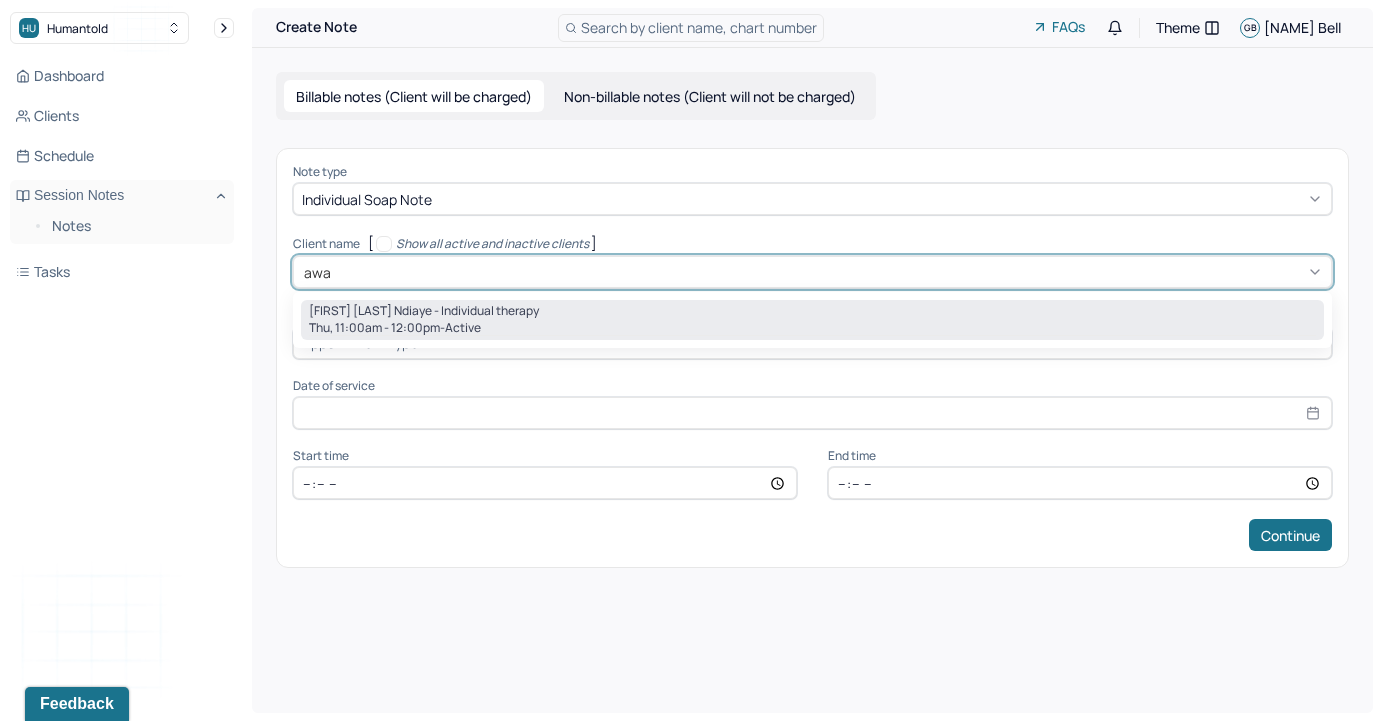 click on "[DAY], [TIME] - active" at bounding box center (812, 328) 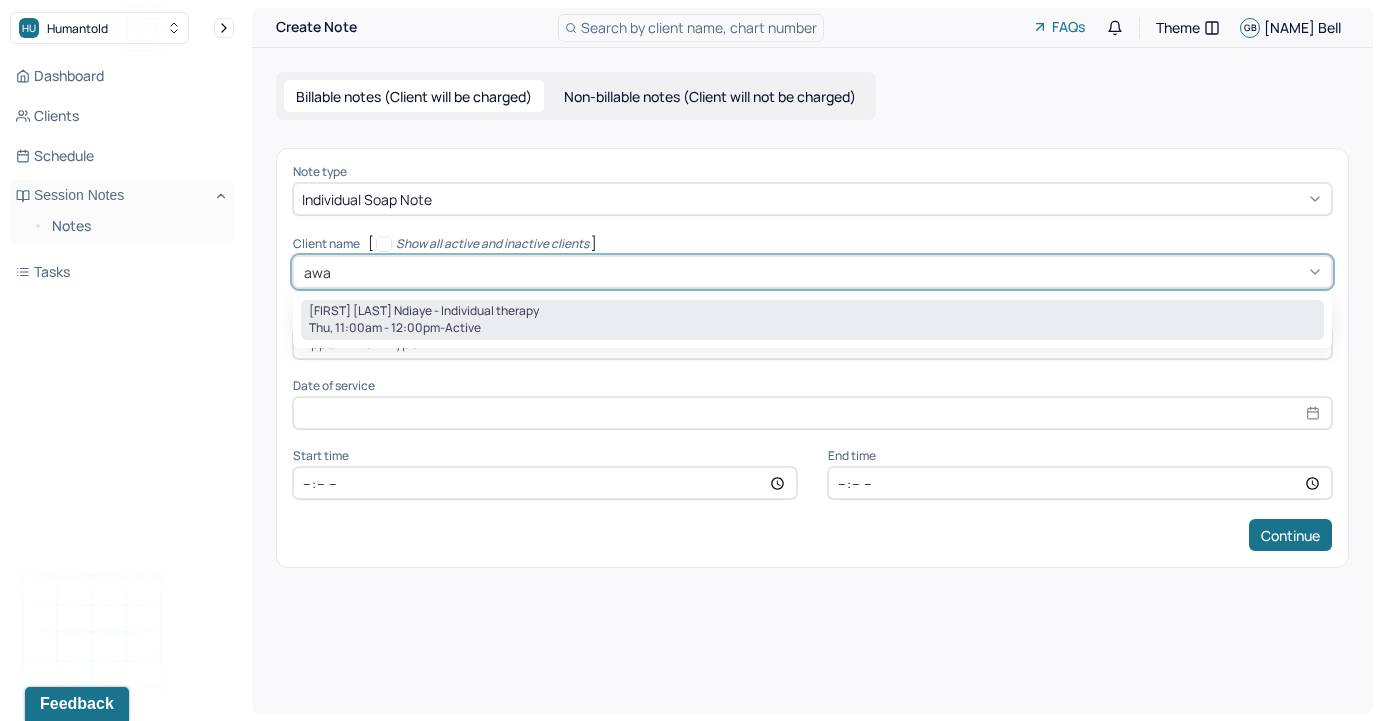type 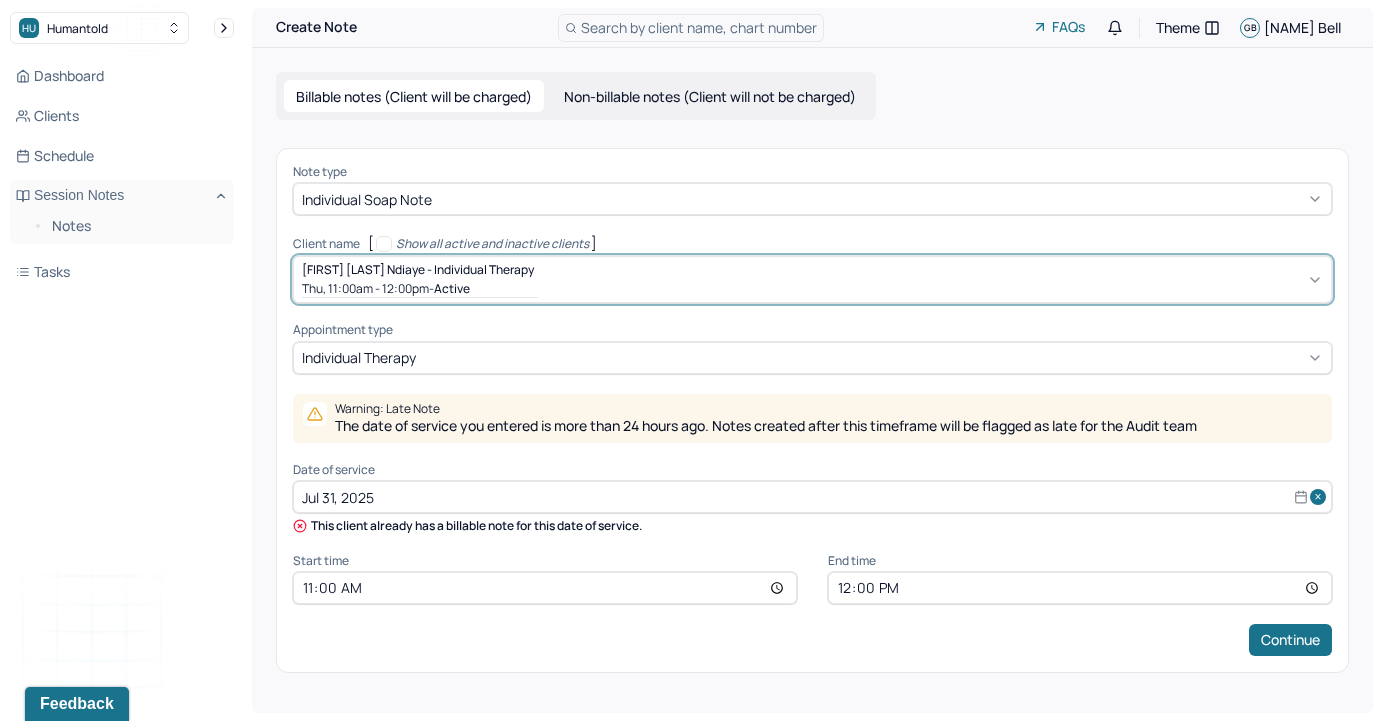 select on "6" 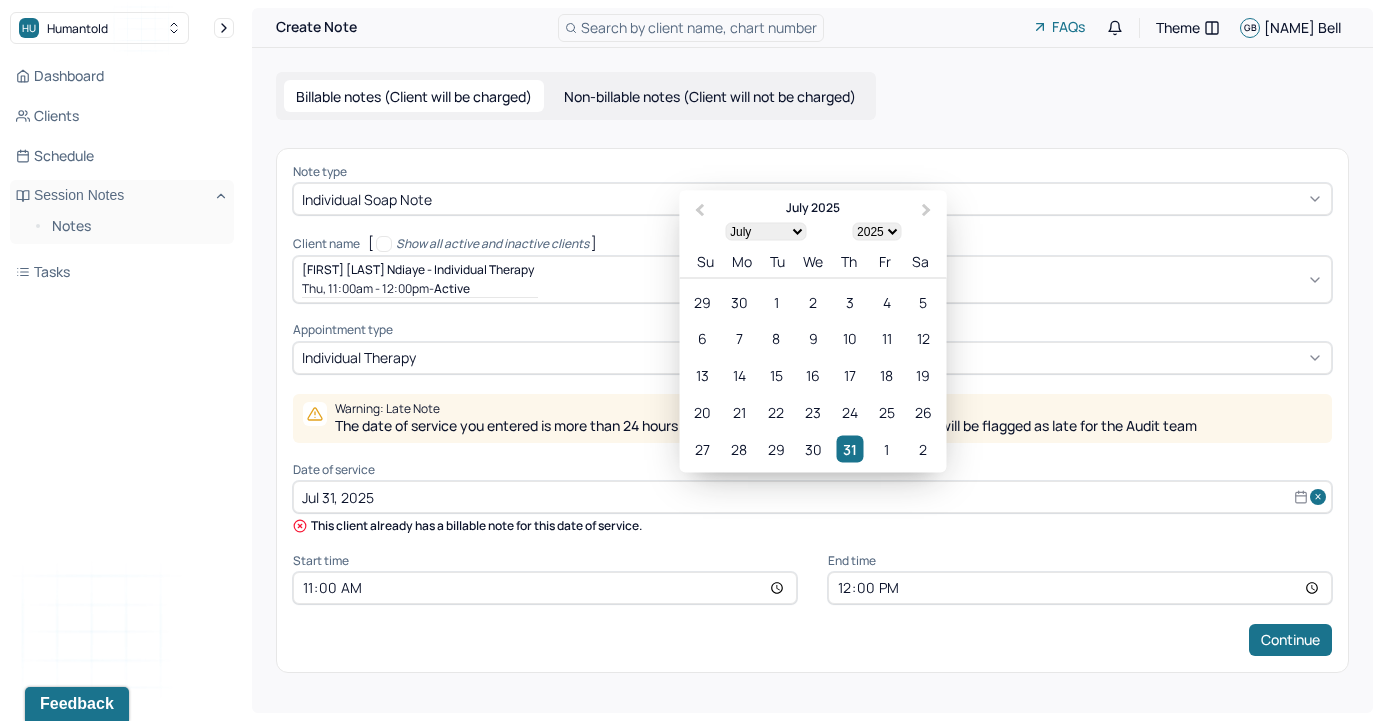 click on "Jul 31, 2025" at bounding box center [812, 497] 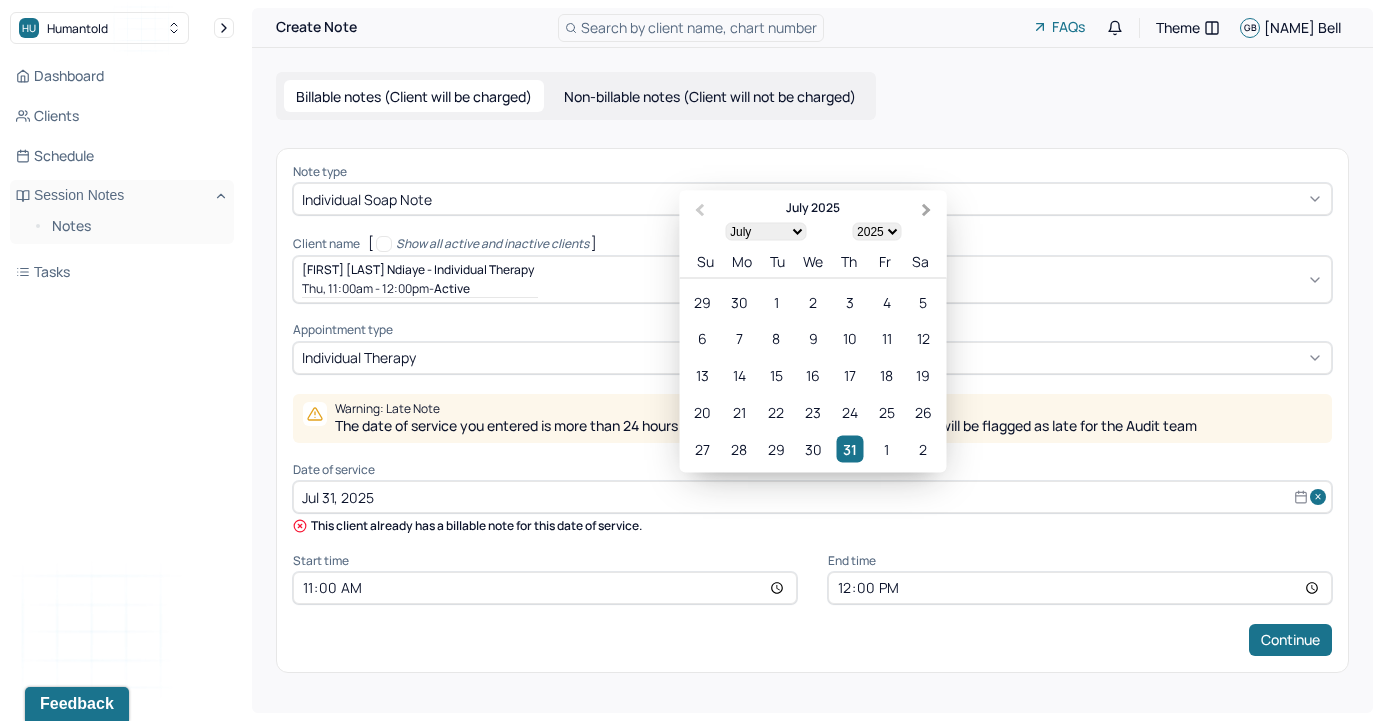 click on "Next Month" at bounding box center [929, 212] 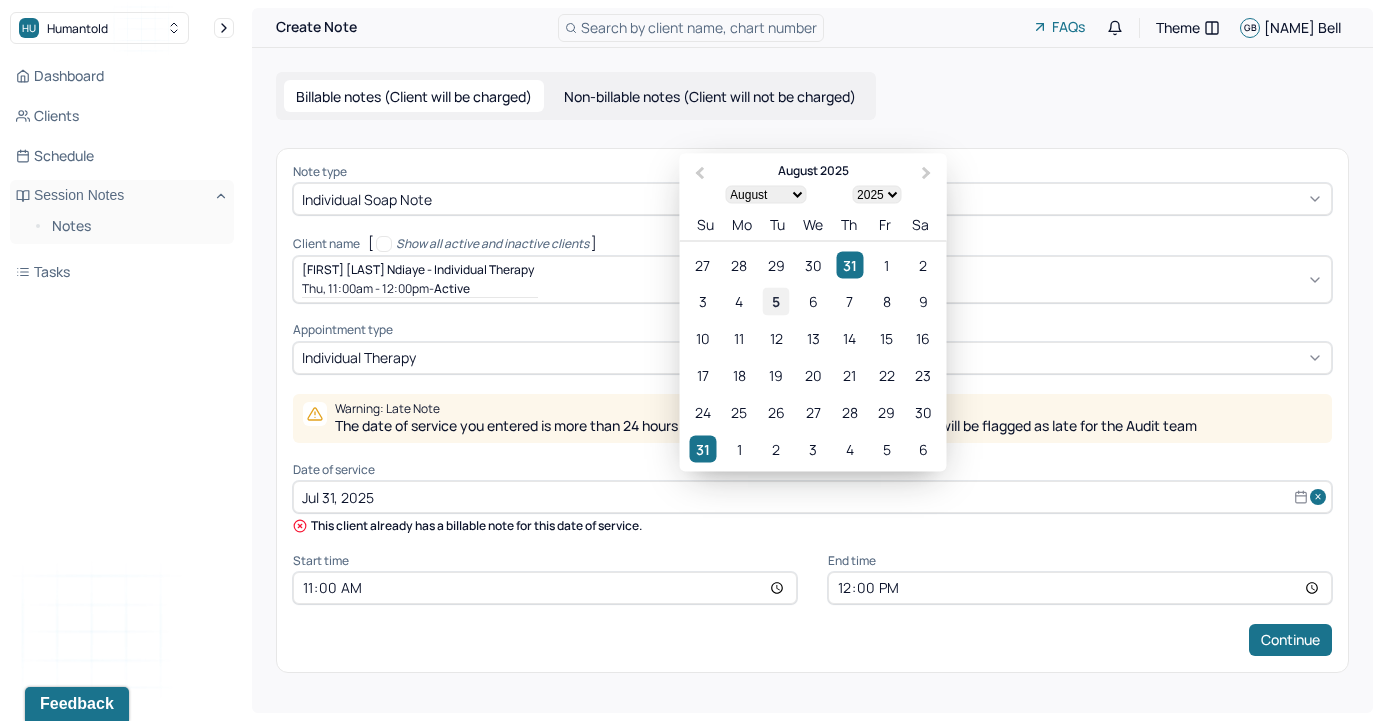 click on "5" at bounding box center (776, 301) 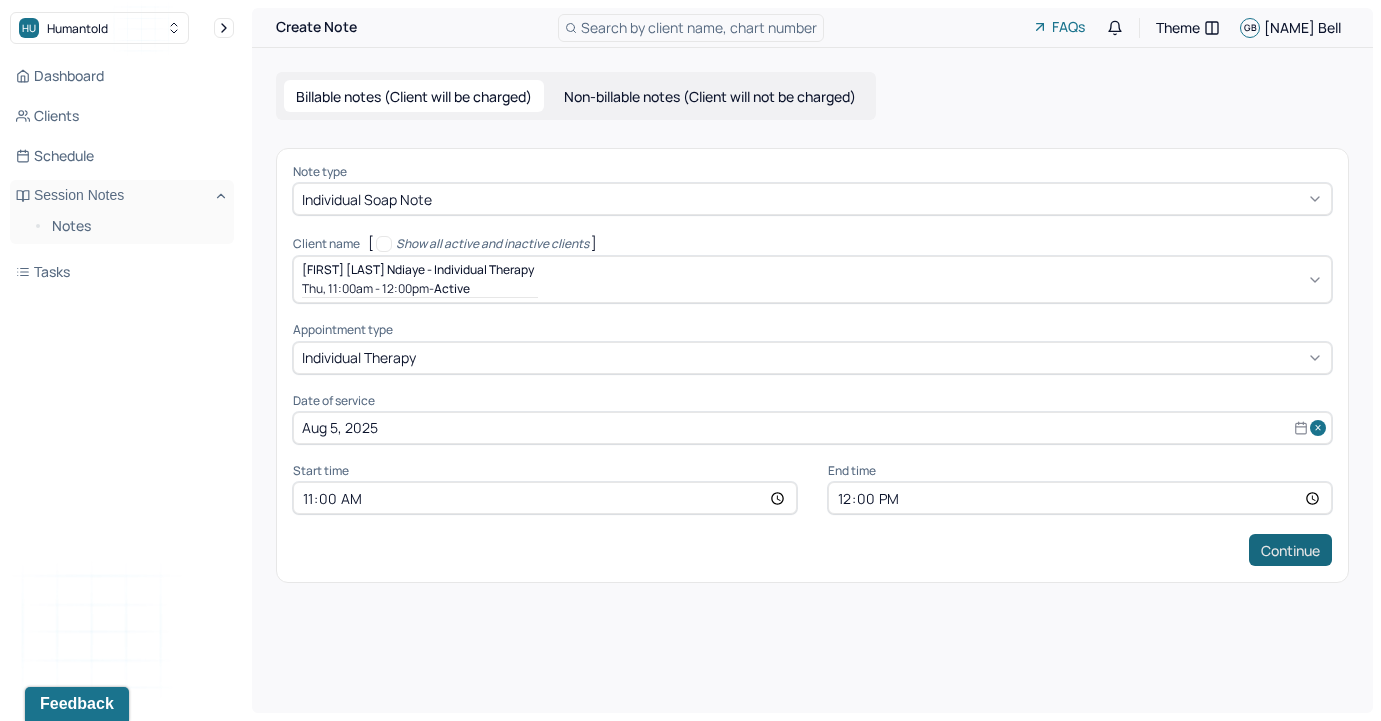 click on "Continue" at bounding box center [1290, 550] 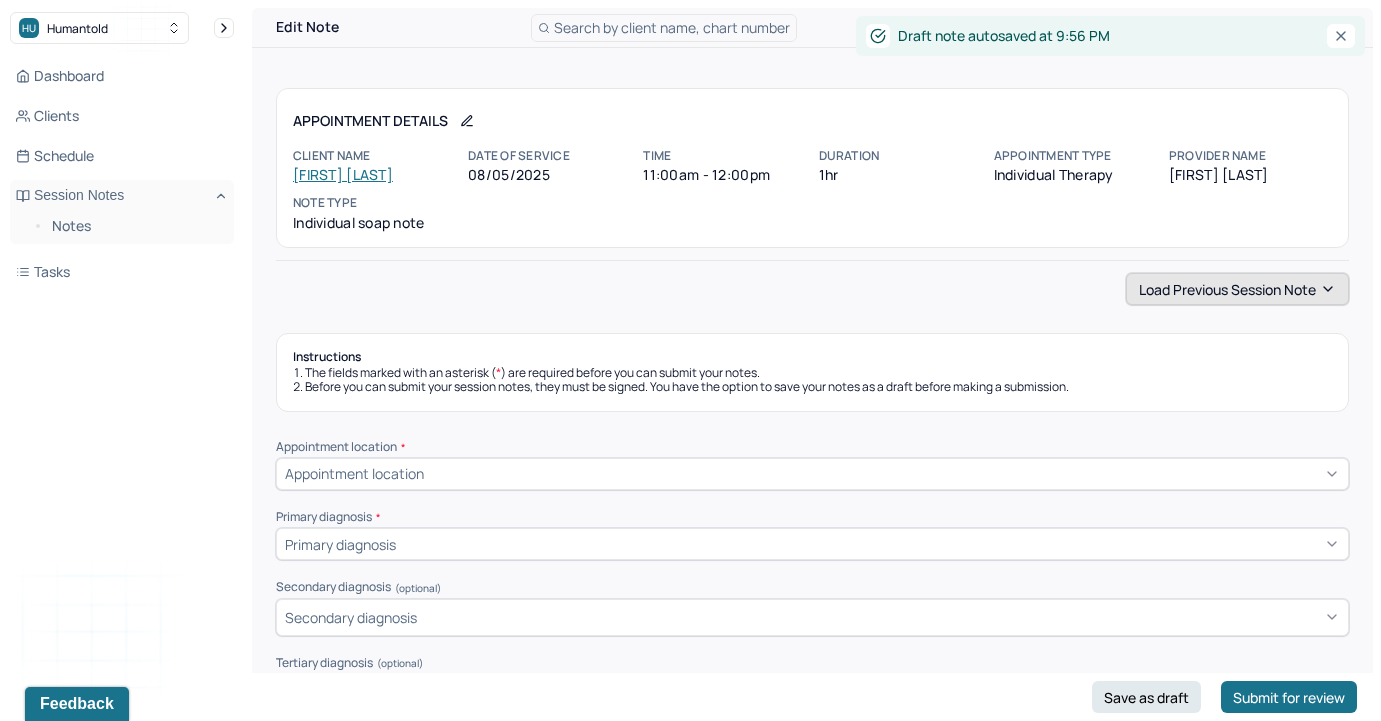 click on "Load previous session note" at bounding box center (1237, 289) 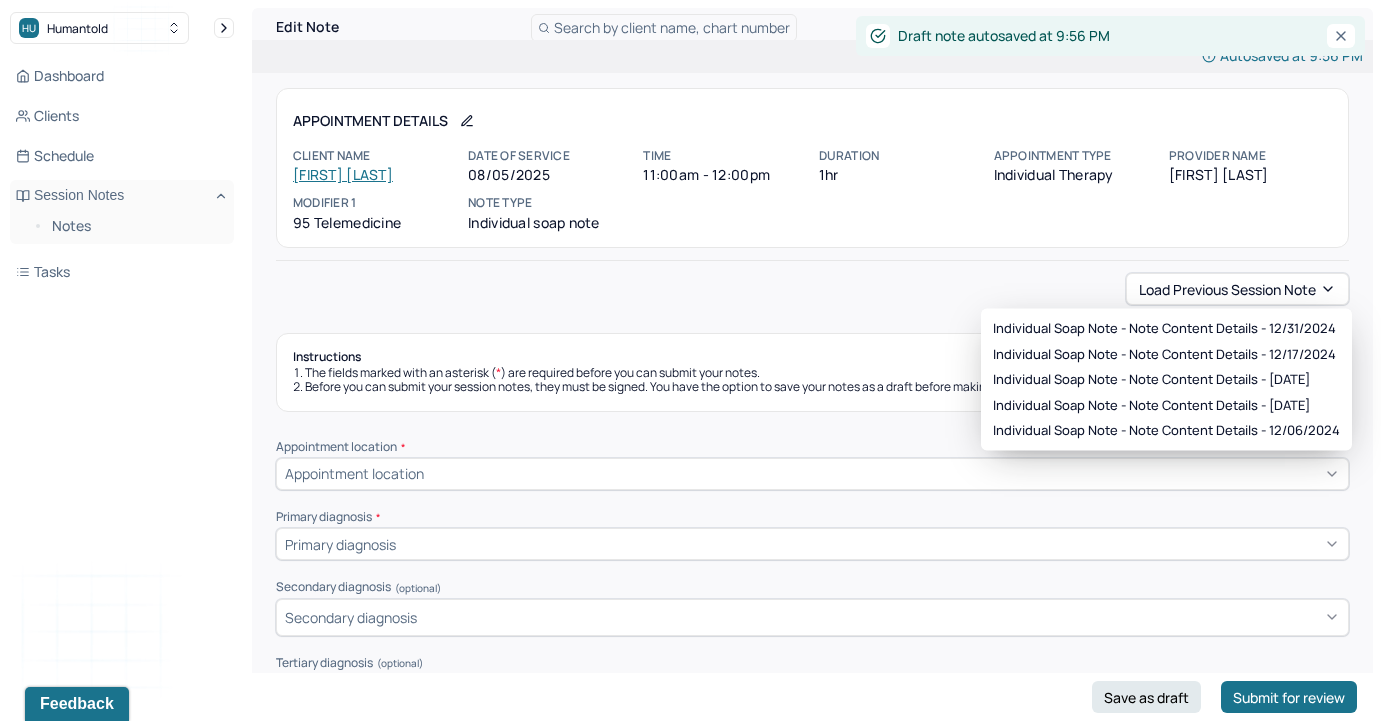 click on "Load previous session note" at bounding box center [812, 289] 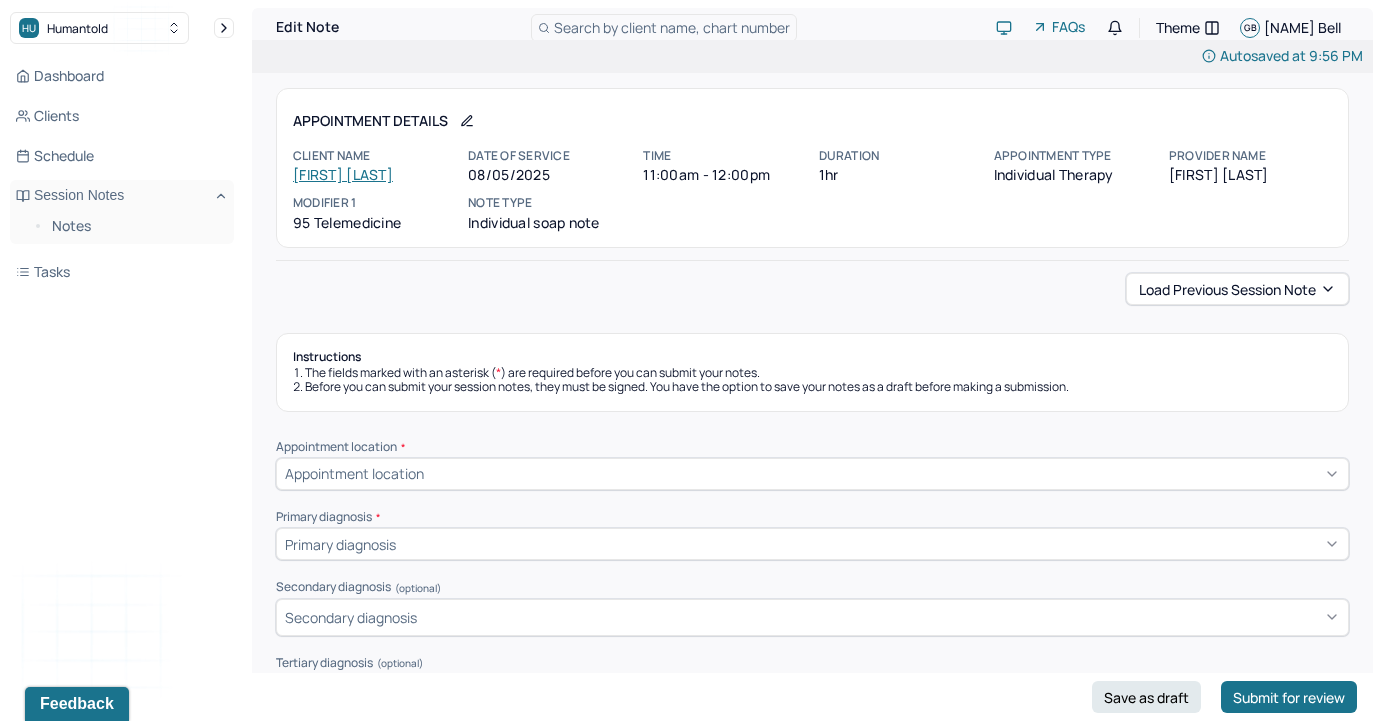 click on "Appointment location" at bounding box center [812, 474] 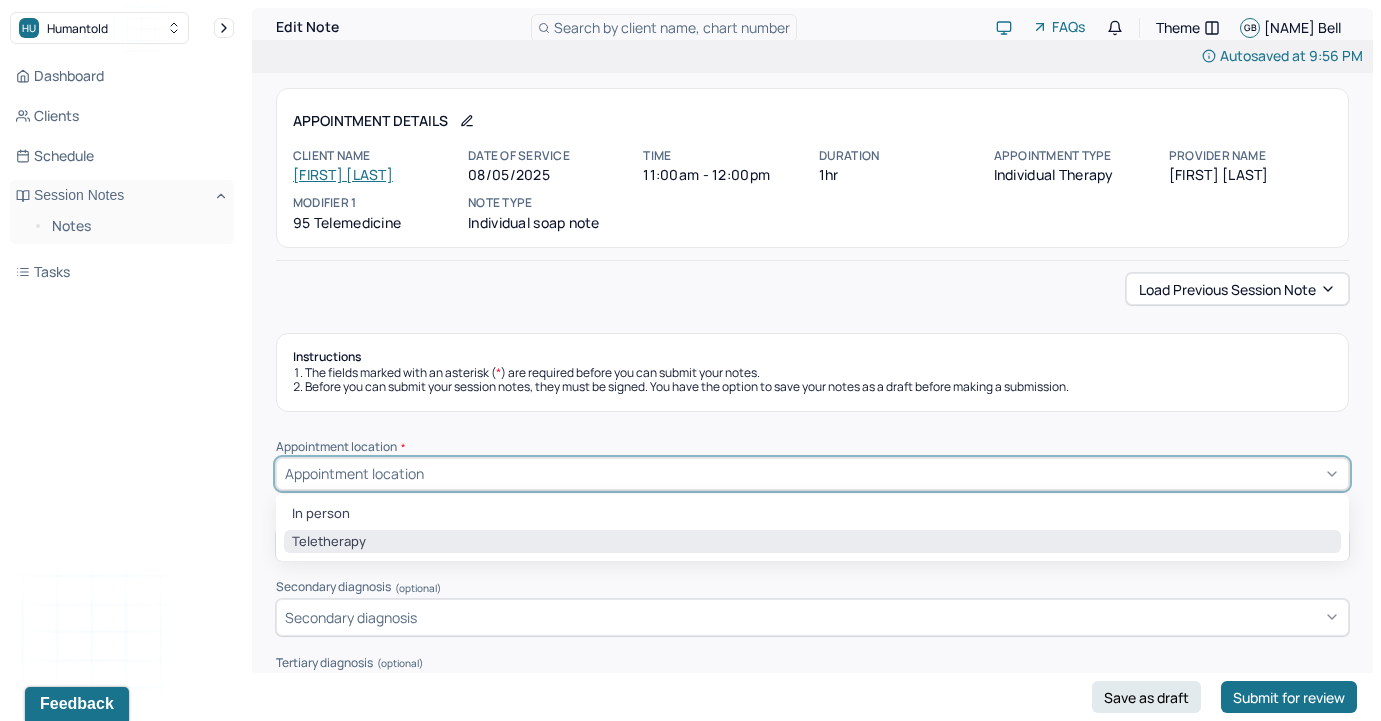 click on "Teletherapy" at bounding box center (812, 542) 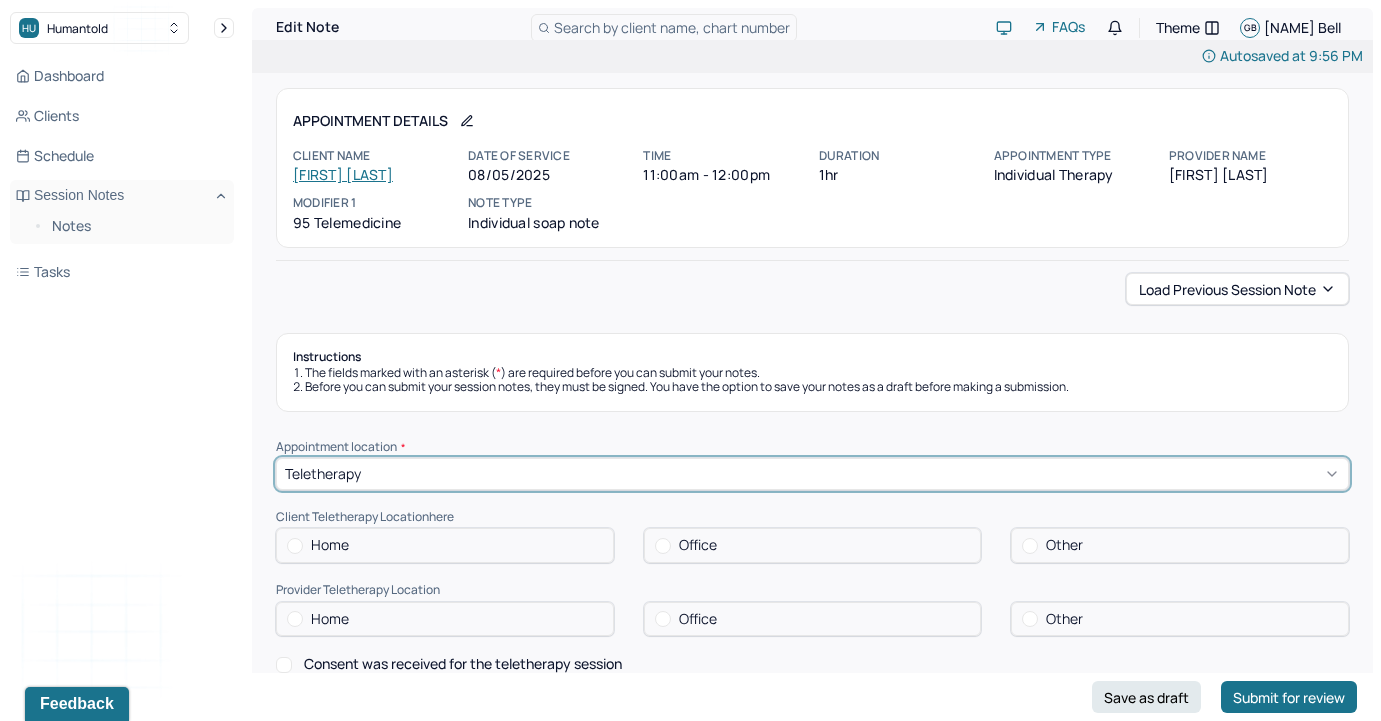 click at bounding box center (295, 546) 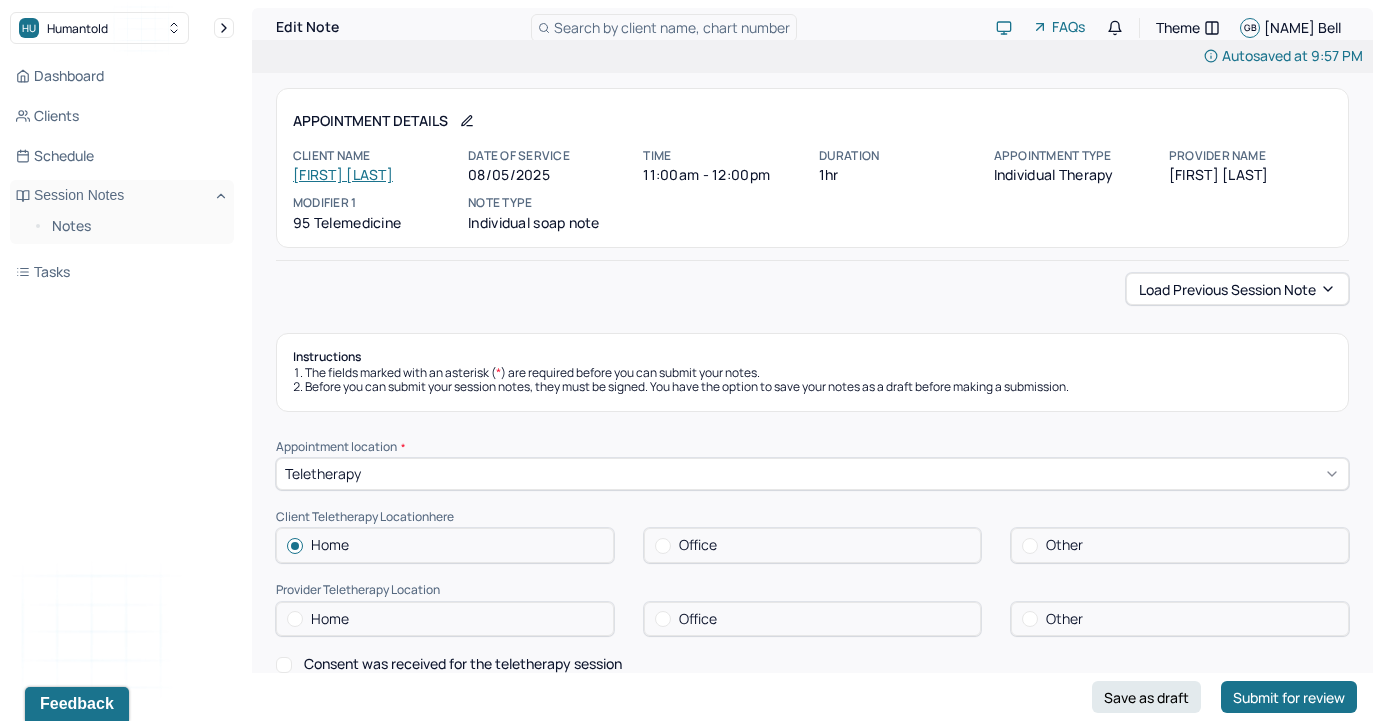 click at bounding box center [663, 619] 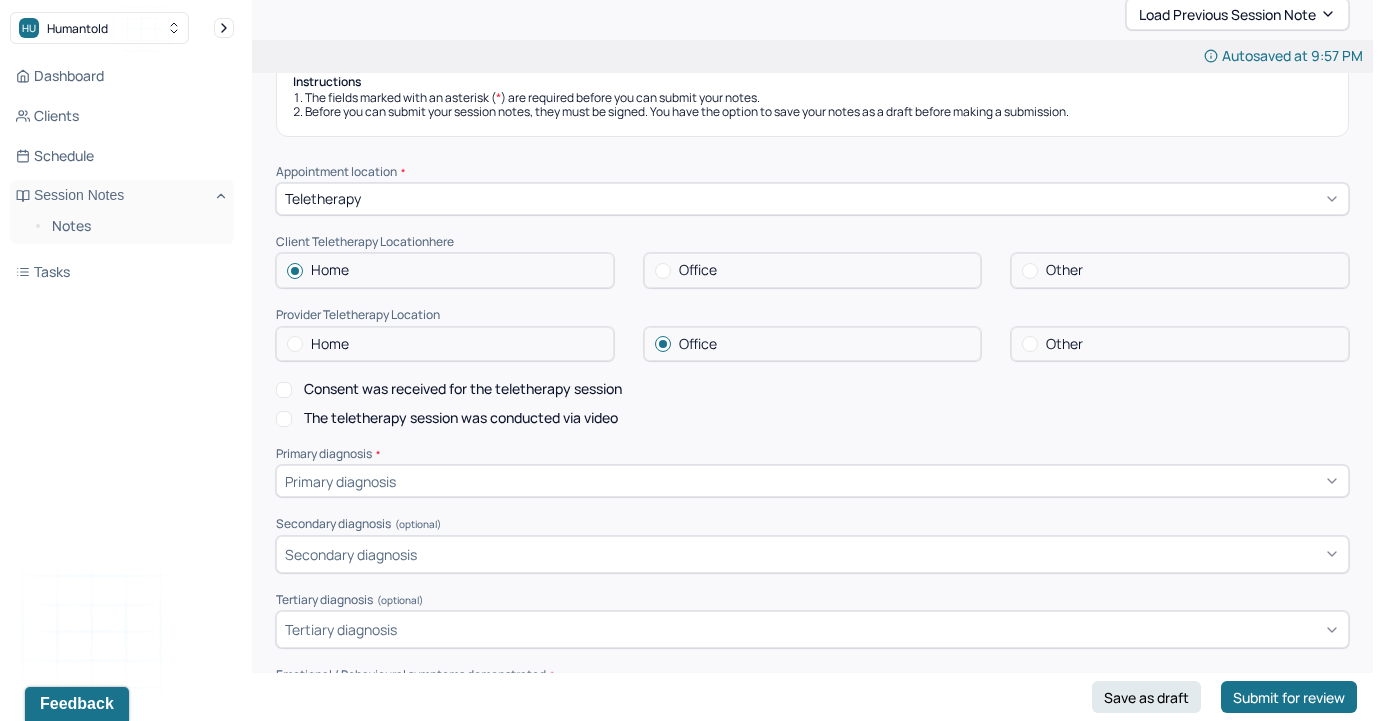 scroll, scrollTop: 294, scrollLeft: 0, axis: vertical 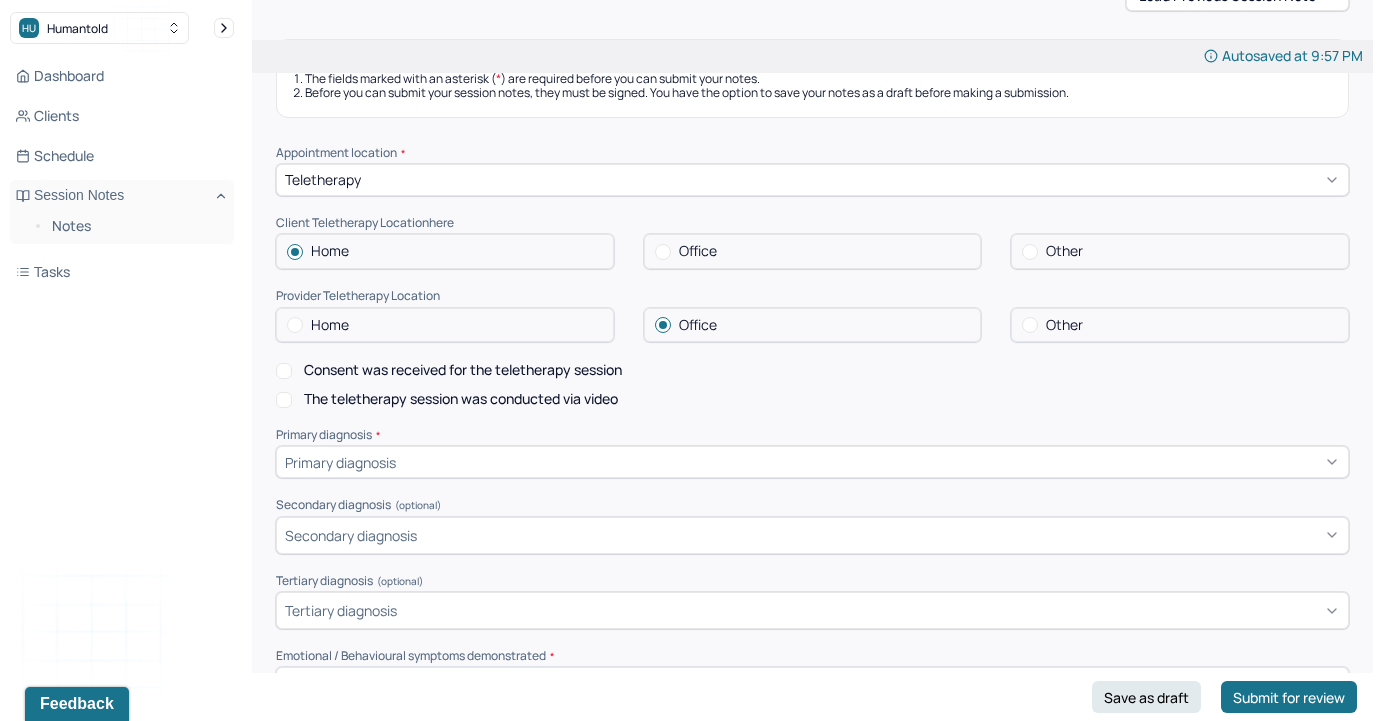 click on "Consent was received for the teletherapy session" at bounding box center [284, 371] 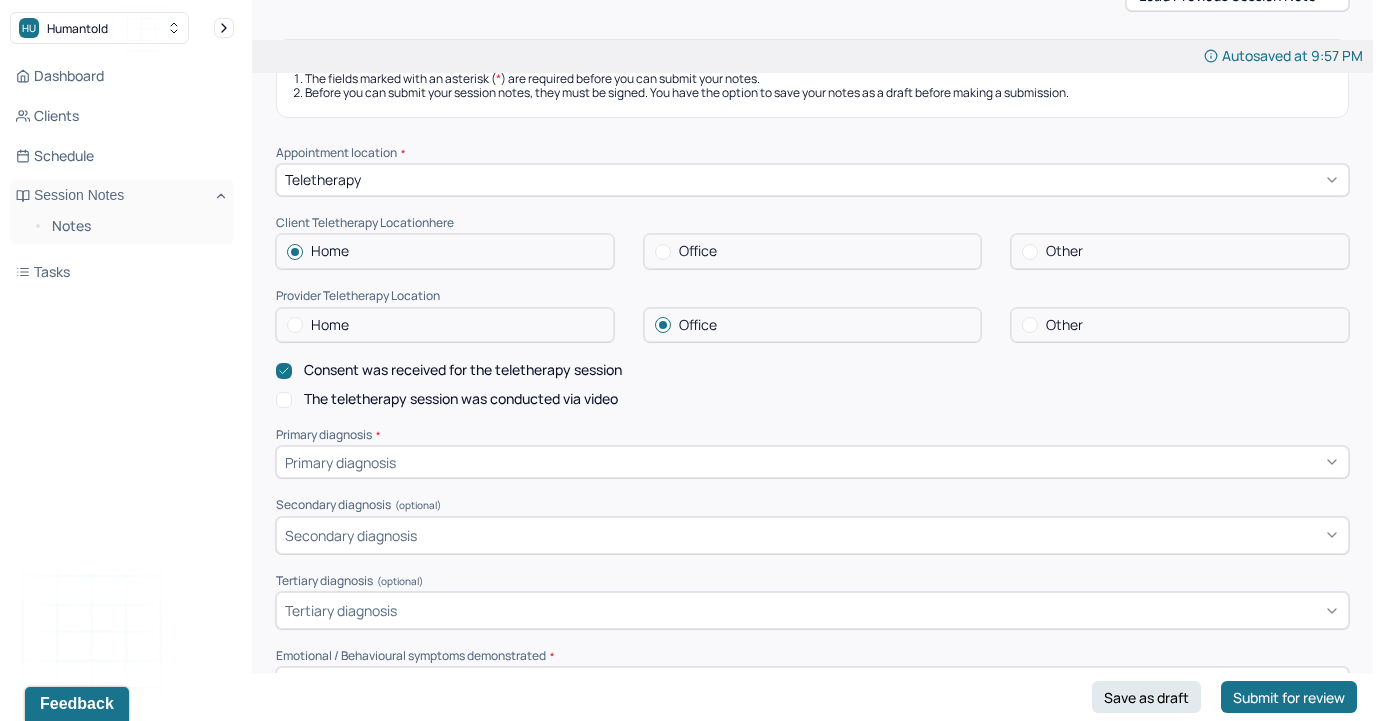 click on "The teletherapy session was conducted via video" at bounding box center [284, 400] 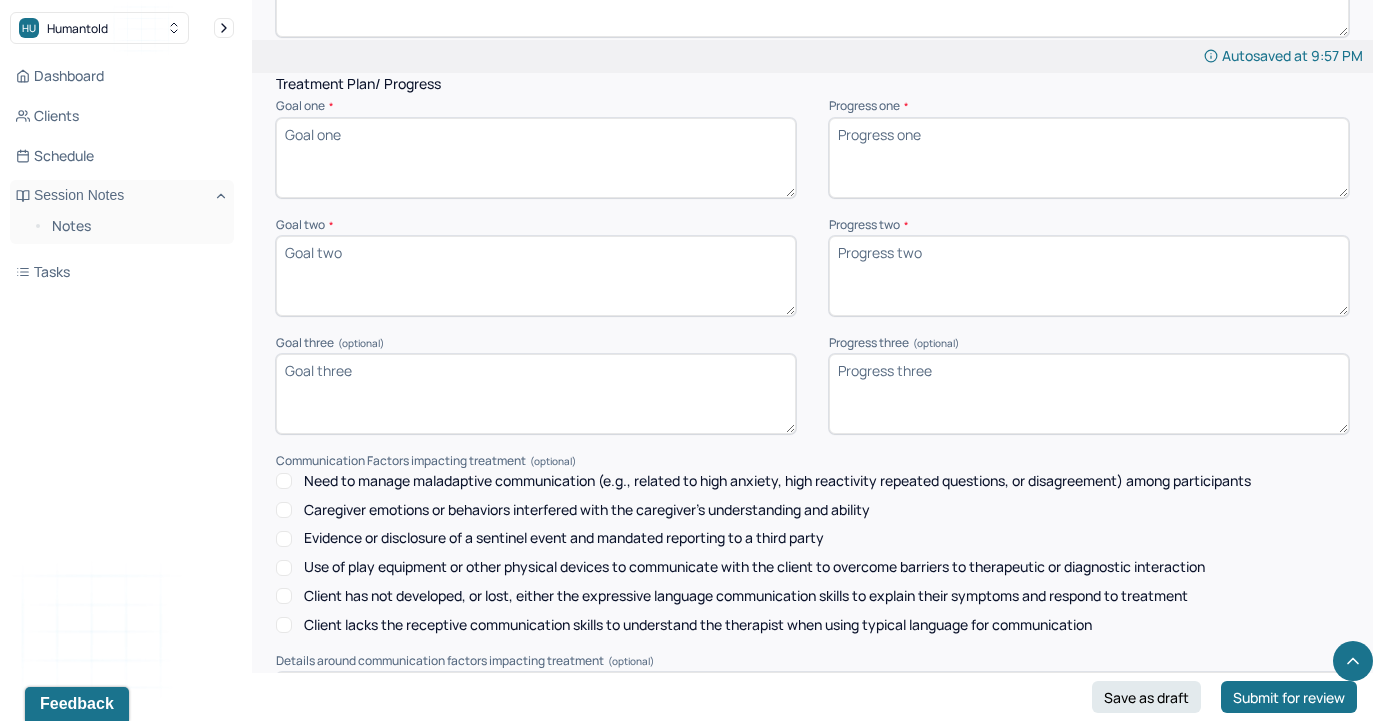 scroll, scrollTop: 2351, scrollLeft: 0, axis: vertical 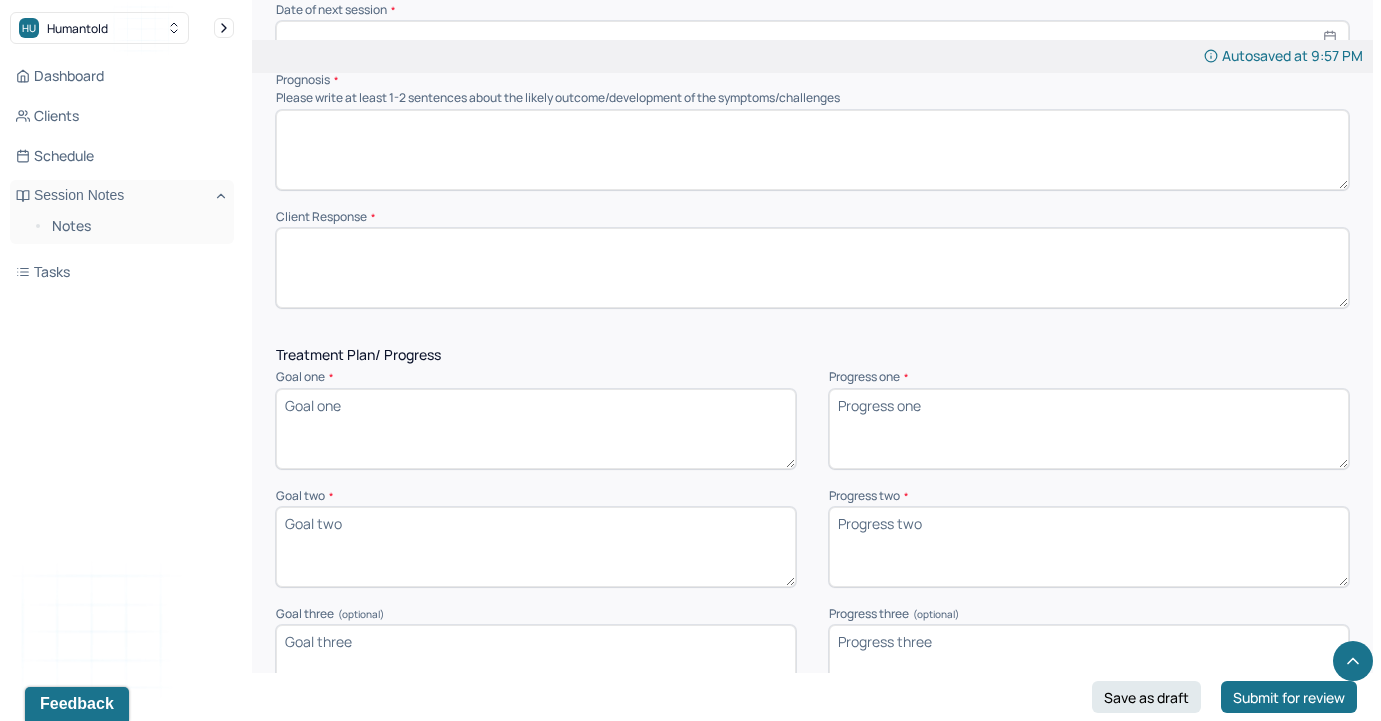 click on "Goal one *" at bounding box center [536, 429] 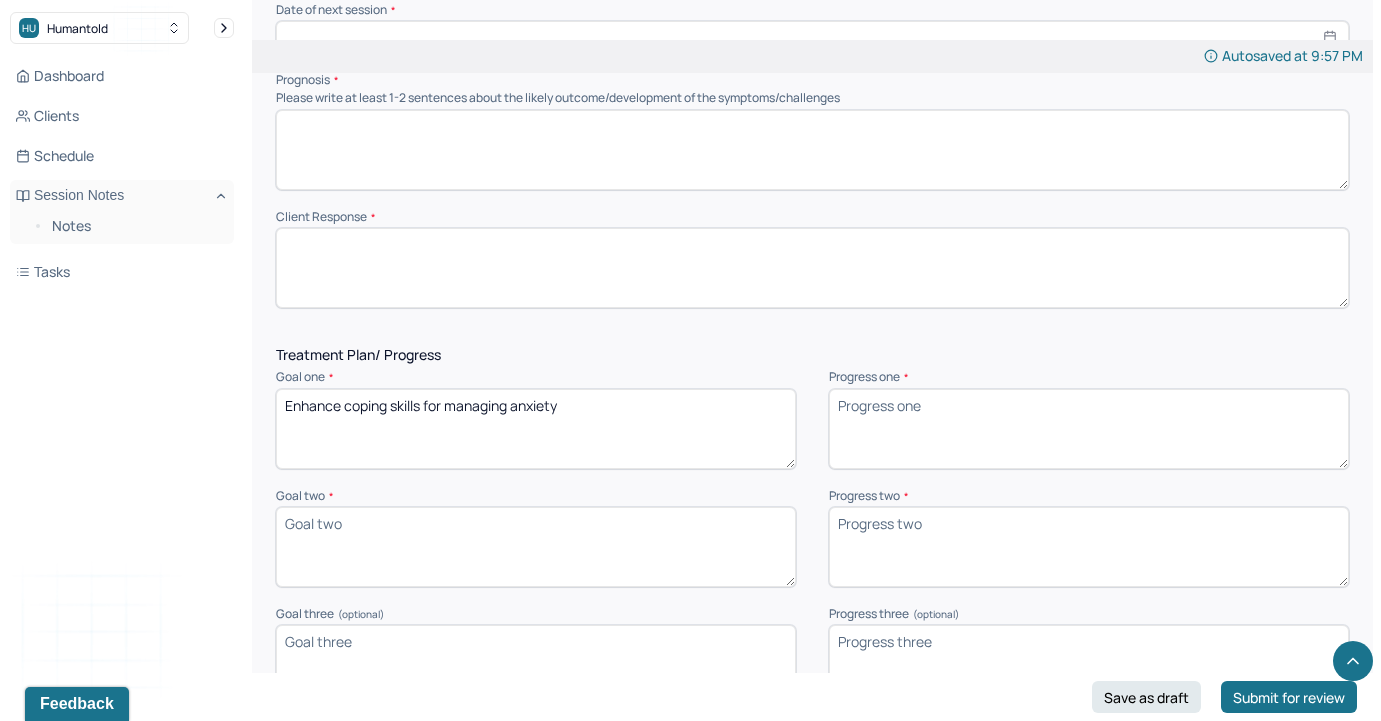 type on "Enhance coping skills for managing anxiety" 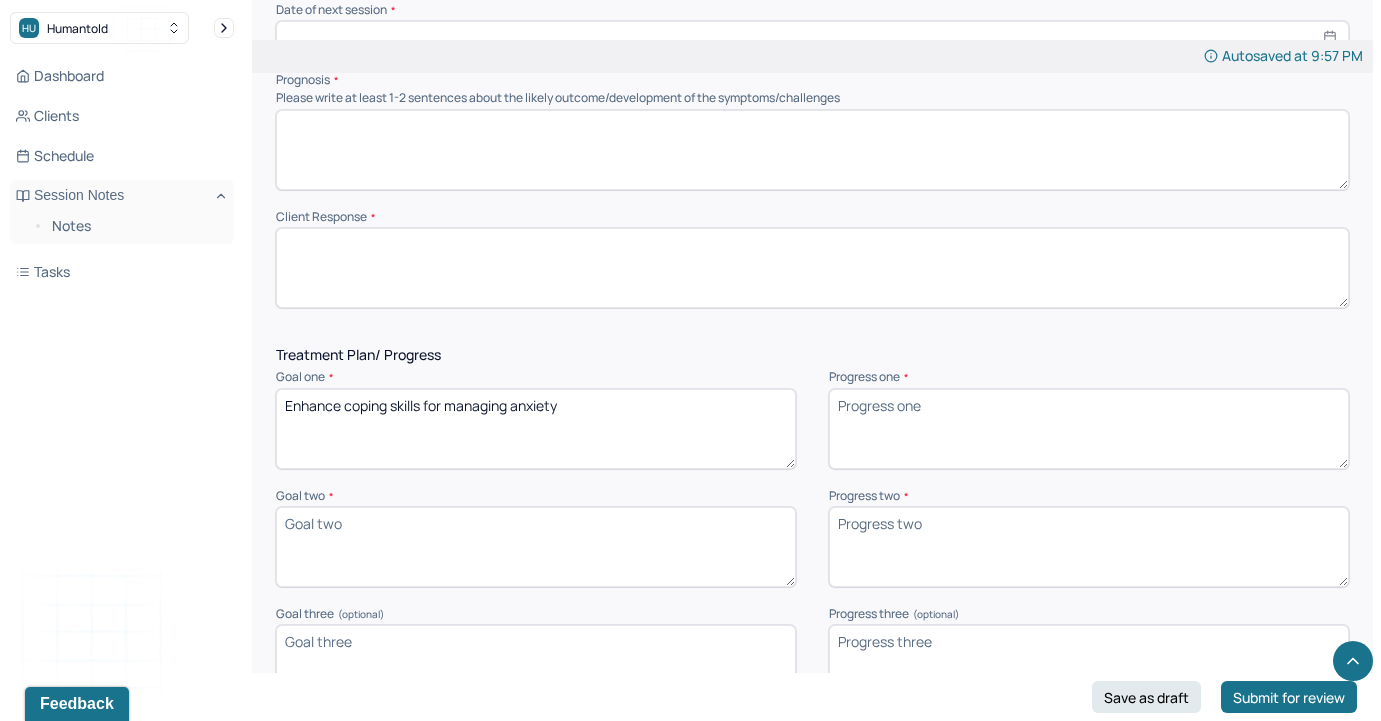 click on "Goal two *" at bounding box center [536, 547] 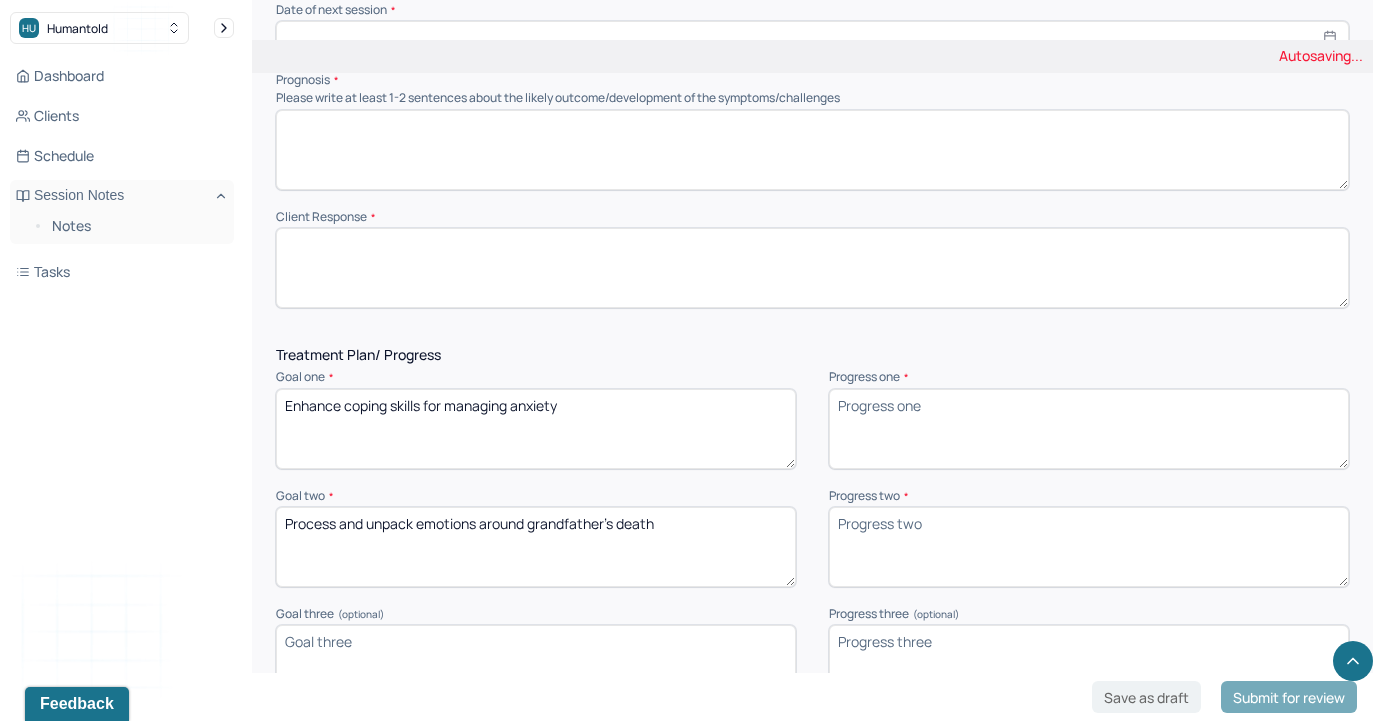 type on "Process and unpack emotions around grandfather's death" 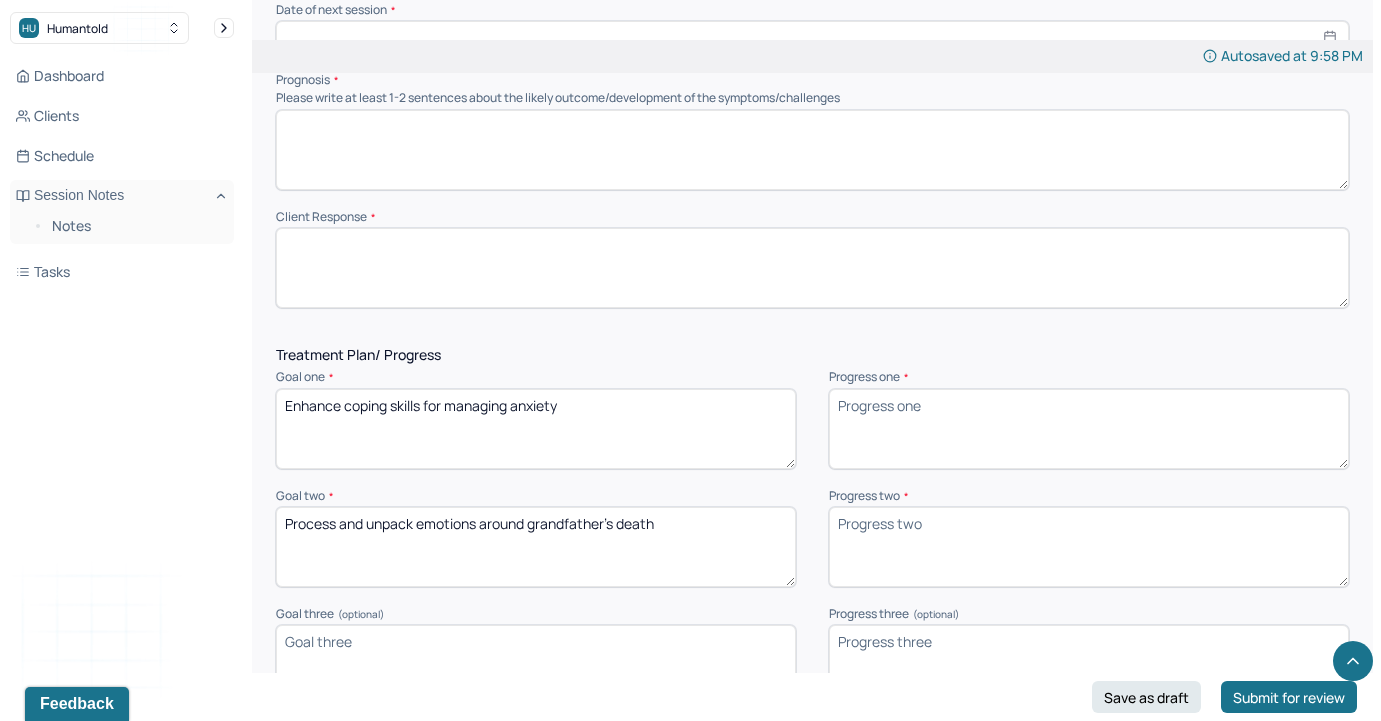 click on "Goal three (optional)" at bounding box center (536, 665) 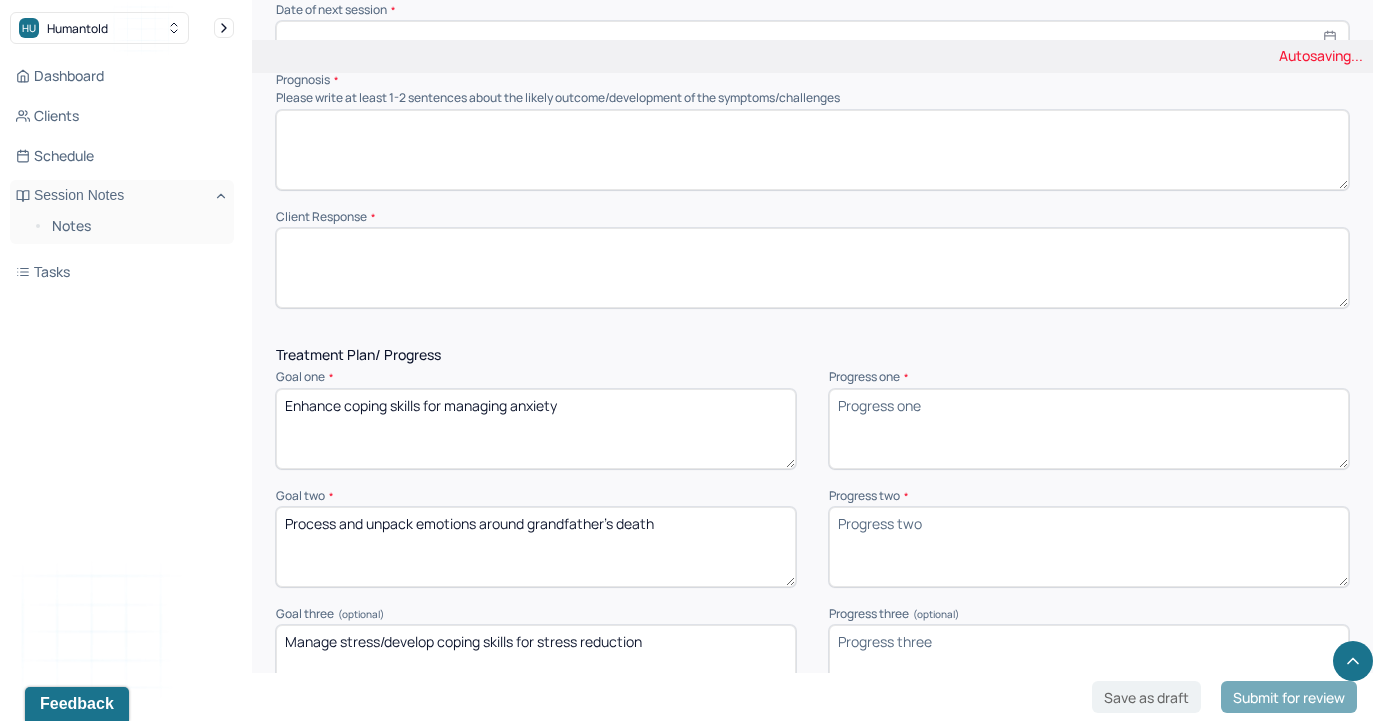type on "Manage stress/develop coping skills for stress reduction" 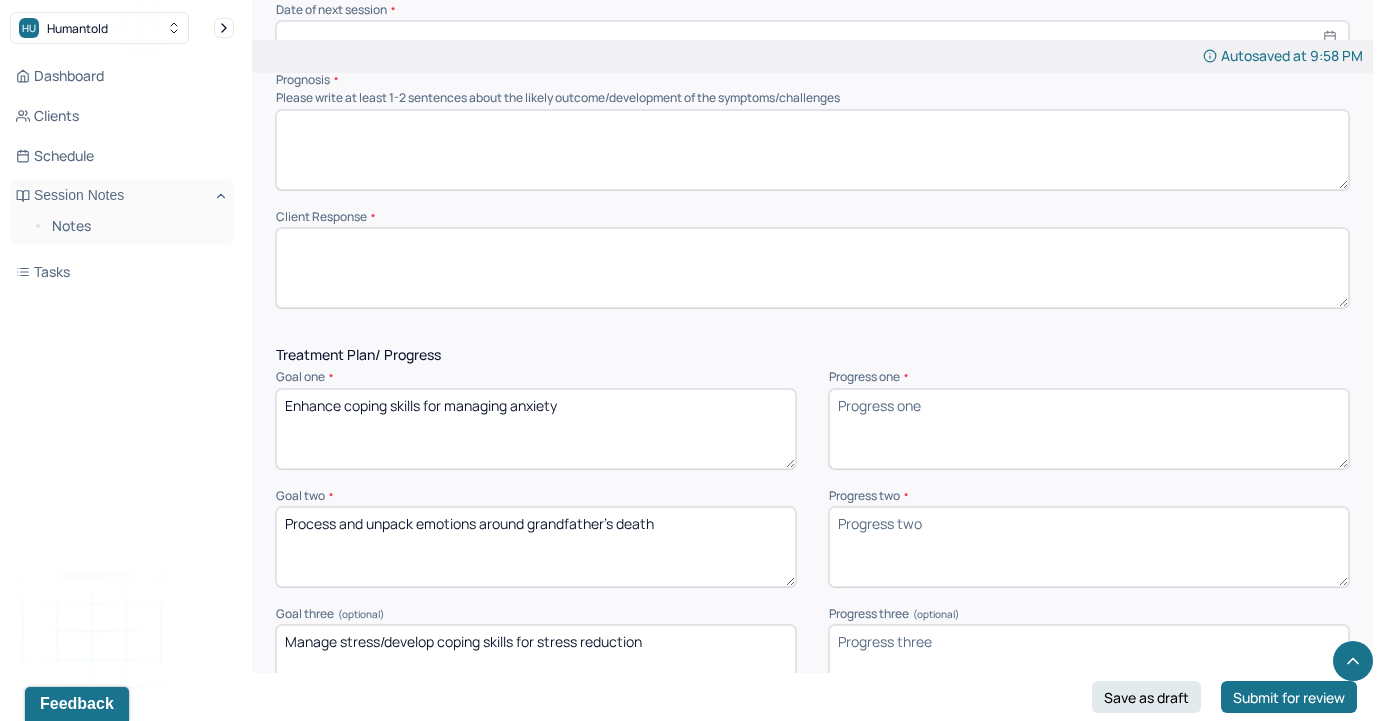 click at bounding box center [812, 150] 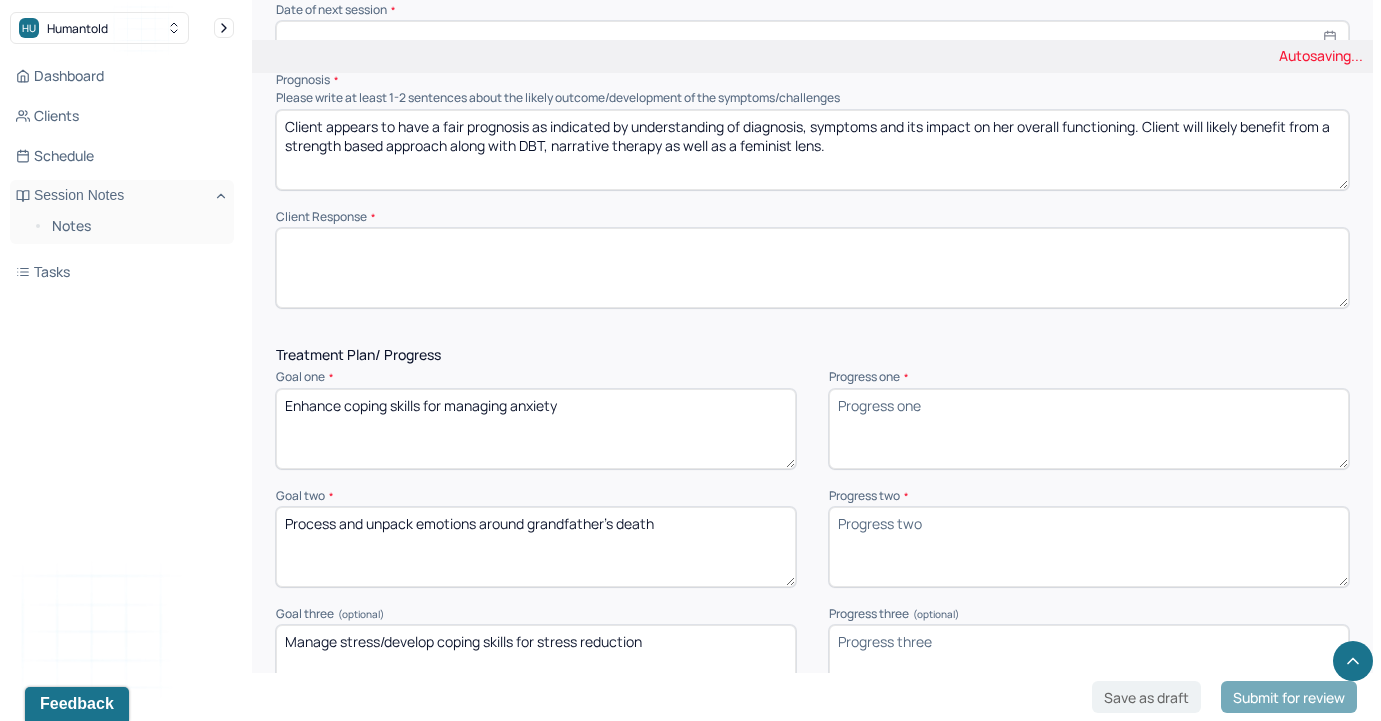 type on "Client appears to have a fair prognosis as indicated by understanding of diagnosis, symptoms and its impact on her overall functioning. Client will likely benefit from a strength based approach along with DBT, narrative therapy as well as a feminist lens." 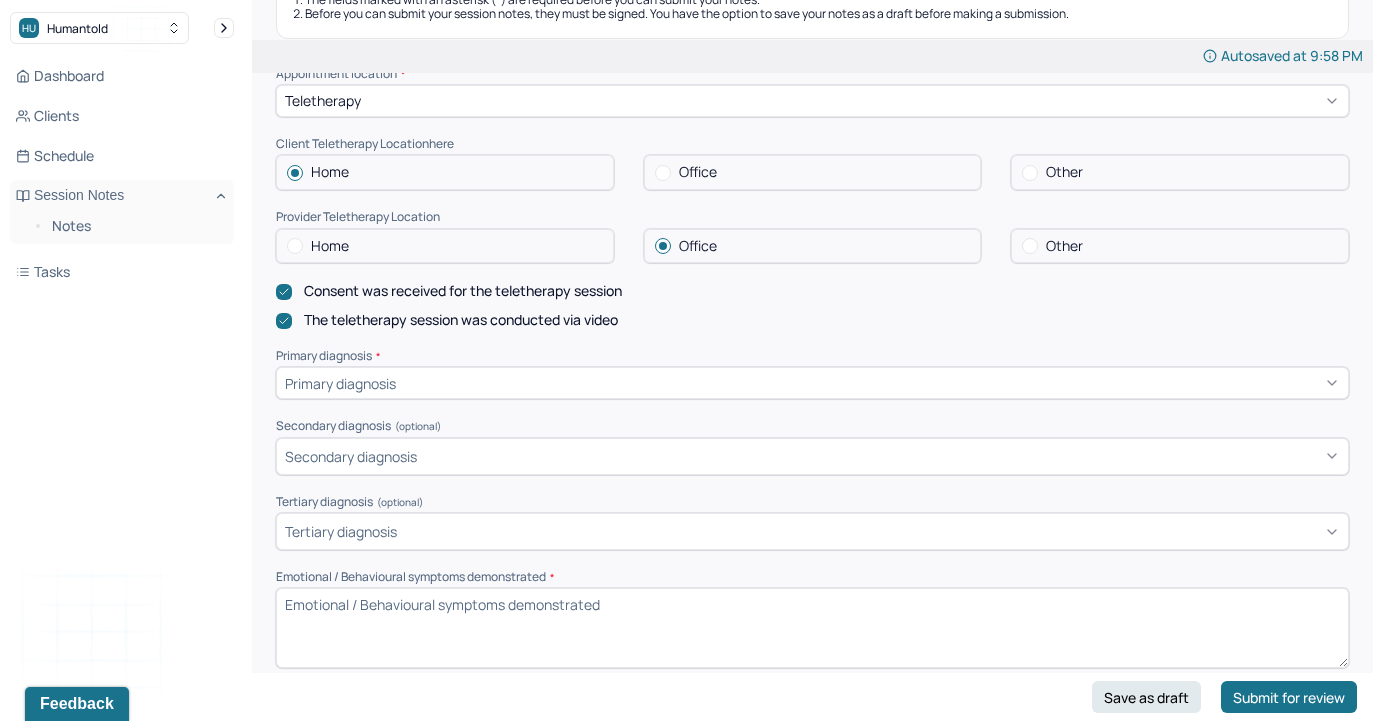 scroll, scrollTop: 366, scrollLeft: 0, axis: vertical 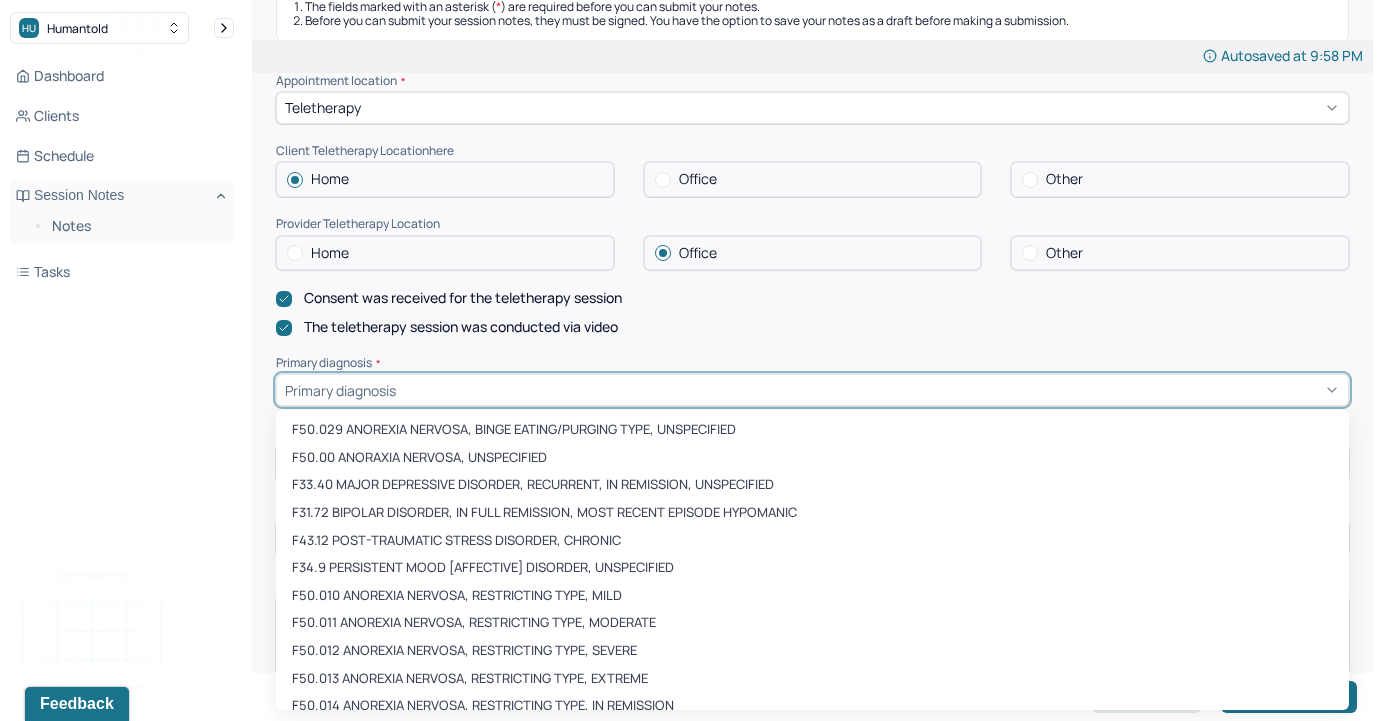 click on "Primary diagnosis" at bounding box center (340, 390) 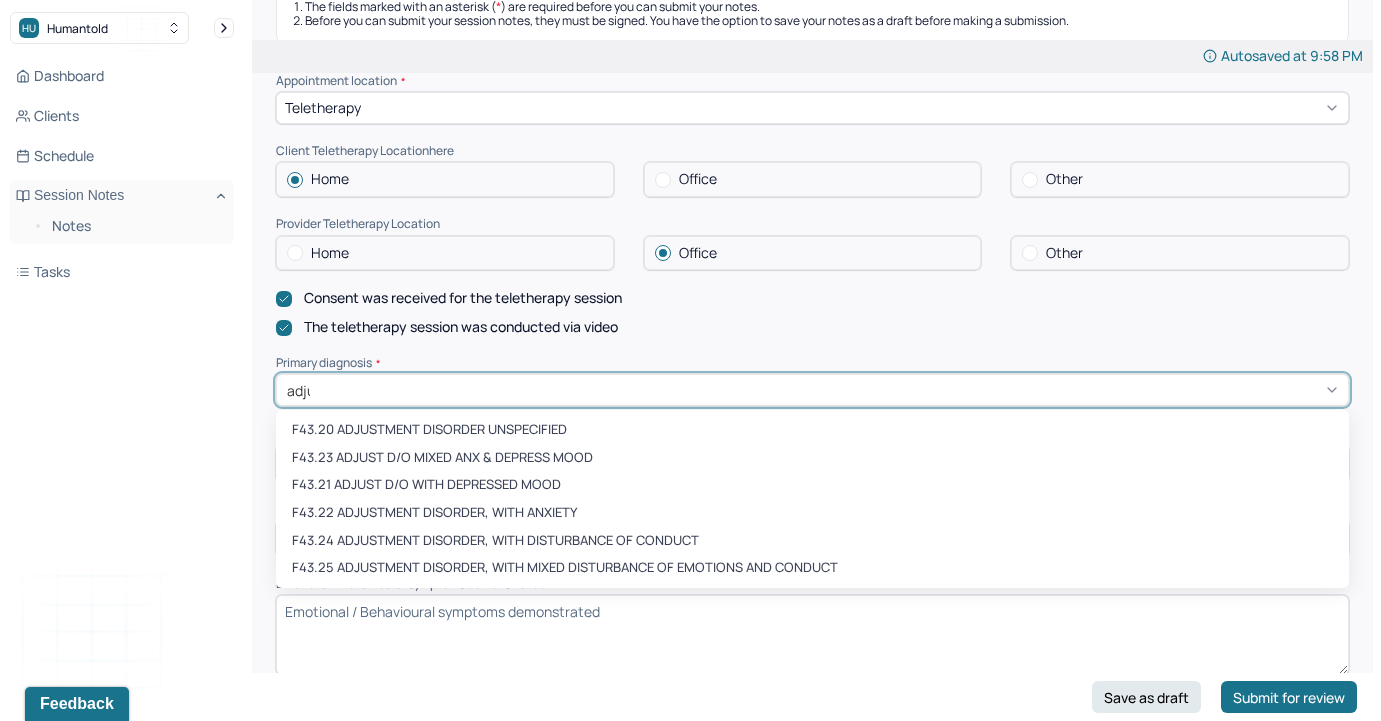type on "adjus" 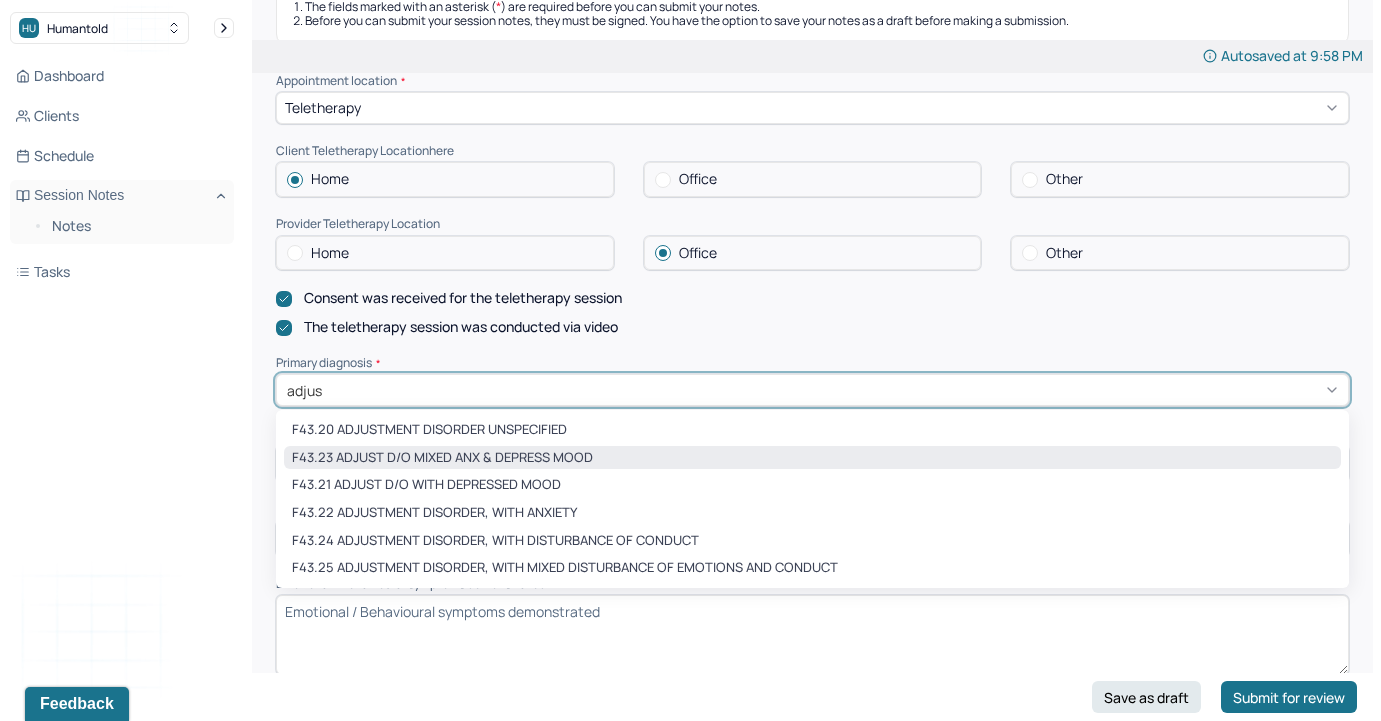 click on "F43.23 ADJUST D/O MIXED ANX & DEPRESS MOOD" at bounding box center [812, 458] 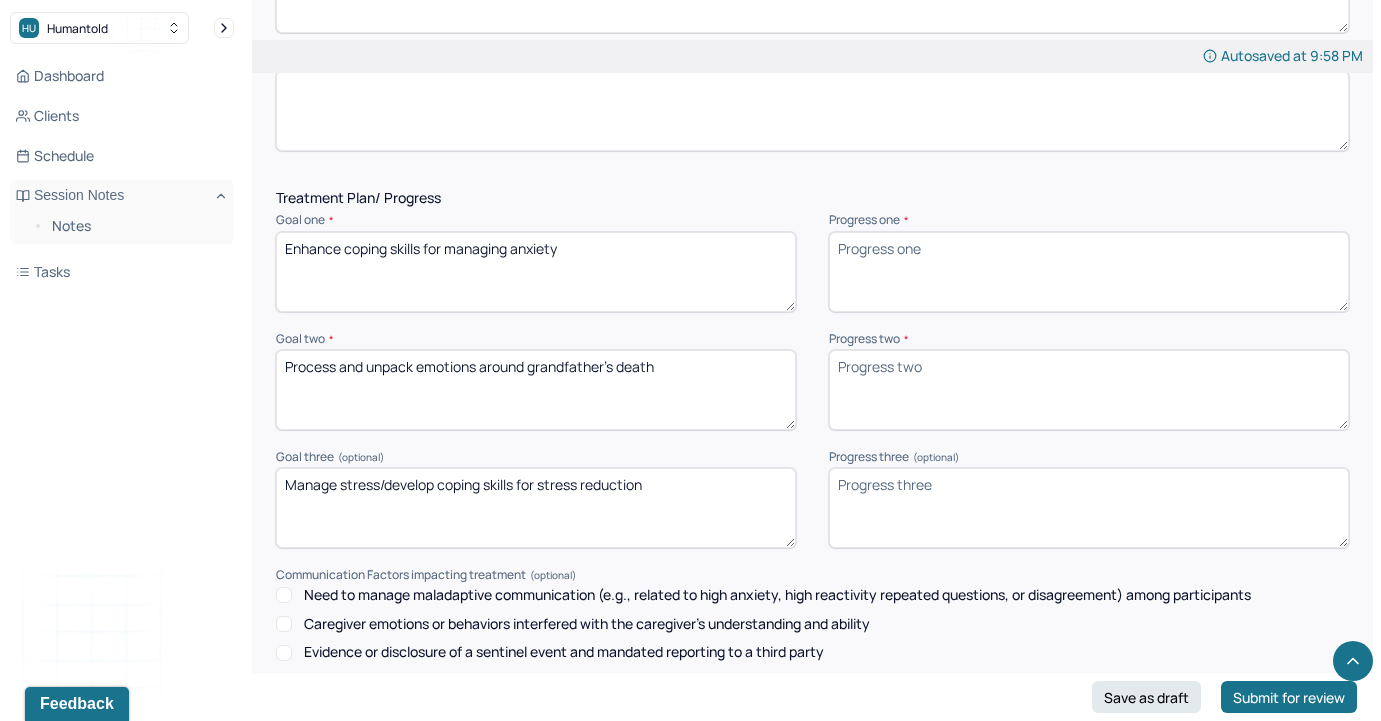scroll, scrollTop: 2866, scrollLeft: 0, axis: vertical 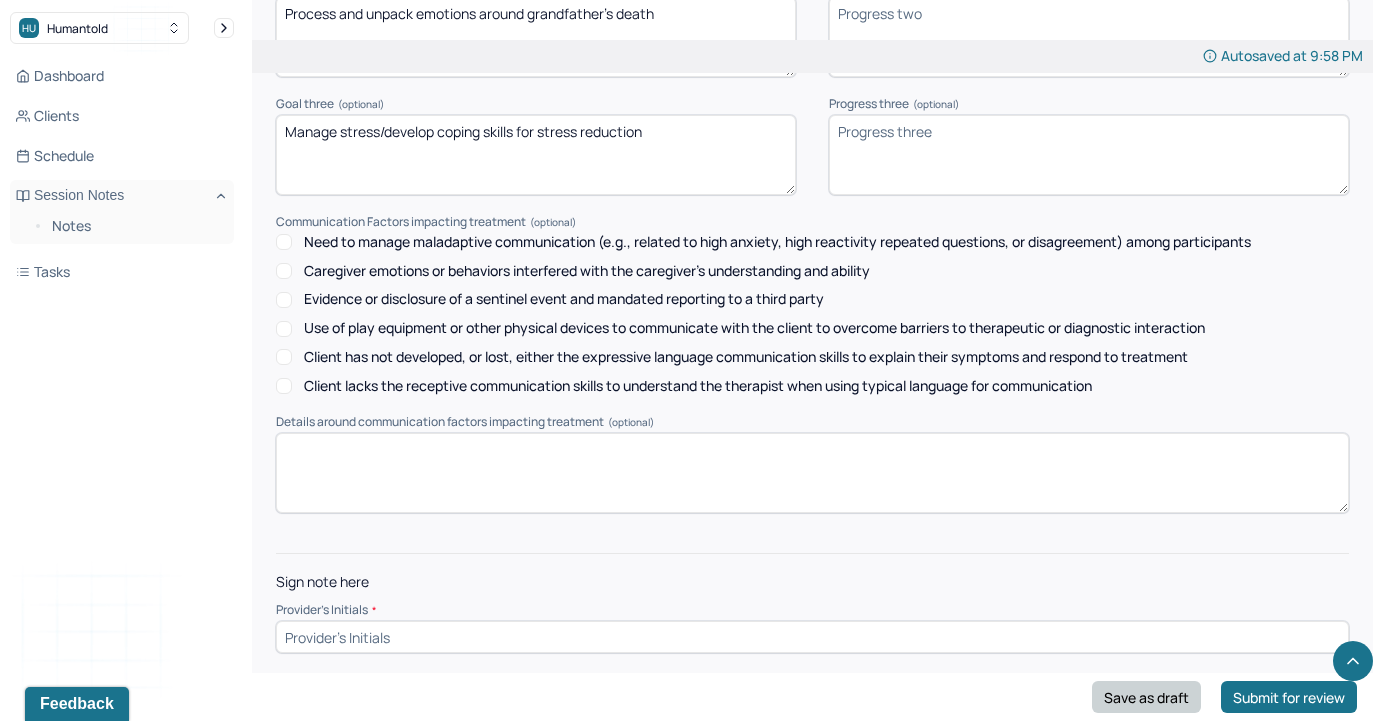 click on "Save as draft" at bounding box center [1146, 697] 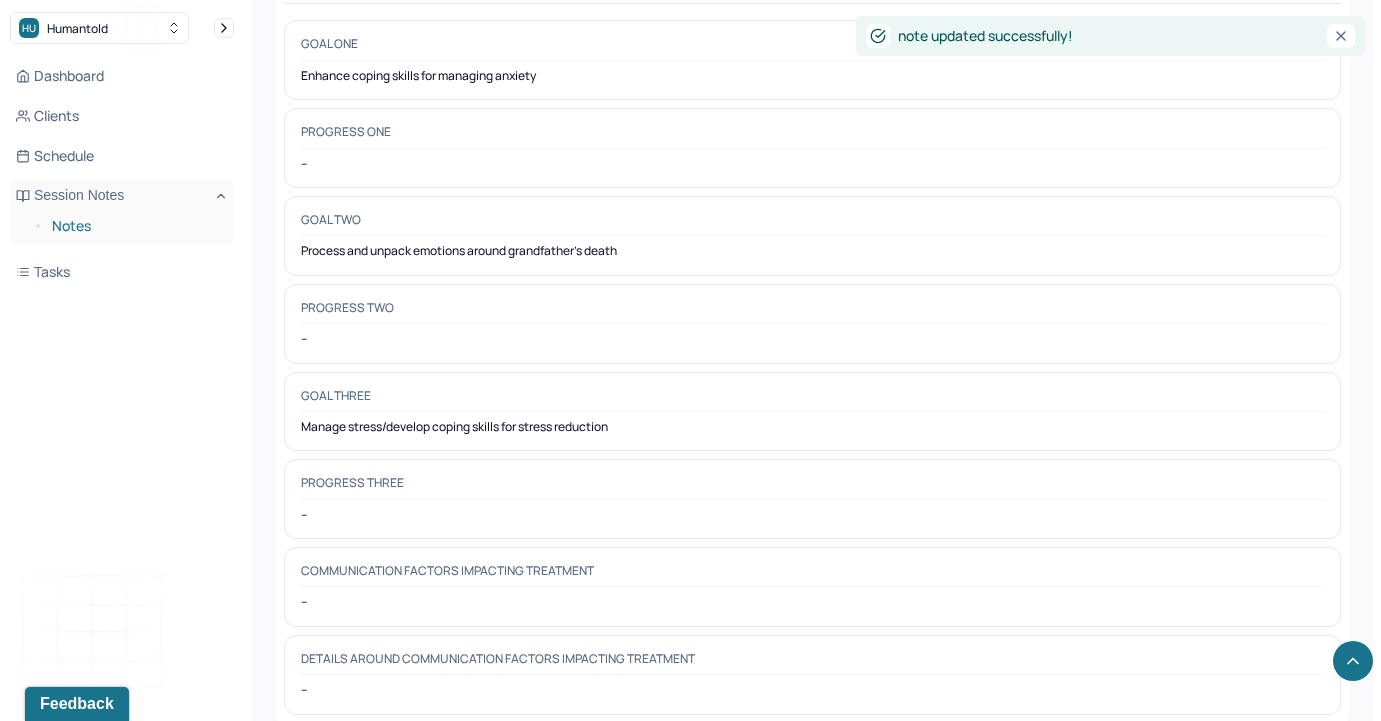 click on "Notes" at bounding box center (135, 226) 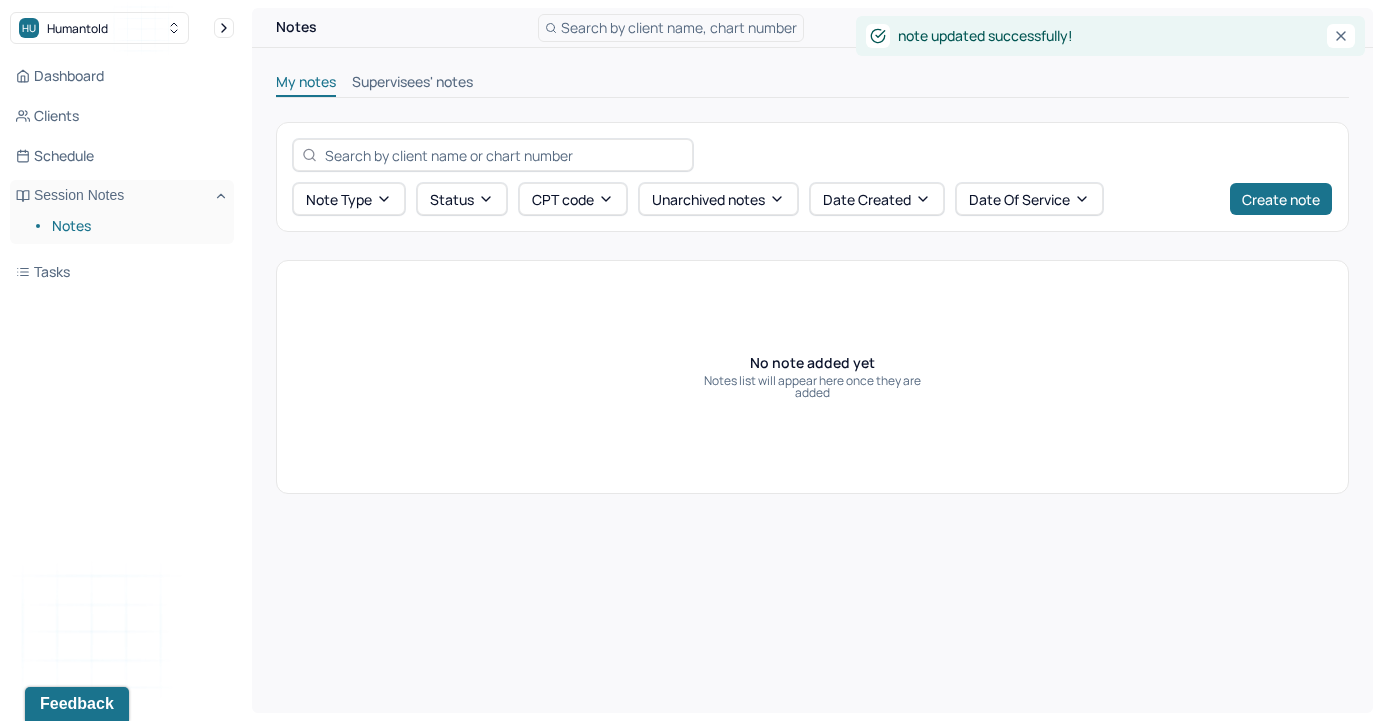scroll, scrollTop: 0, scrollLeft: 0, axis: both 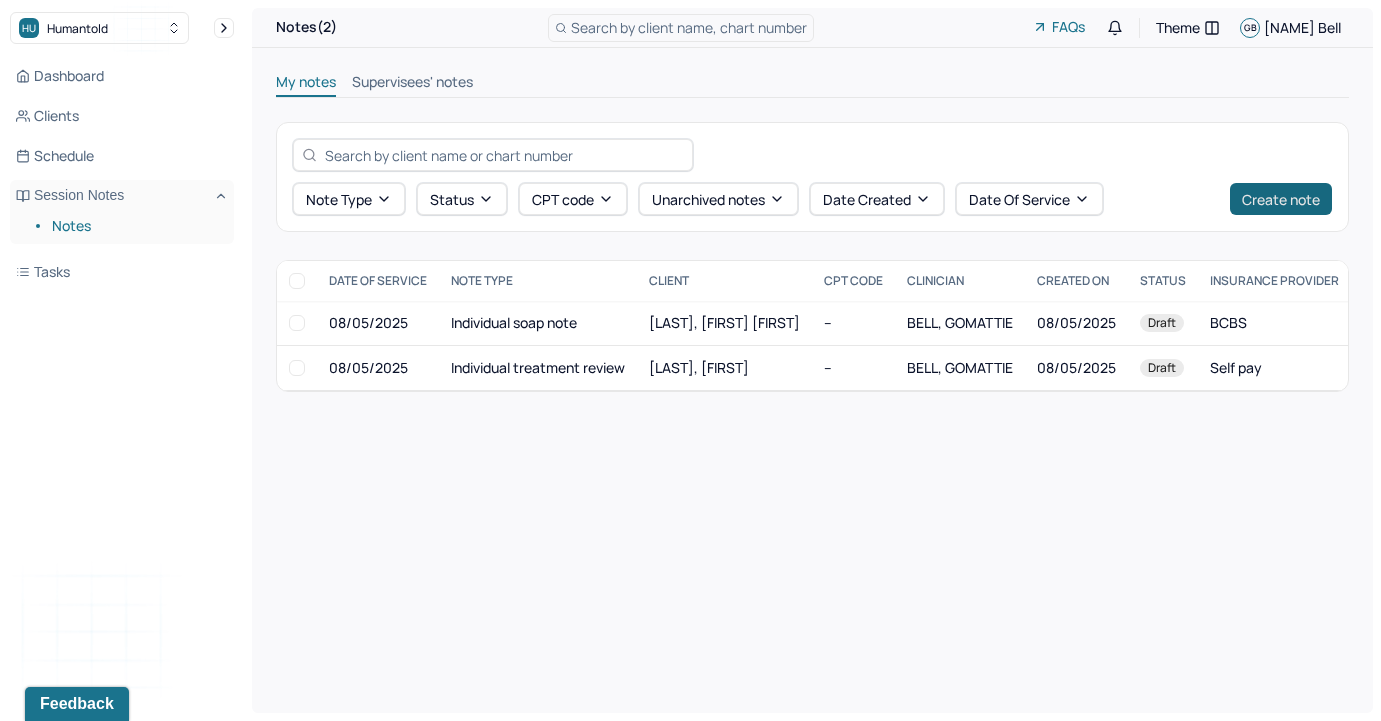 click on "Create note" at bounding box center (1281, 199) 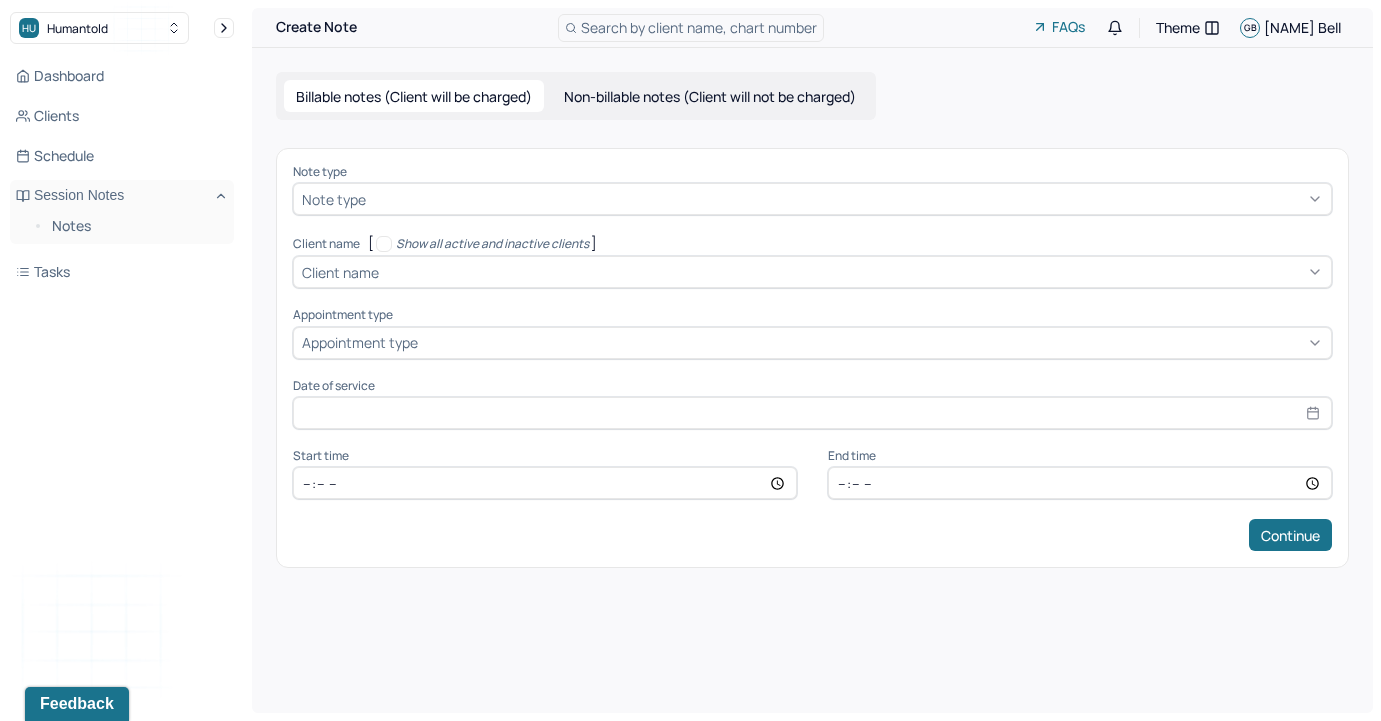 click on "Note type" at bounding box center (334, 199) 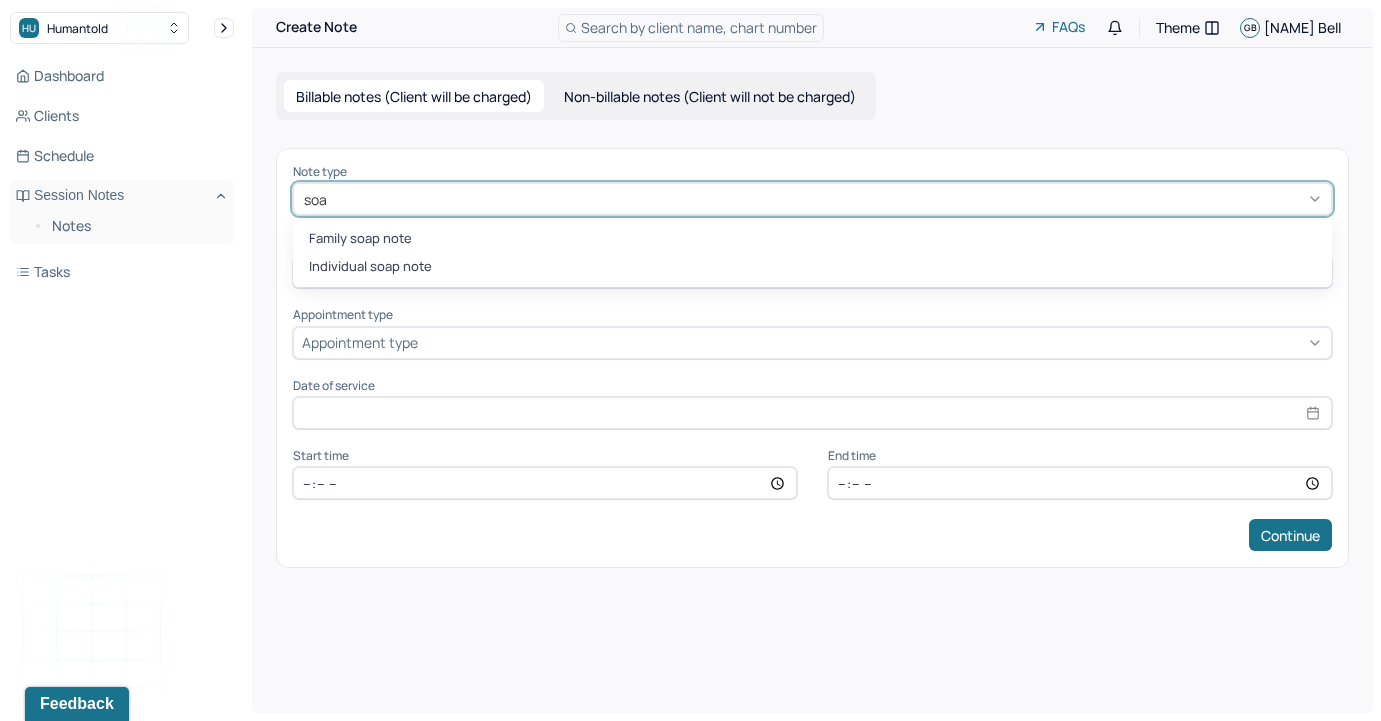 type on "soap" 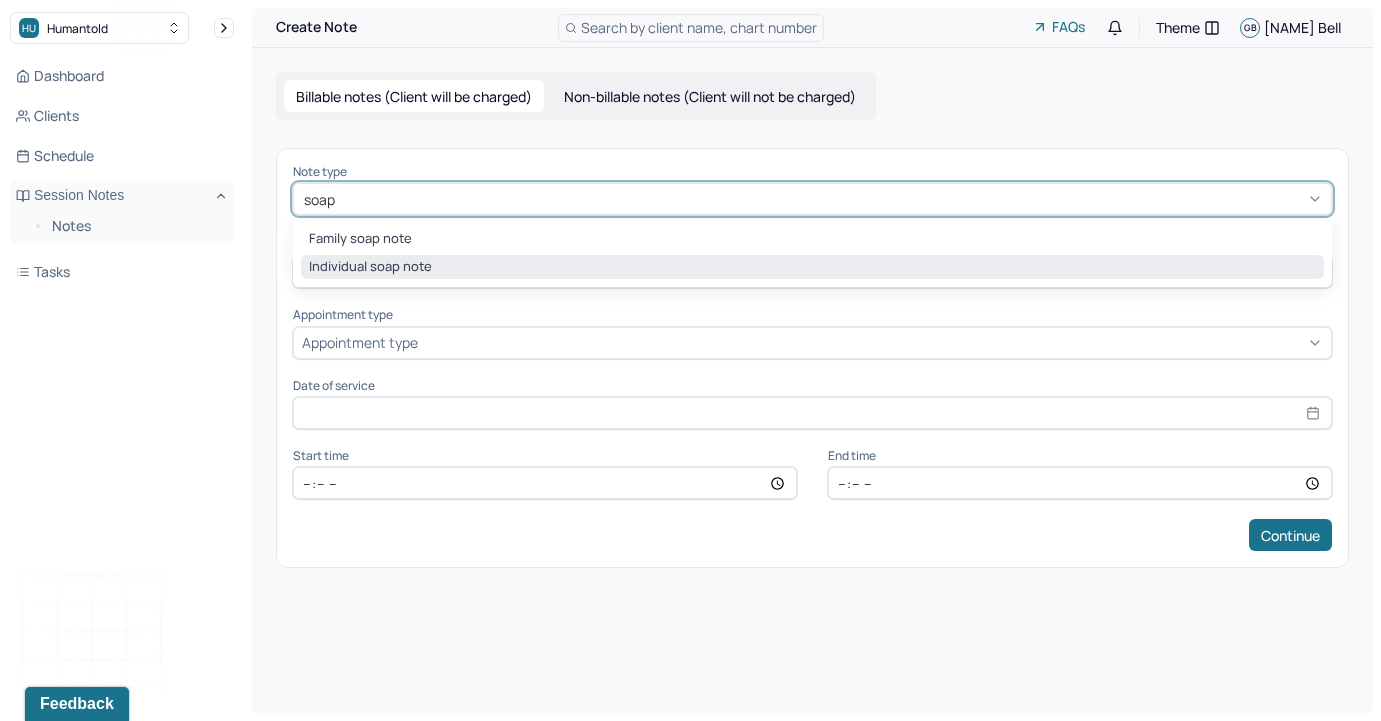 click on "Individual soap note" at bounding box center (812, 267) 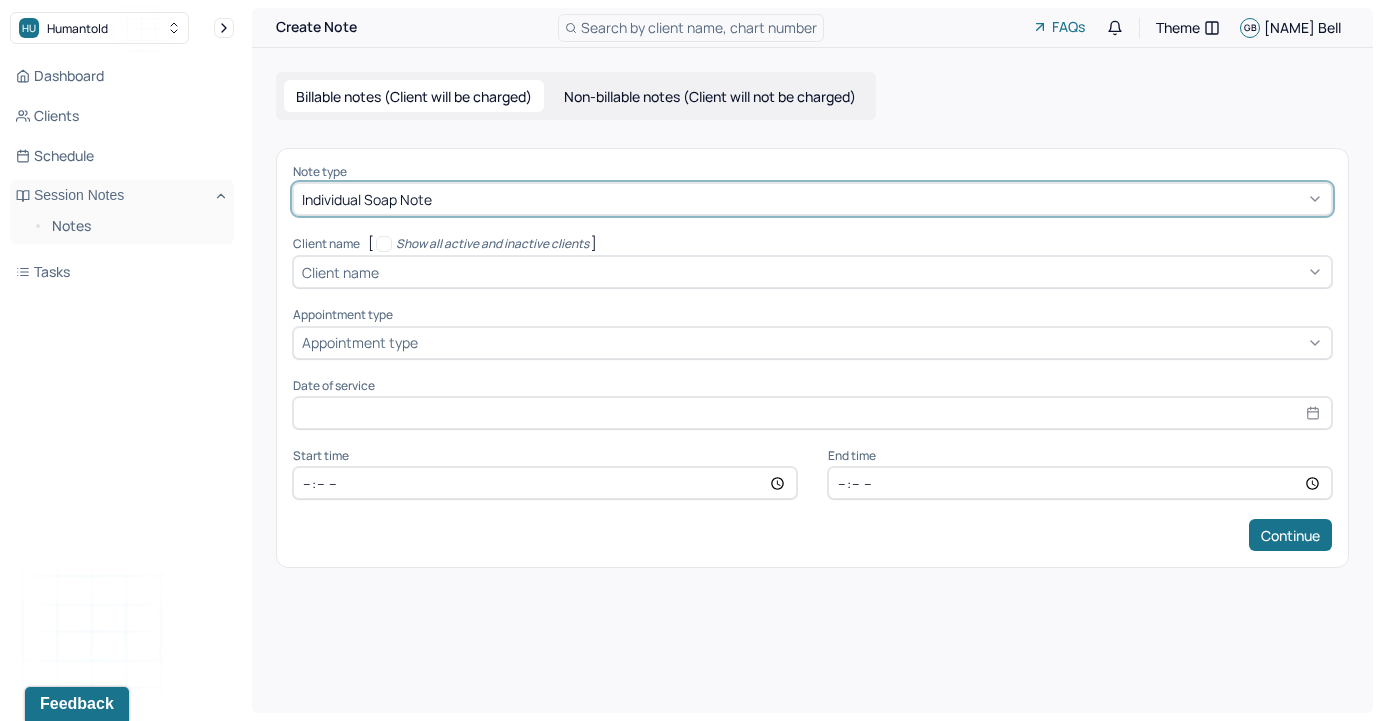 click on "Client name" at bounding box center [340, 272] 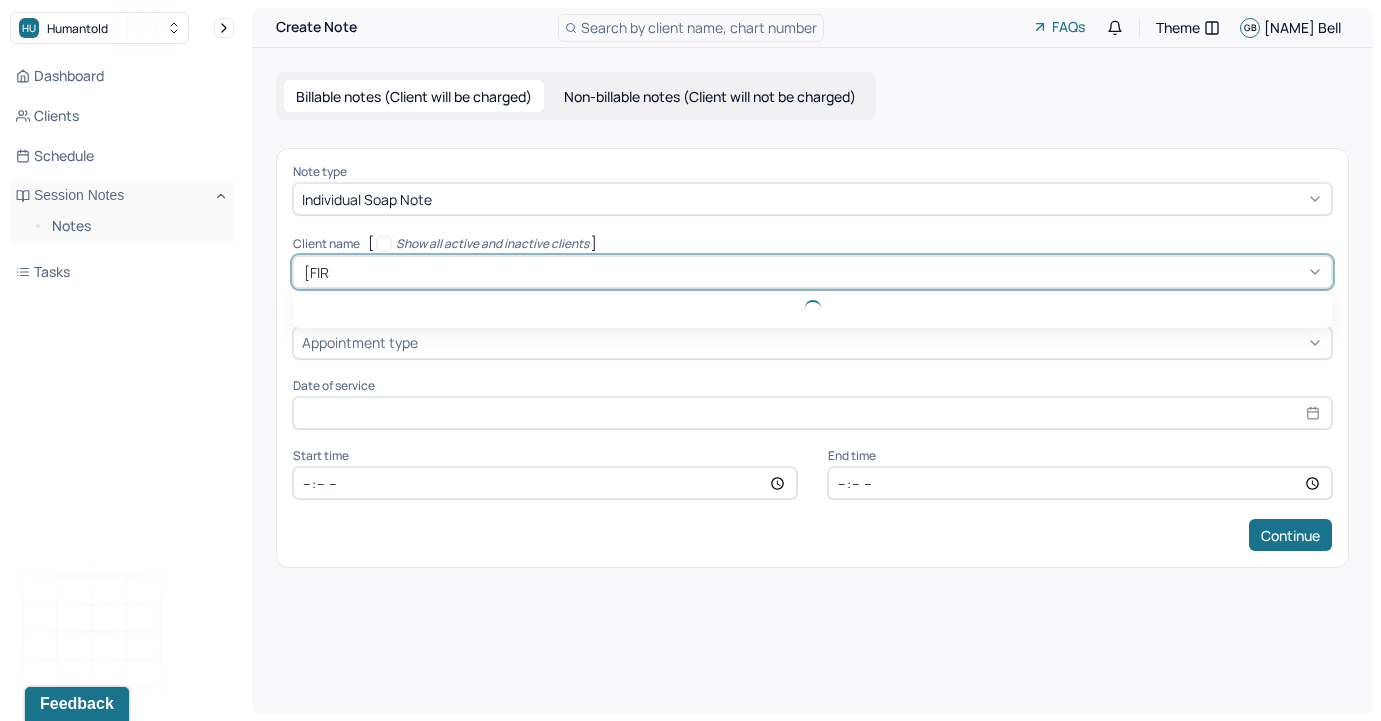 type on "[FIRST]" 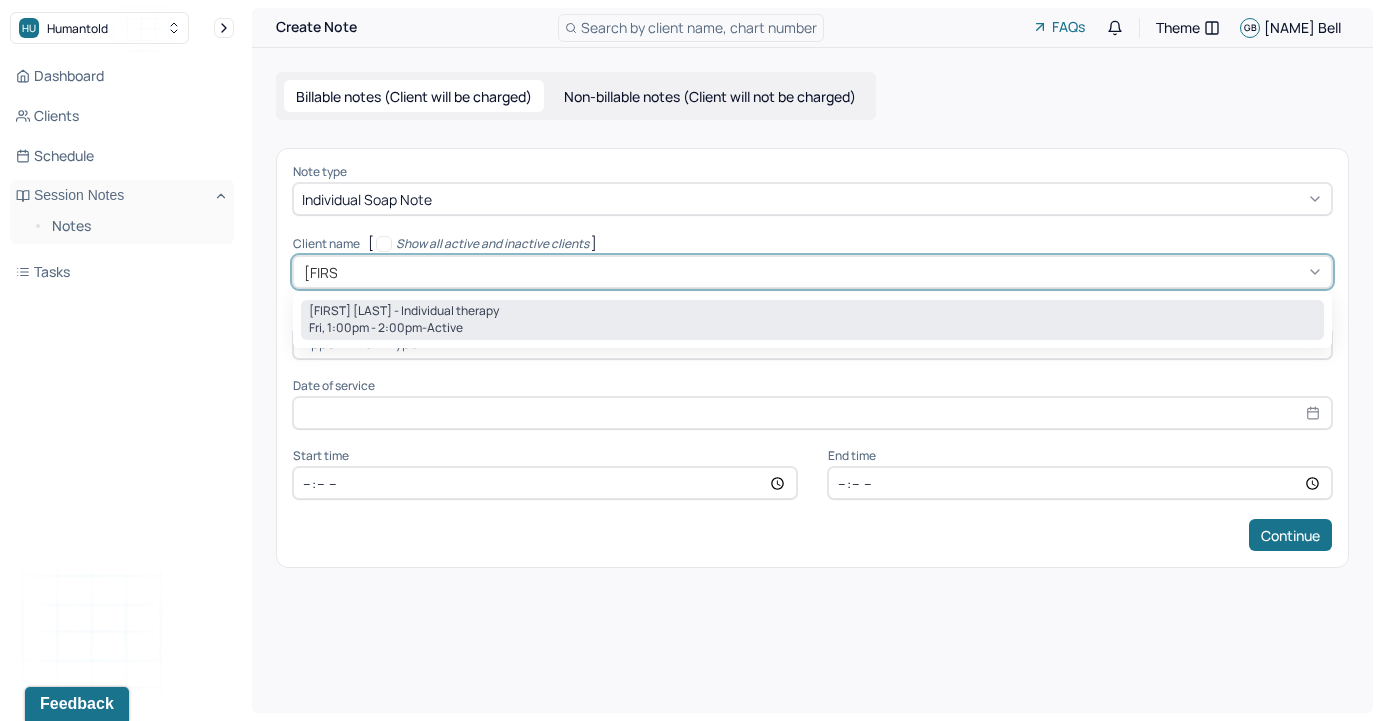 click on "Fri, [TIME] - active" at bounding box center [812, 328] 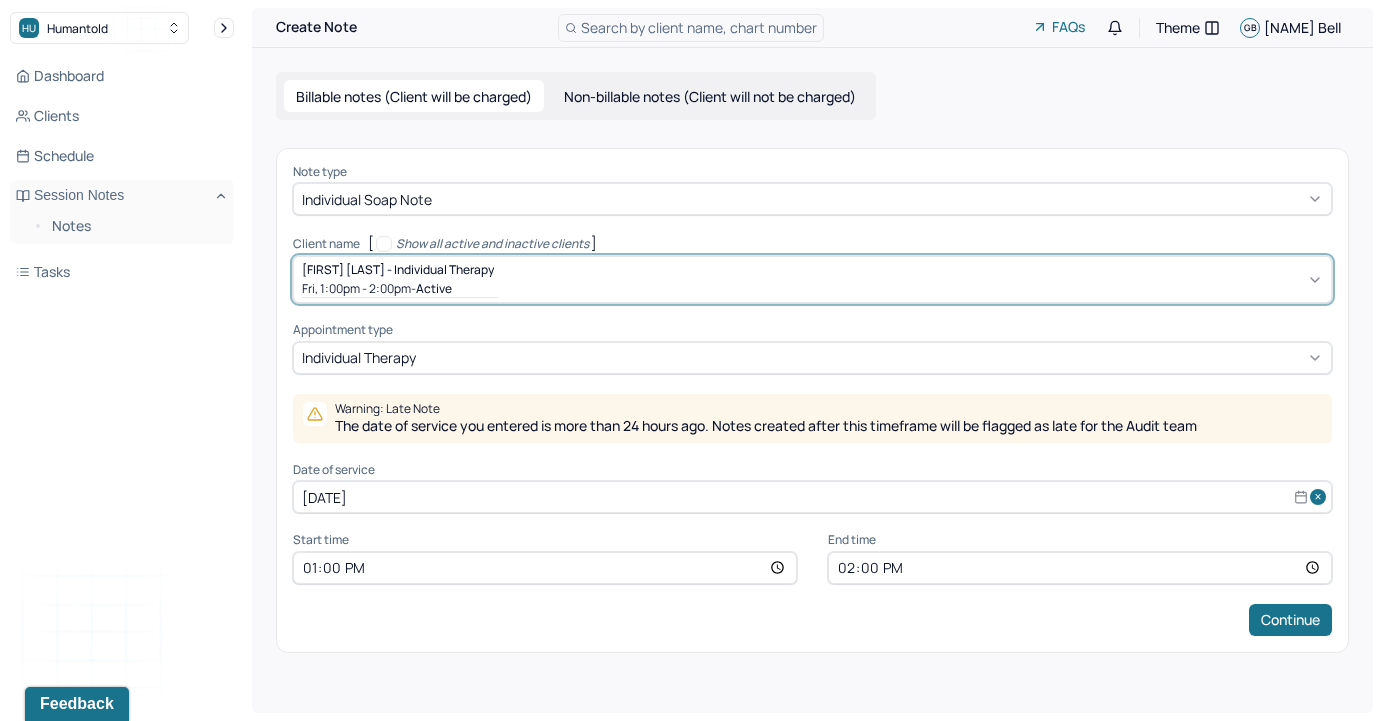 click on "[DATE]" at bounding box center [812, 497] 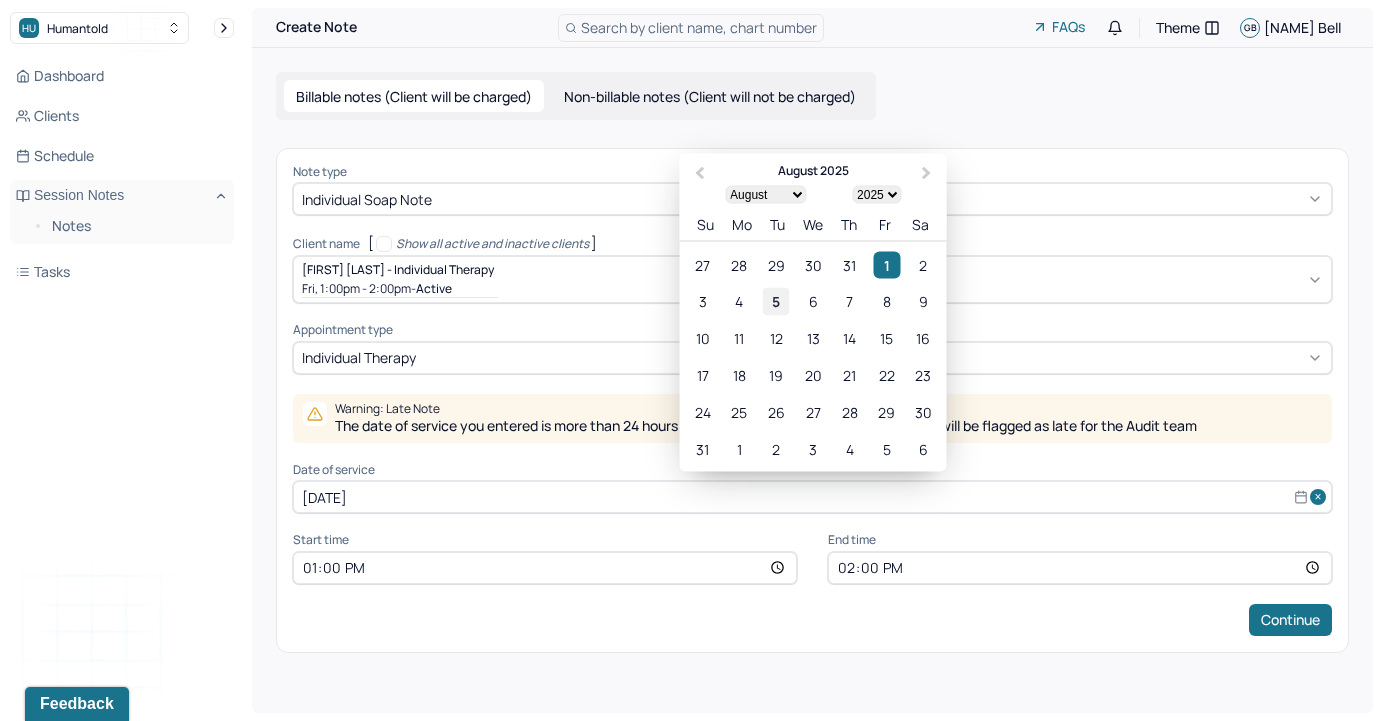 click on "5" at bounding box center [776, 301] 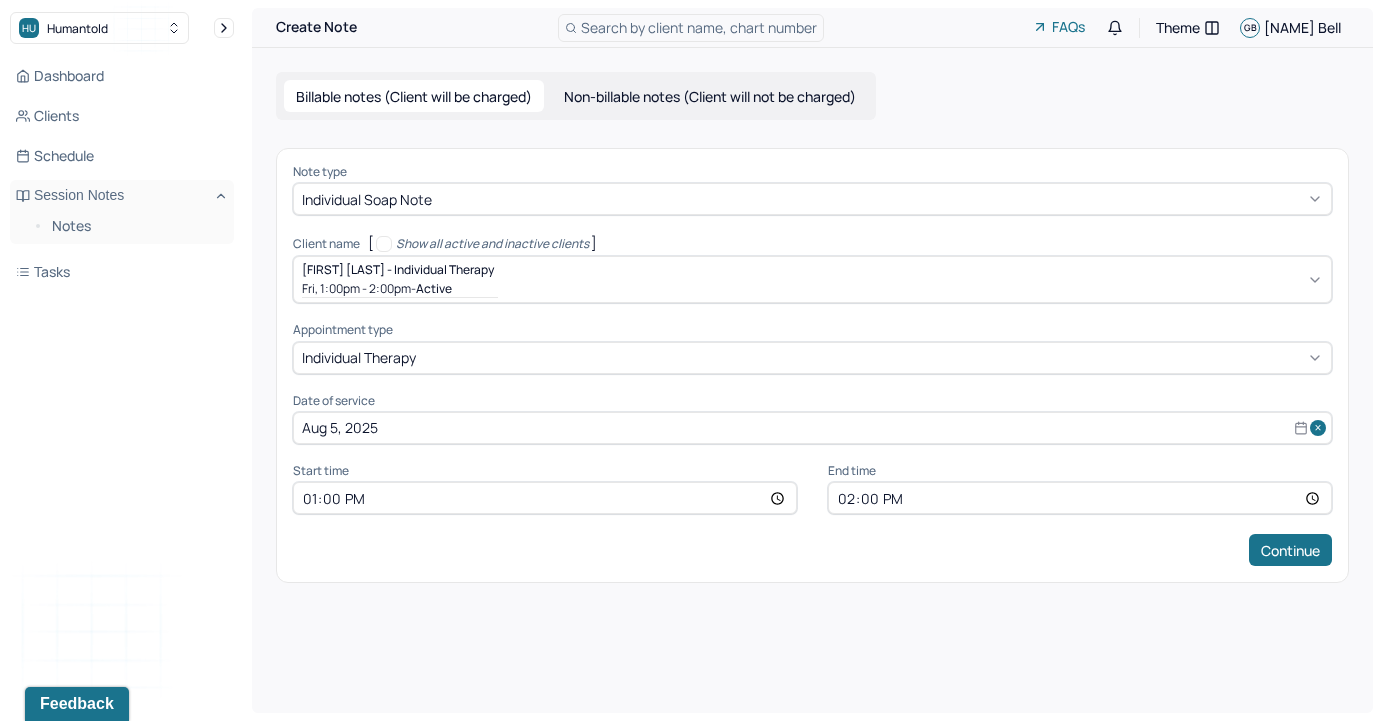 select on "7" 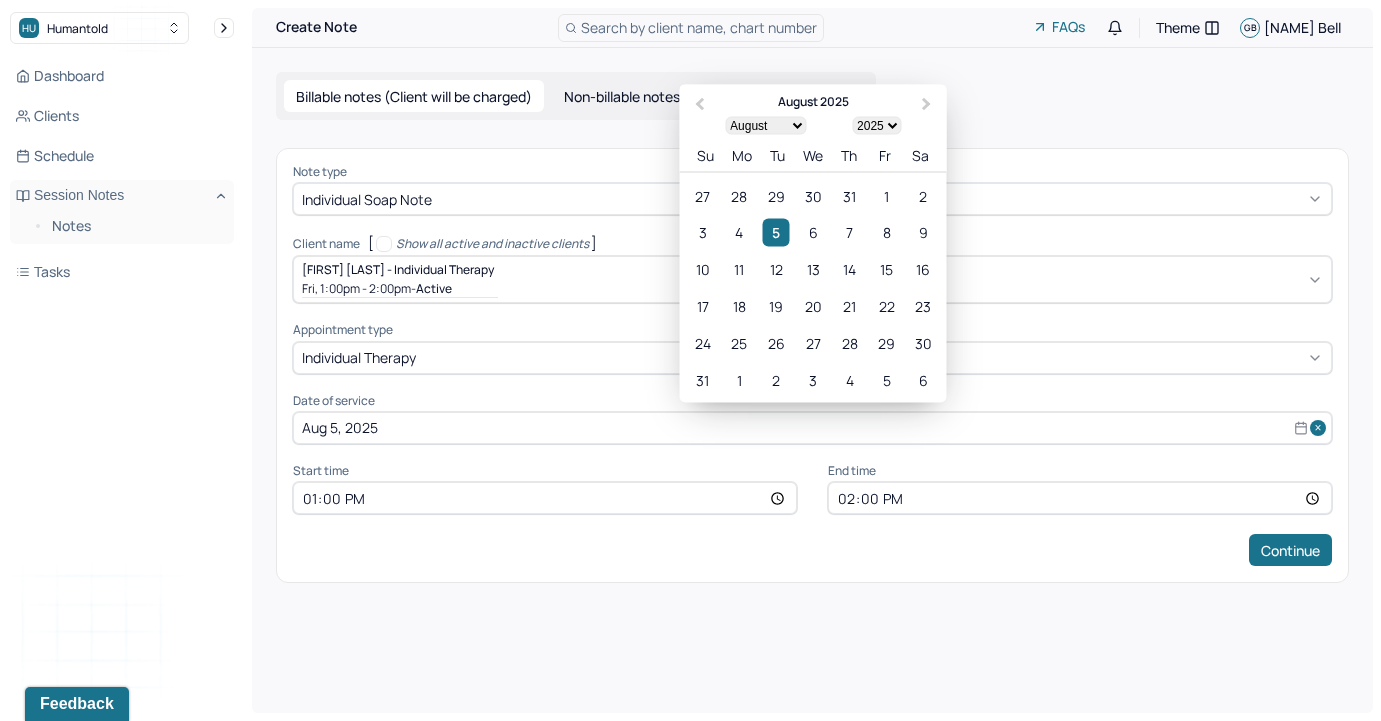 click on "Continue" at bounding box center [812, 550] 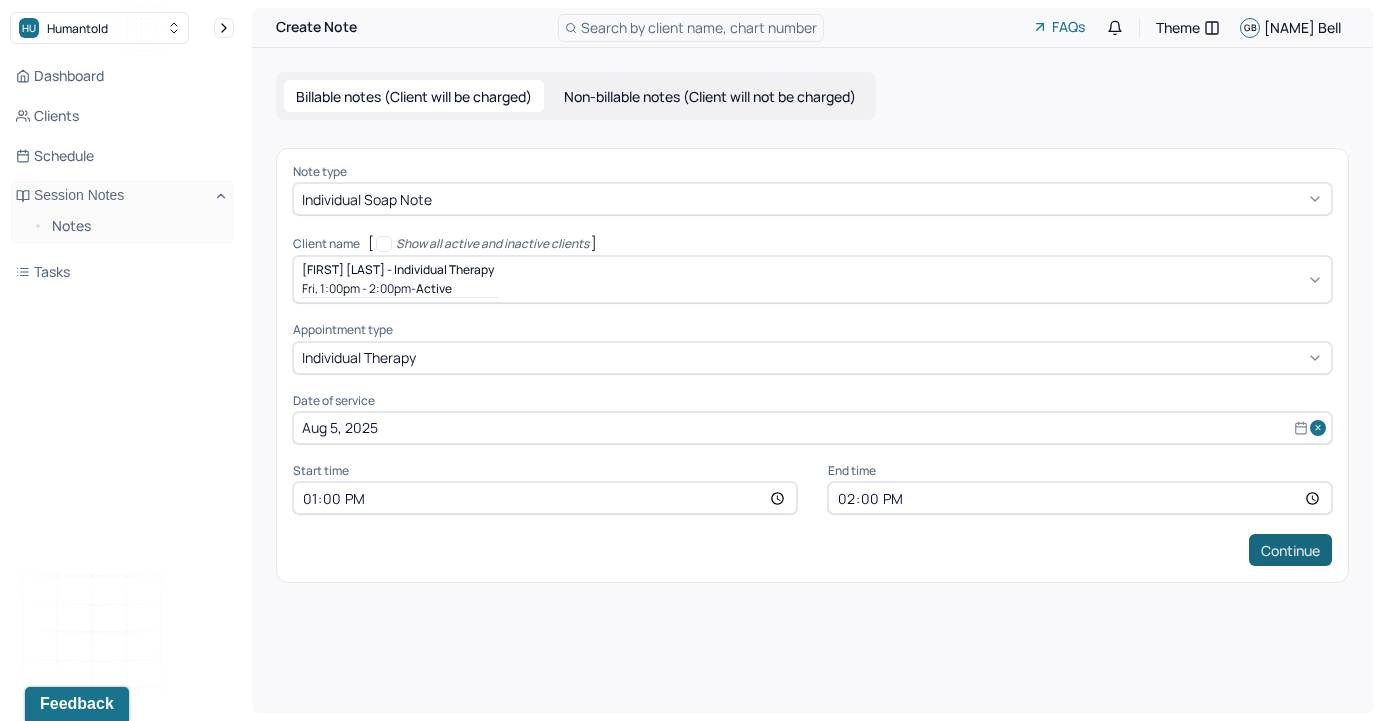 click on "Continue" at bounding box center (1290, 550) 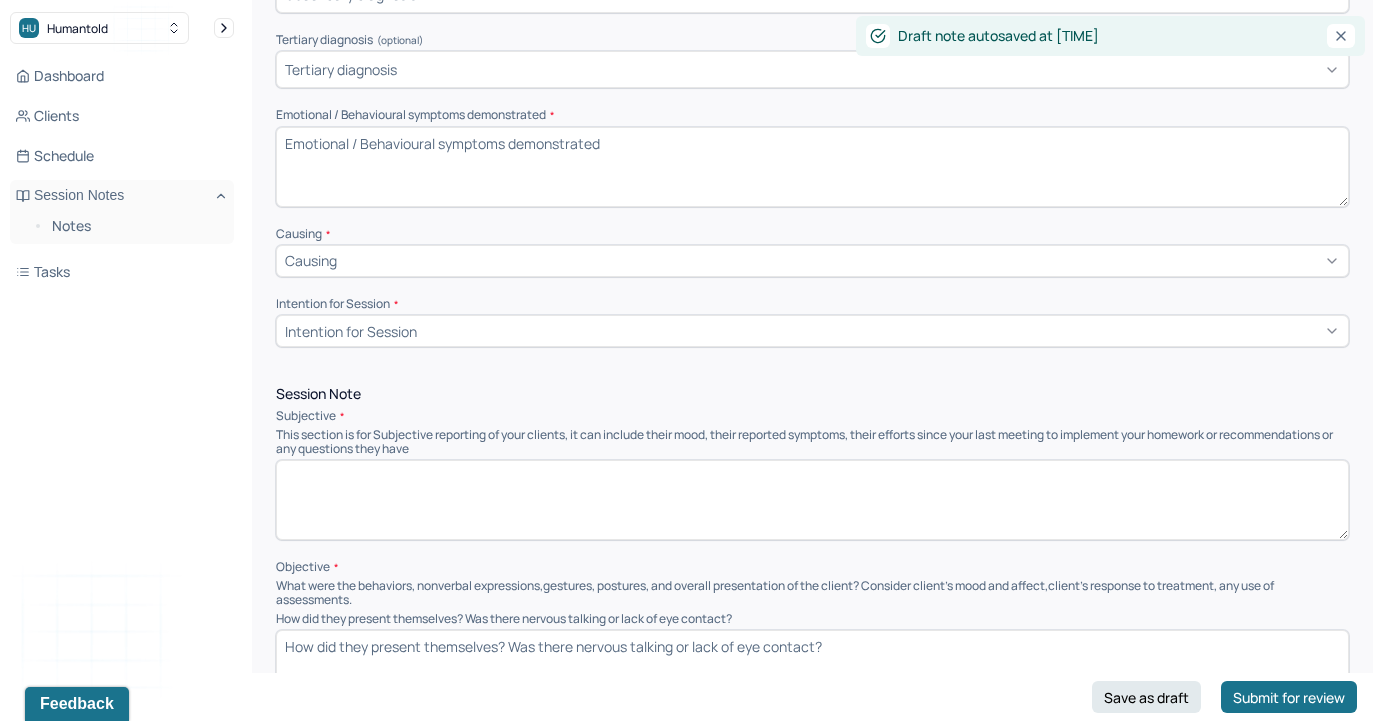 scroll, scrollTop: 899, scrollLeft: 0, axis: vertical 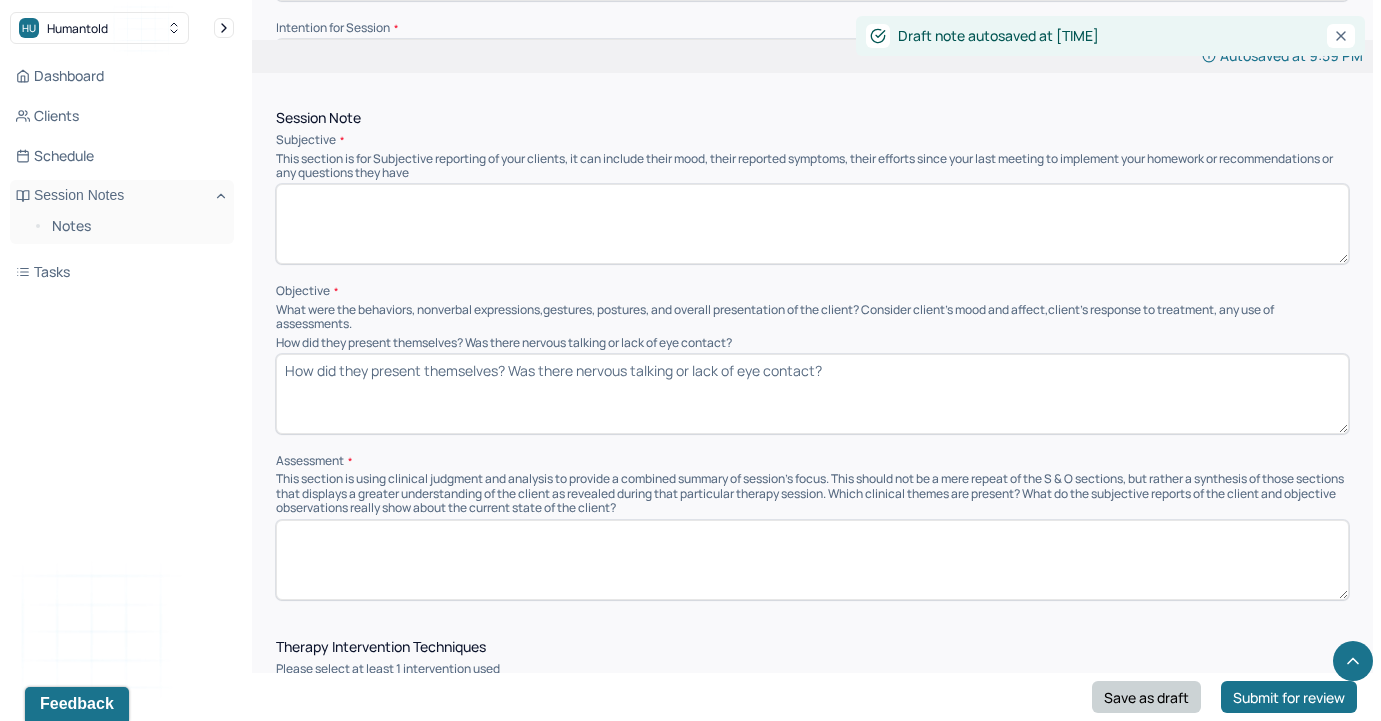 click on "Save as draft" at bounding box center [1146, 697] 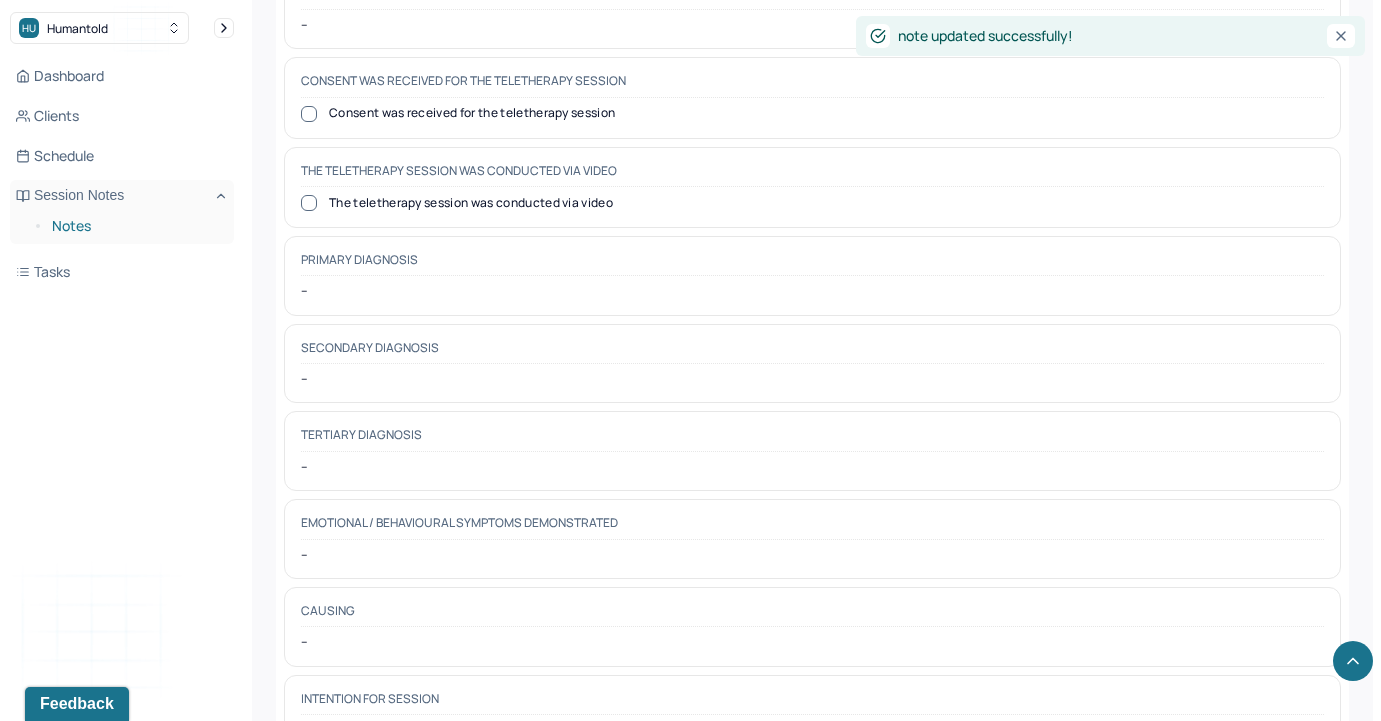 click on "Notes" at bounding box center (135, 226) 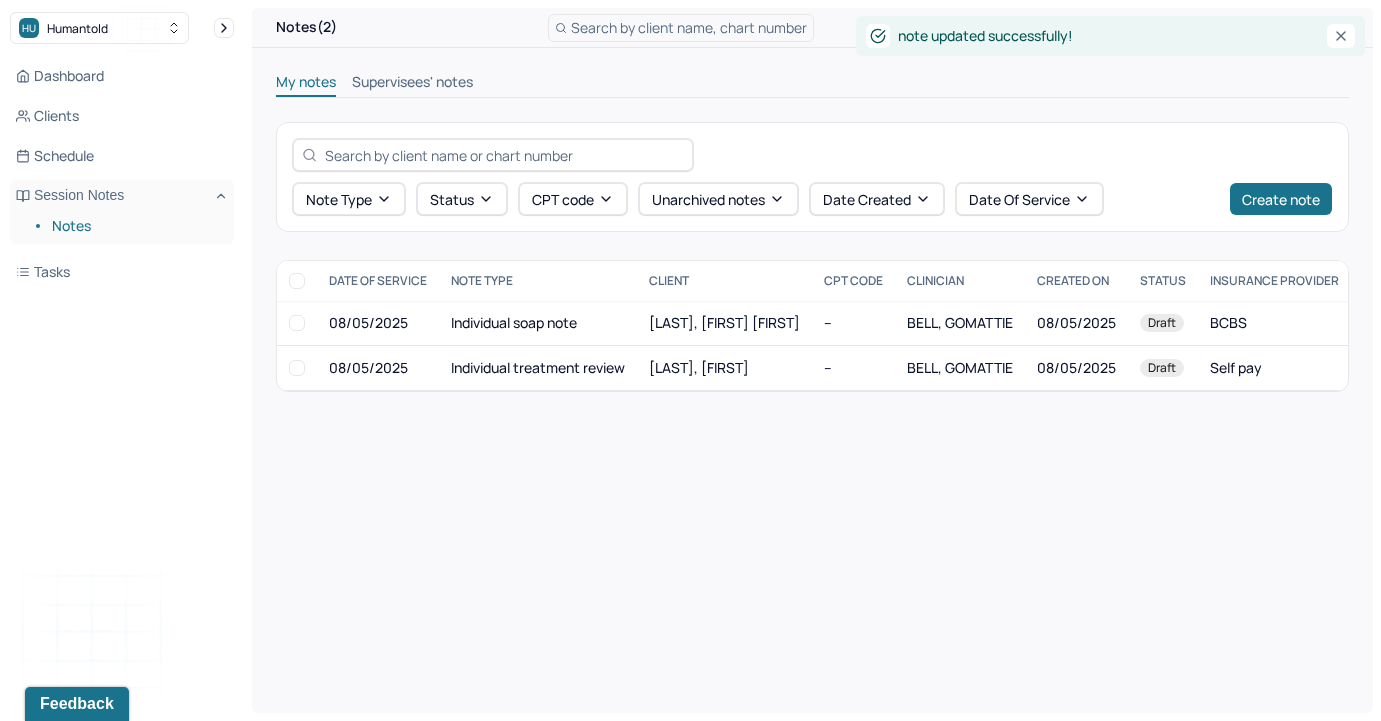 scroll, scrollTop: 0, scrollLeft: 0, axis: both 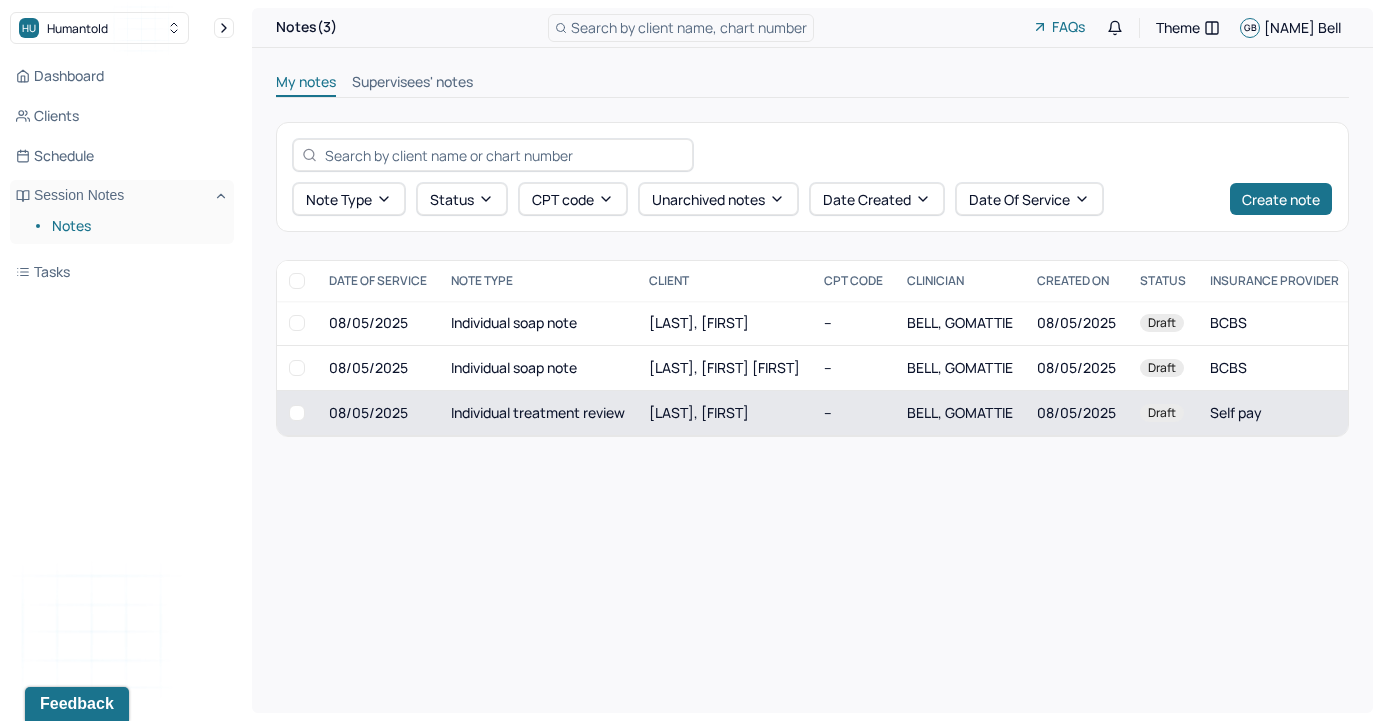click on "Individual treatment review" at bounding box center (538, 413) 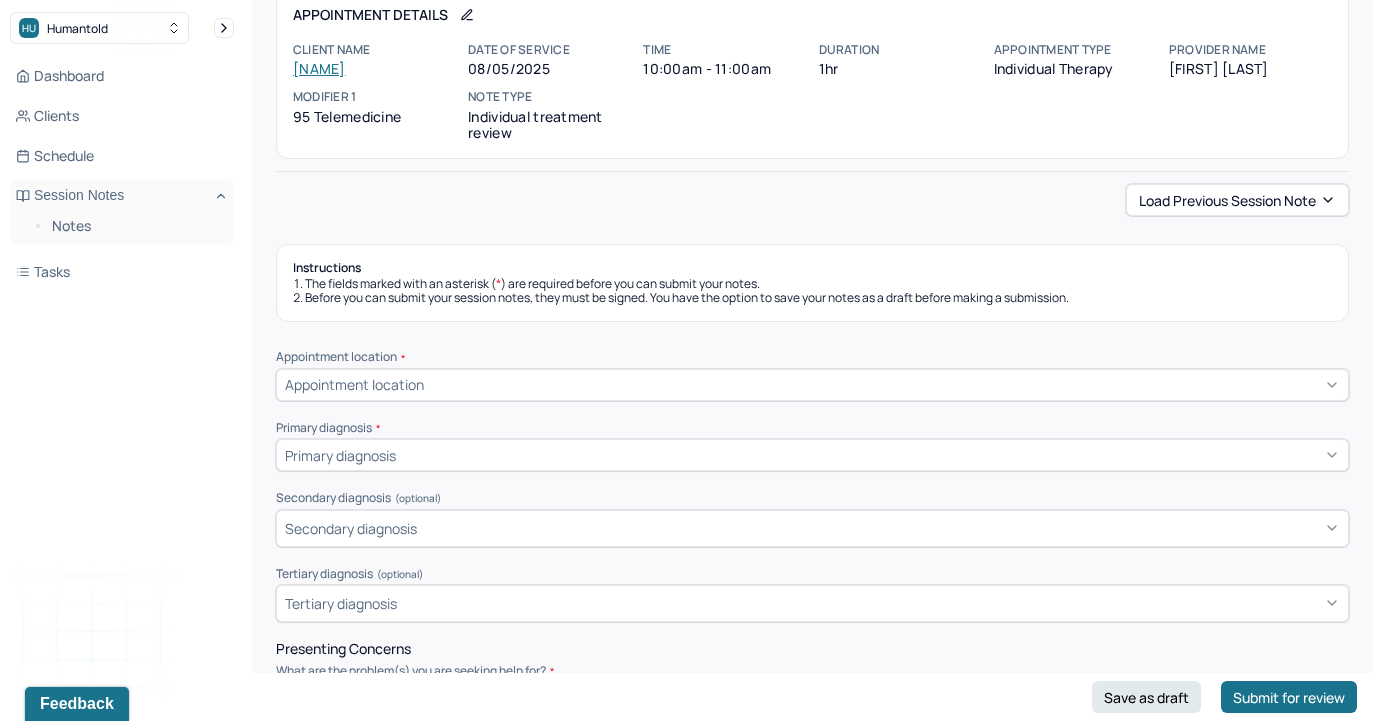 scroll, scrollTop: 144, scrollLeft: 0, axis: vertical 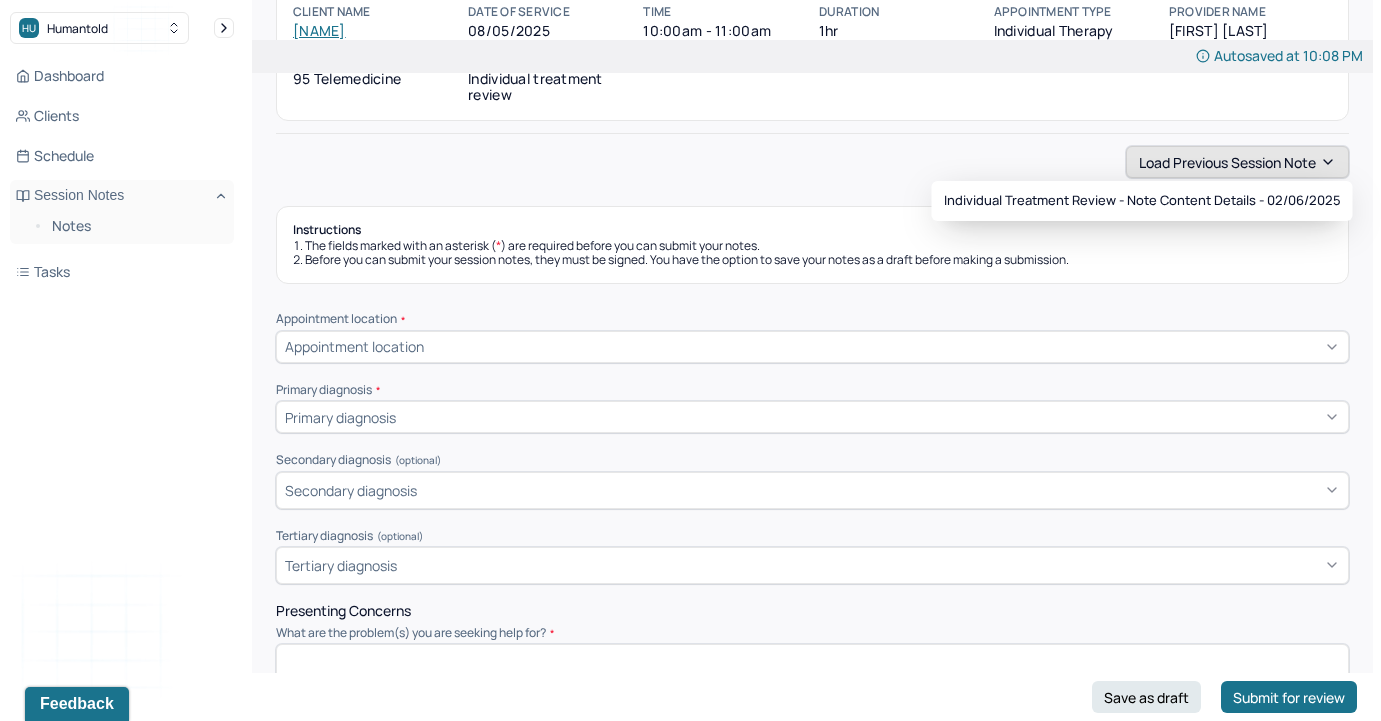 click on "Load previous session note" at bounding box center (1237, 162) 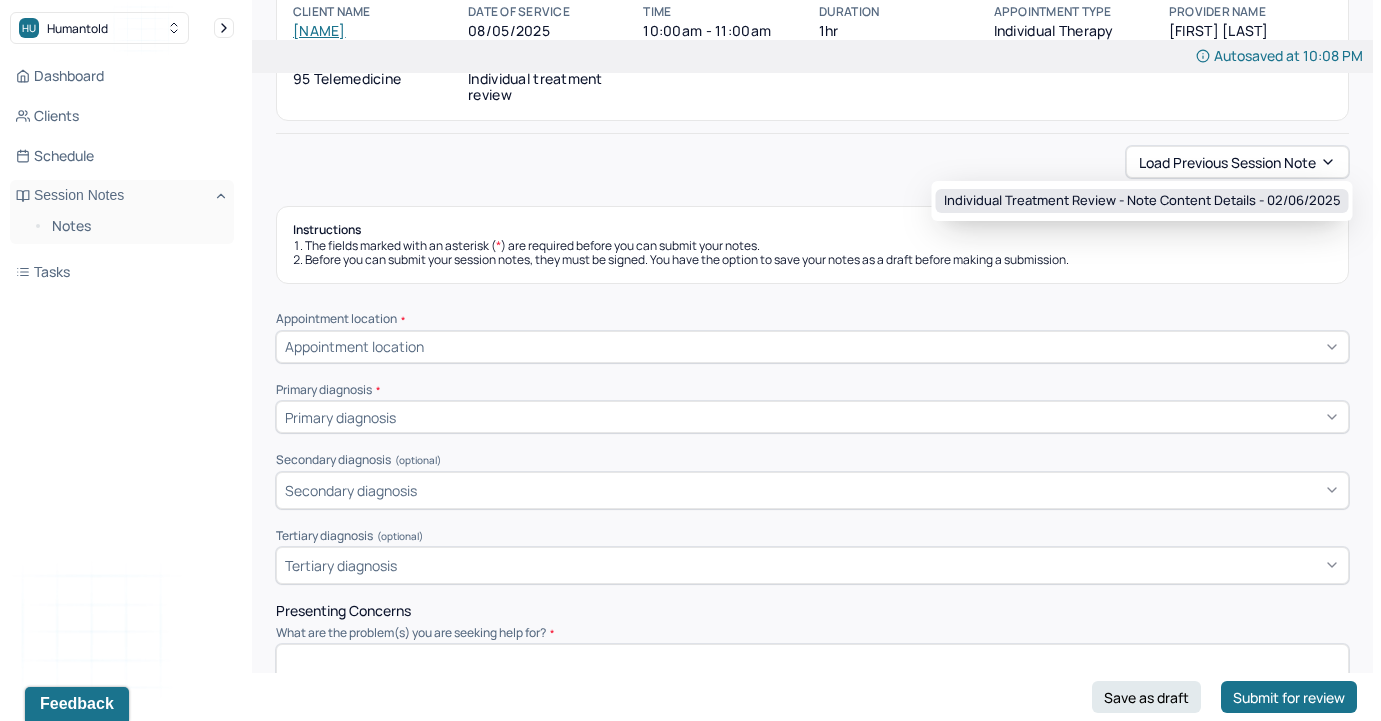 click on "Individual treatment review   - Note content Details -   [DATE]" at bounding box center (1142, 201) 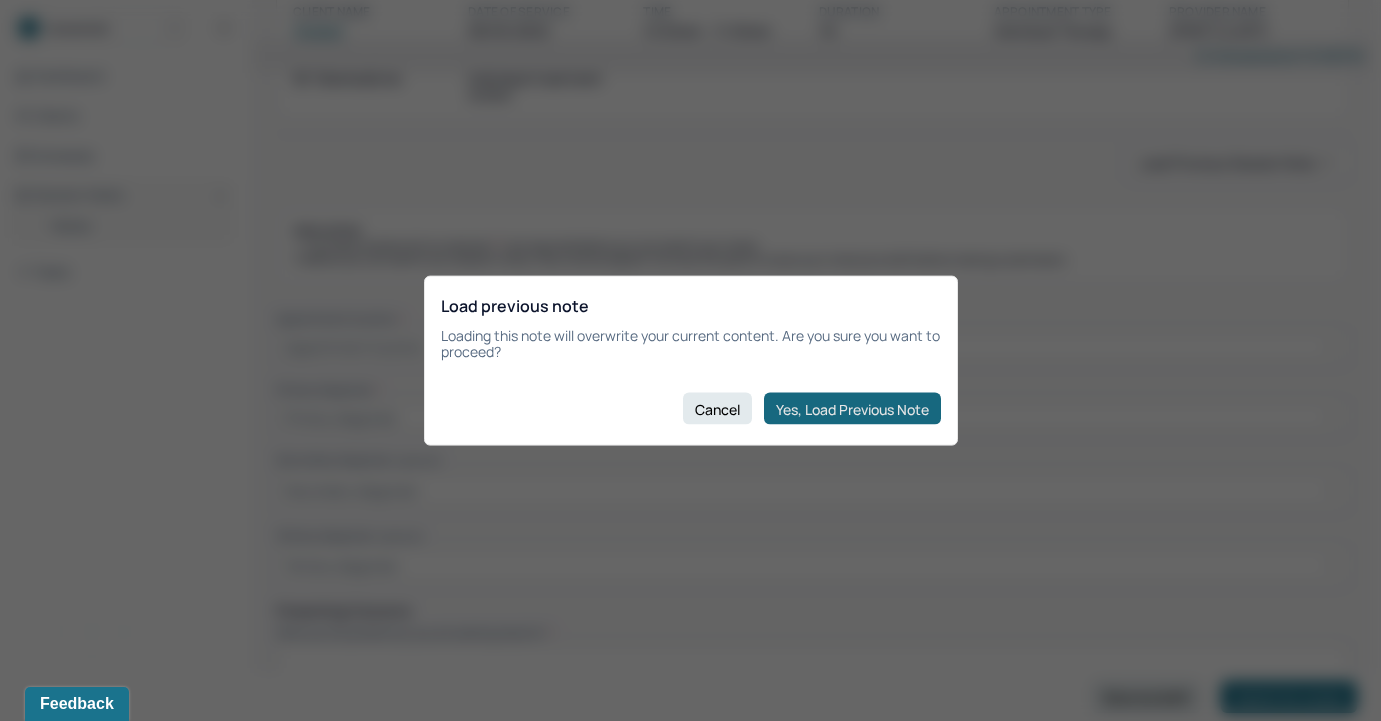 click on "Yes, Load Previous Note" at bounding box center [852, 409] 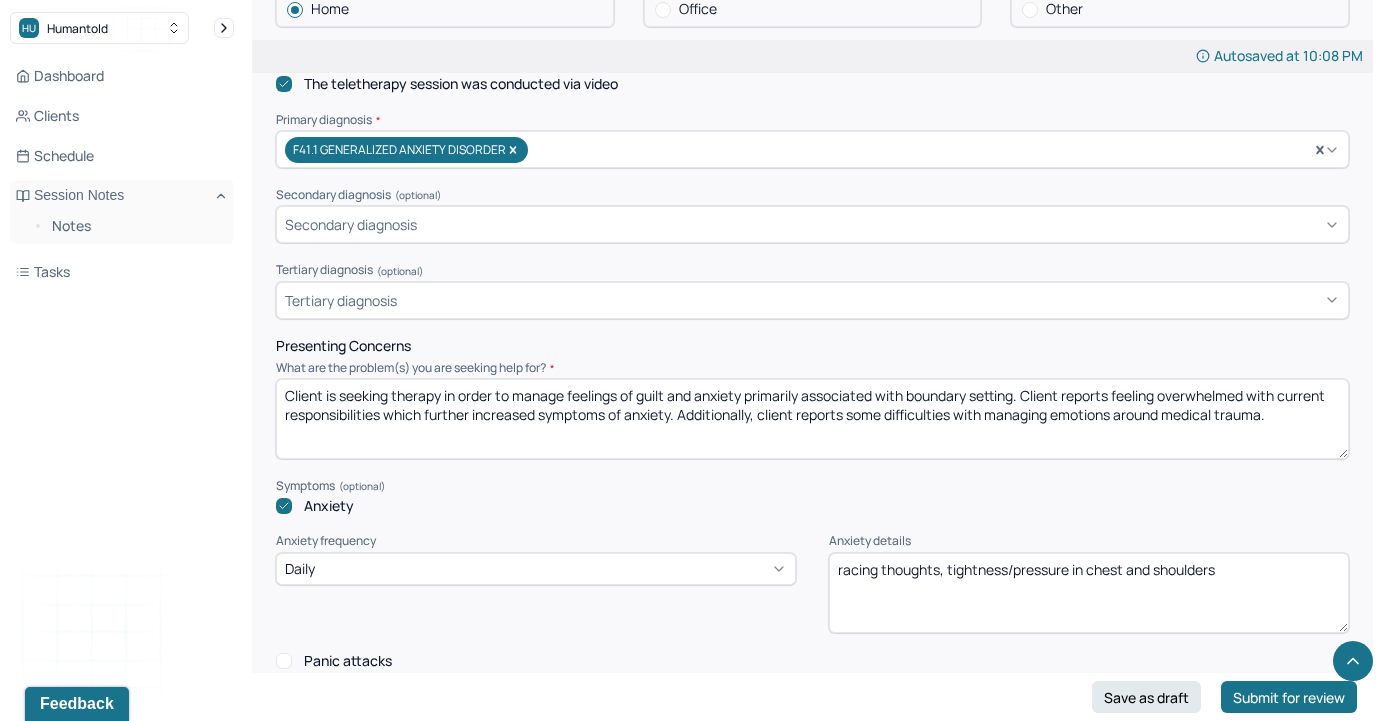 scroll, scrollTop: 681, scrollLeft: 0, axis: vertical 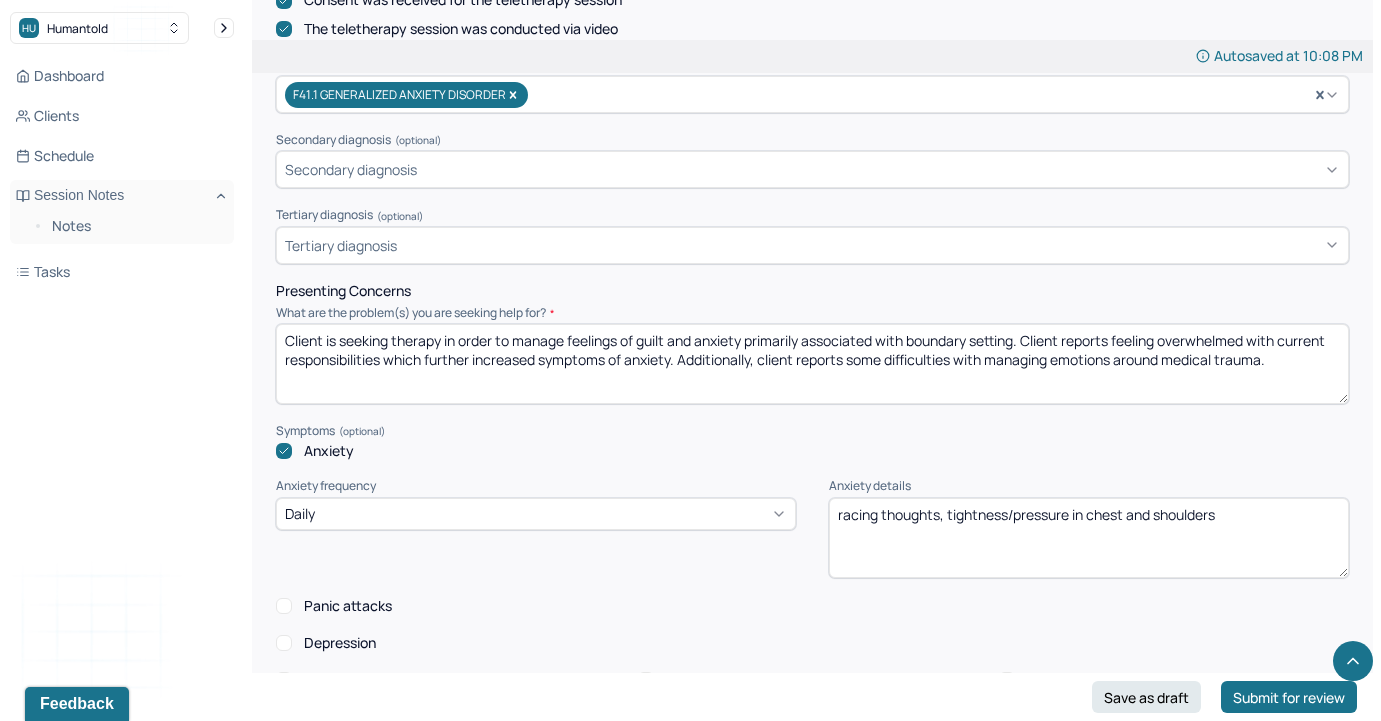 drag, startPoint x: 1278, startPoint y: 358, endPoint x: 272, endPoint y: 327, distance: 1006.47754 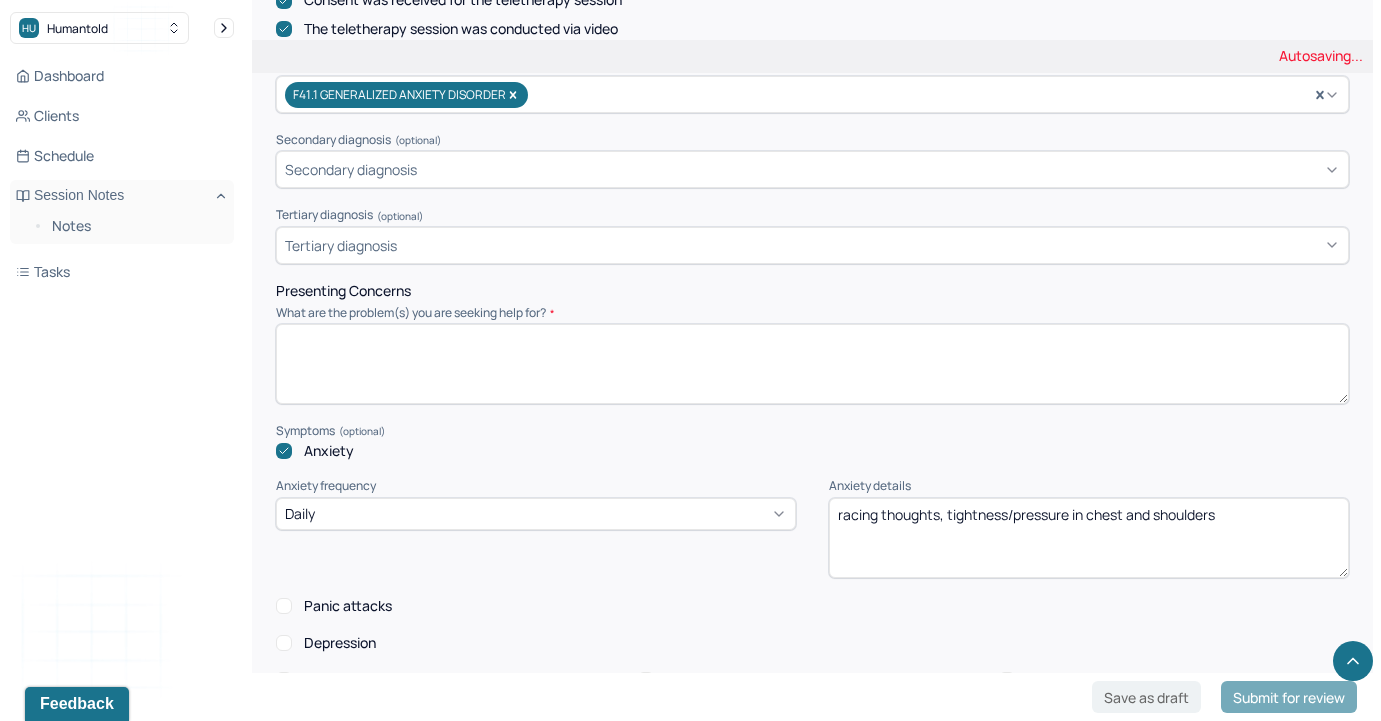 type 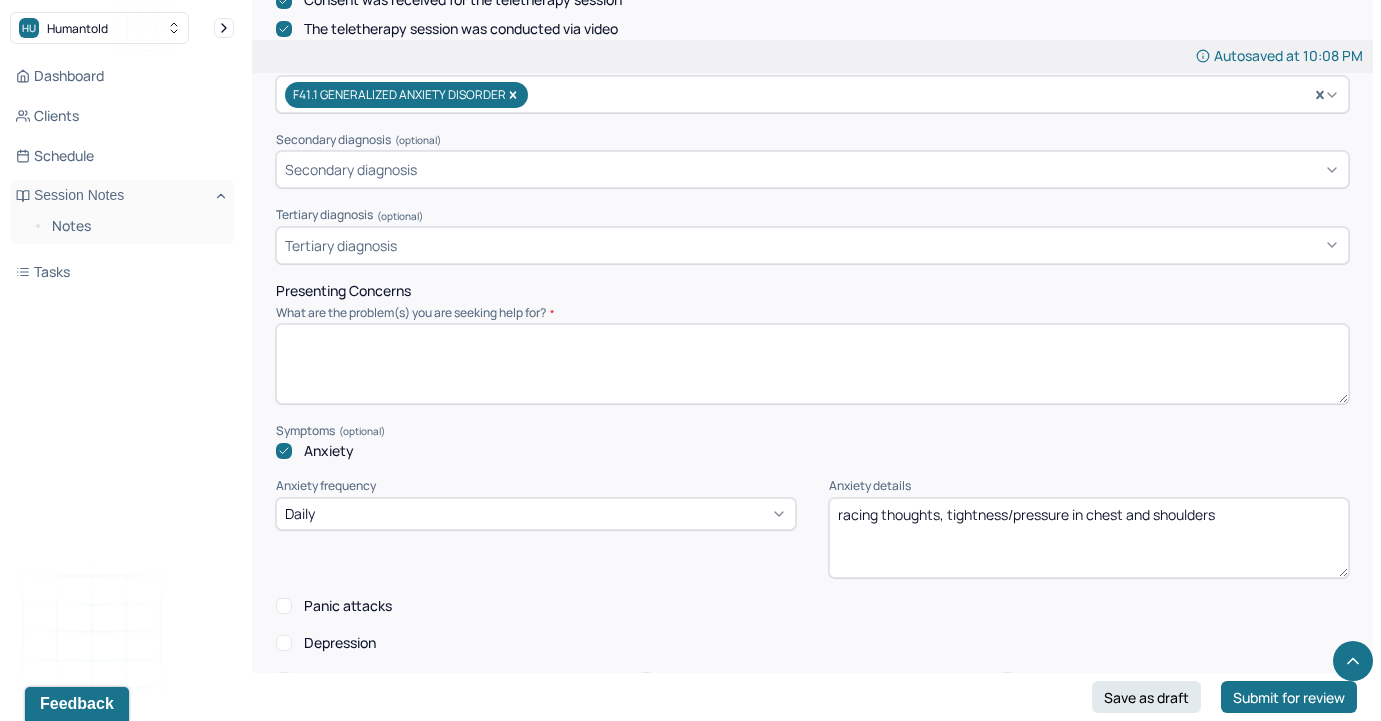 click 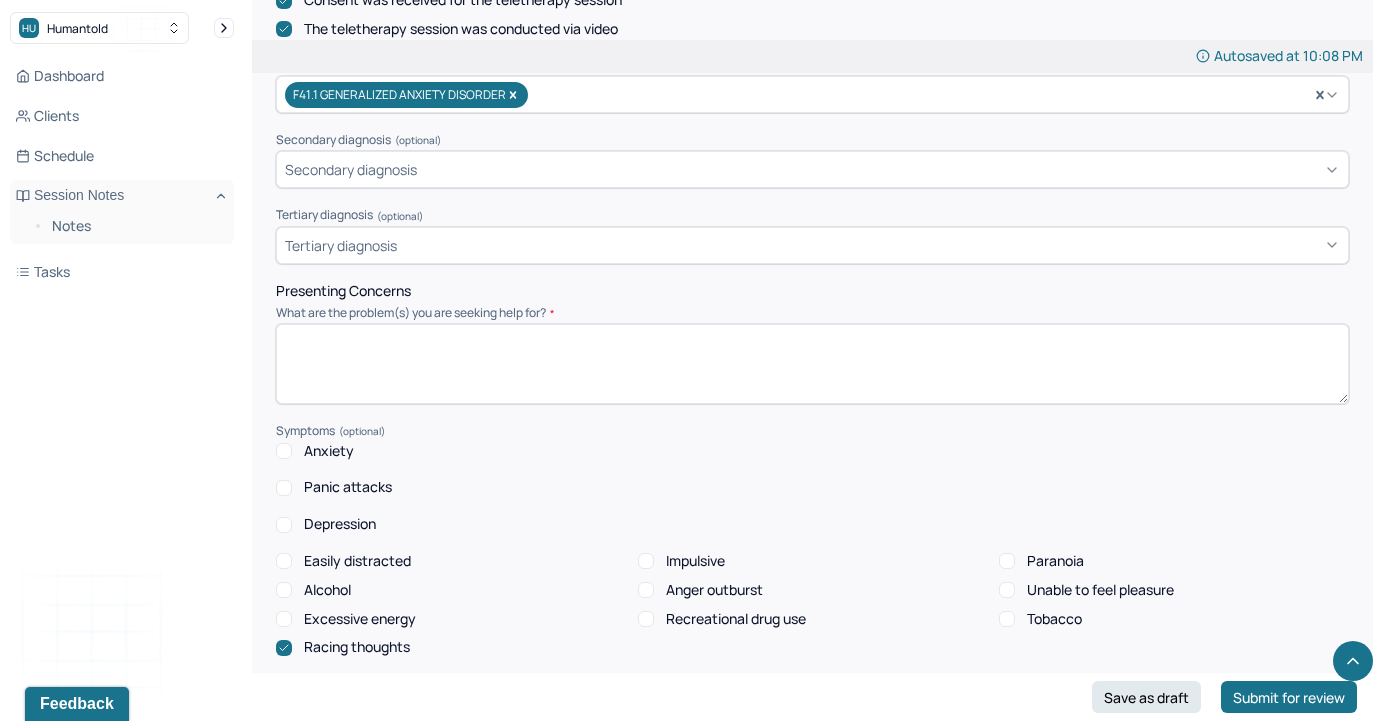 click on "Anxiety" at bounding box center (284, 451) 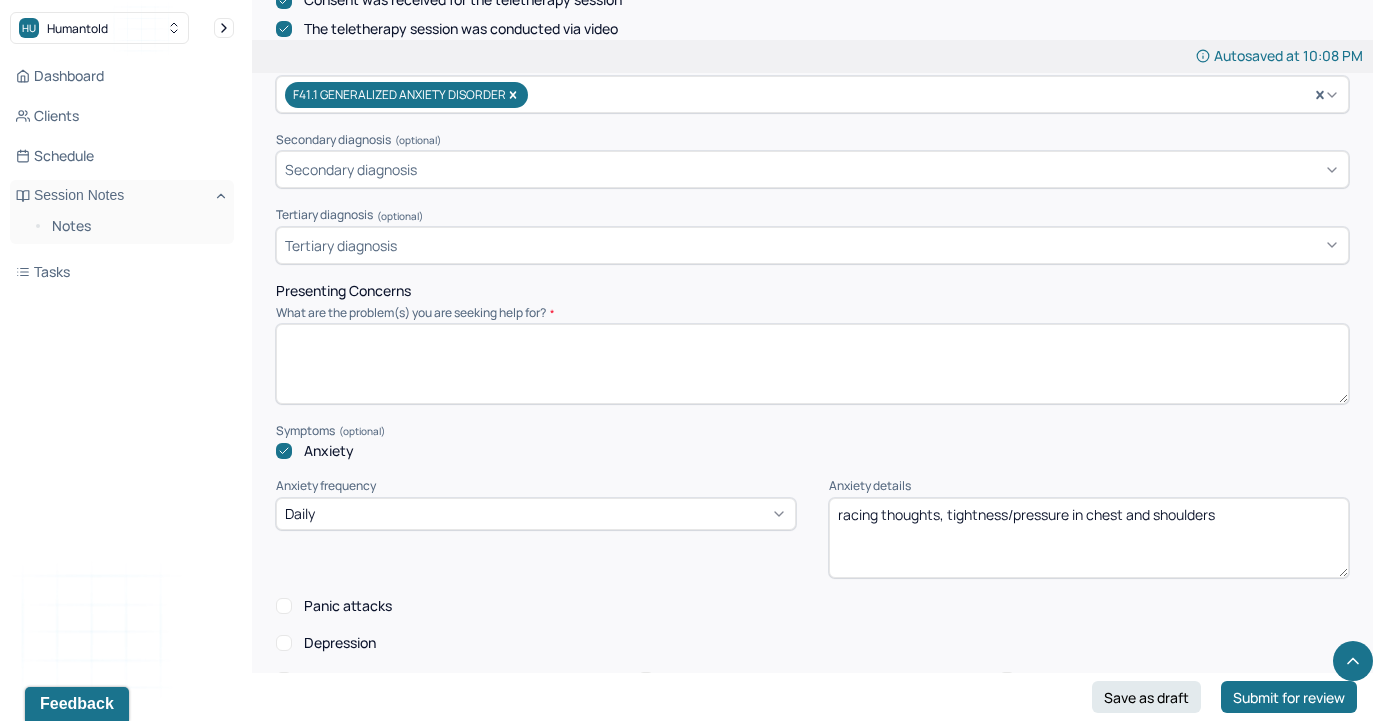 drag, startPoint x: 1292, startPoint y: 519, endPoint x: 806, endPoint y: 483, distance: 487.3315 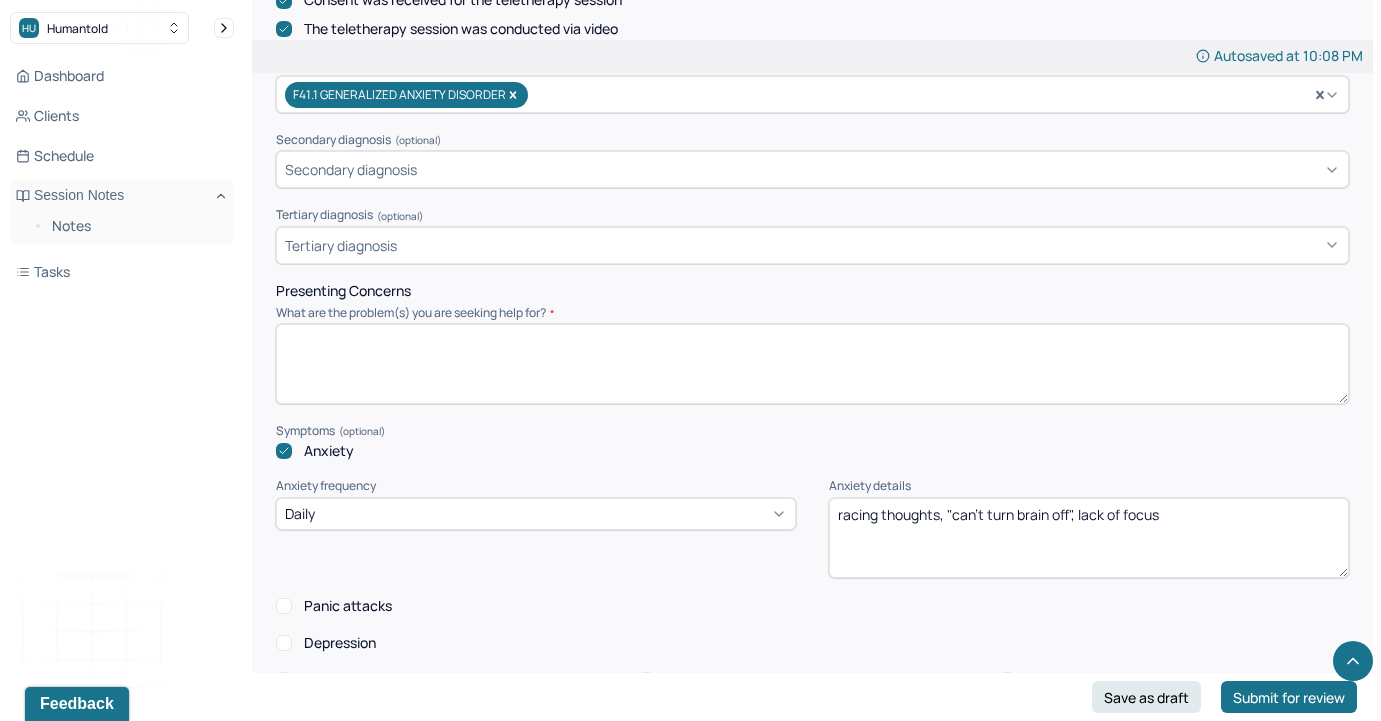 type on "racing thoughts, "can't turn brain off", lack of focus" 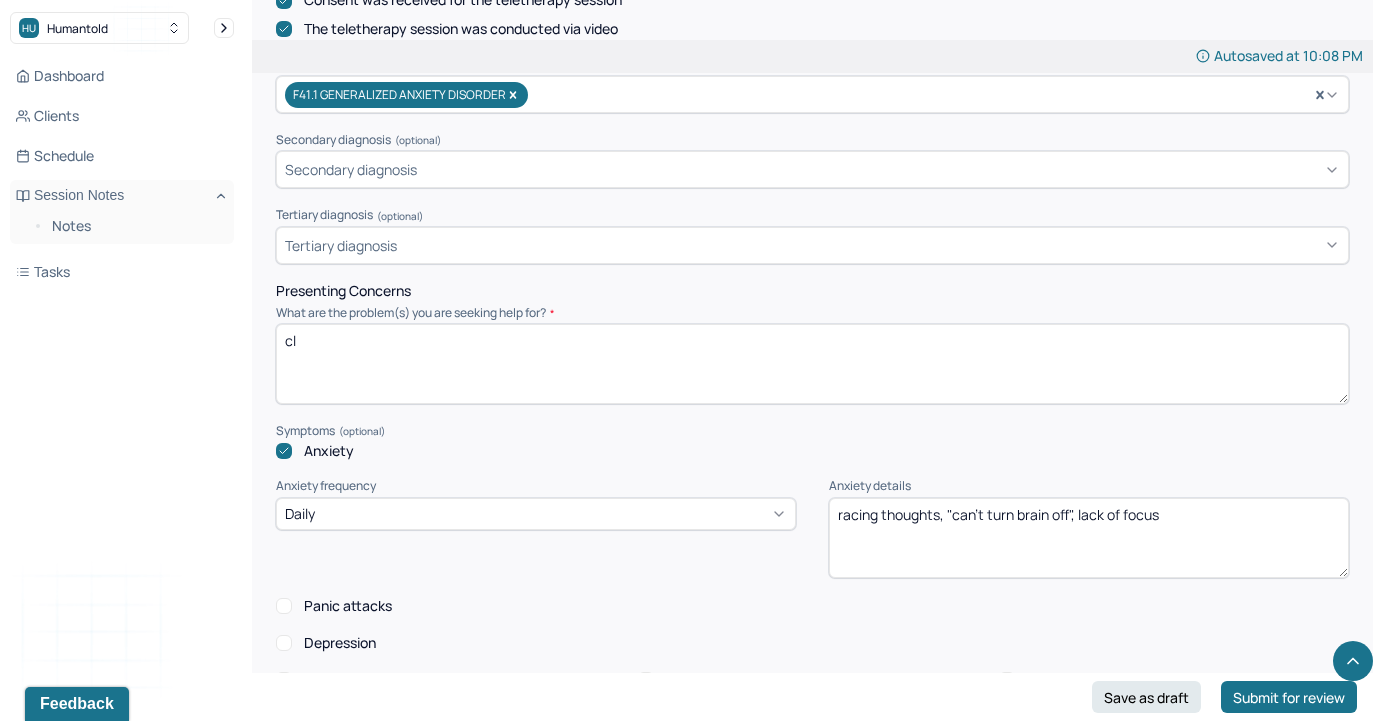 type on "c" 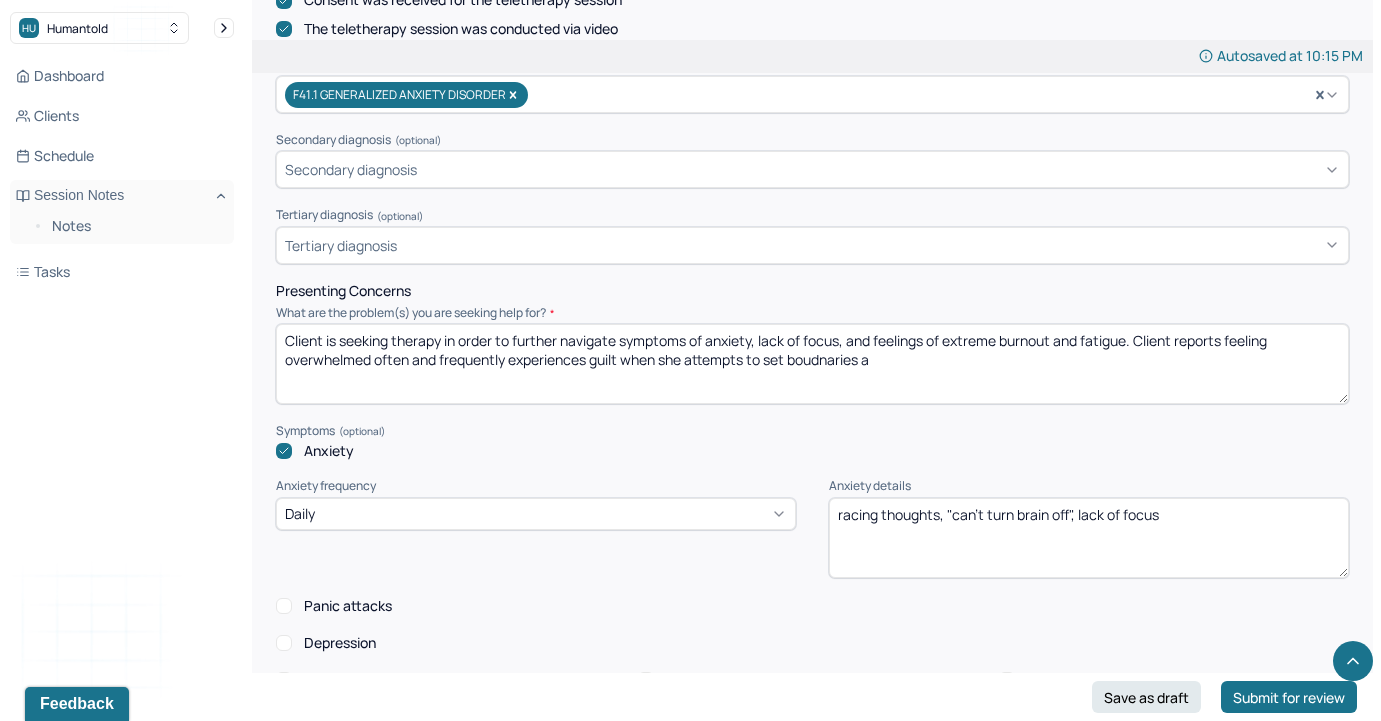 drag, startPoint x: 1199, startPoint y: 341, endPoint x: 314, endPoint y: 319, distance: 885.2734 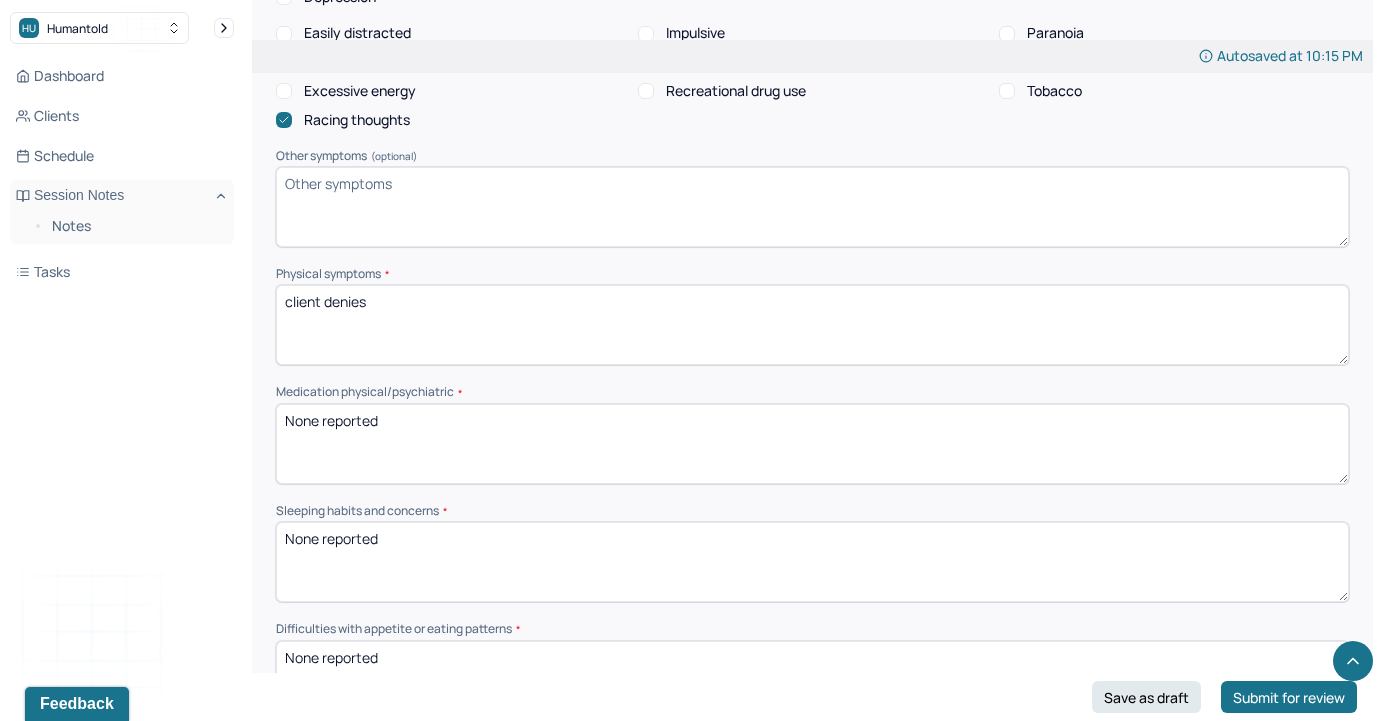 scroll, scrollTop: 1328, scrollLeft: 0, axis: vertical 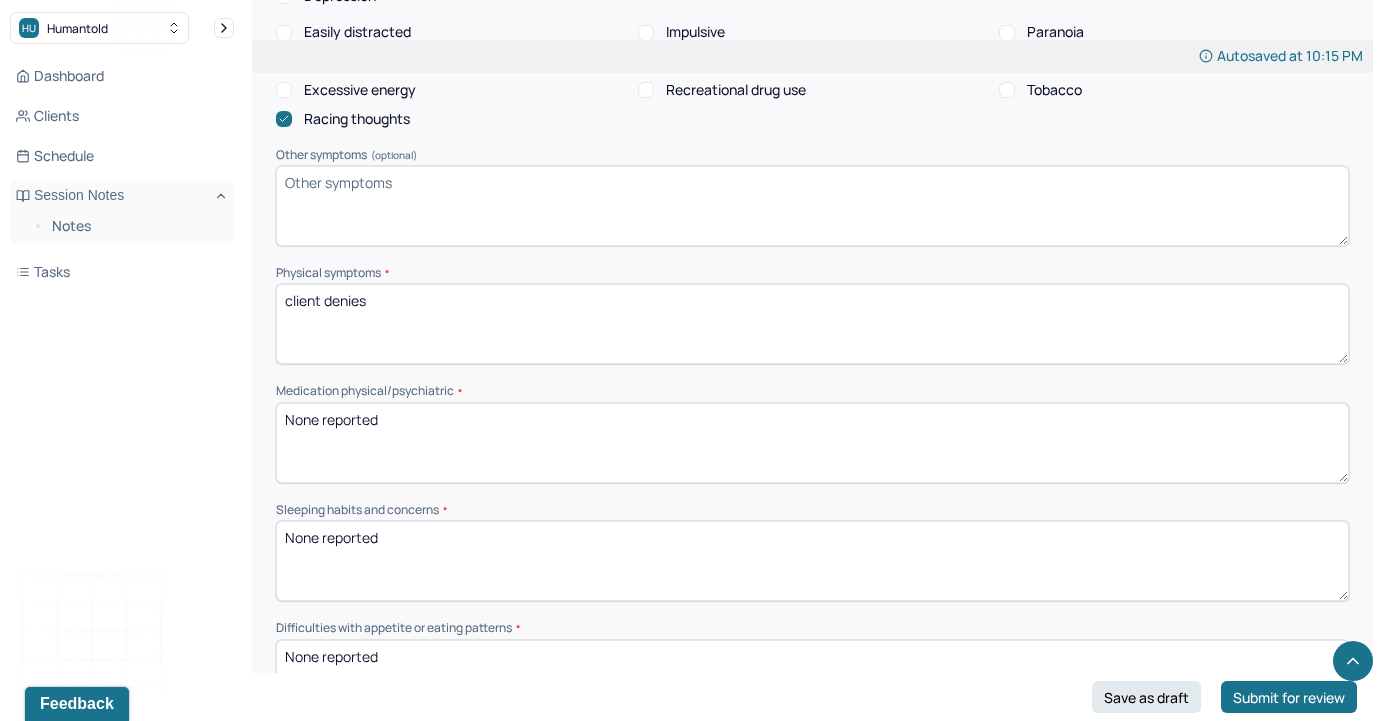 type on "Client is seeking therapy in order to further navigate symptoms of anxiety, lack of focus, and feelings of extreme burnout and fatigue. Client reports feeling overwhelmed often and frequently experiences guilt when she attempts to set boudnaries a" 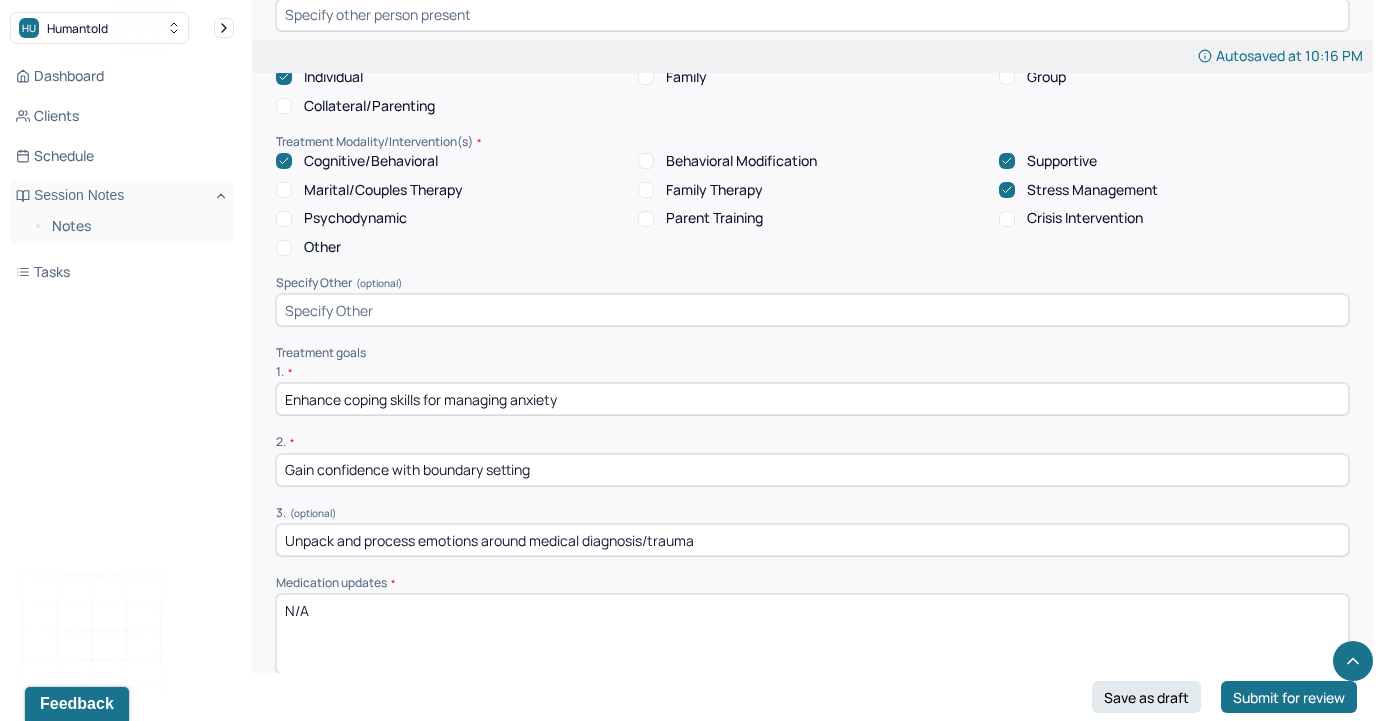scroll, scrollTop: 3807, scrollLeft: 0, axis: vertical 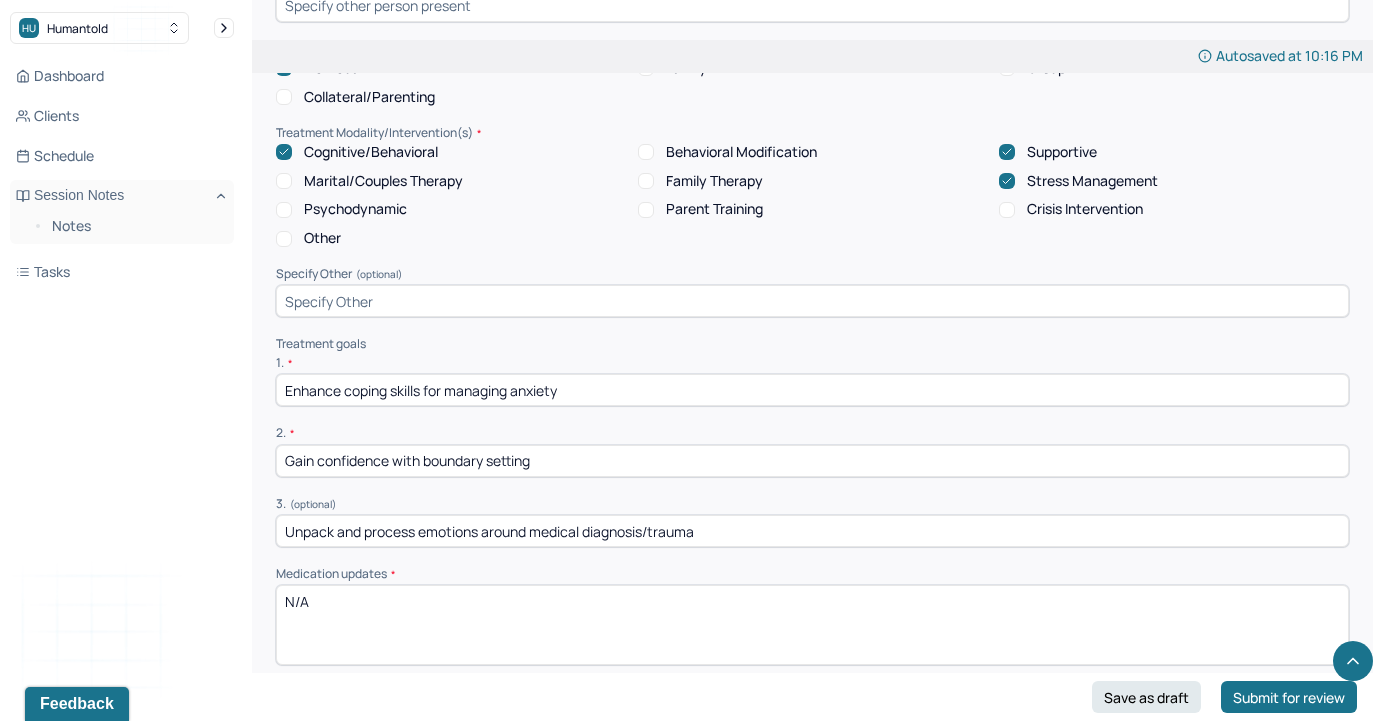 type on "Client reports always feeling sleepy and exhausted." 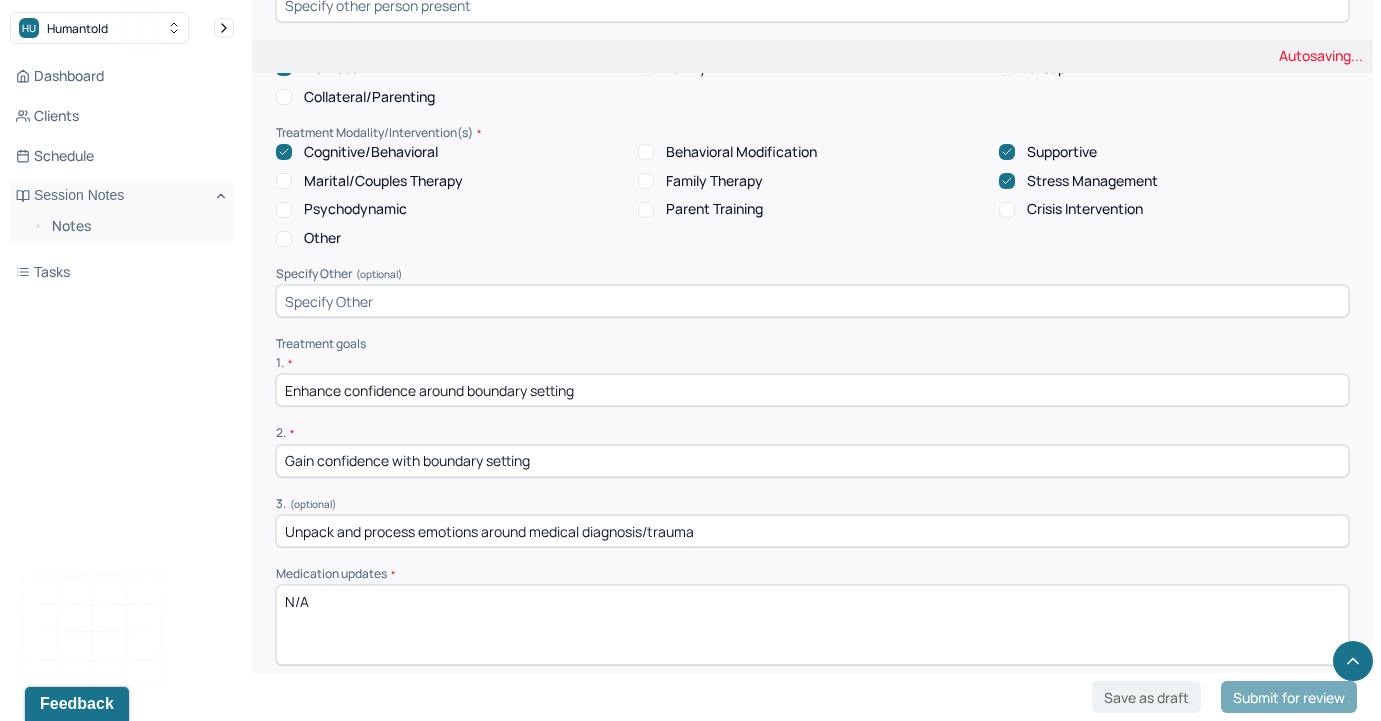 type on "Enhance confidence around boundary setting" 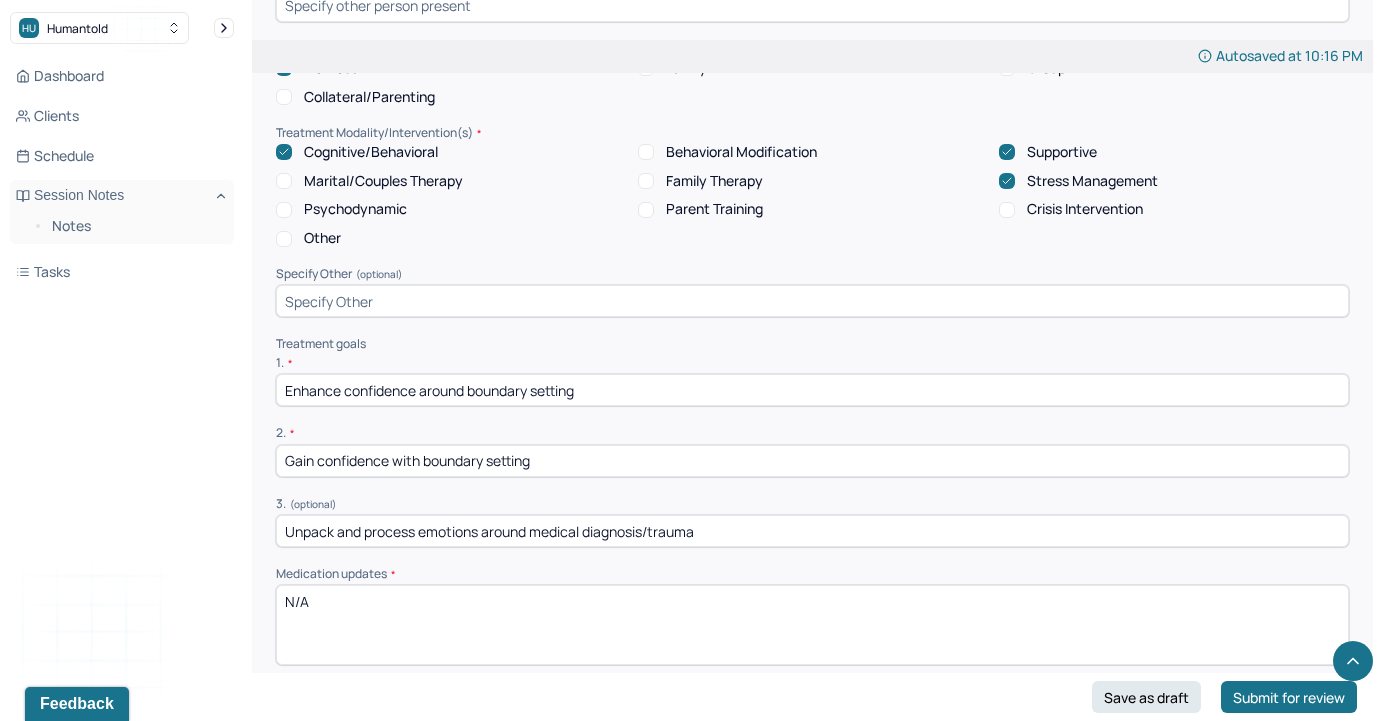 drag, startPoint x: 575, startPoint y: 442, endPoint x: 200, endPoint y: 431, distance: 375.1613 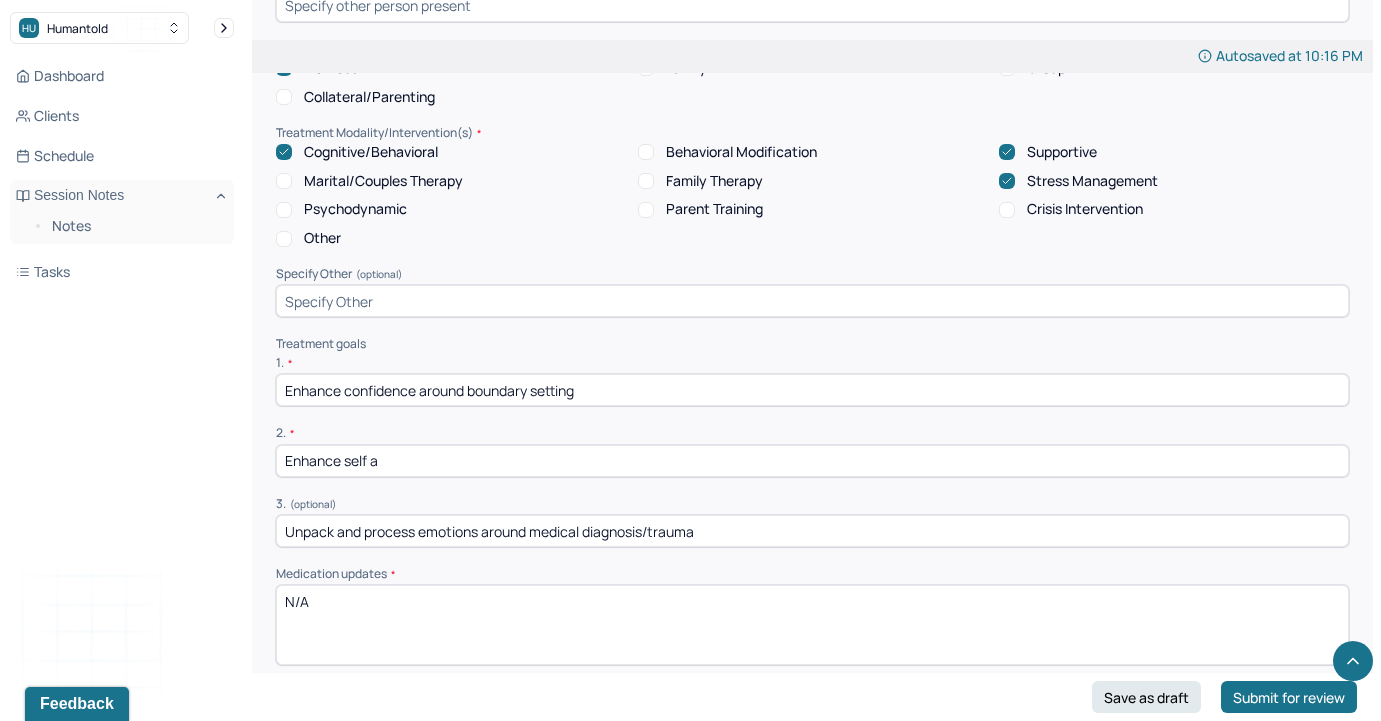 type on "Enhance self a" 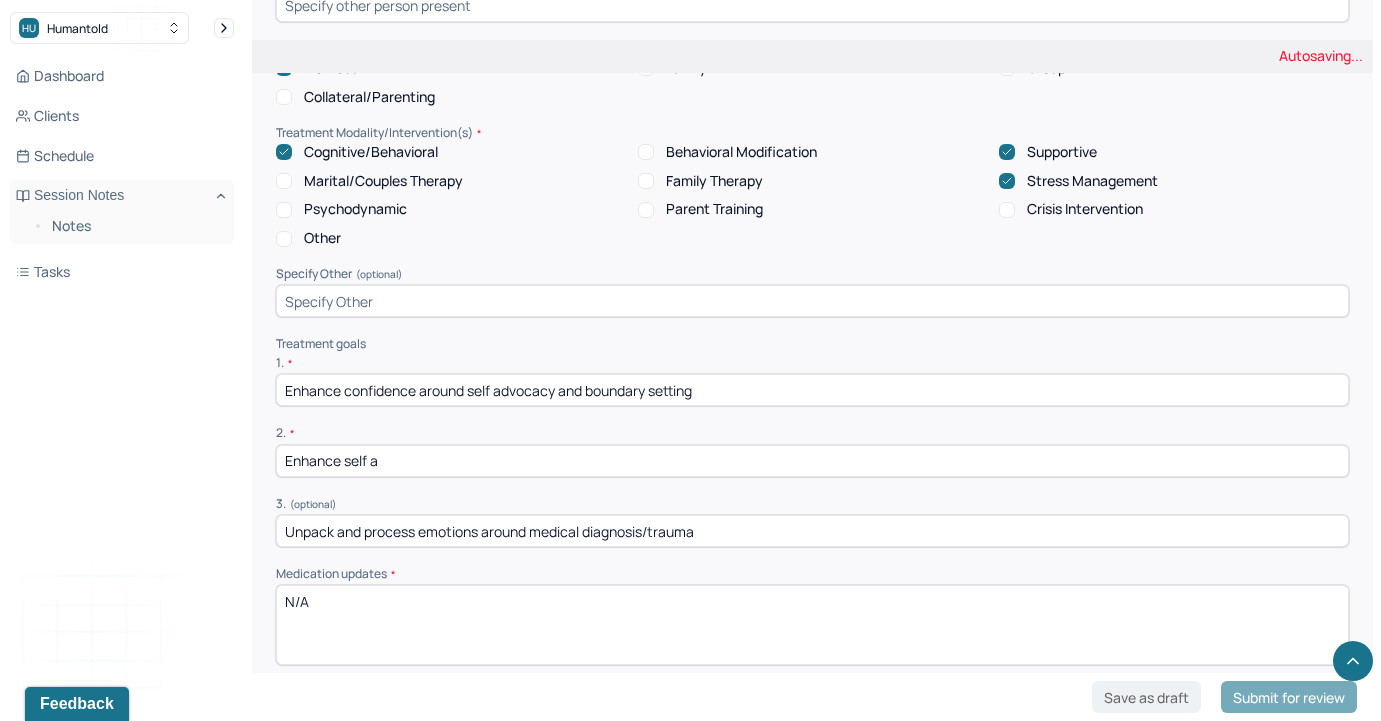 type on "Enhance confidence around self advocacy and boundary setting" 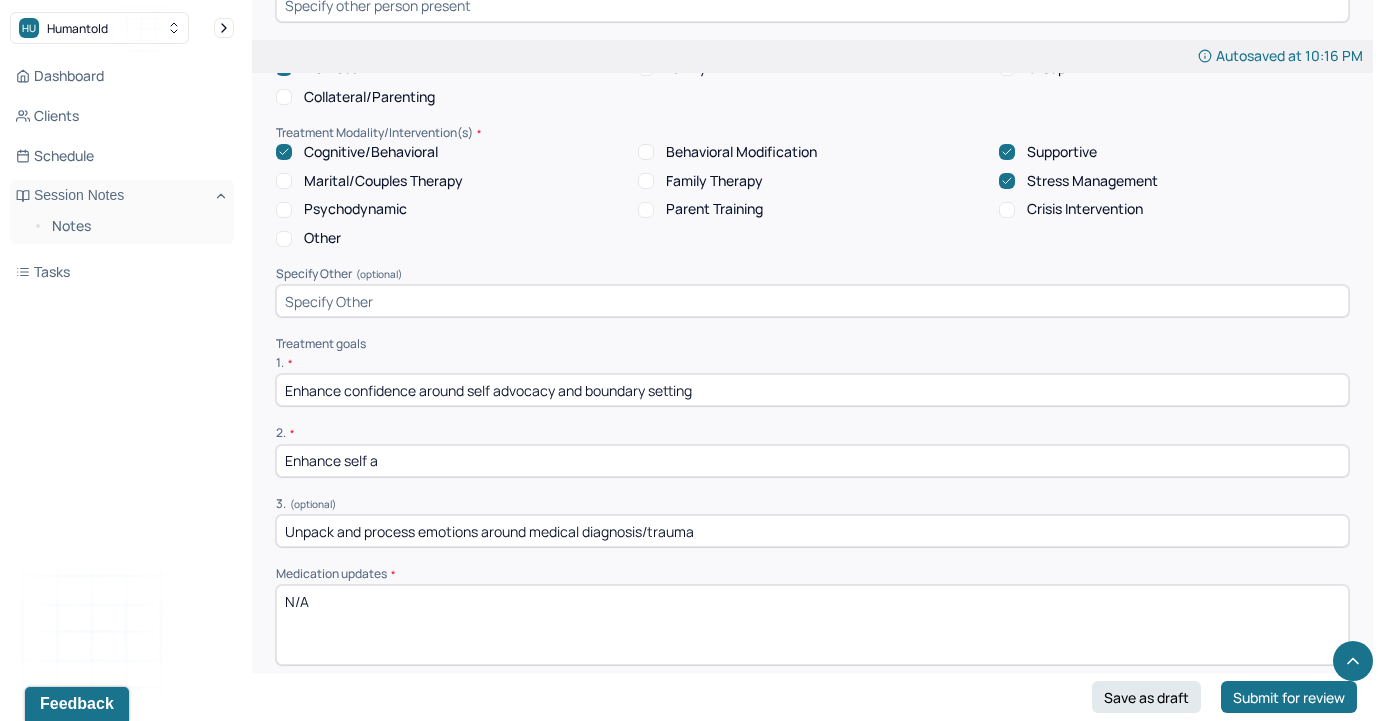 drag, startPoint x: 343, startPoint y: 433, endPoint x: 560, endPoint y: 431, distance: 217.00922 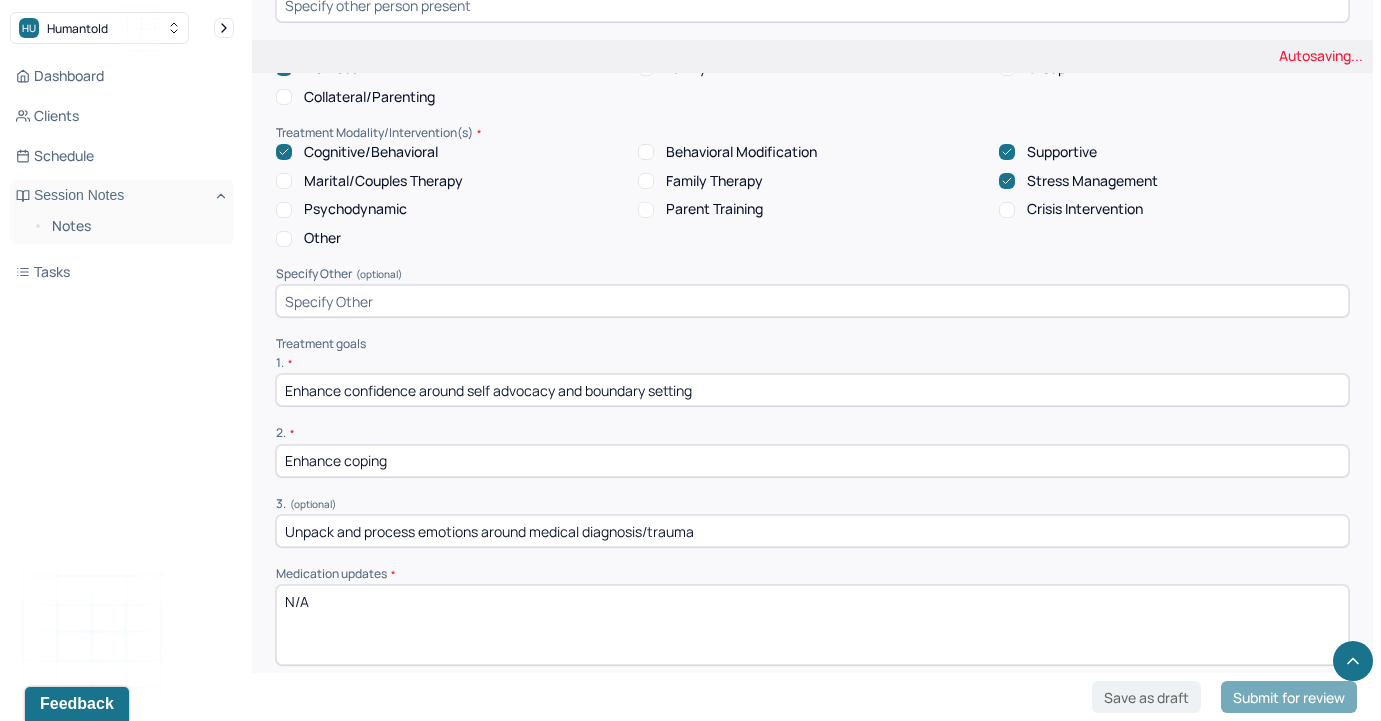 click on "3. (optional)" at bounding box center (812, 504) 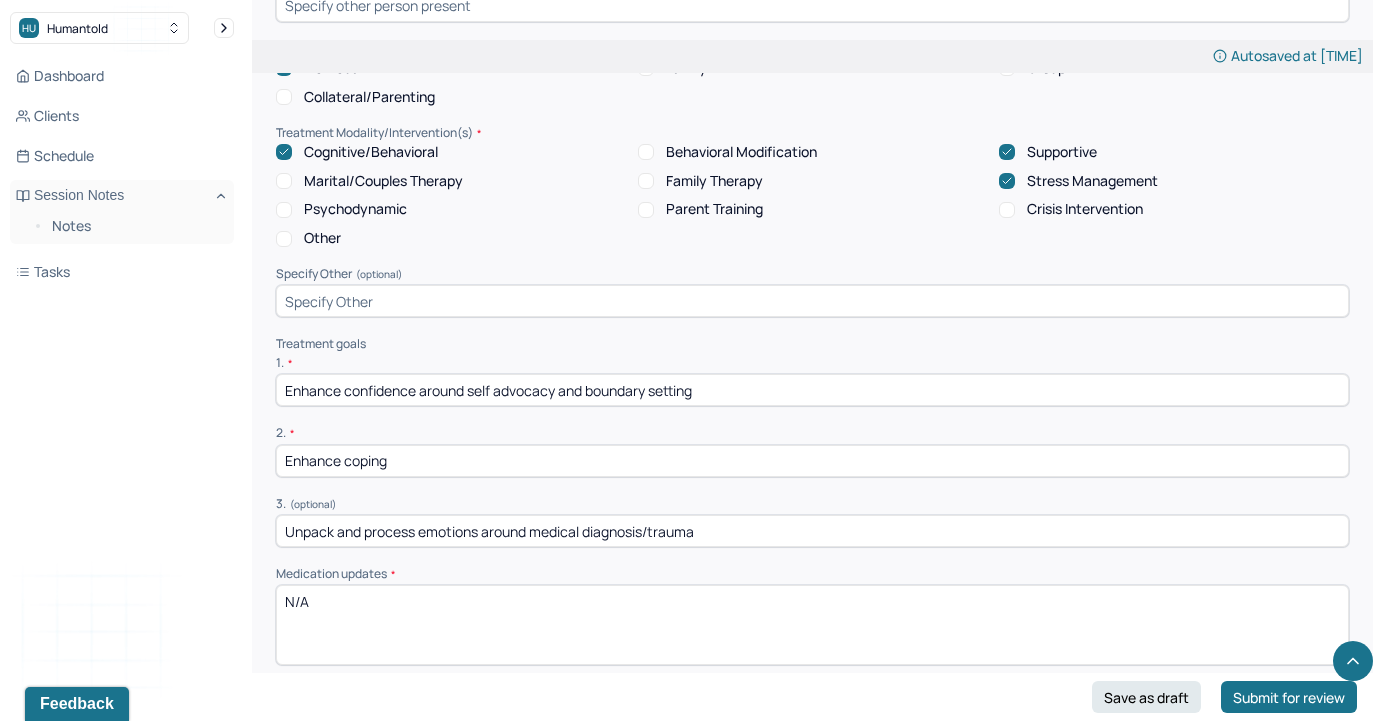 click on "Enhance coping" at bounding box center (812, 461) 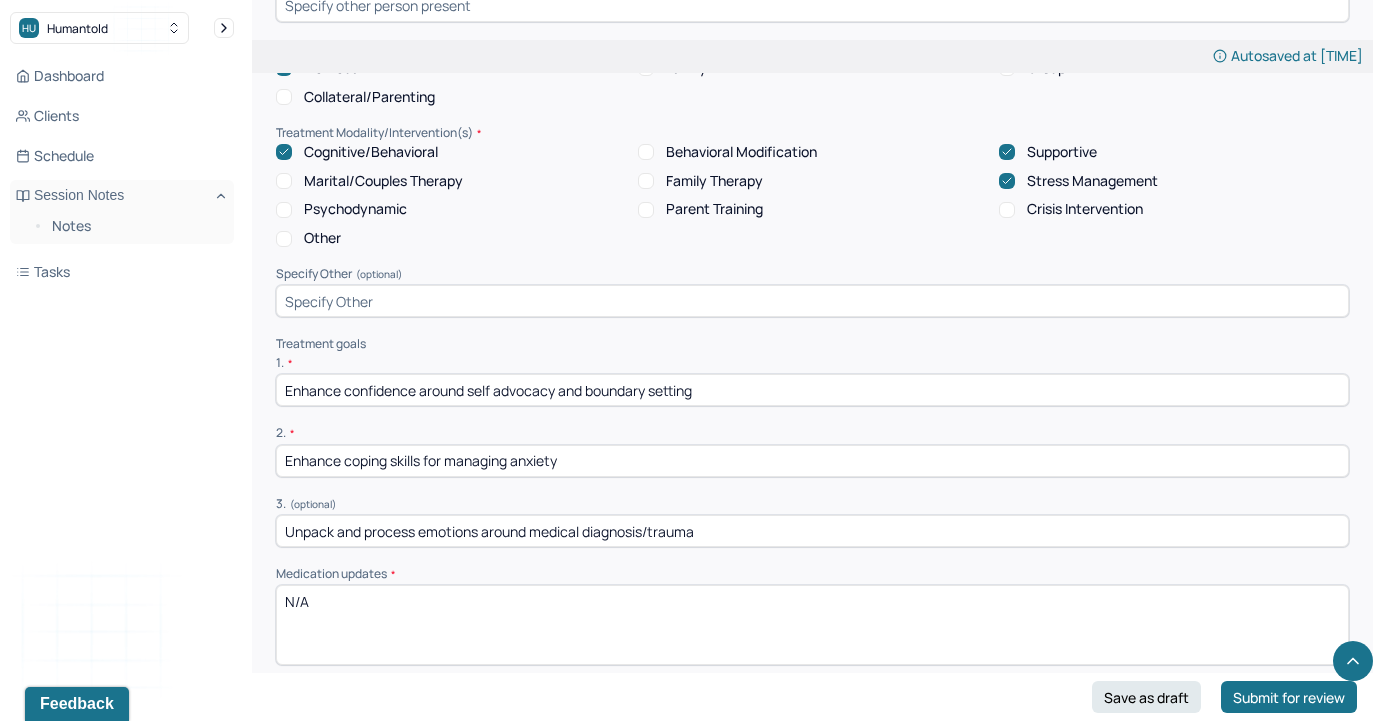 drag, startPoint x: 723, startPoint y: 516, endPoint x: 221, endPoint y: 512, distance: 502.01593 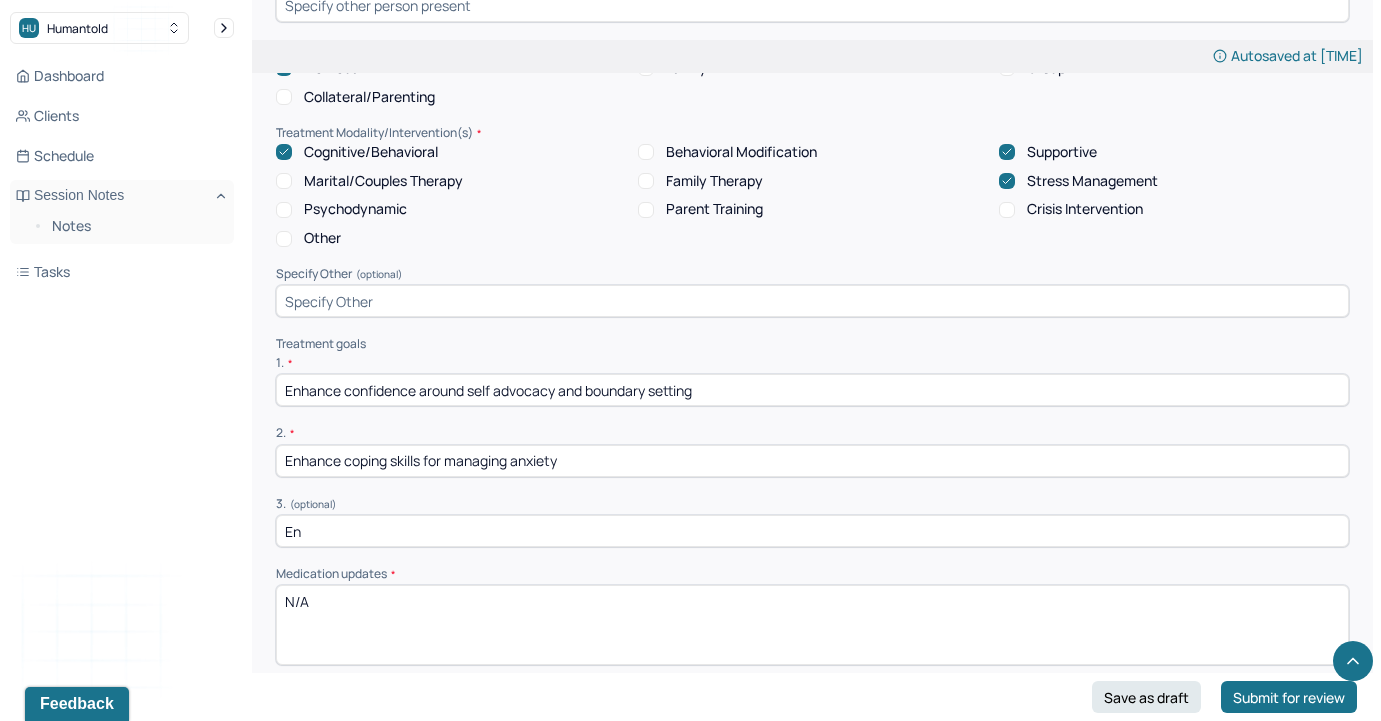 type on "E" 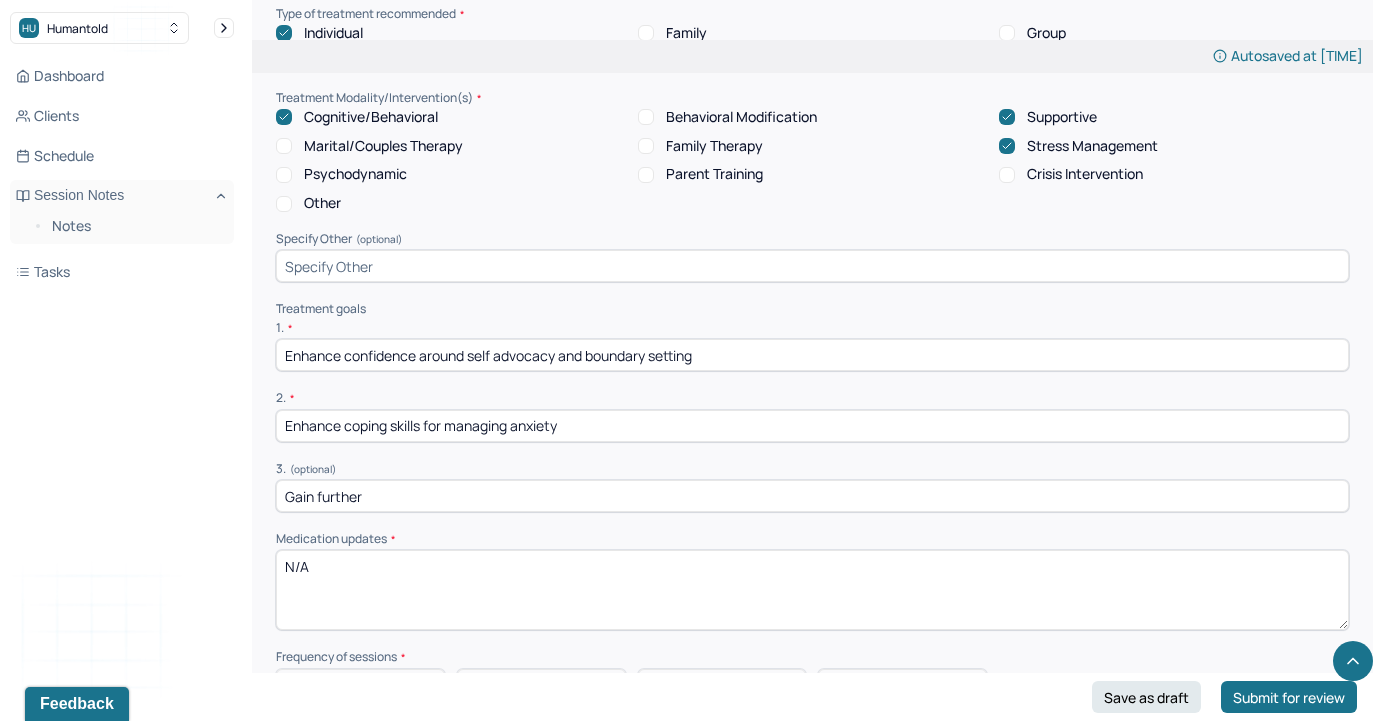 scroll, scrollTop: 3868, scrollLeft: 0, axis: vertical 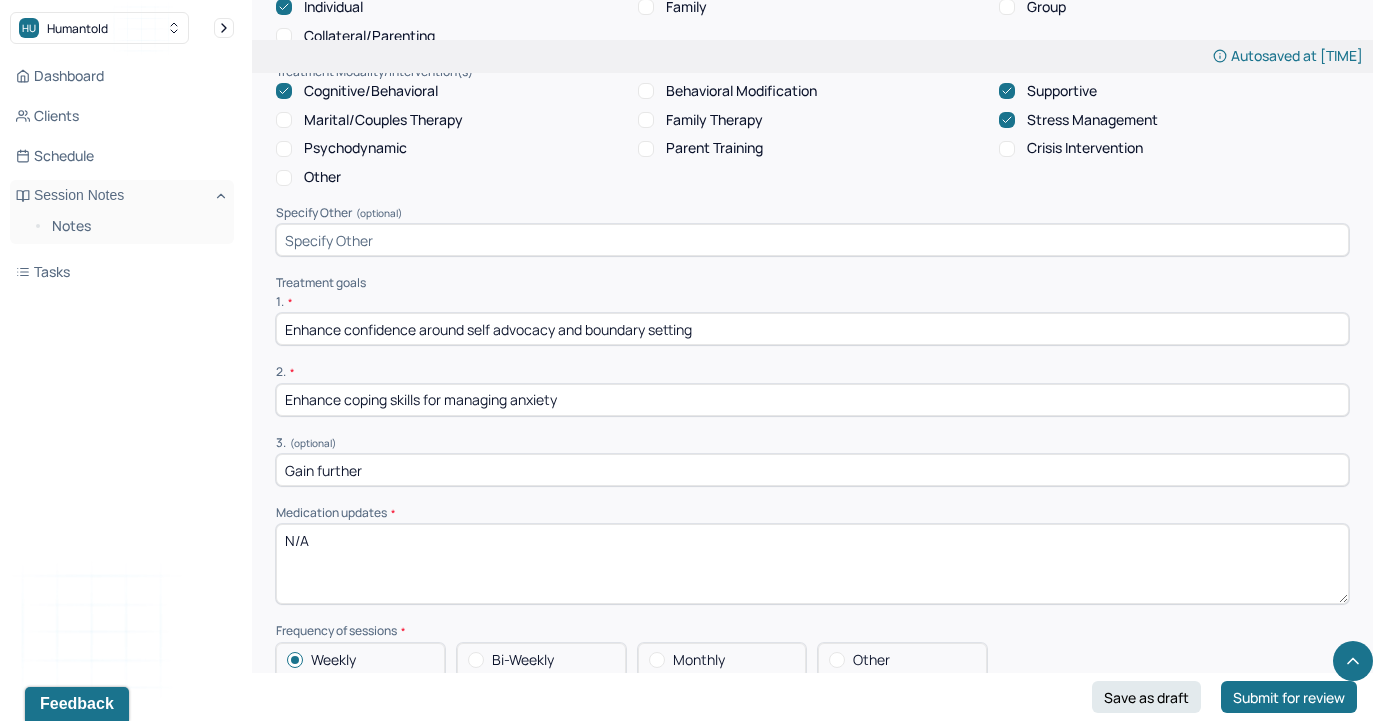 drag, startPoint x: 380, startPoint y: 437, endPoint x: 192, endPoint y: 433, distance: 188.04254 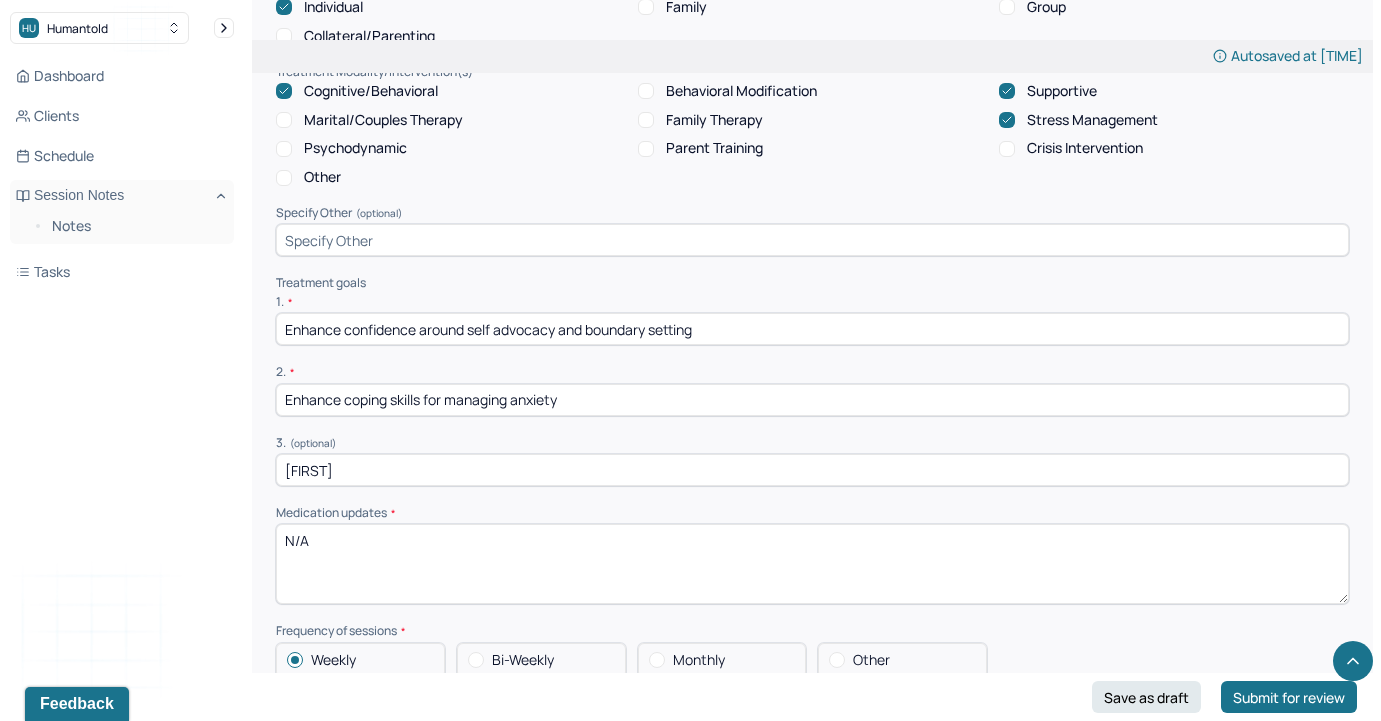 type on "E" 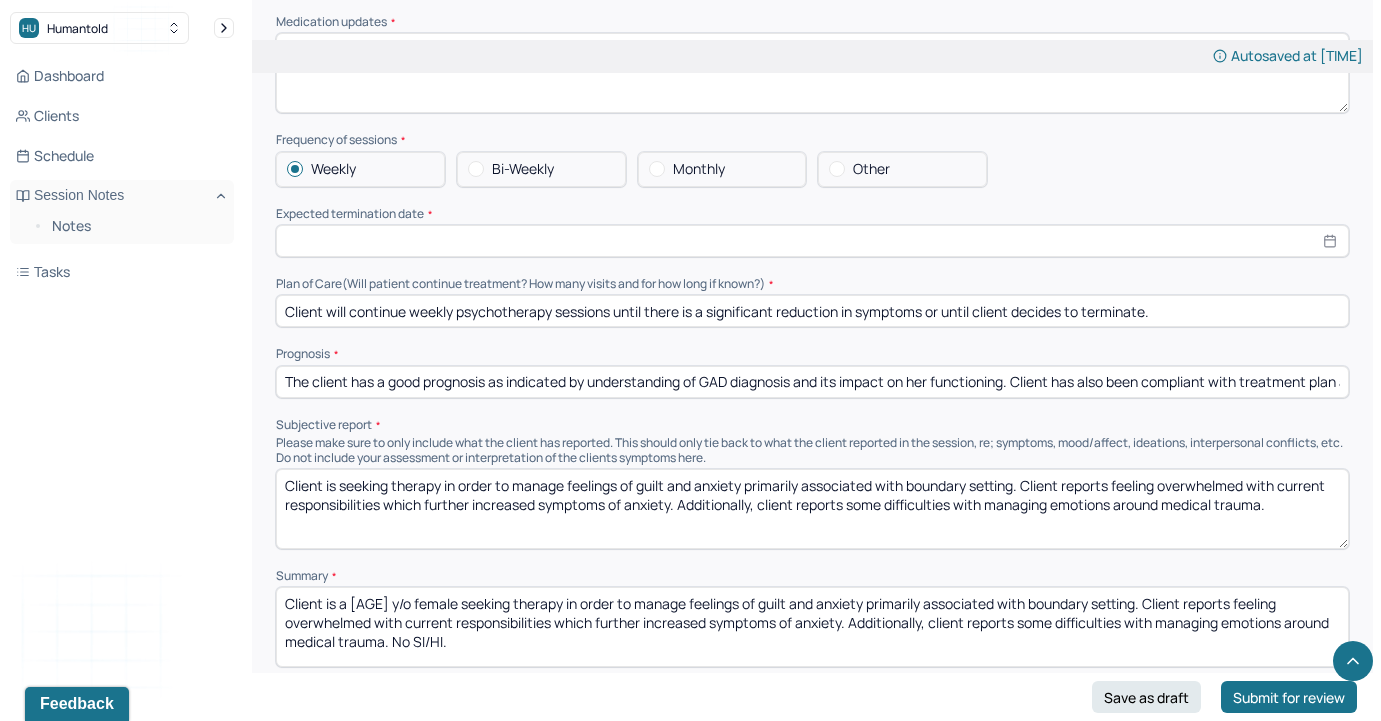 scroll, scrollTop: 4361, scrollLeft: 0, axis: vertical 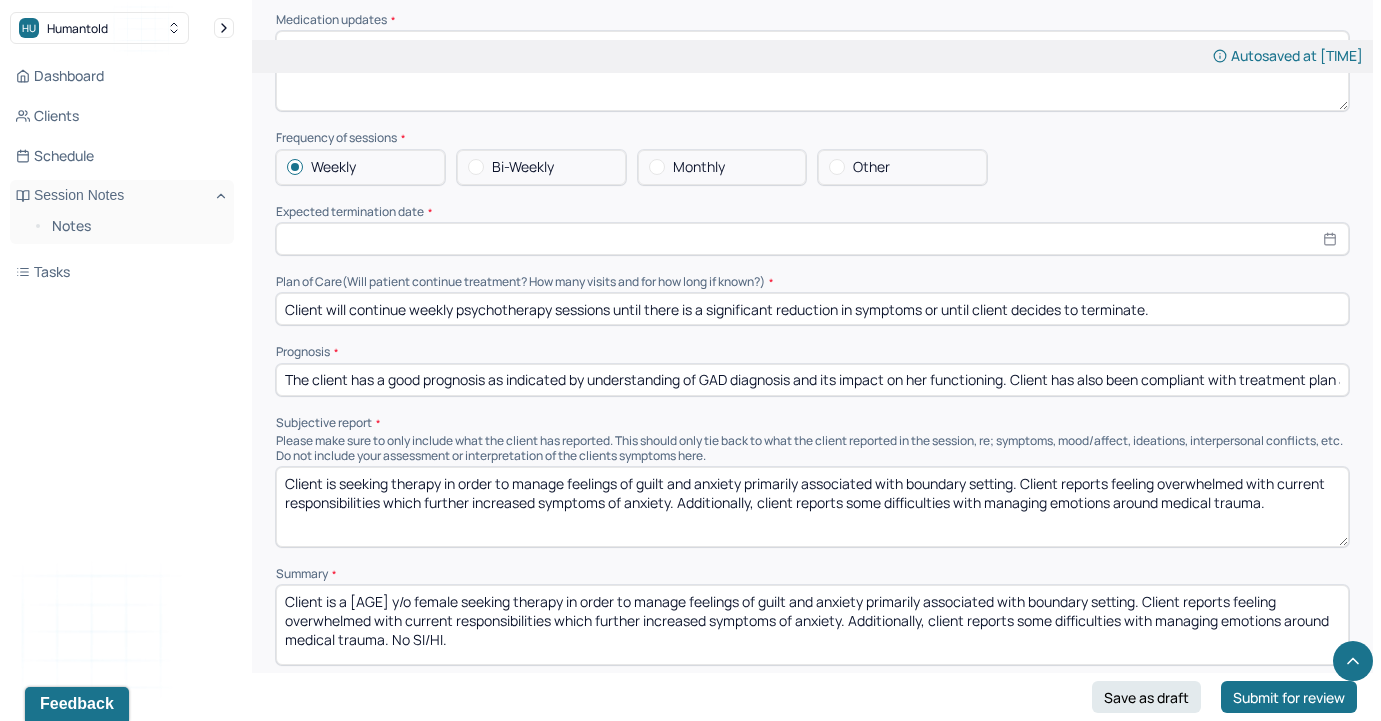 type on "Reduce guilt around self care" 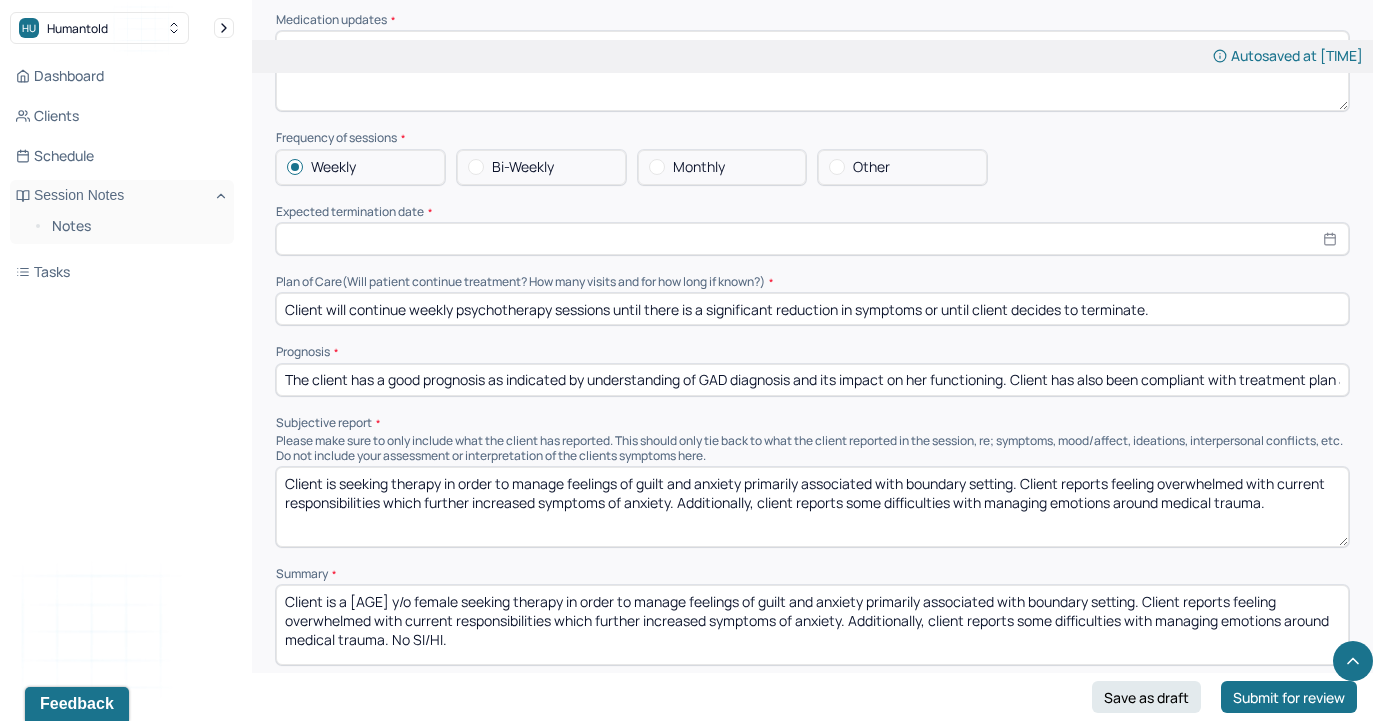 drag, startPoint x: 1274, startPoint y: 490, endPoint x: 367, endPoint y: 413, distance: 910.2626 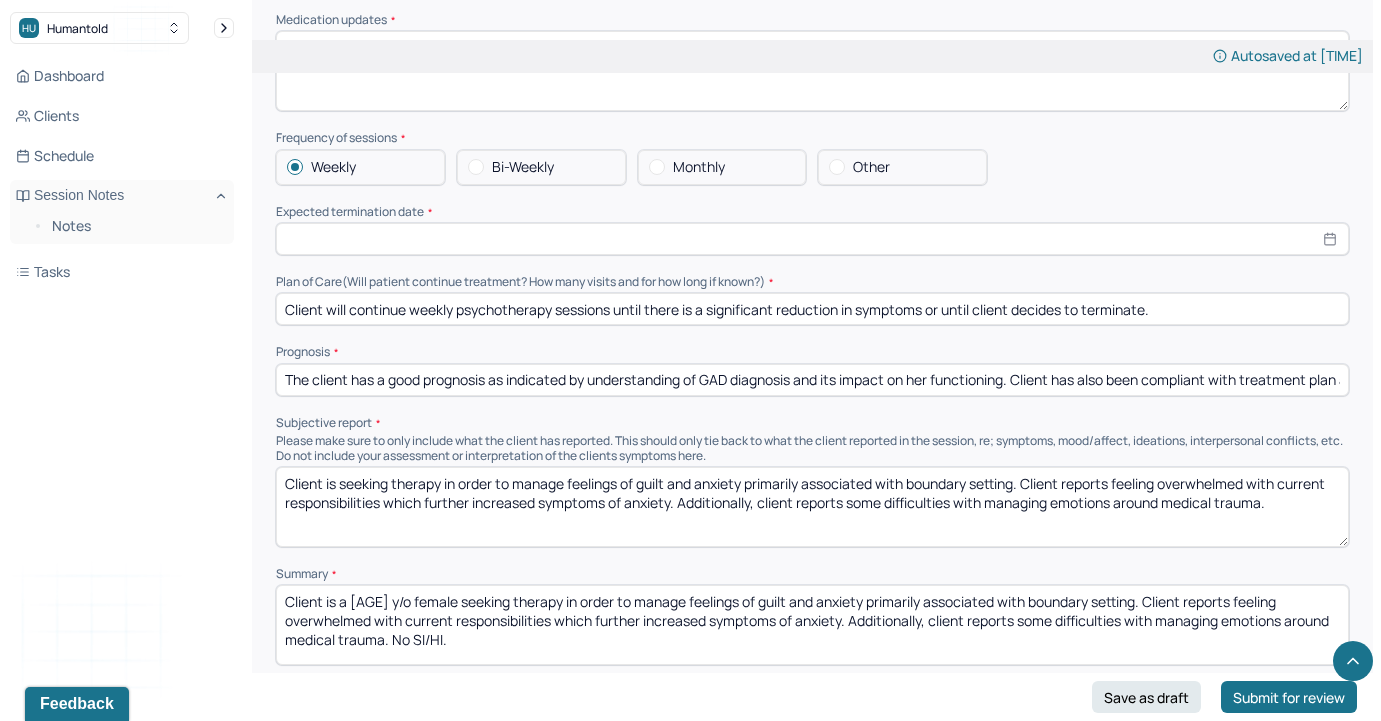click on "Summary Present at session Patient Mother Stepfather Spouse Father Stepmother Partner Guardian Other Specify other person present (optional) Type of treatment recommended Individual Family Group Collateral/Parenting Treatment Modality/Intervention(s) Cognitive/Behavioral Behavioral Modification Supportive Marital/Couples Therapy Family Therapy Stress Management Psychodynamic Parent Training Crisis Intervention Other Specify Other (optional) Treatment goals 1. * Enhance confidence around self advocacy and boundary setting 2. * Enhance coping skills for managing anxiety 3. (optional) Reduce guilt around self care Medication updates * N/A Frequency of sessions Weekly Bi-Weekly Monthly Other Expected termination date * Plan of Care (Will patient continue treatment? How many visits and for how long if known?) Client will continue weekly psychotherapy sessions until there is a significant reduction in symptoms or until client decides to terminate. Prognosis Subjective report   Summary" at bounding box center (812, -27) 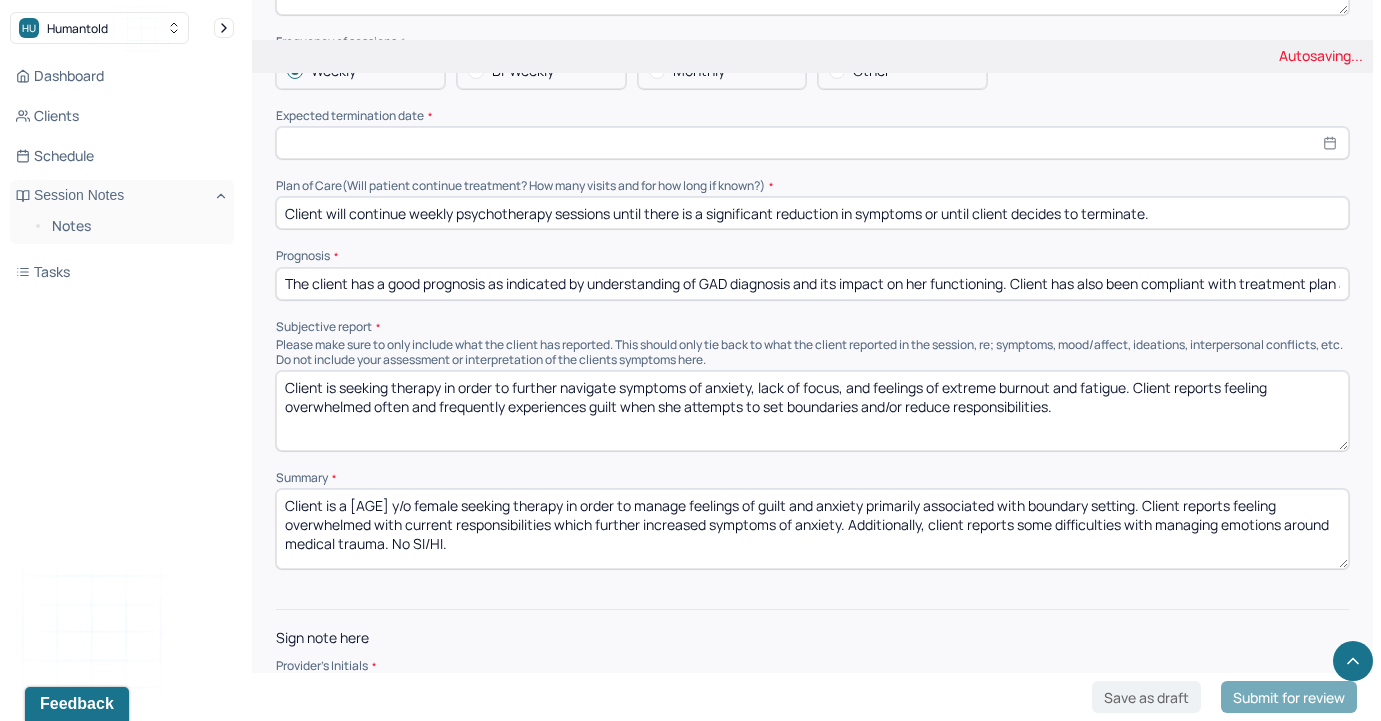 scroll, scrollTop: 4458, scrollLeft: 0, axis: vertical 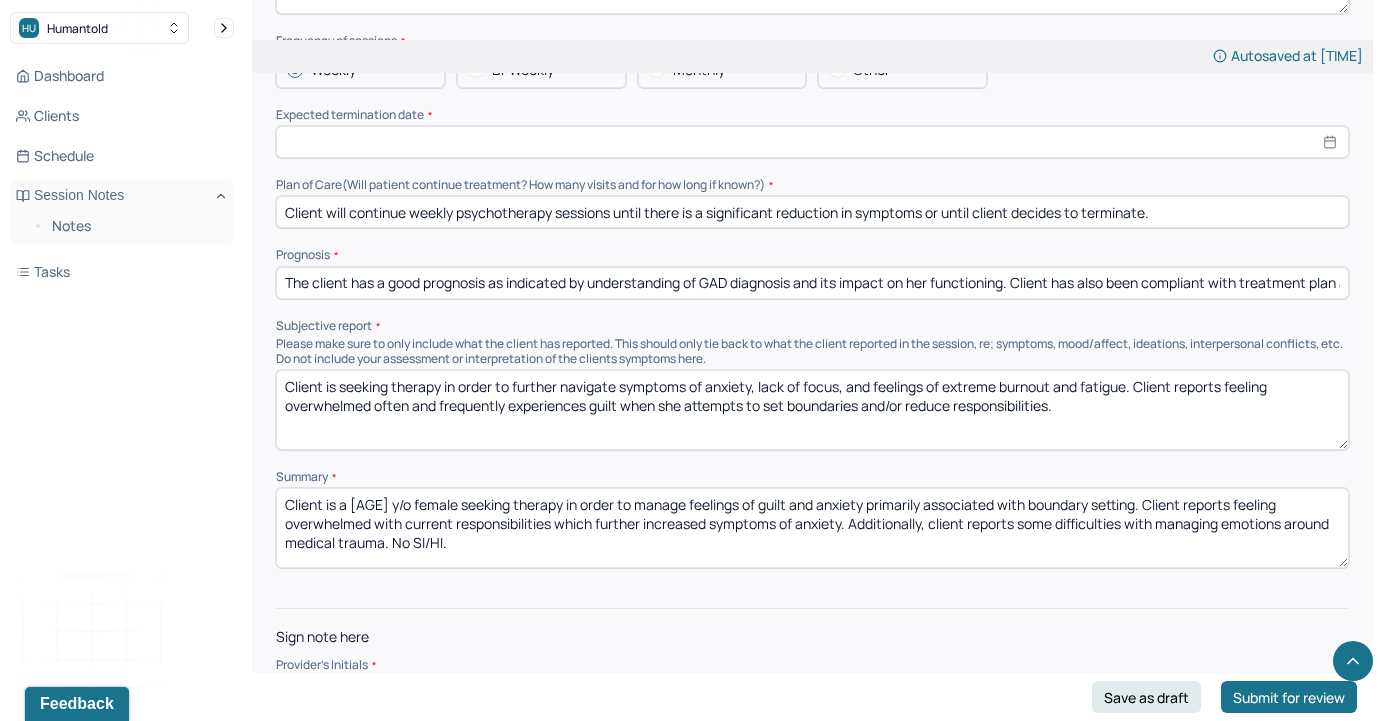 type on "Client is seeking therapy in order to further navigate symptoms of anxiety, lack of focus, and feelings of extreme burnout and fatigue. Client reports feeling overwhelmed often and frequently experiences guilt when she attempts to set boundaries and/or reduce responsibilities." 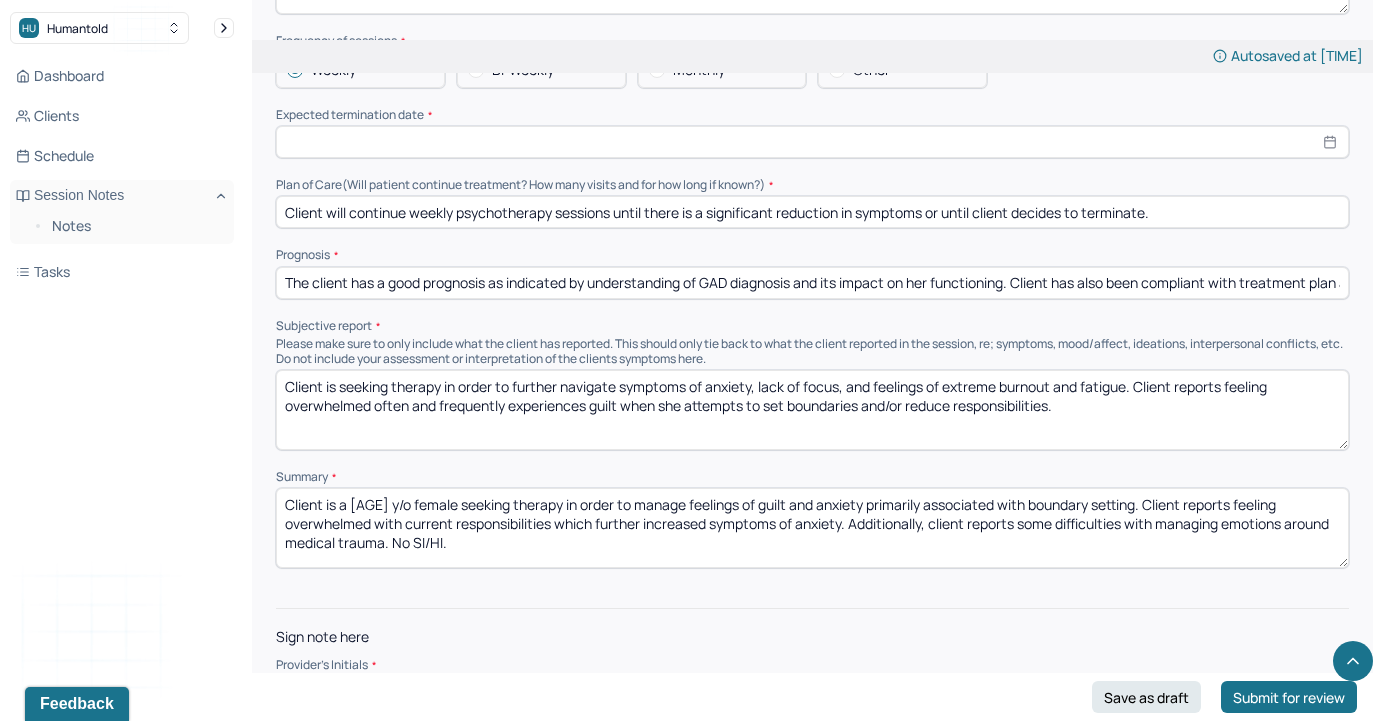 drag, startPoint x: 738, startPoint y: 479, endPoint x: 823, endPoint y: 571, distance: 125.25574 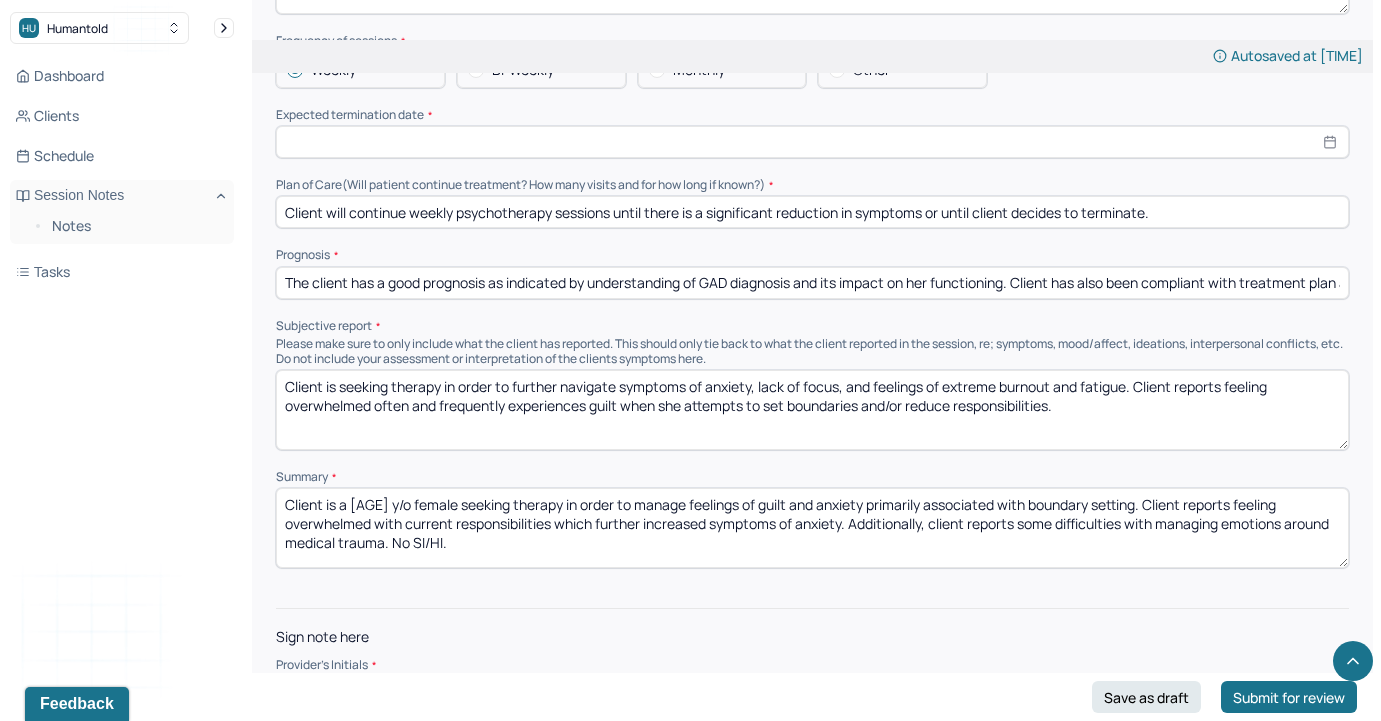 click on "Instructions The fields marked with an asterisk ( * ) are required before you can submit your notes. Before you can submit your session notes, they must be signed. You have the option to save your notes as a draft before making a submission. Appointment location * Teletherapy Client Teletherapy Location Home Office Other Provider Teletherapy Location Home Office Other Consent was received for the teletherapy session The teletherapy session was conducted via video Primary diagnosis * F41.1 GENERALIZED ANXIETY DISORDER Secondary diagnosis (optional) Secondary diagnosis Tertiary diagnosis (optional) Tertiary diagnosis Presenting Concerns What are the problem(s) you are seeking help for? Client is seeking therapy in order to further navigate symptoms of anxiety, lack of focus, and feelings of extreme burnout and fatigue. Symptoms Anxiety Anxiety frequency Daily Anxiety details racing thoughts, "can't turn brain off", lack of focus Panic attacks Depression Easily distracted Impulsive Paranoia Alcohol Tobacco * * *" at bounding box center (812, -1700) 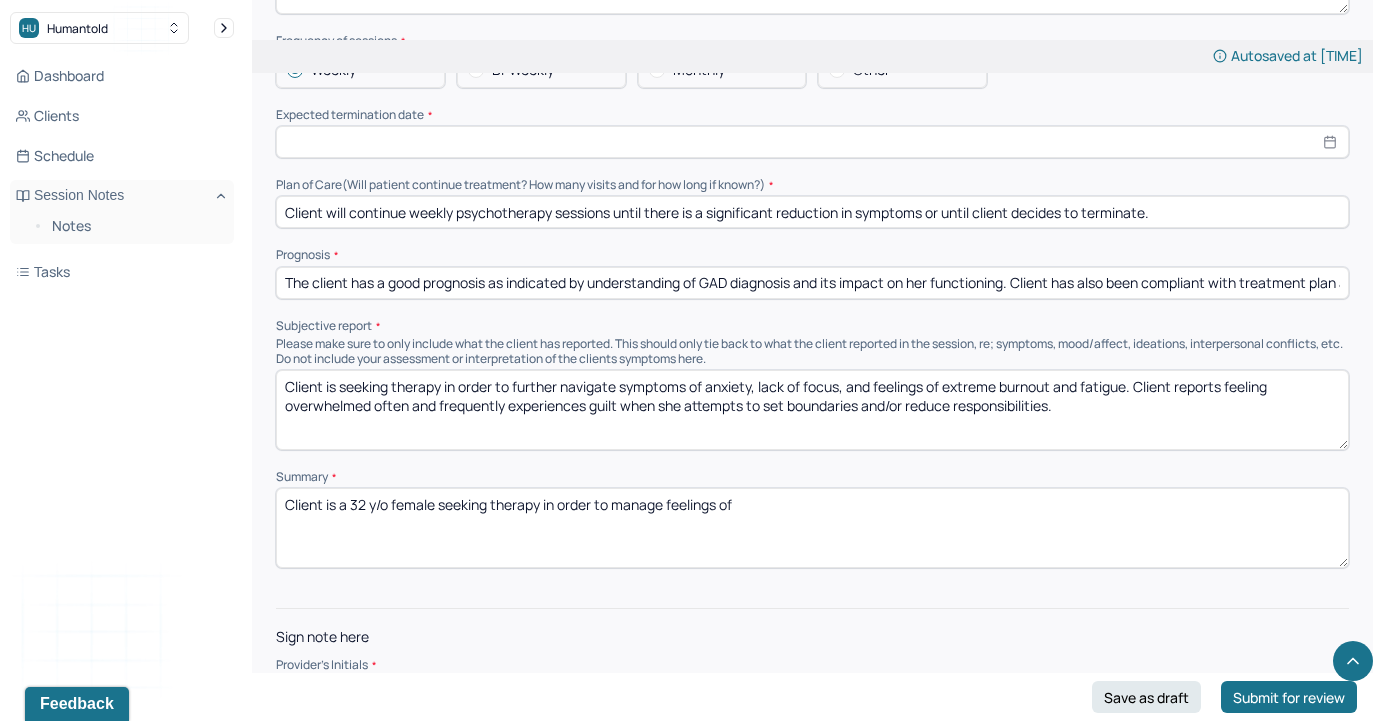 drag, startPoint x: 600, startPoint y: 479, endPoint x: 820, endPoint y: 484, distance: 220.05681 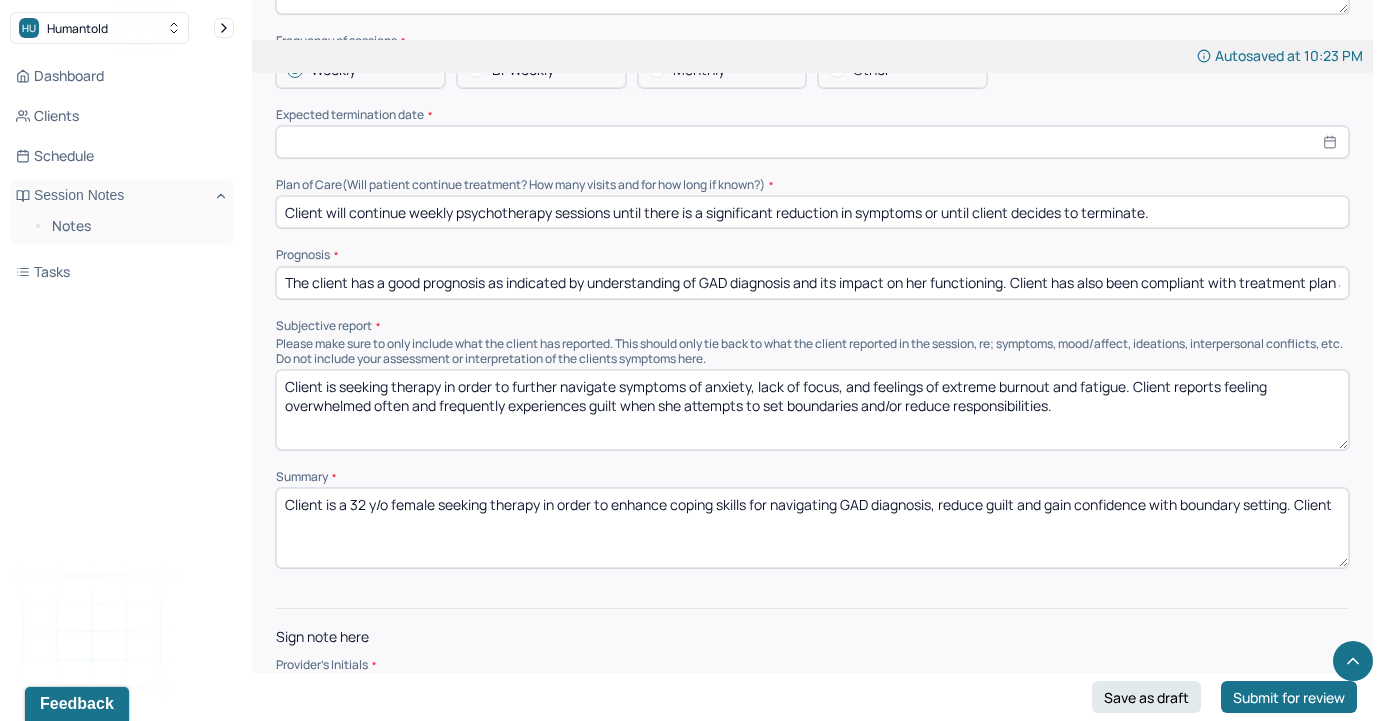 click on "Client is a 32 y/o female seeking therapy in order to enhance coping skills for navigating GAD diagnosis, reduce guilt and gain confidence with boundary setting. Client" at bounding box center [812, 528] 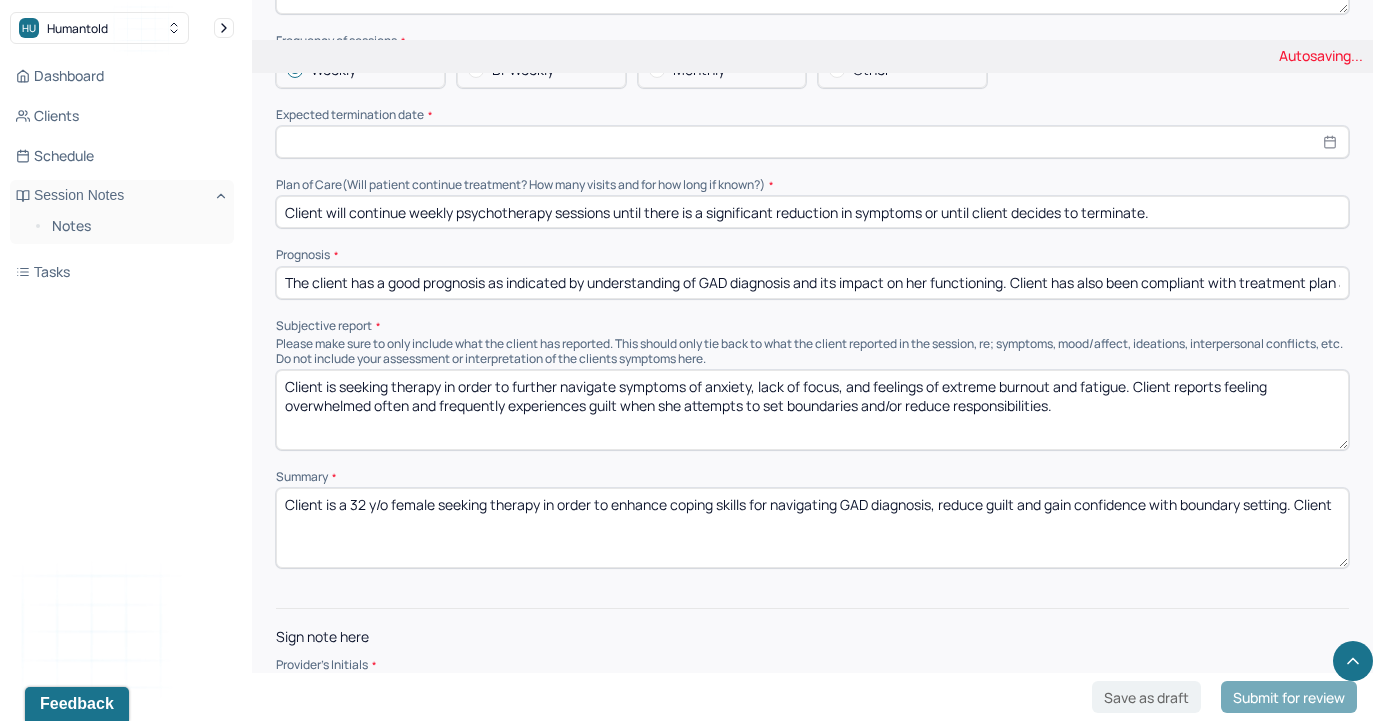 click on "Client is a 32 y/o female seeking therapy in order to enhance coping skills for navigating GAD diagnosis, reduce guilt and gain confidence with boundary setting. Client" at bounding box center [812, 528] 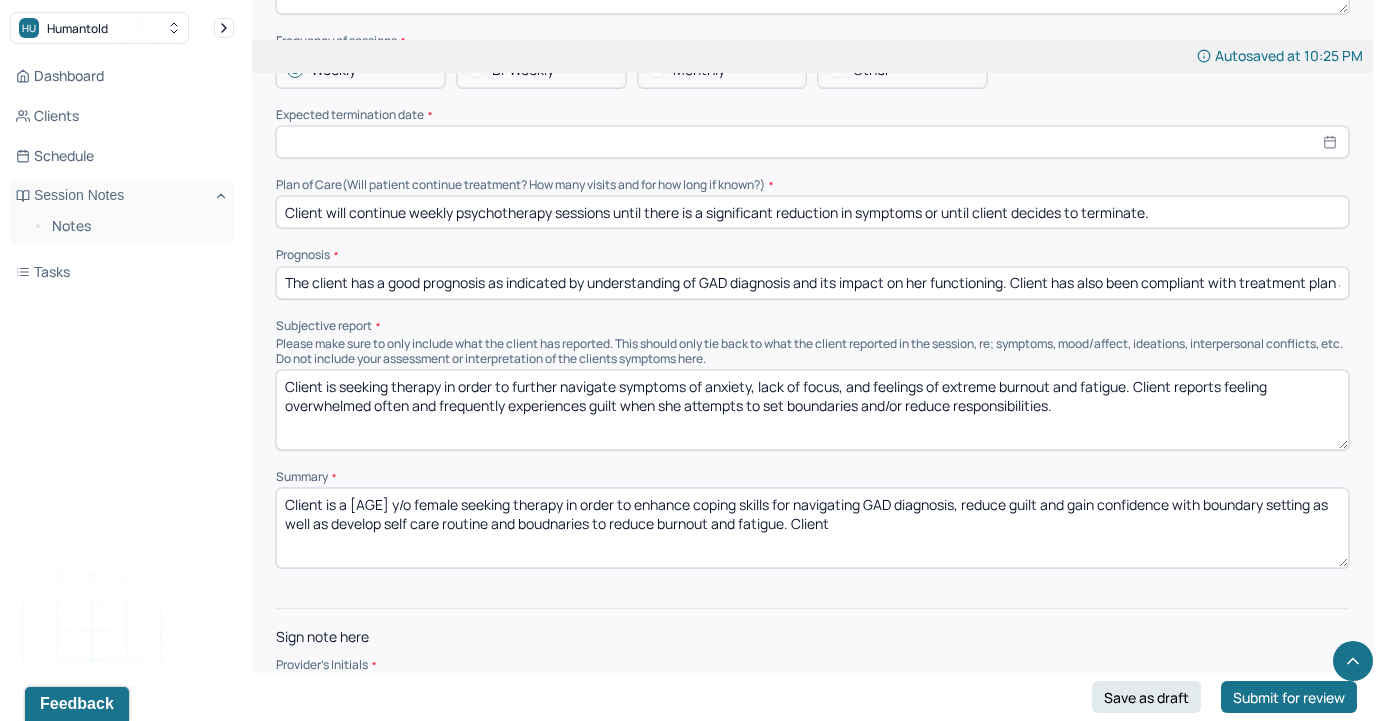 click on "Client is a [AGE] y/o female seeking therapy in order to enhance coping skills for navigating GAD diagnosis, reduce guilt and gain confidence with boundary setting as well as develop self care routine and boudnaries to reduce burnout and fatigue. Client" at bounding box center (812, 528) 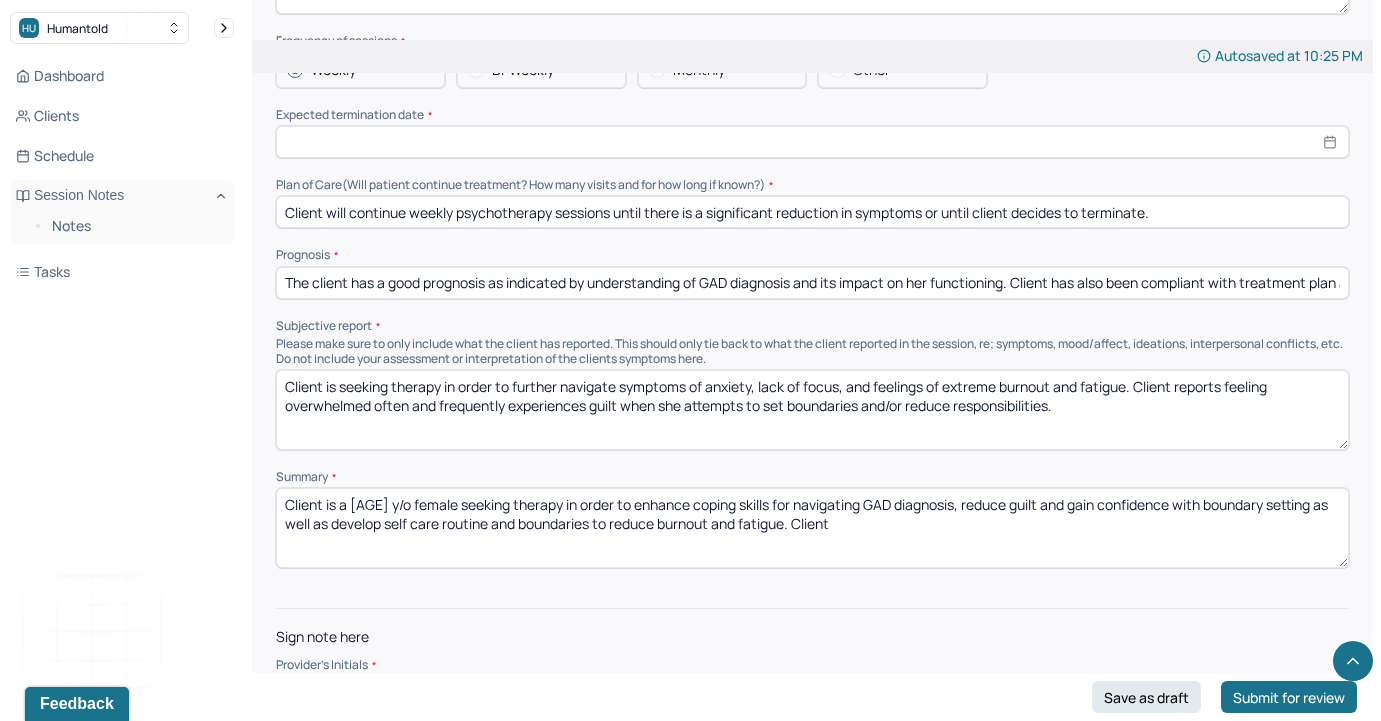 click on "Client is a 32 y/o female seeking therapy in order to enhance coping skills for navigating GAD diagnosis, reduce guilt and gain confidence with boundary setting as well as develop self care routine and boudaries to reduce burnout and fatigue. Client" at bounding box center [812, 528] 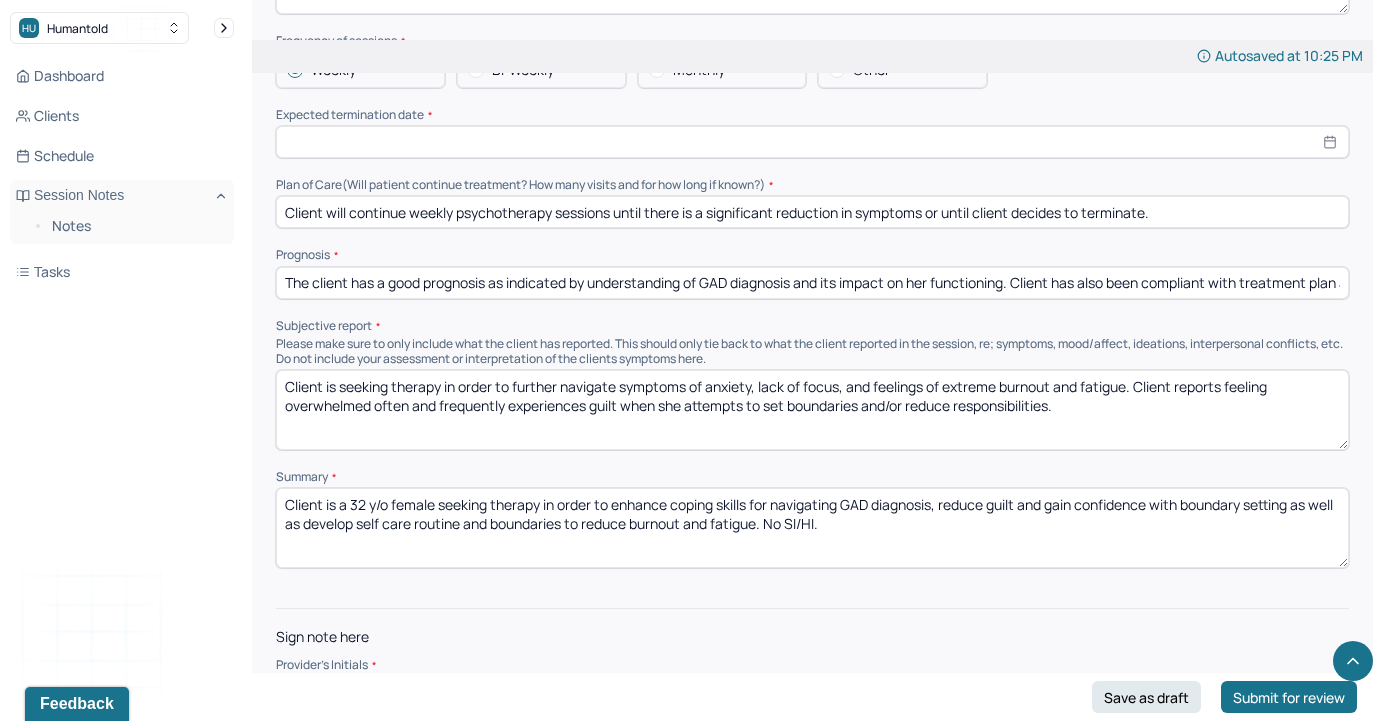 scroll, scrollTop: 4498, scrollLeft: 0, axis: vertical 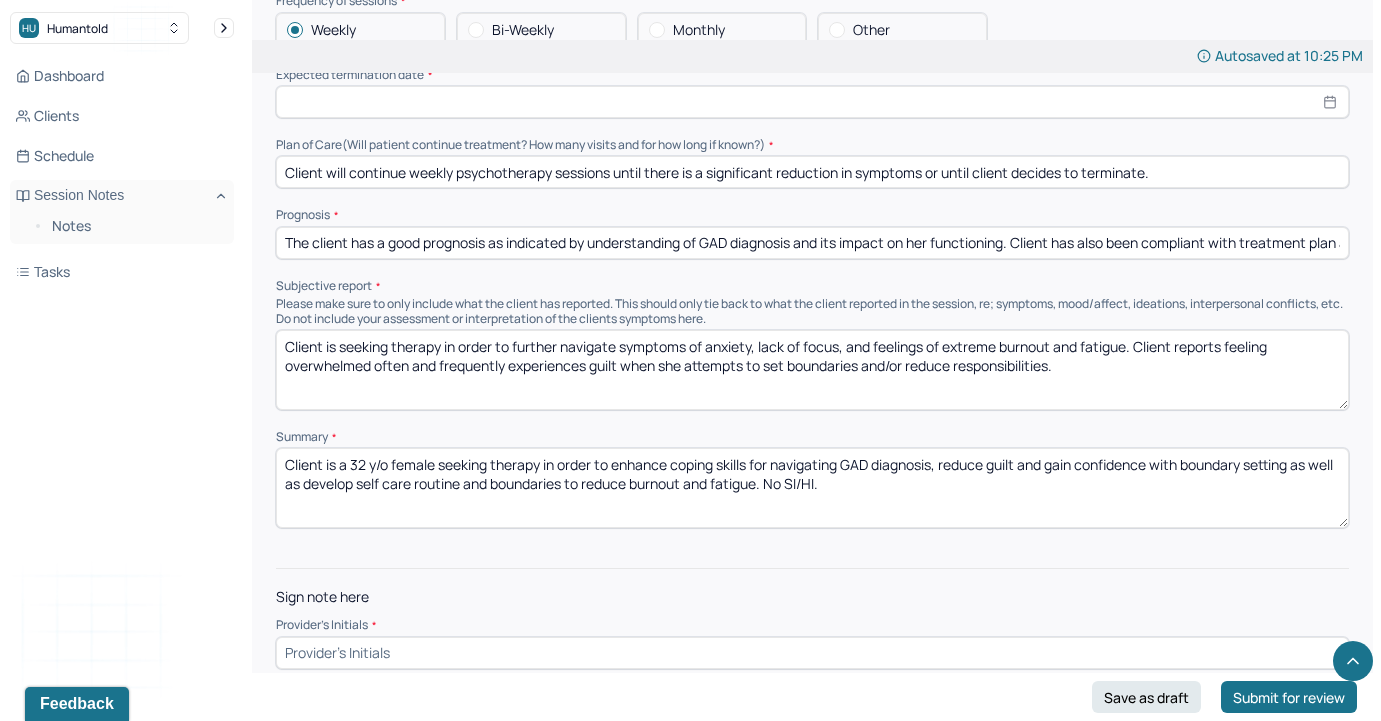 type on "Client is a 32 y/o female seeking therapy in order to enhance coping skills for navigating GAD diagnosis, reduce guilt and gain confidence with boundary setting as well as develop self care routine and boundaries to reduce burnout and fatigue. No SI/HI." 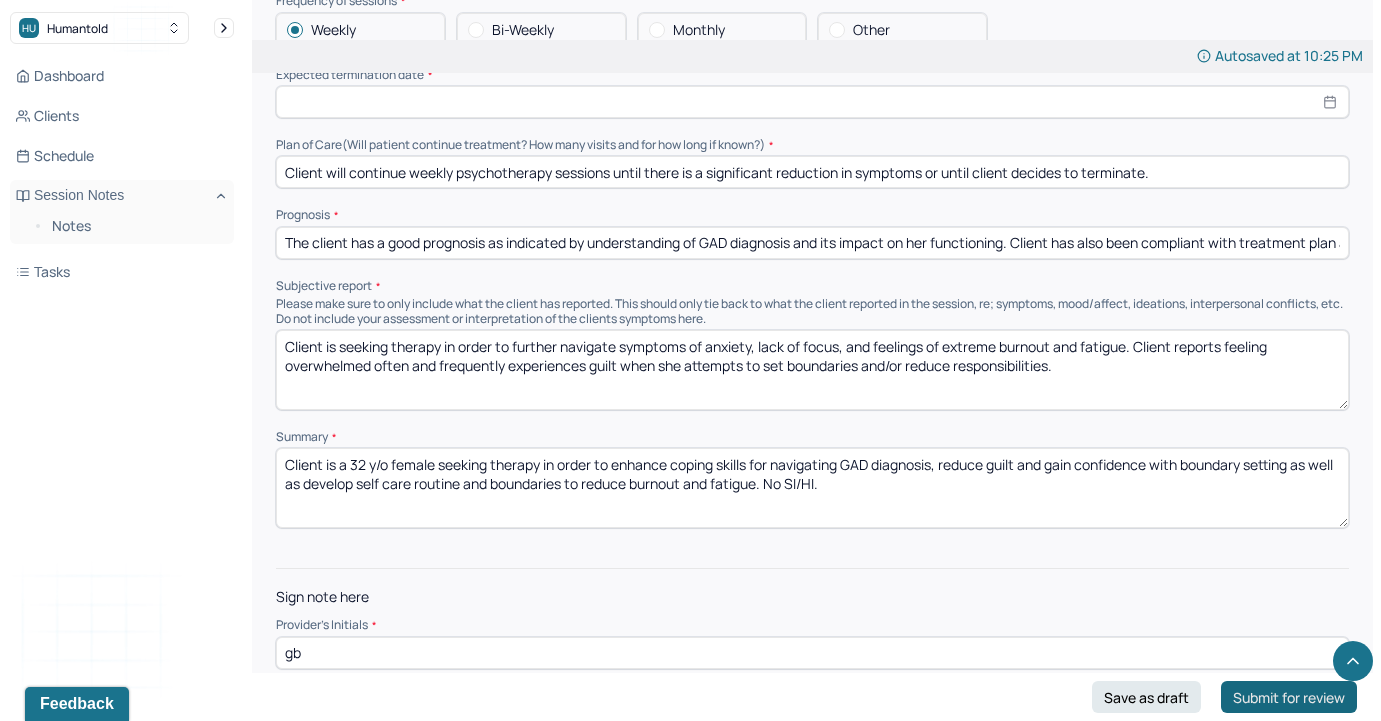 type on "gb" 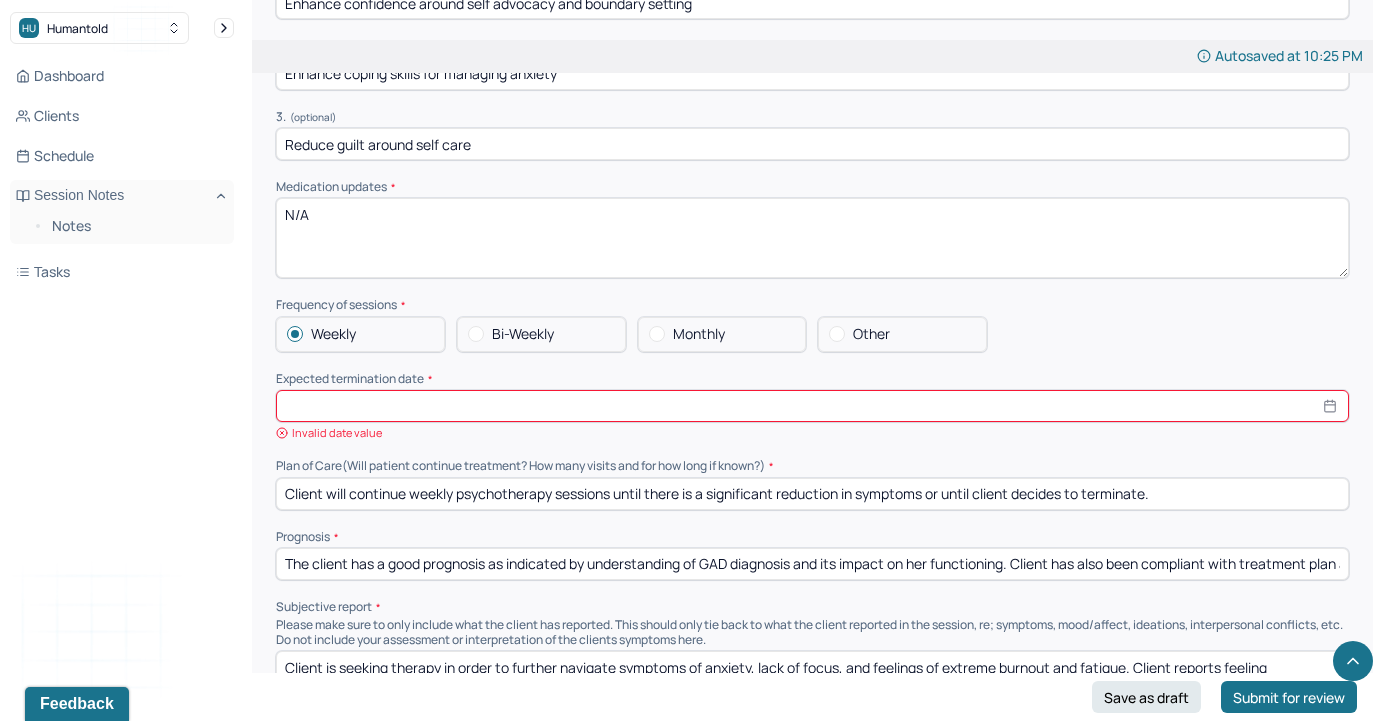 scroll, scrollTop: 4164, scrollLeft: 0, axis: vertical 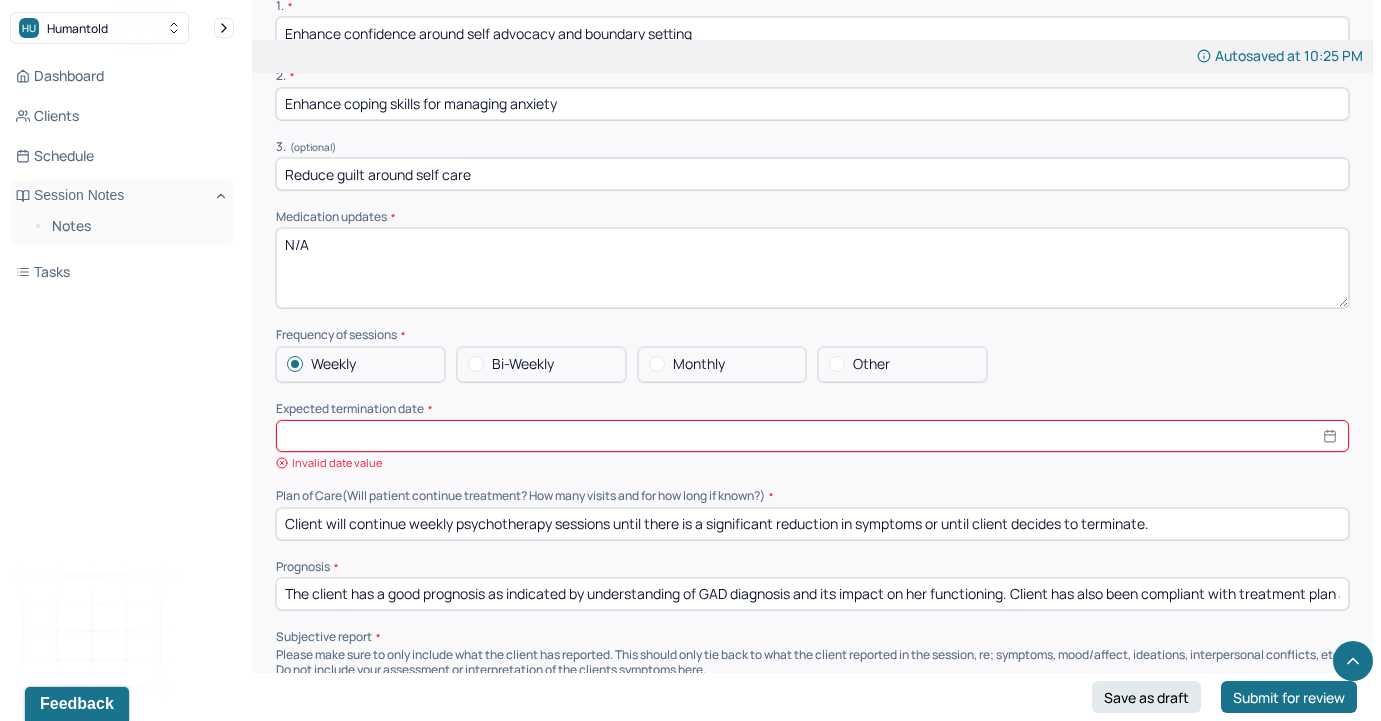 click at bounding box center (812, 436) 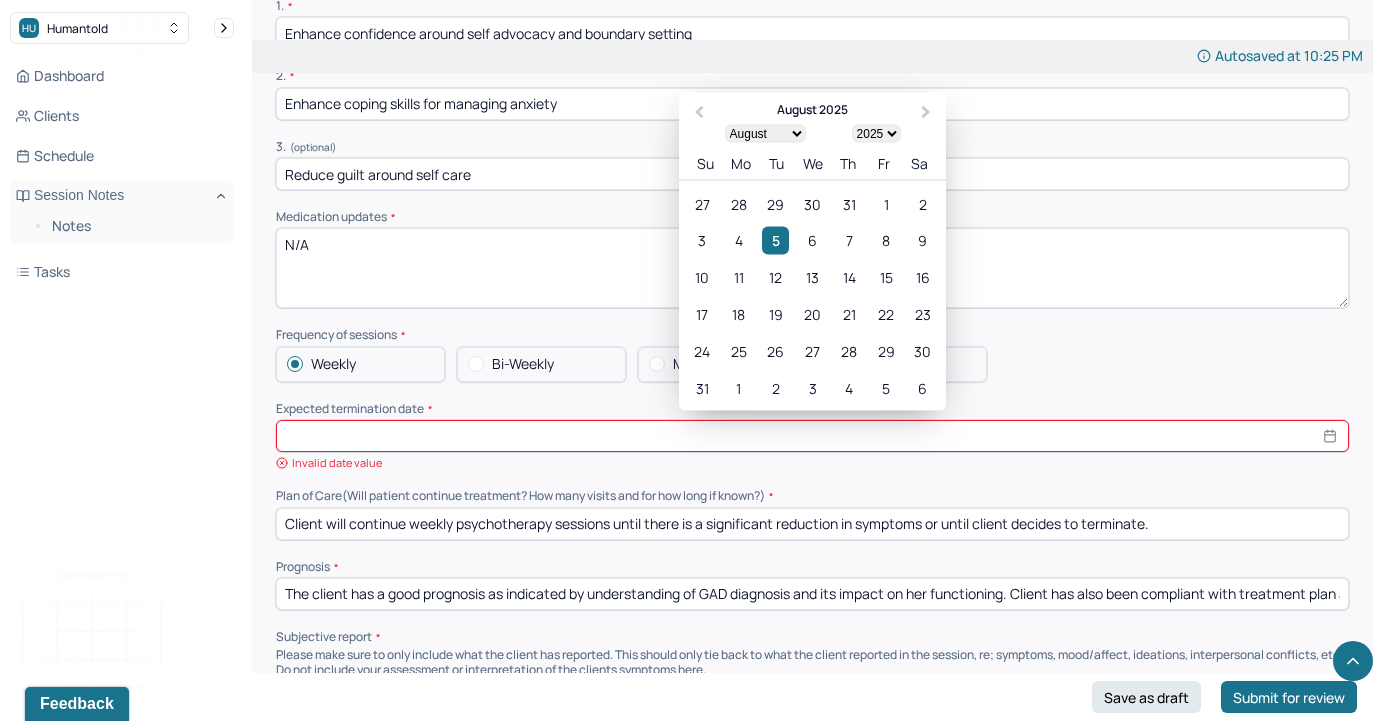 click on "January February March April May June July August September October November December" at bounding box center [765, 133] 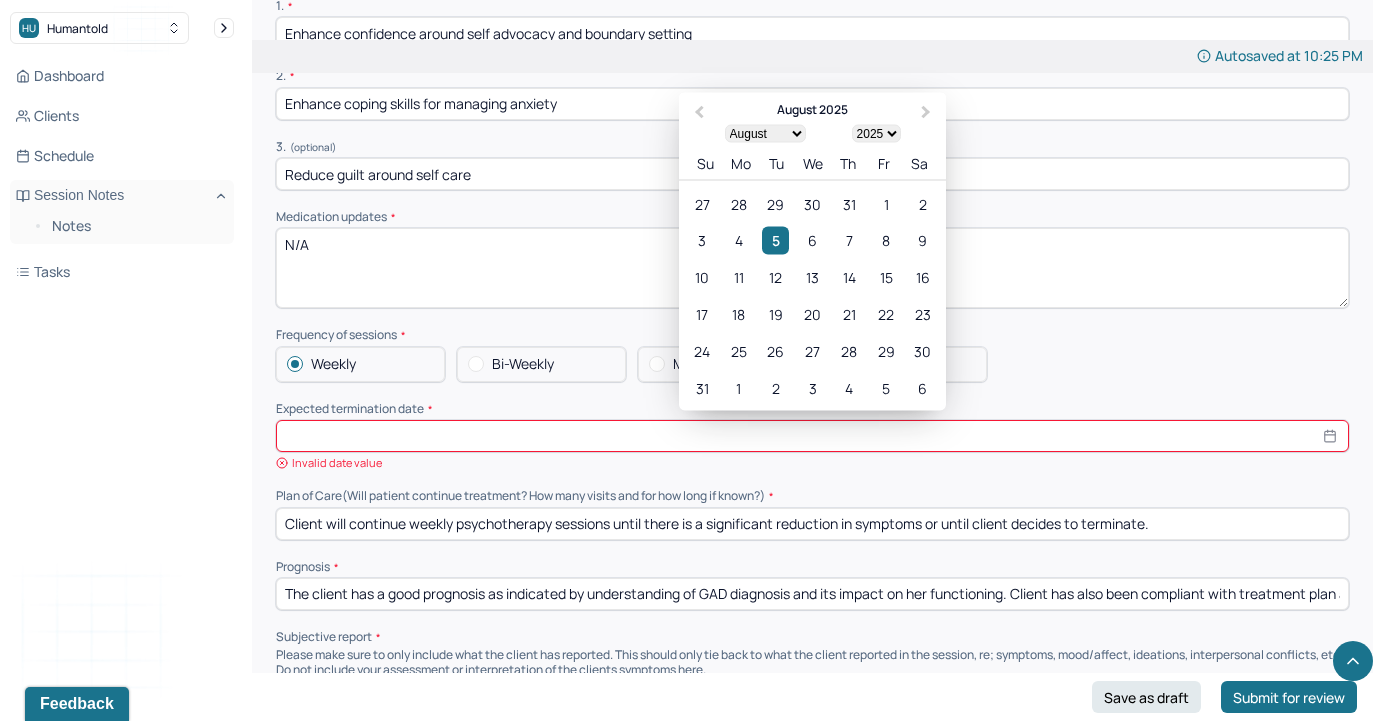 select on "1" 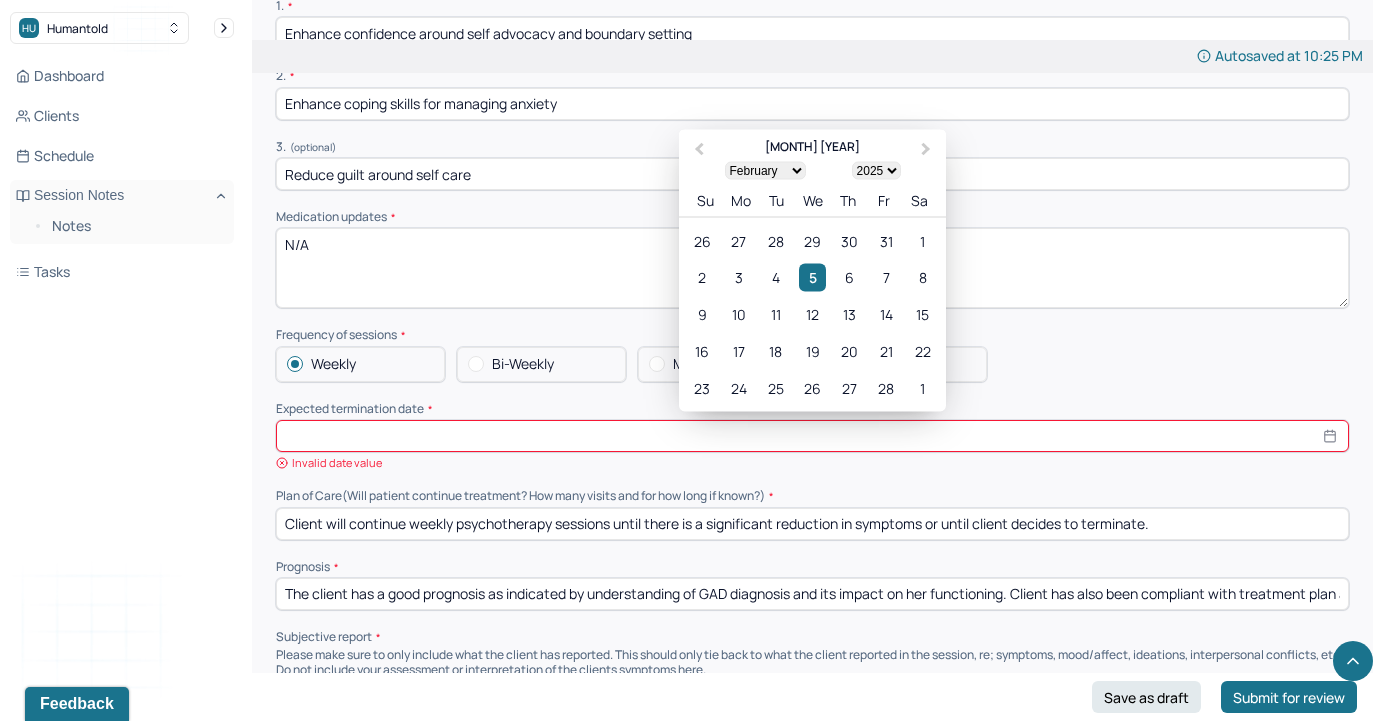 click on "1900 1901 1902 1903 1904 1905 1906 1907 1908 1909 1910 1911 1912 1913 1914 1915 1916 1917 1918 1919 1920 1921 1922 1923 1924 1925 1926 1927 1928 1929 1930 1931 1932 1933 1934 1935 1936 1937 1938 1939 1940 1941 1942 1943 1944 1945 1946 1947 1948 1949 1950 1951 1952 1953 1954 1955 1956 1957 1958 1959 1960 1961 1962 1963 1964 1965 1966 1967 1968 1969 1970 1971 1972 1973 1974 1975 1976 1977 1978 1979 1980 1981 1982 1983 1984 1985 1986 1987 1988 1989 1990 1991 1992 1993 1994 1995 1996 1997 1998 1999 2000 2001 2002 2003 2004 2005 2006 2007 2008 2009 2010 2011 2012 2013 2014 2015 2016 2017 2018 2019 2020 2021 2022 2023 2024 2025 2026 2027 2028 2029 2030 2031 2032 2033 2034 2035 2036 2037 2038 2039 2040 2041 2042 2043 2044 2045 2046 2047 2048 2049 2050 2051 2052 2053 2054 2055 2056 2057 2058 2059 2060 2061 2062 2063 2064 2065 2066 2067 2068 2069 2070 2071 2072 2073 2074 2075 2076 2077 2078 2079 2080 2081 2082 2083 2084 2085 2086 2087 2088 2089 2090 2091 2092 2093 2094 2095 2096 2097 2098 2099 2100" at bounding box center [876, 170] 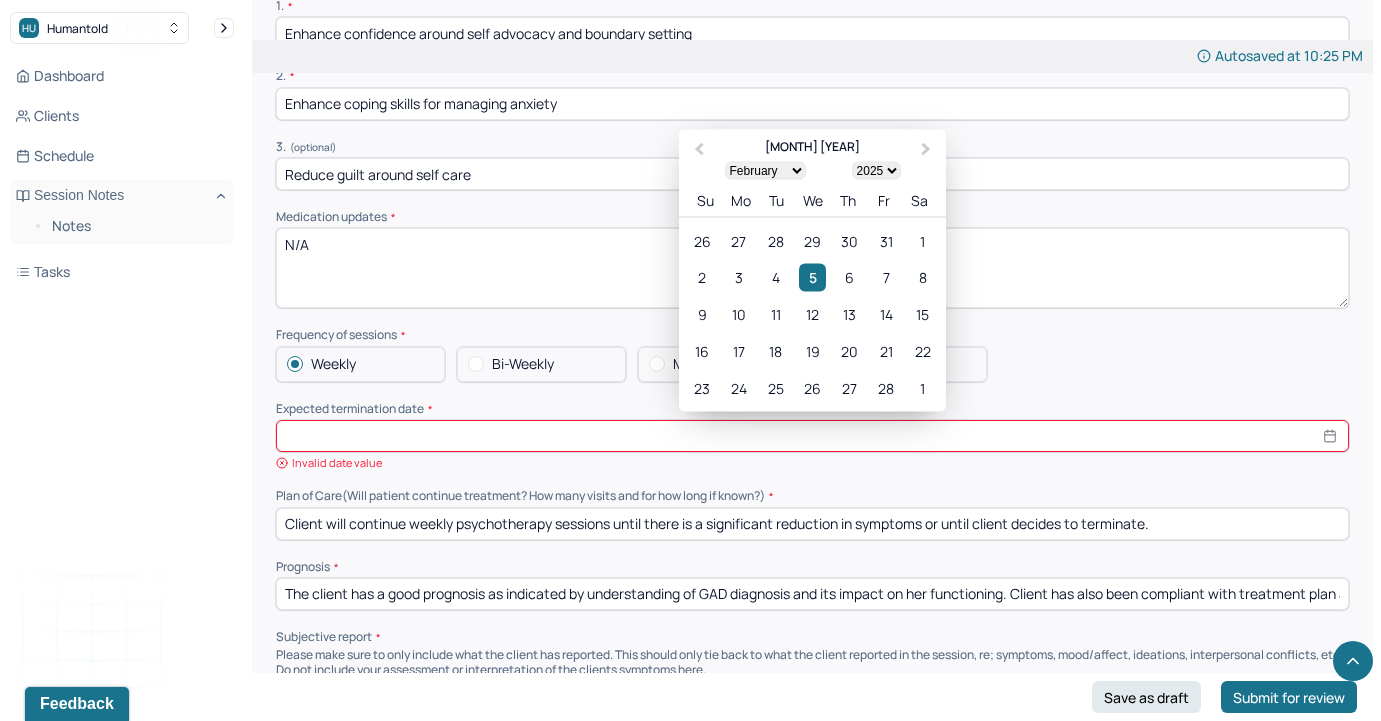 select on "2026" 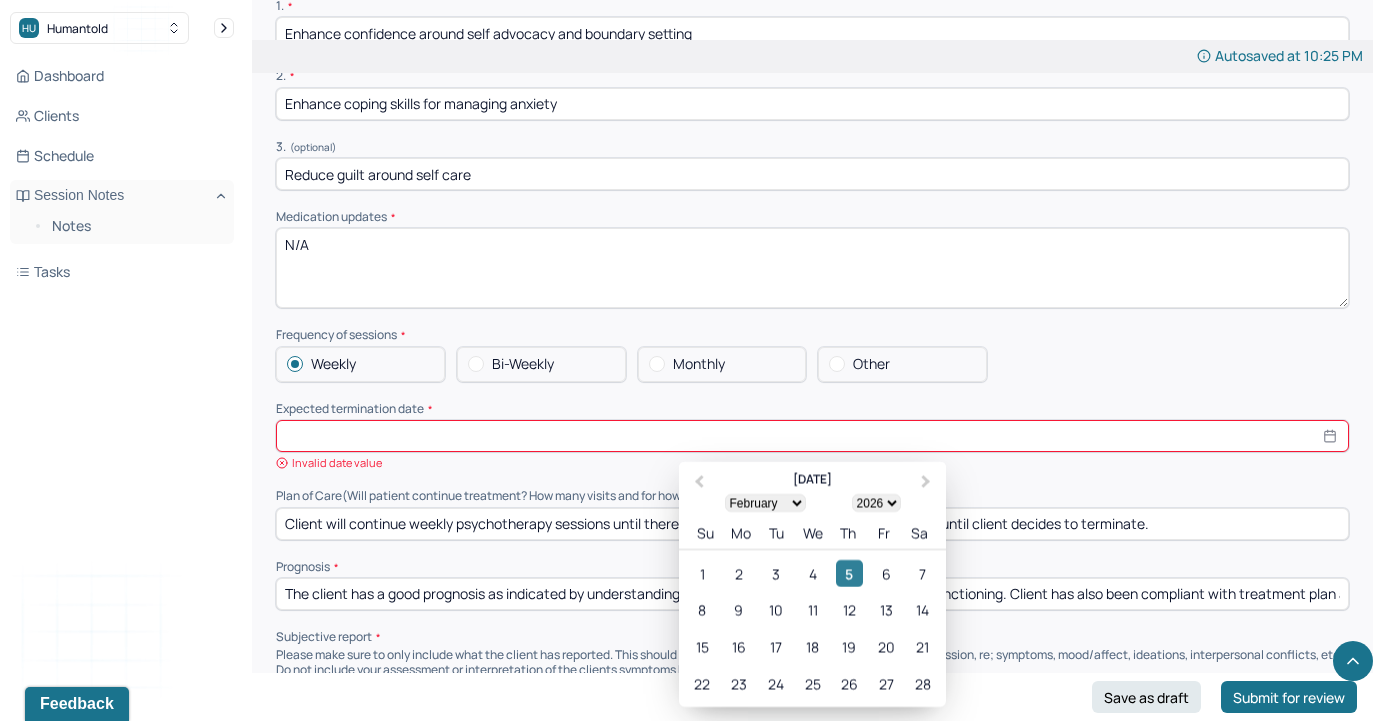 click on "5" at bounding box center (849, 573) 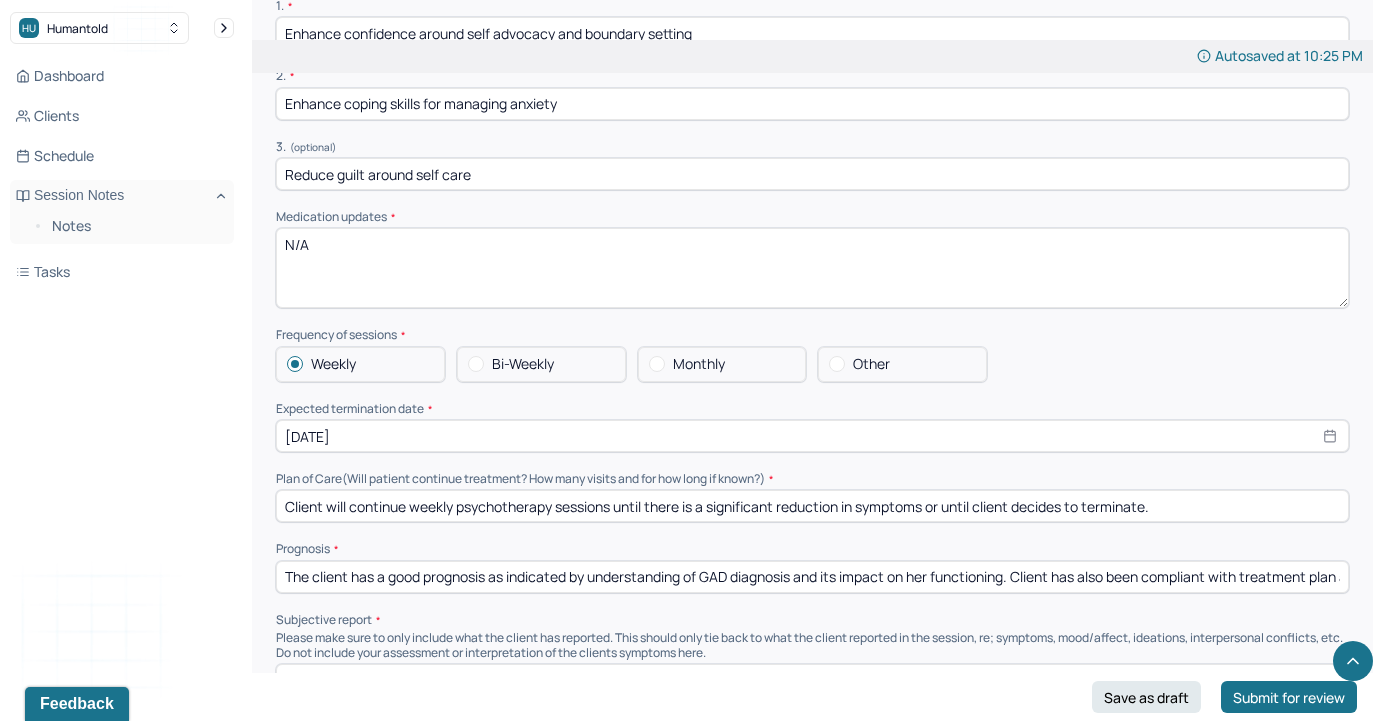 click on "Expected termination date *" at bounding box center (812, 409) 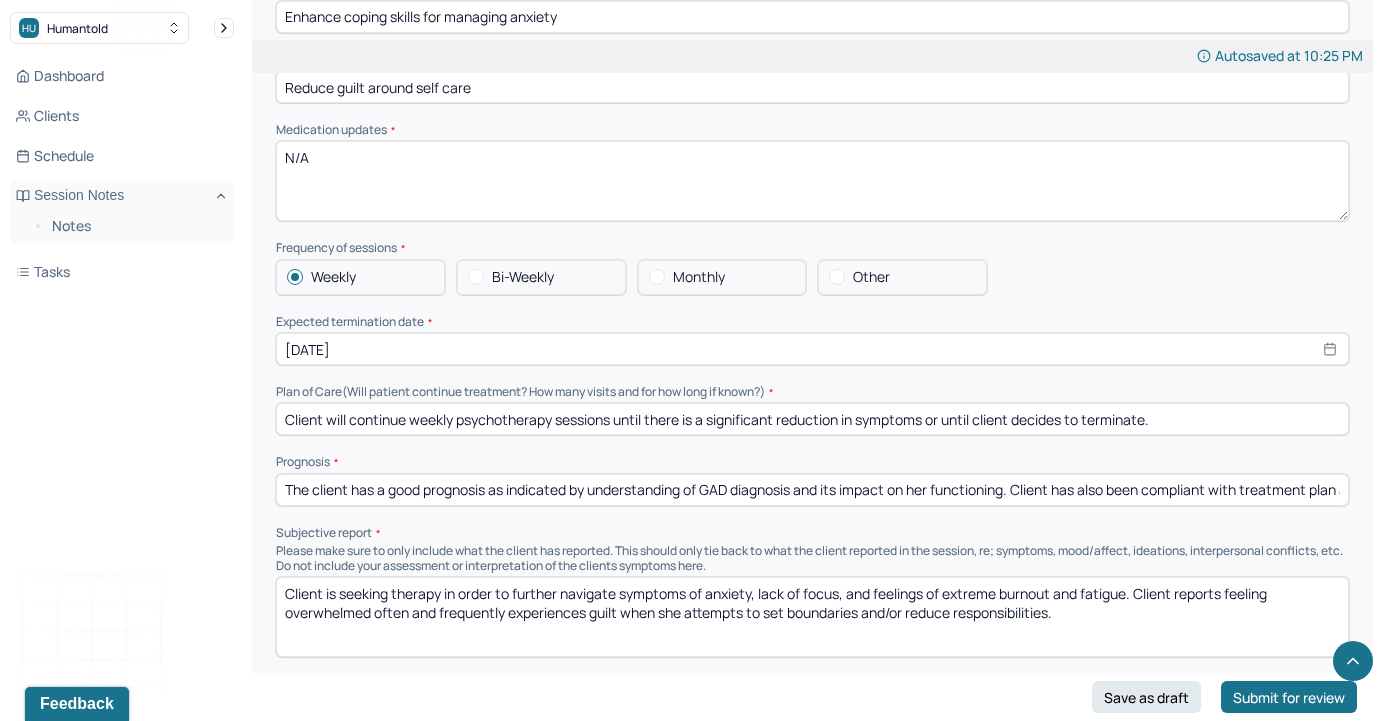 scroll, scrollTop: 4498, scrollLeft: 0, axis: vertical 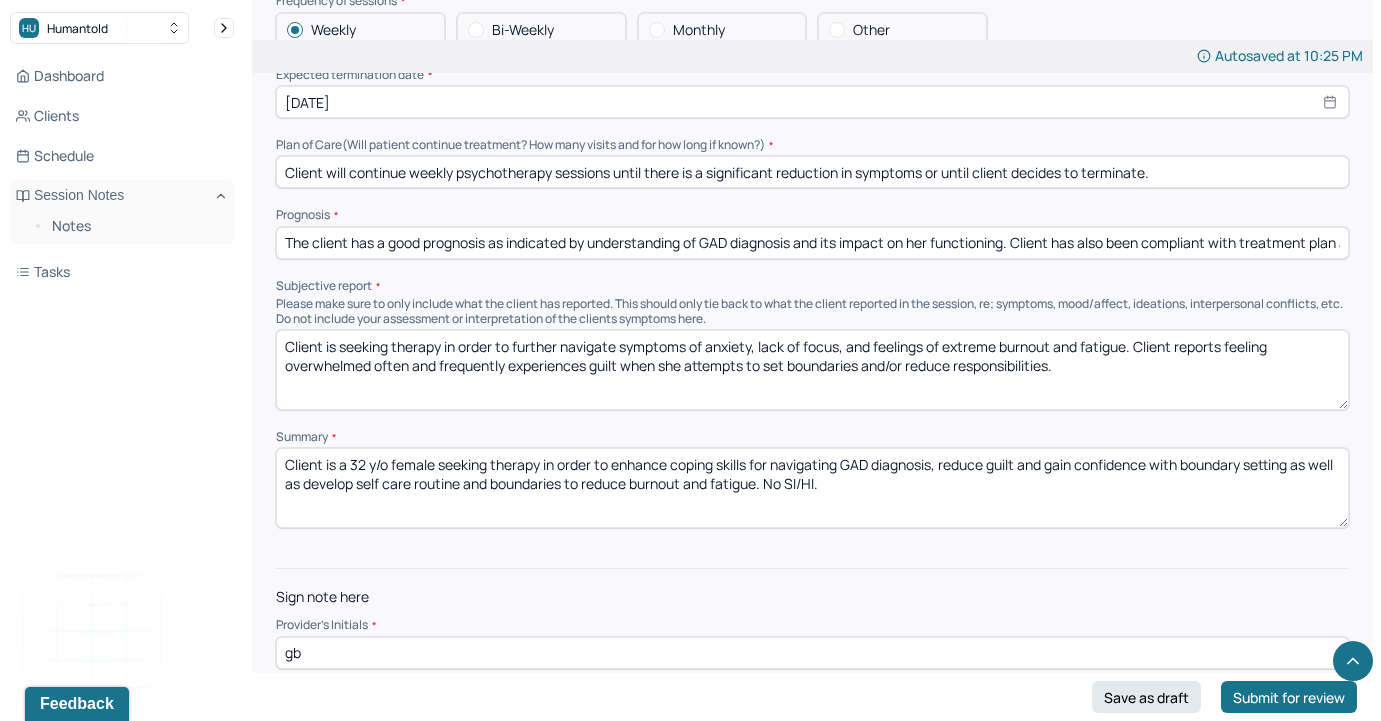 click on "Provider's Initials *" at bounding box center [812, 625] 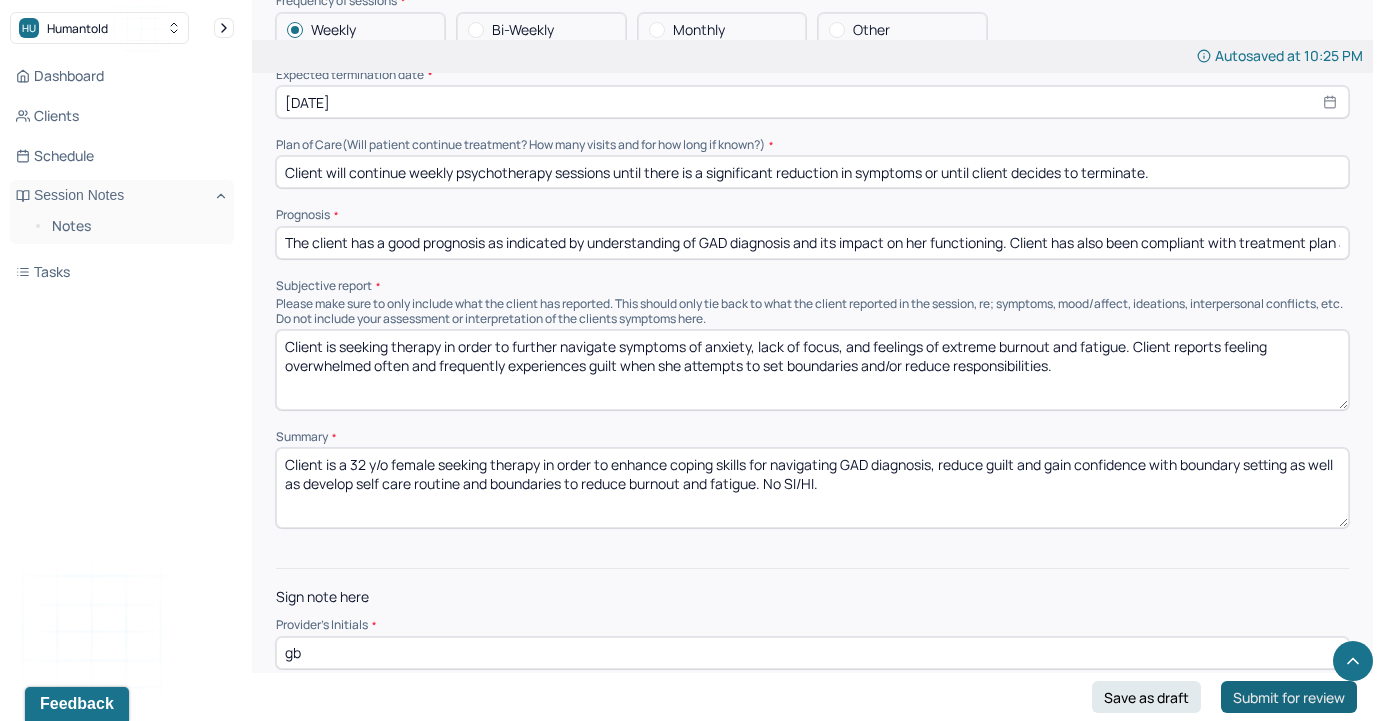 click on "Submit for review" at bounding box center [1289, 697] 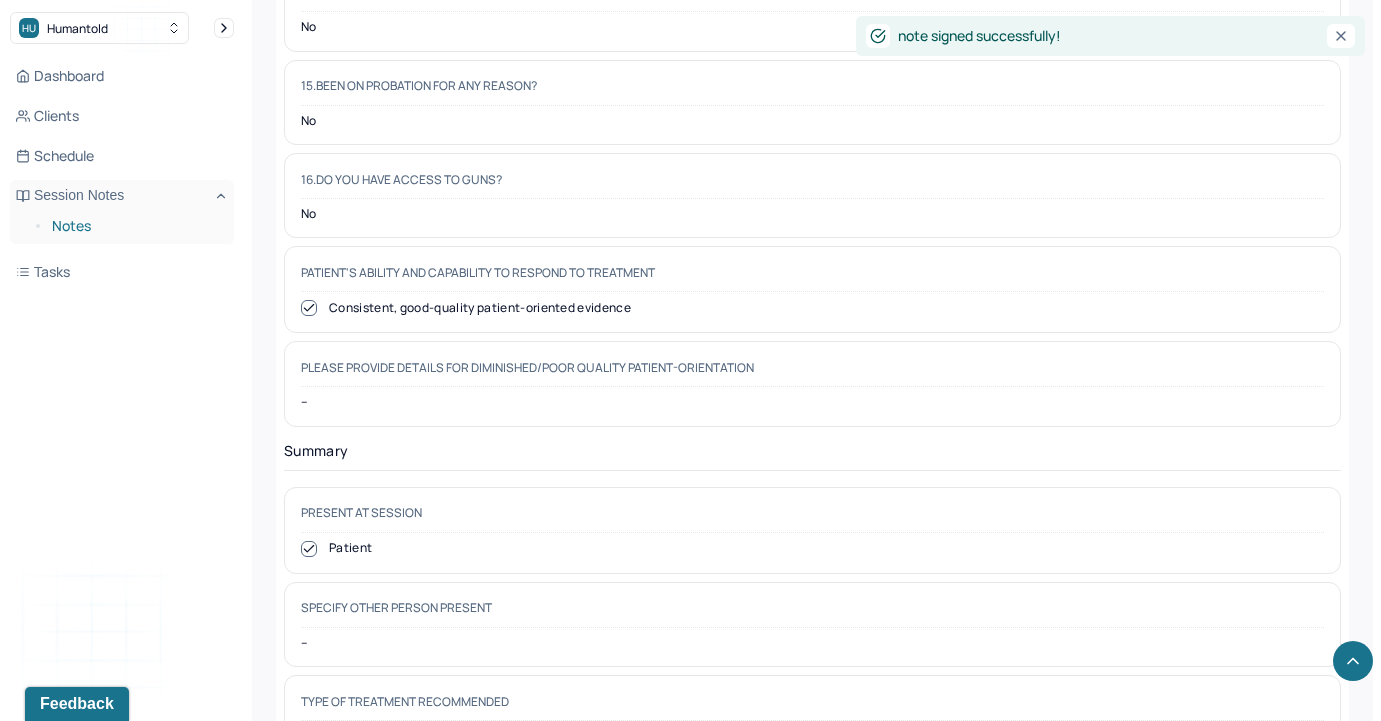 click on "Notes" at bounding box center [135, 226] 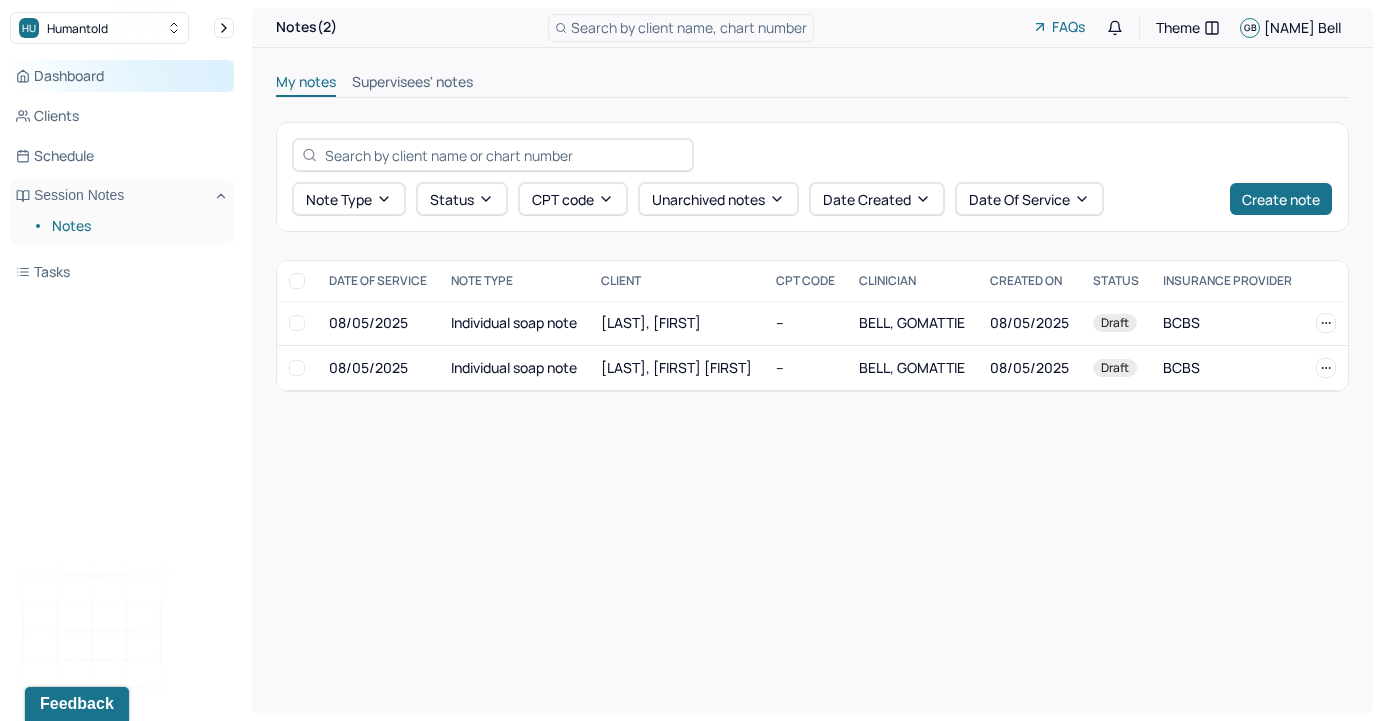 click on "Dashboard" at bounding box center (122, 76) 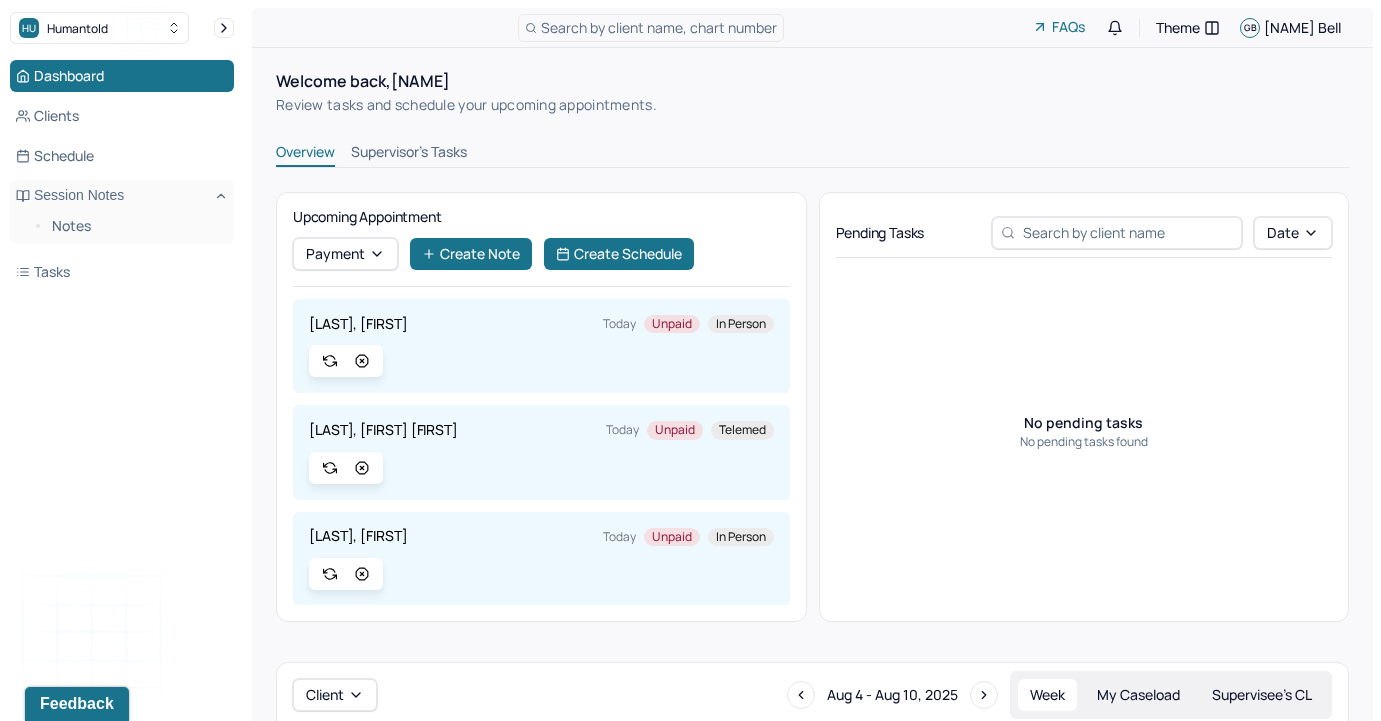 click on "Supervisor's Tasks" at bounding box center [409, 154] 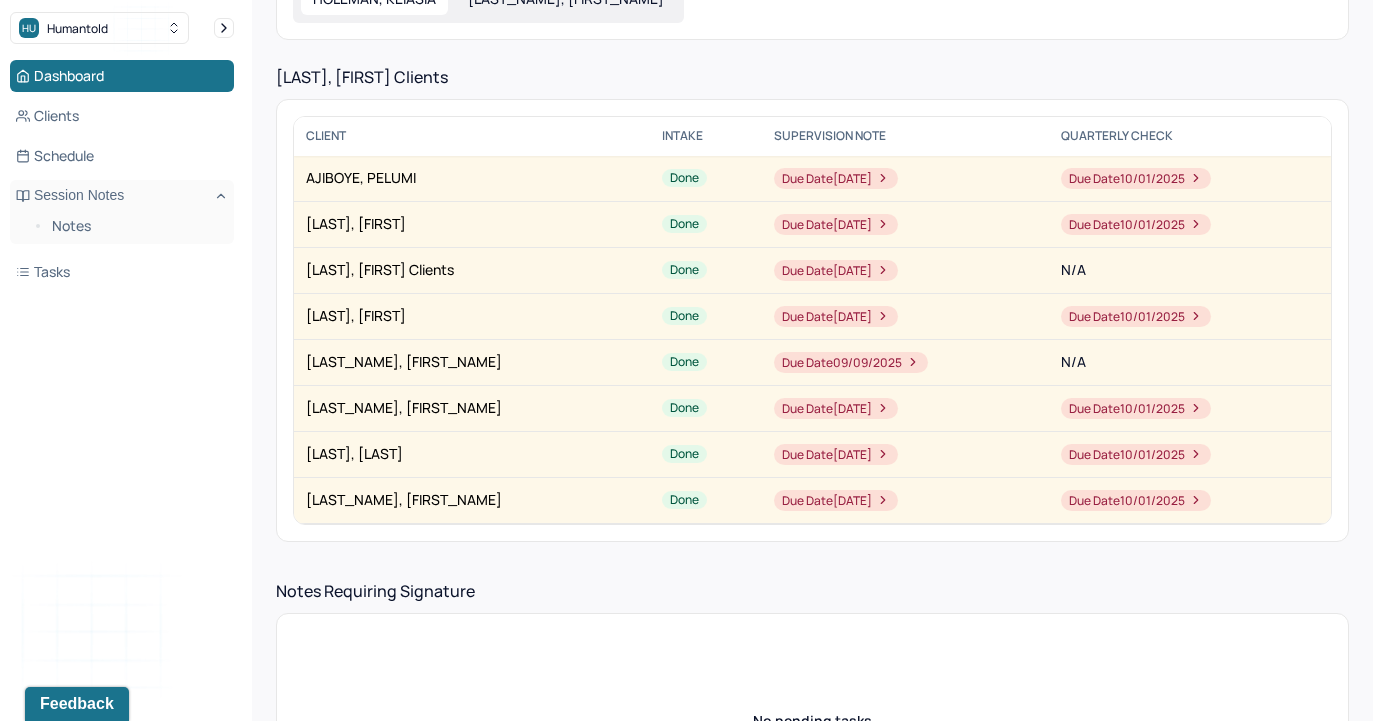 scroll, scrollTop: 0, scrollLeft: 0, axis: both 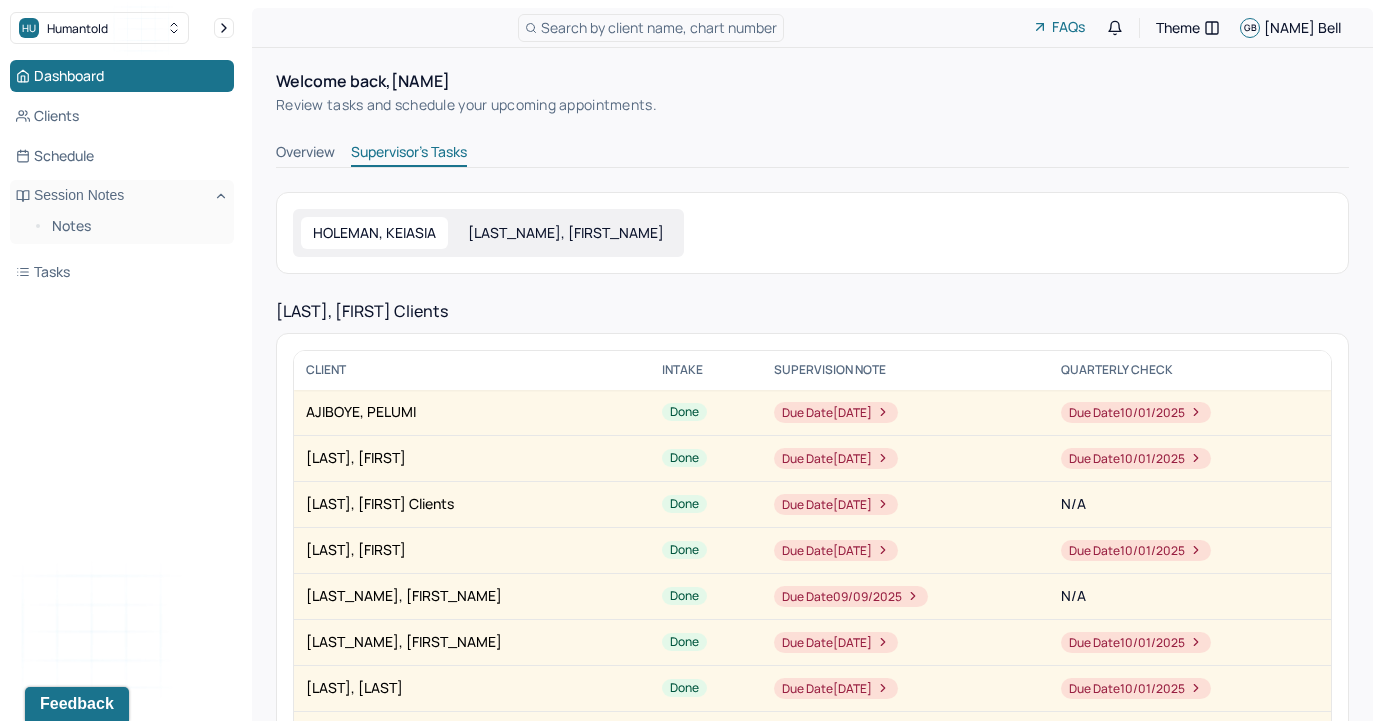 click on "[LAST_NAME], [FIRST_NAME]" at bounding box center (566, 233) 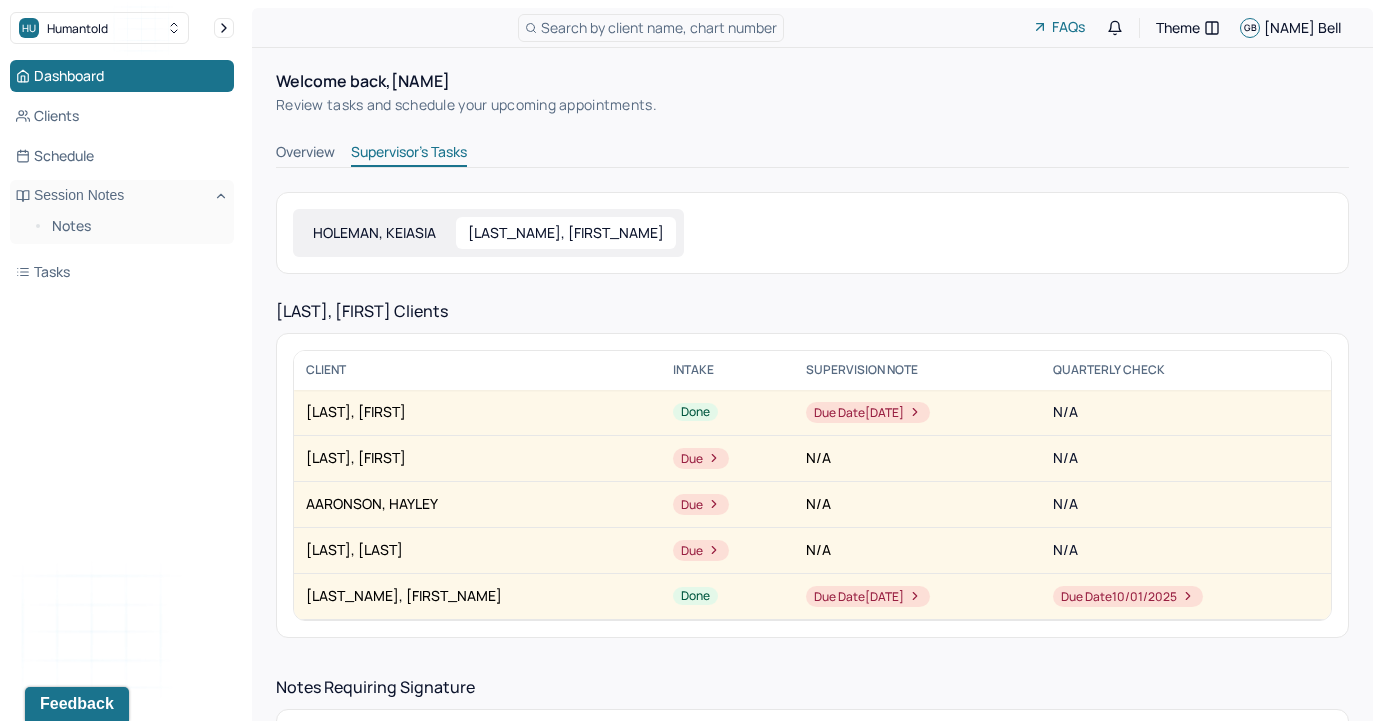 click on "HOLEMAN, KEIASIA" at bounding box center (374, 233) 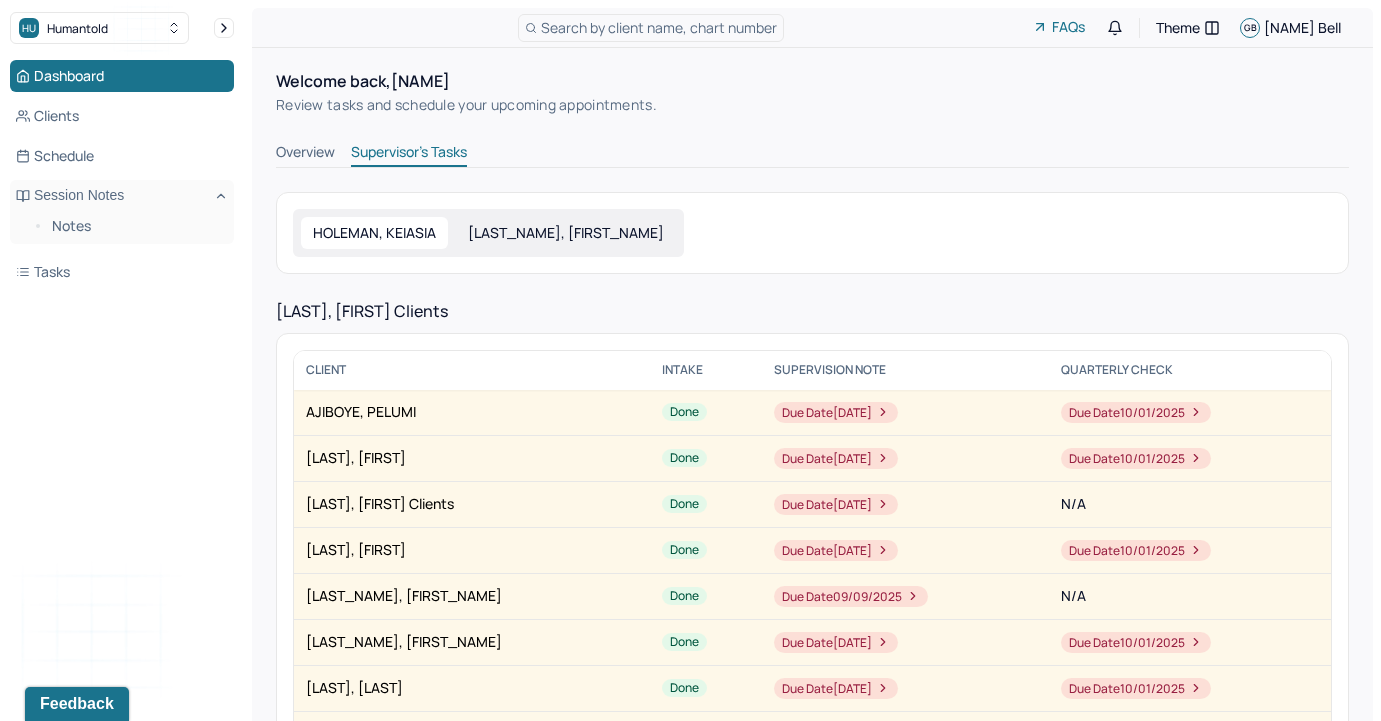click on "Overview" at bounding box center (305, 154) 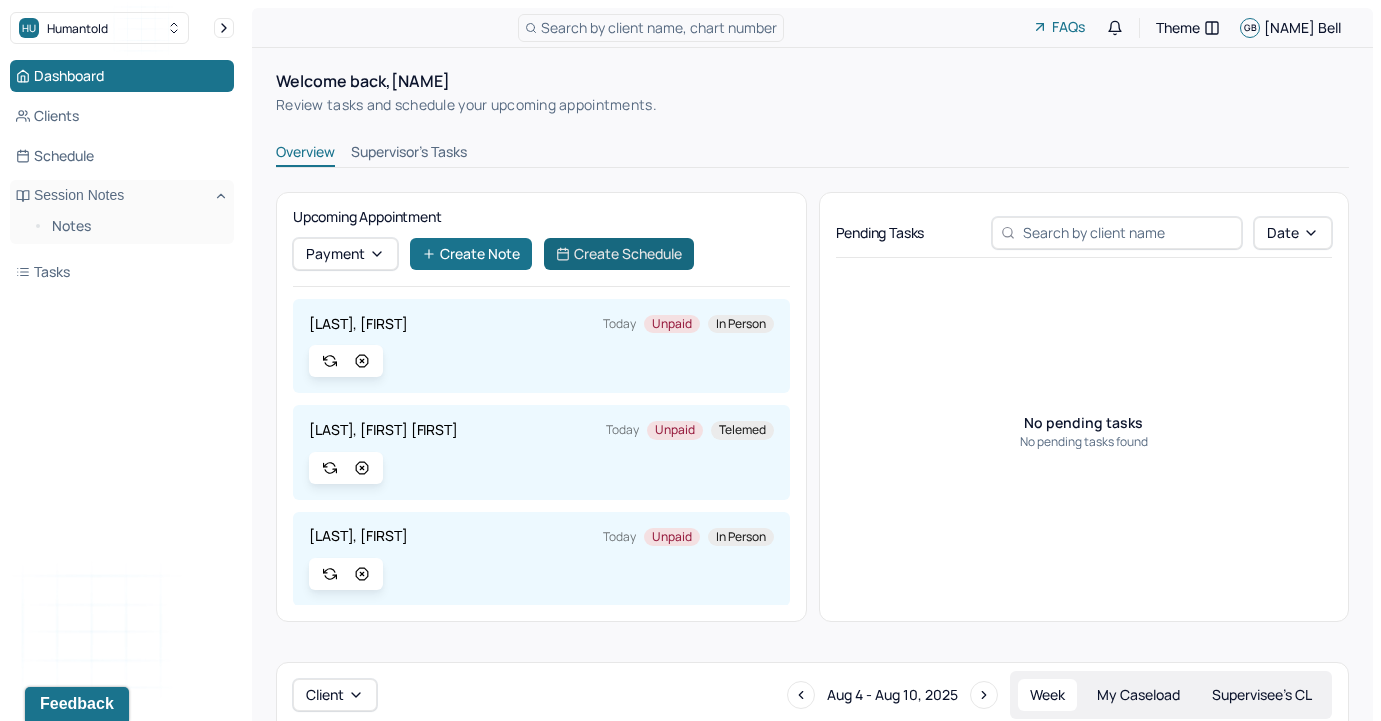 click on "Create Schedule" at bounding box center (619, 254) 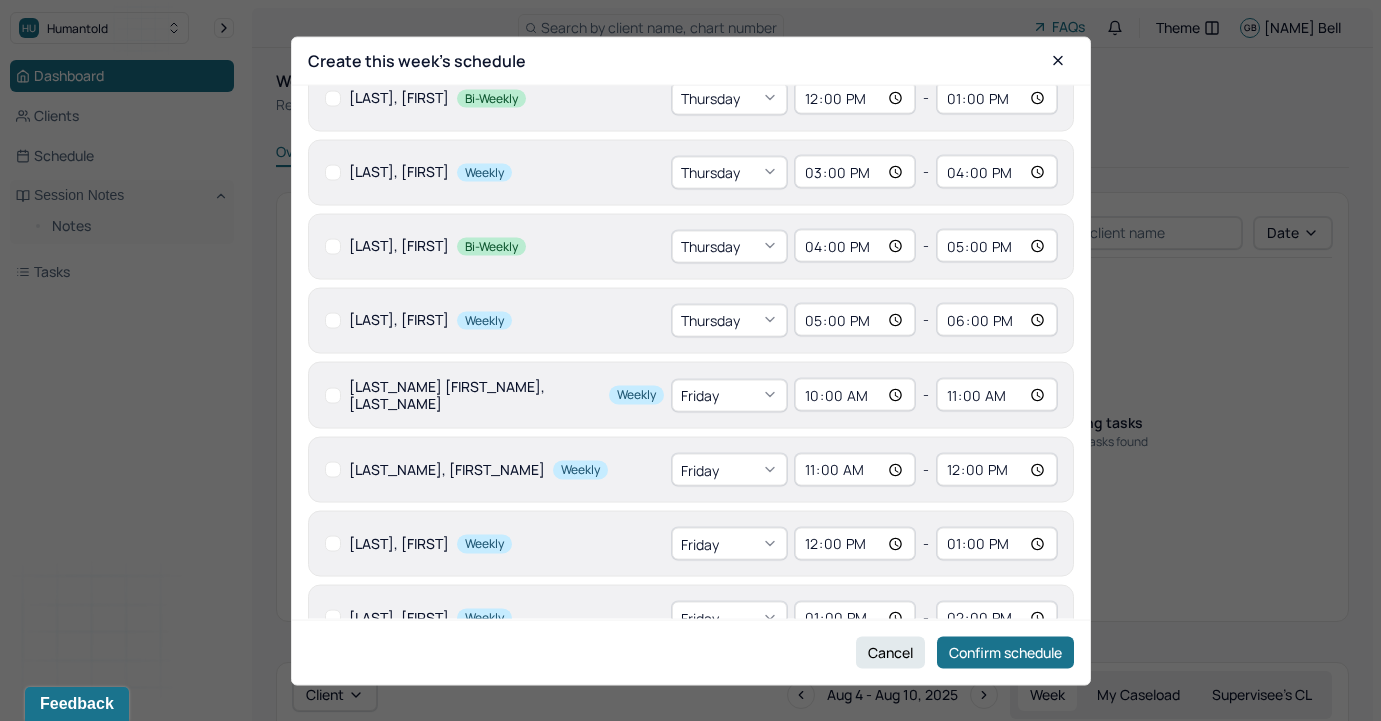 scroll, scrollTop: 949, scrollLeft: 0, axis: vertical 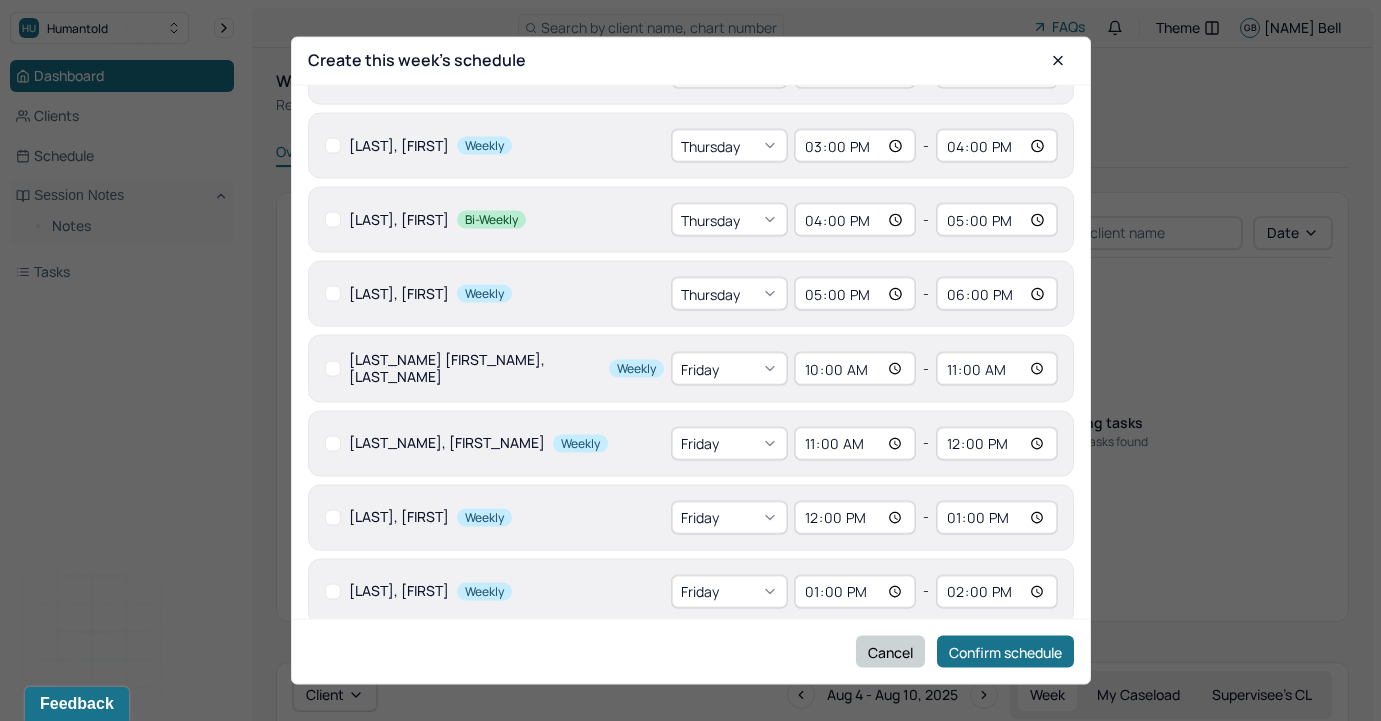 click on "Cancel" at bounding box center [890, 652] 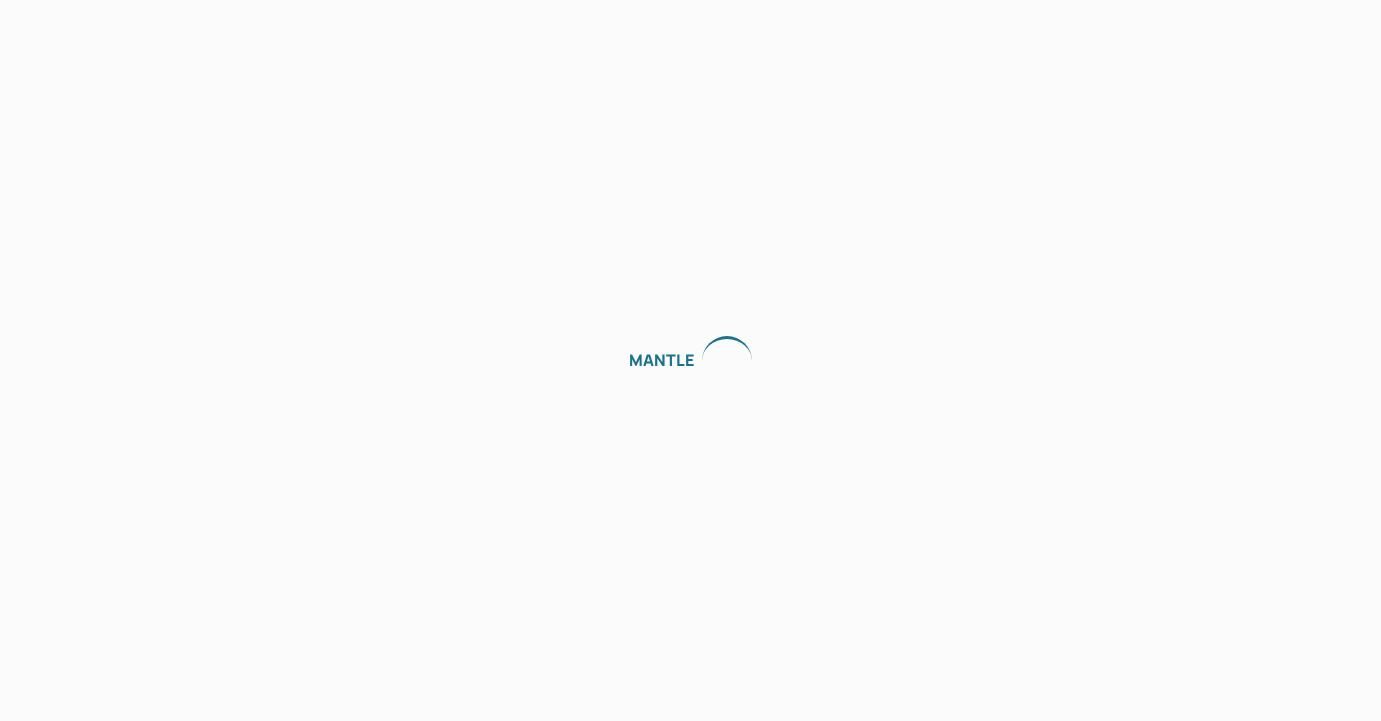 scroll, scrollTop: 0, scrollLeft: 0, axis: both 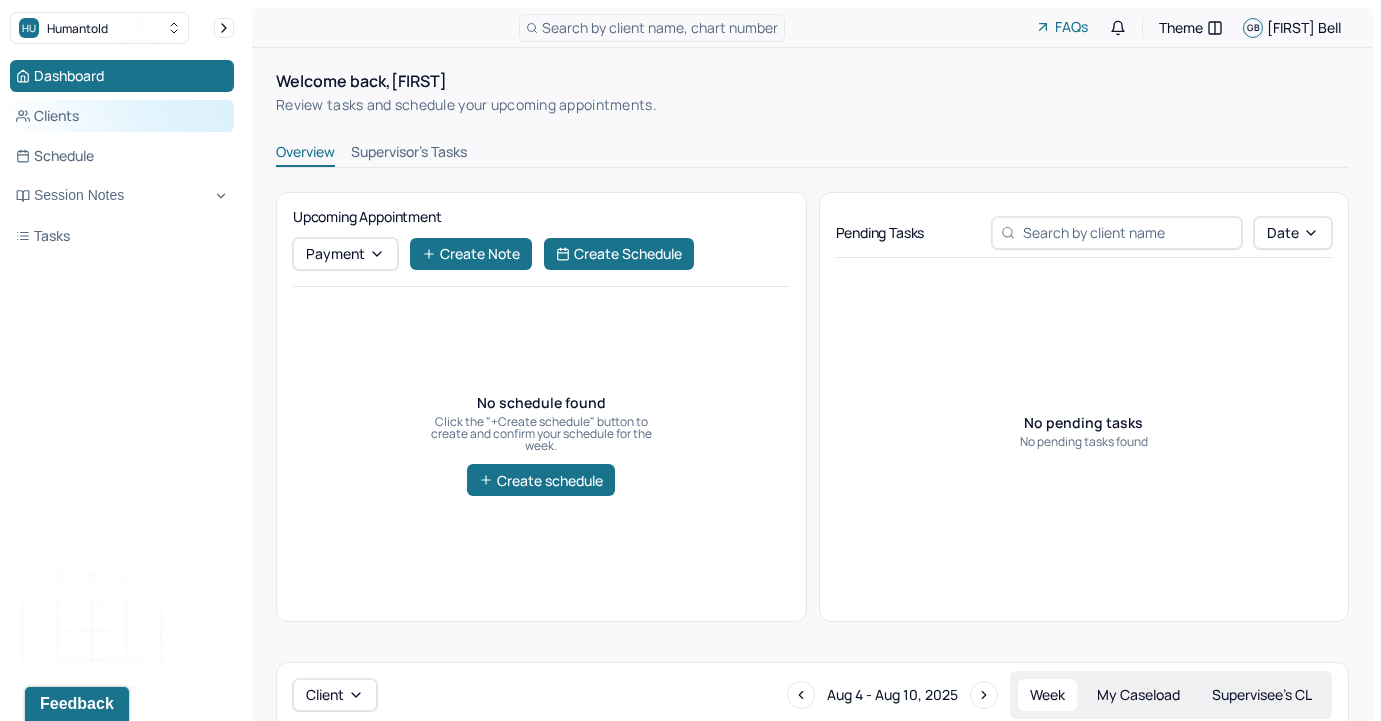 click on "Clients" at bounding box center (122, 116) 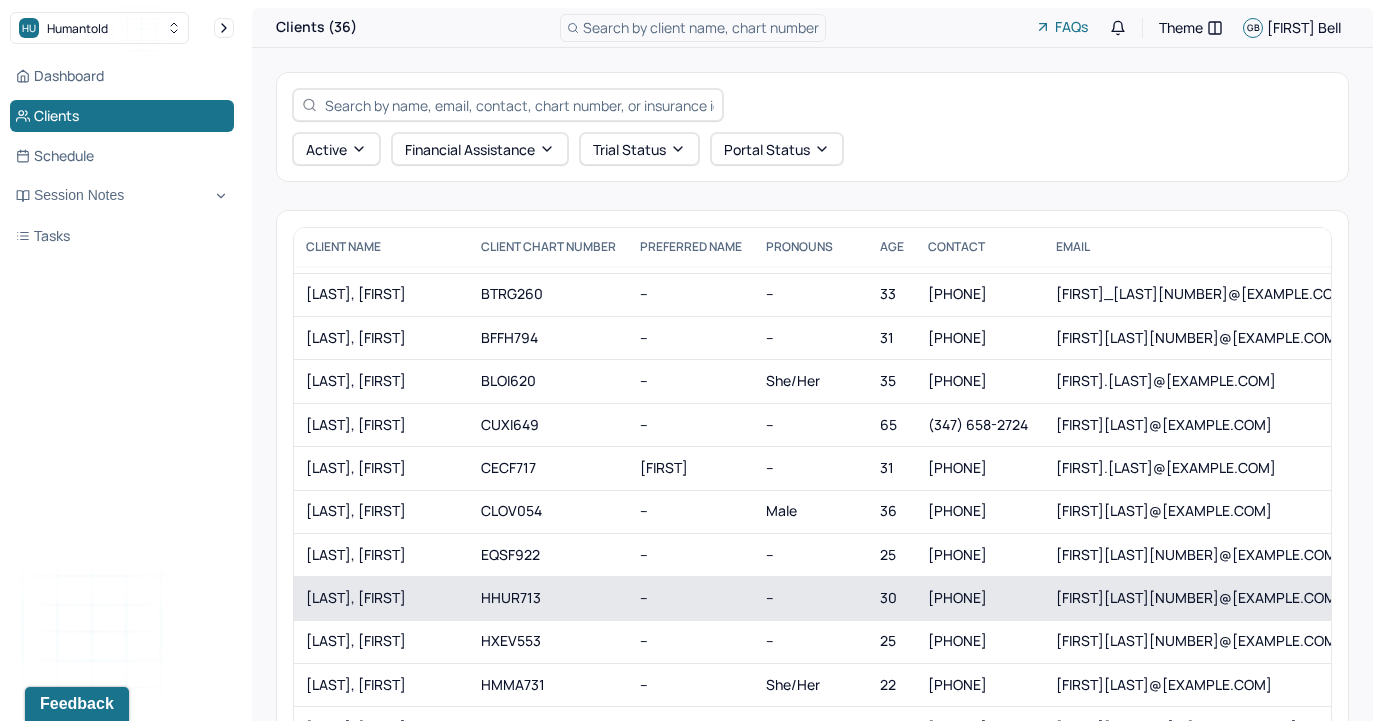 scroll, scrollTop: 119, scrollLeft: 0, axis: vertical 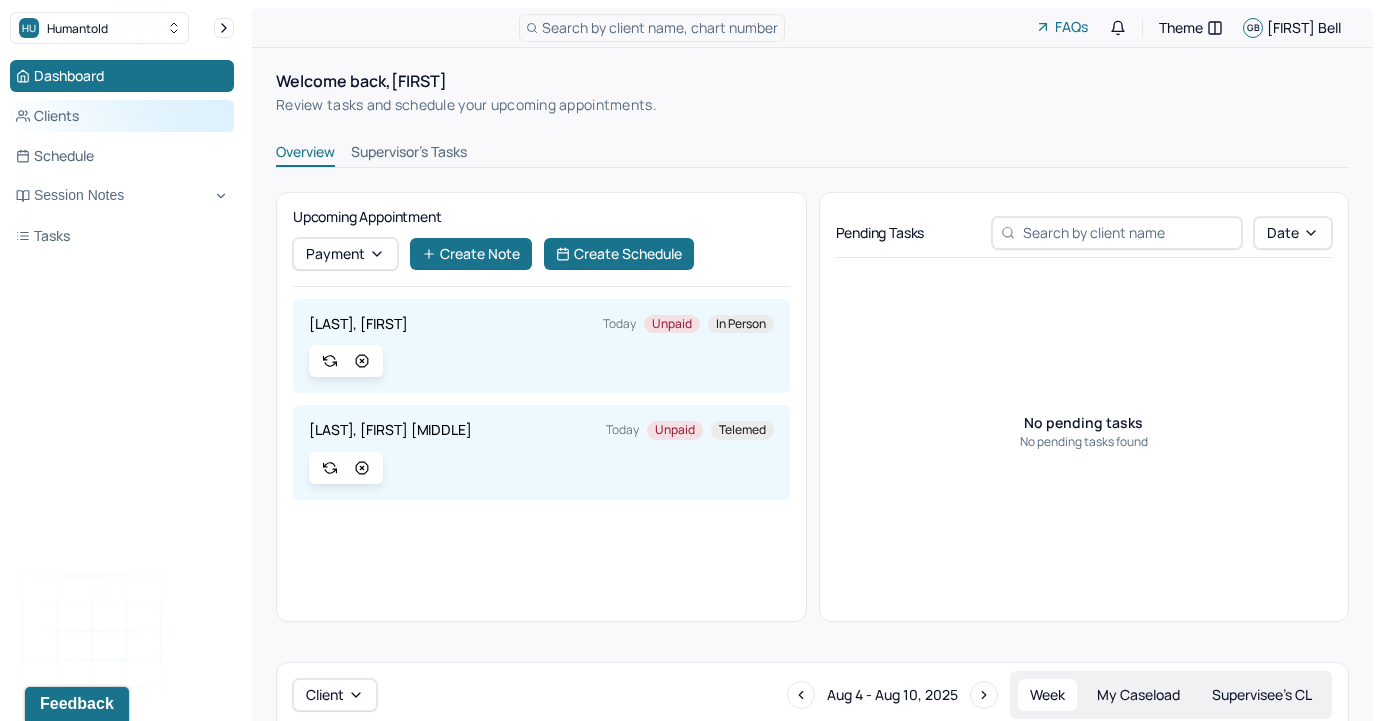 click on "Clients" at bounding box center [122, 116] 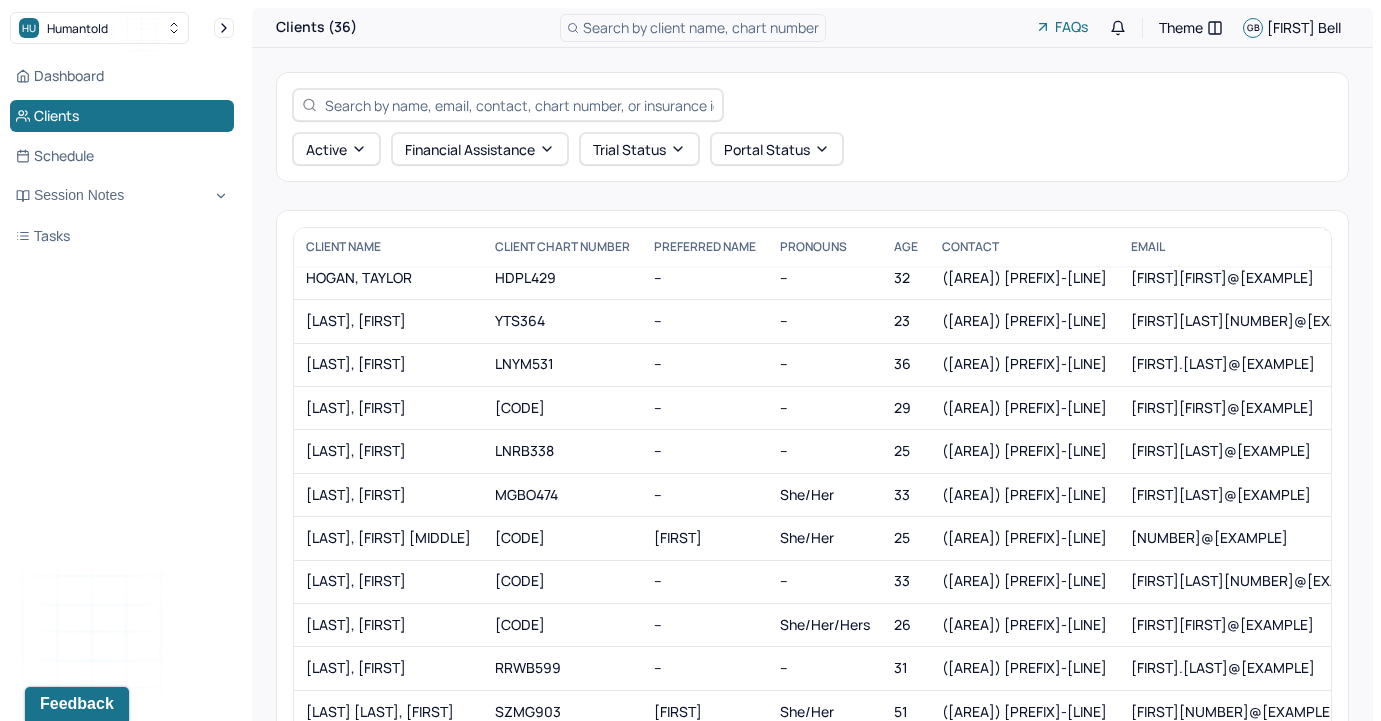 scroll, scrollTop: 613, scrollLeft: 0, axis: vertical 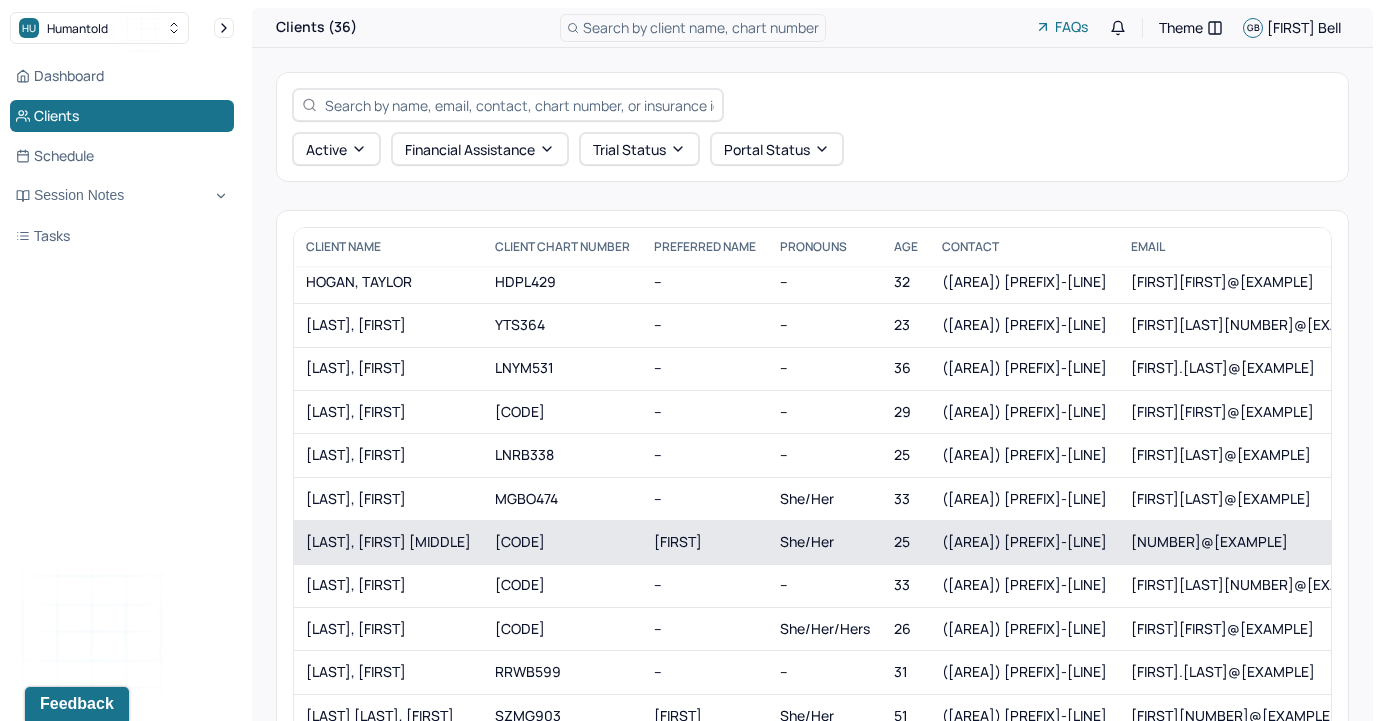 click on "[LAST], [FIRST] [MIDDLE]" at bounding box center [388, 542] 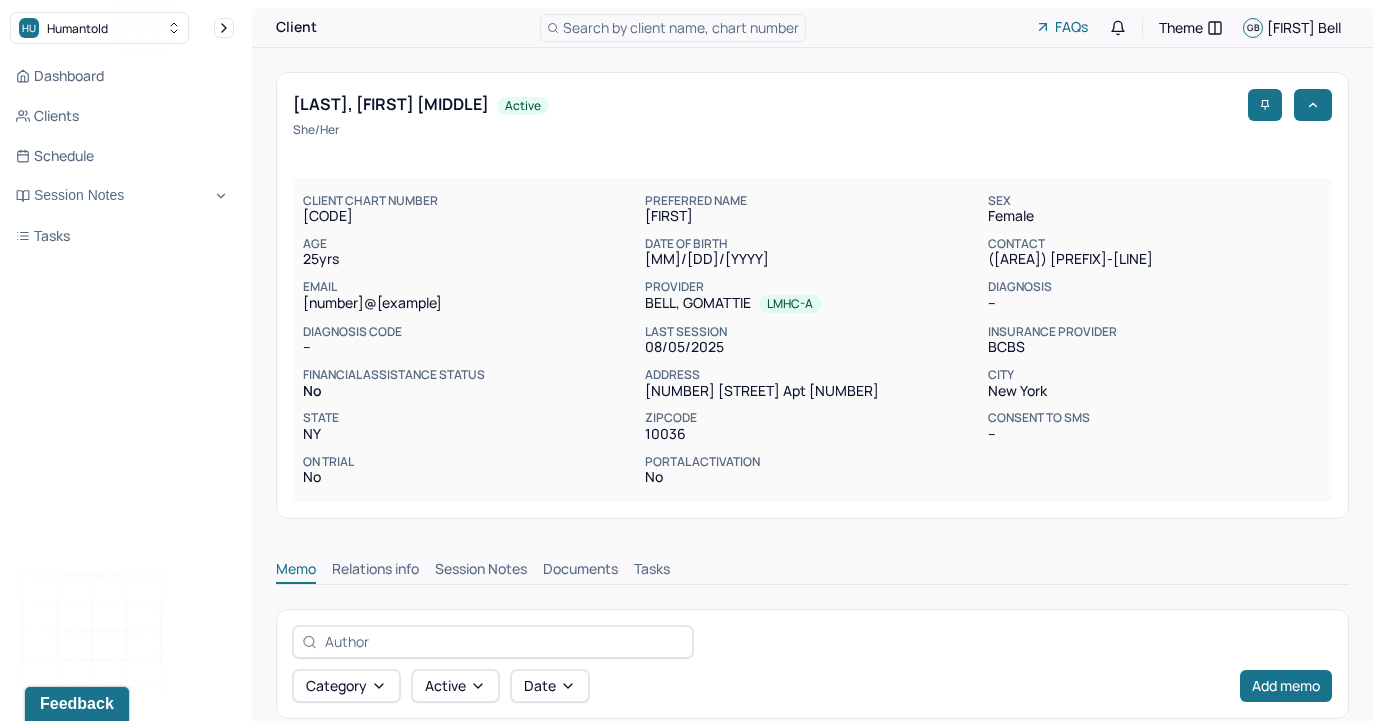 click on "Session Notes" at bounding box center (481, 571) 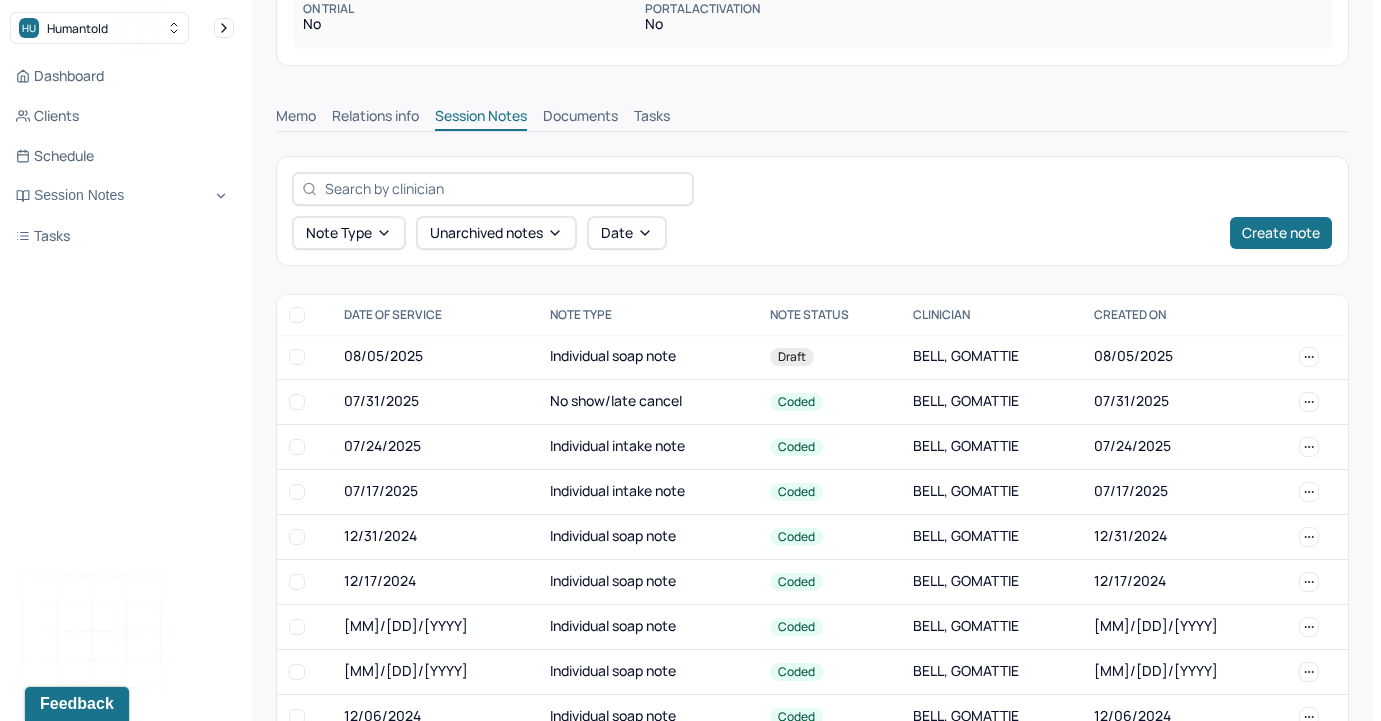 scroll, scrollTop: 449, scrollLeft: 0, axis: vertical 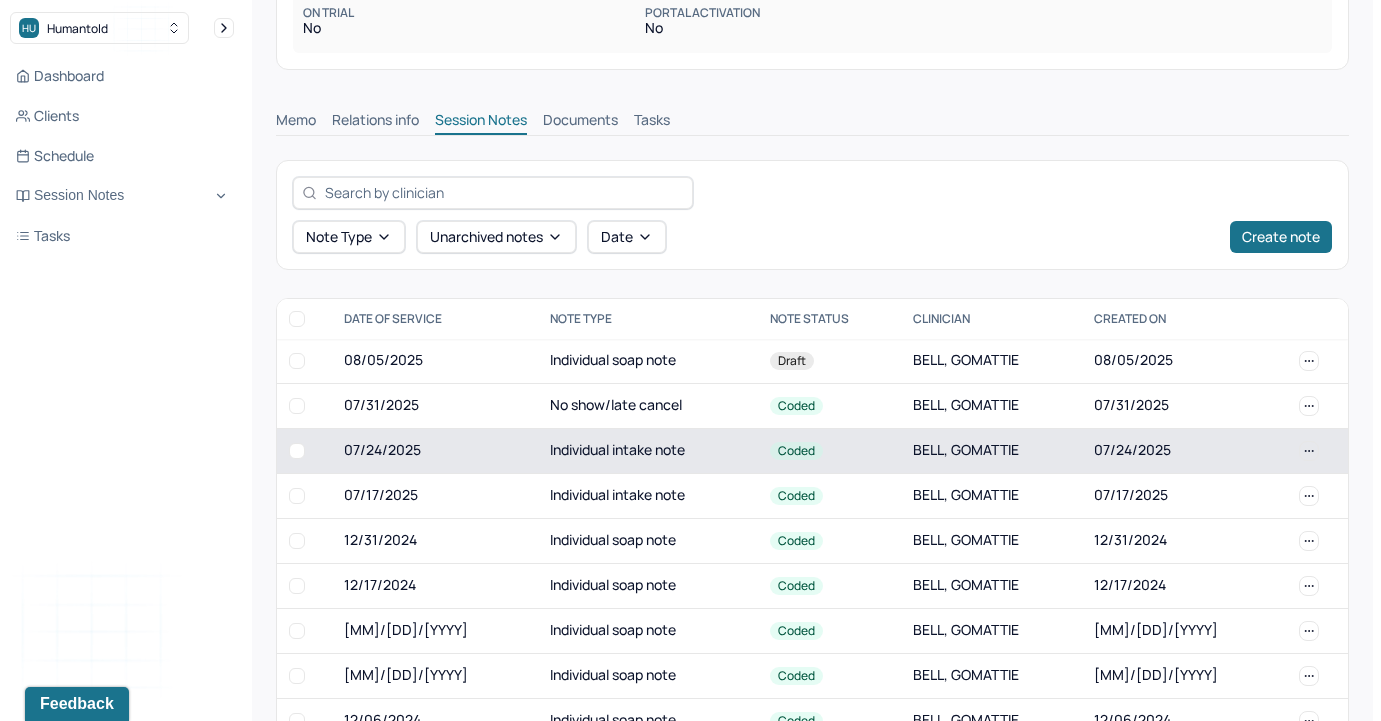 click on "Individual intake note" at bounding box center (648, 450) 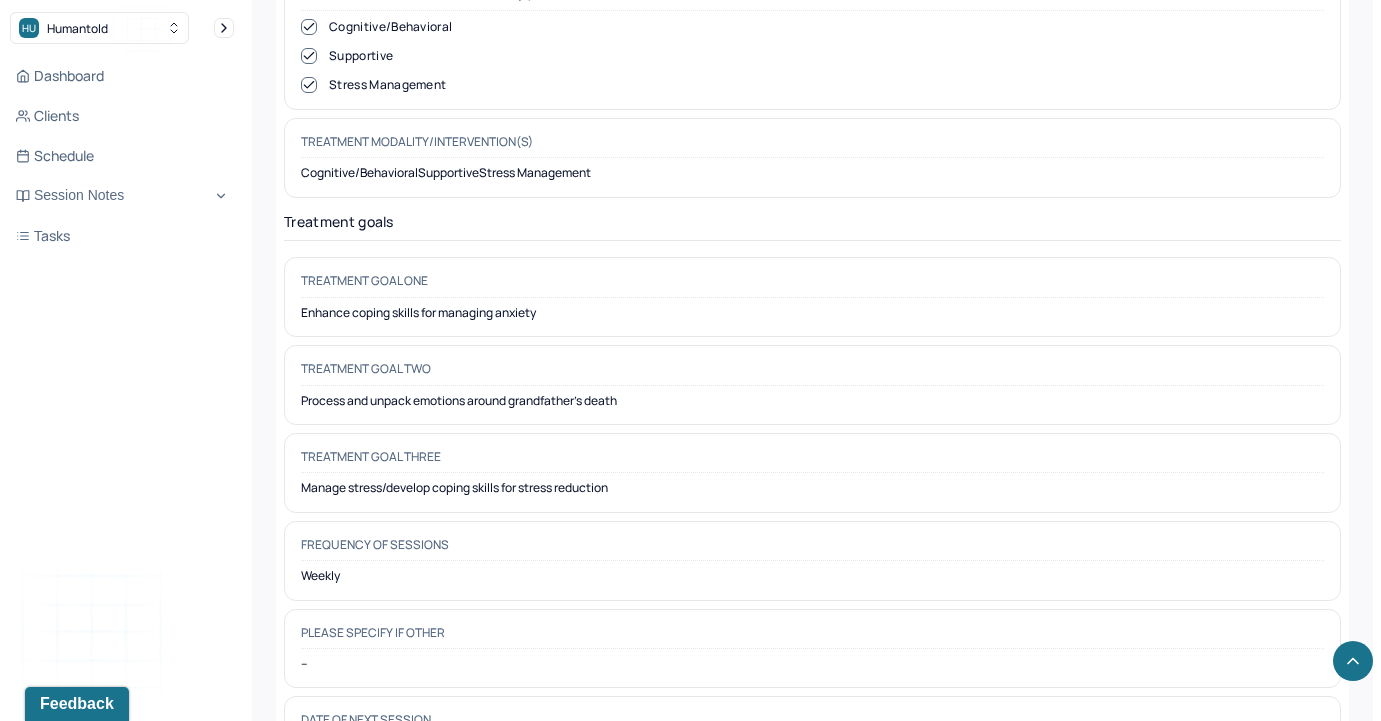 scroll, scrollTop: 9311, scrollLeft: 0, axis: vertical 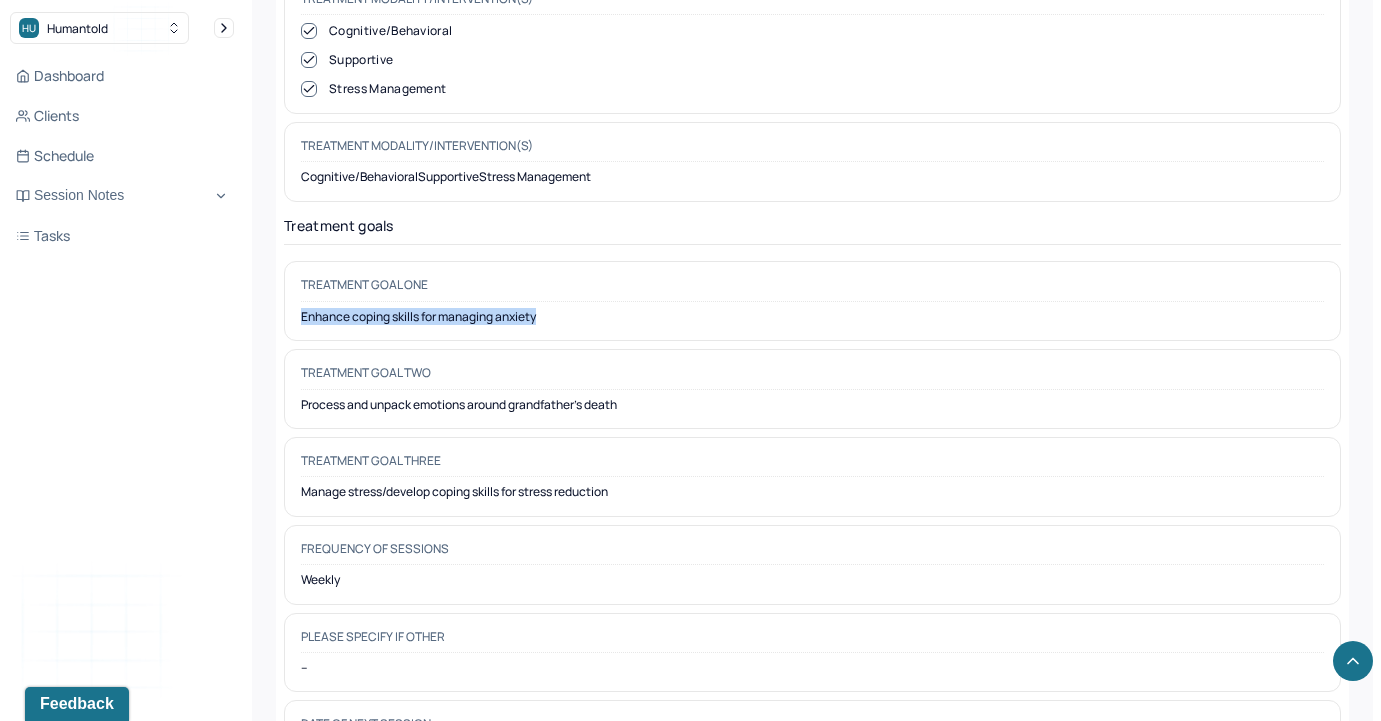 drag, startPoint x: 576, startPoint y: 224, endPoint x: 296, endPoint y: 220, distance: 280.02856 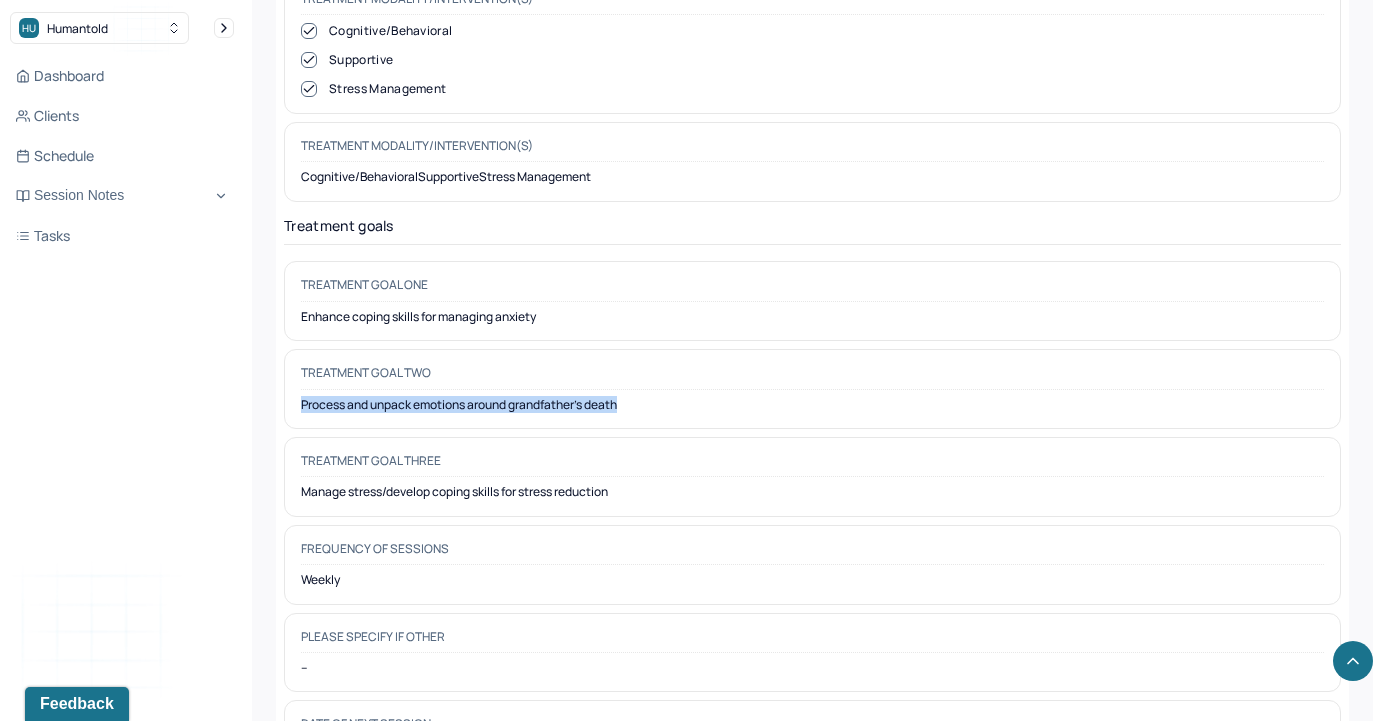 drag, startPoint x: 653, startPoint y: 312, endPoint x: 280, endPoint y: 299, distance: 373.22647 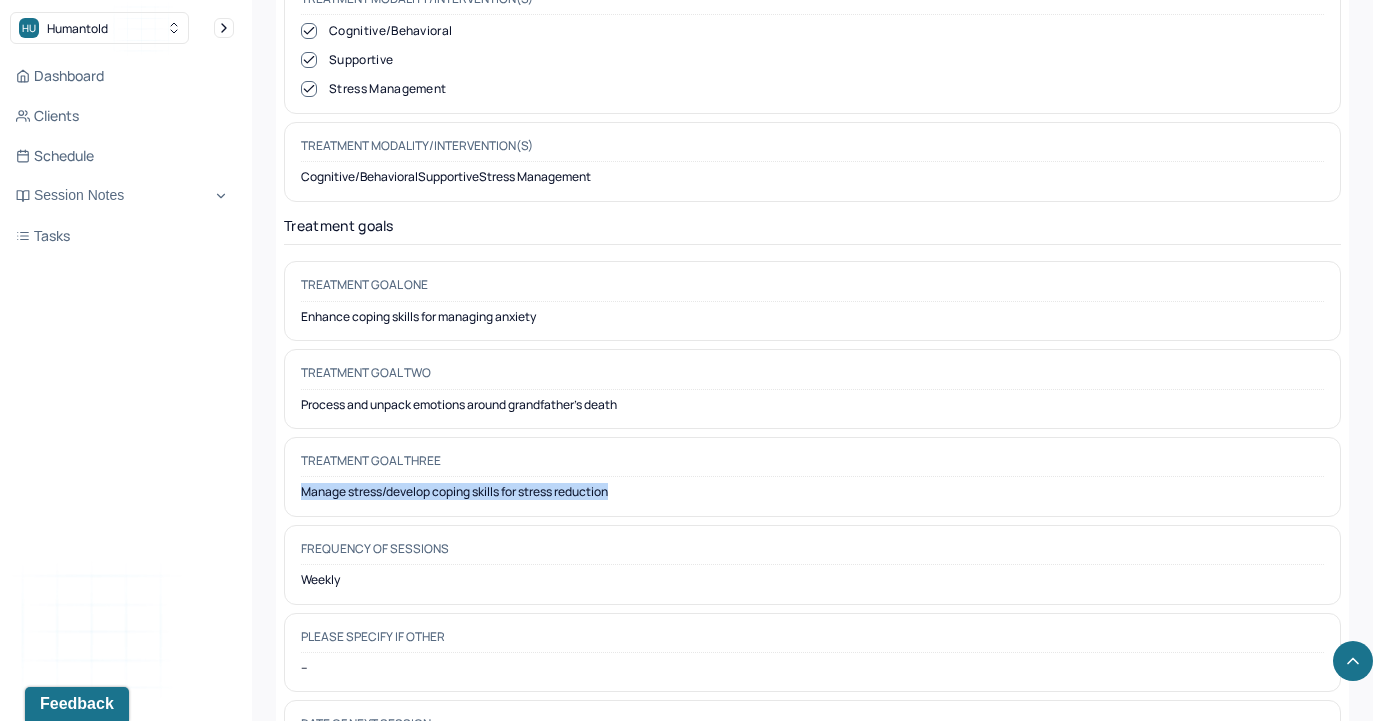 drag, startPoint x: 640, startPoint y: 407, endPoint x: 272, endPoint y: 389, distance: 368.43994 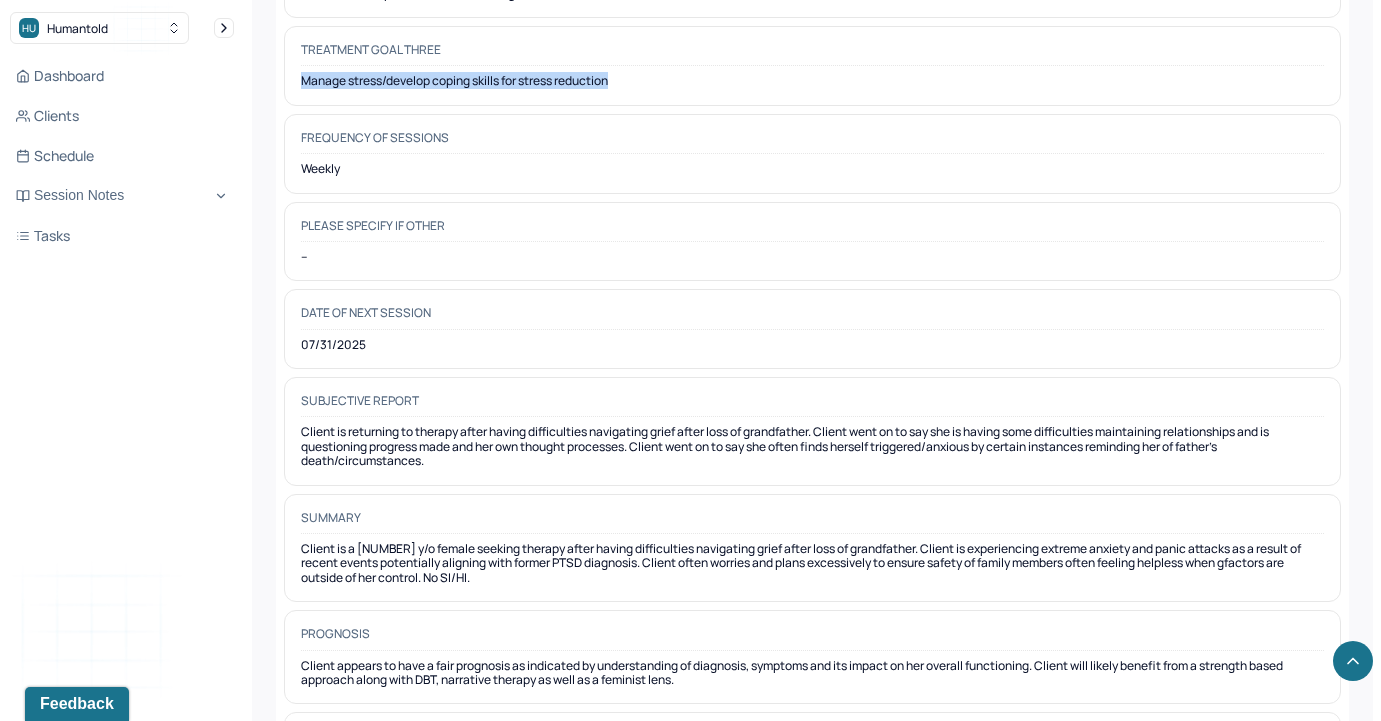 scroll, scrollTop: 9820, scrollLeft: 0, axis: vertical 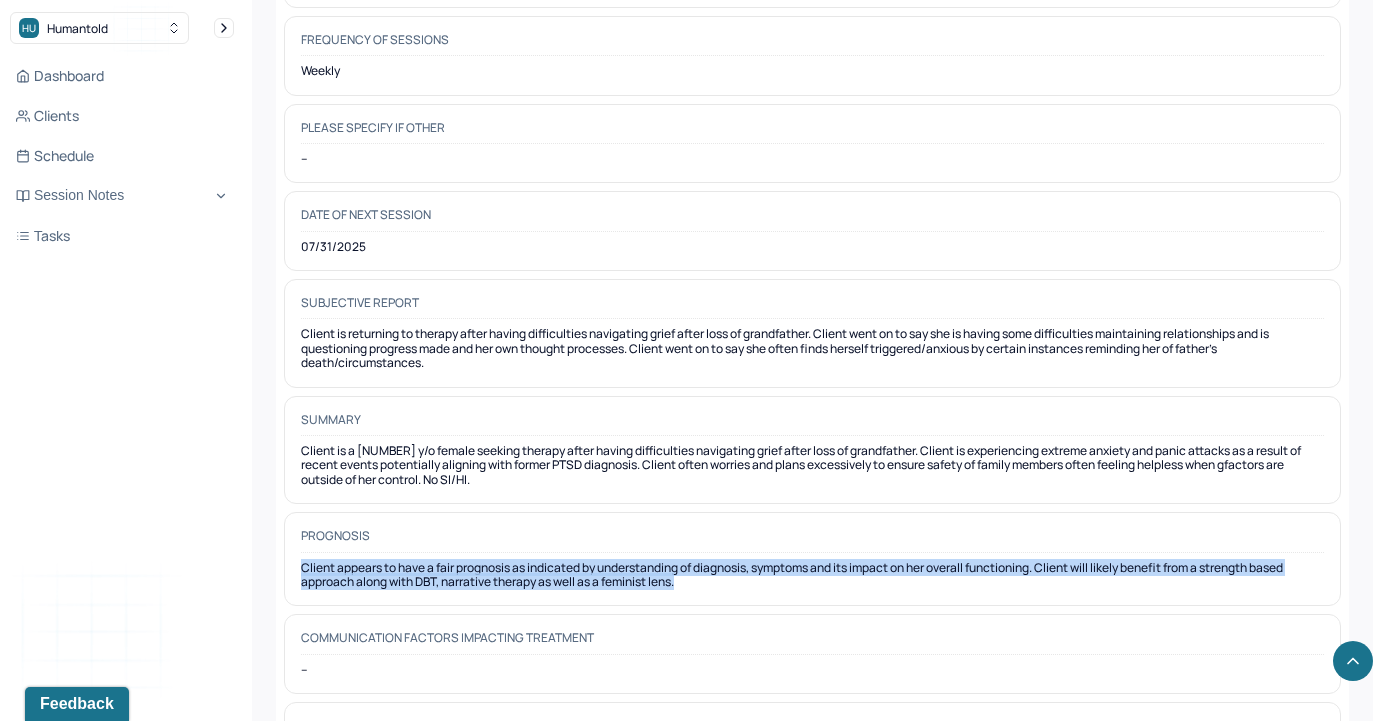 drag, startPoint x: 709, startPoint y: 489, endPoint x: 264, endPoint y: 458, distance: 446.07846 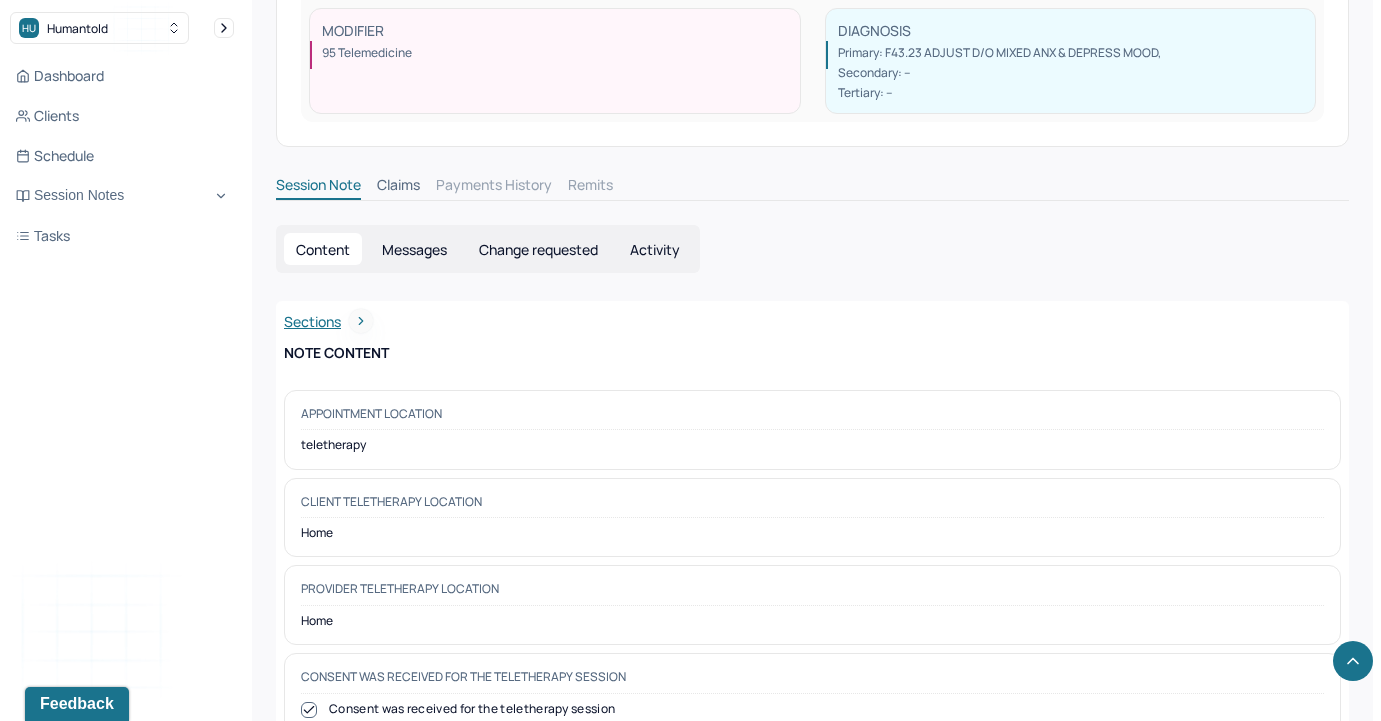 scroll, scrollTop: 0, scrollLeft: 0, axis: both 